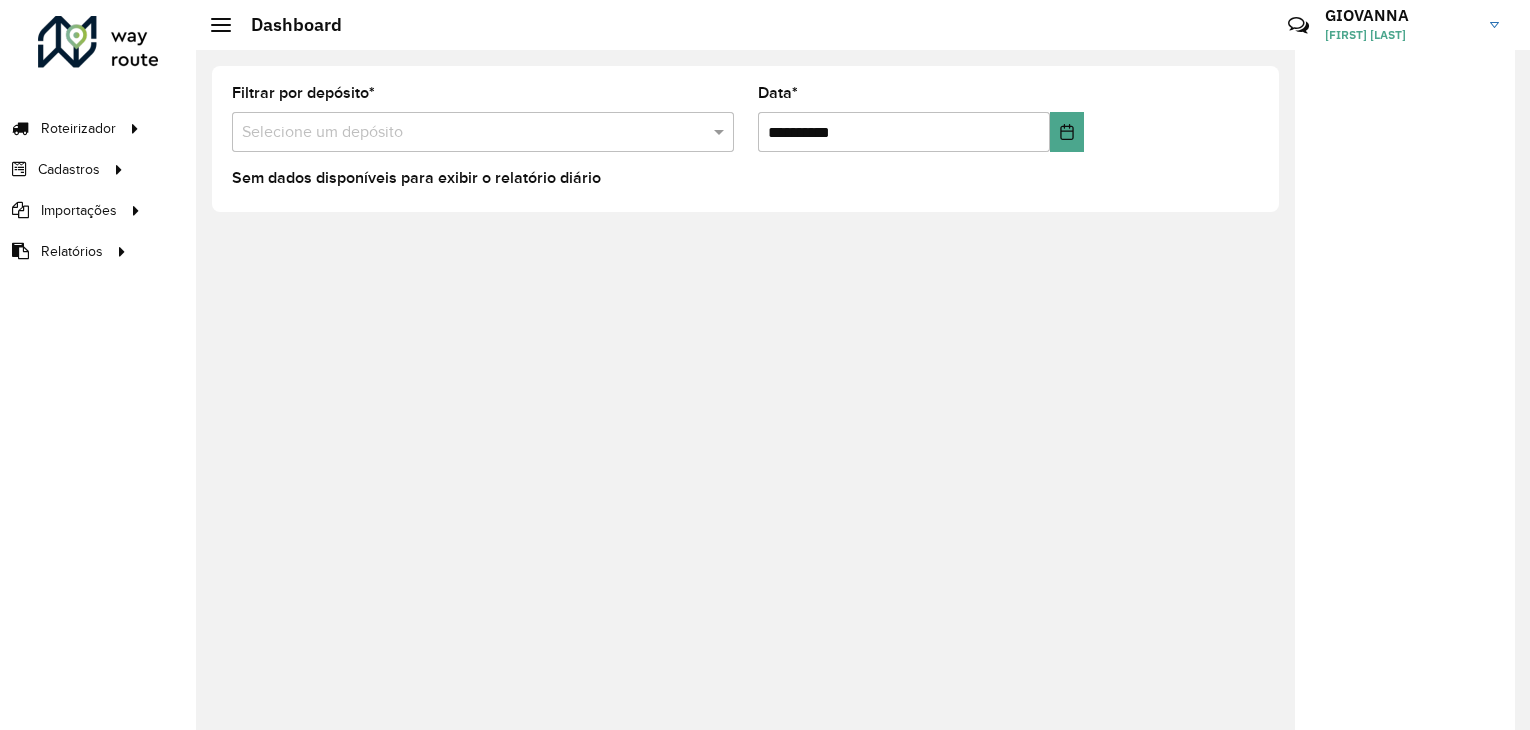 scroll, scrollTop: 0, scrollLeft: 0, axis: both 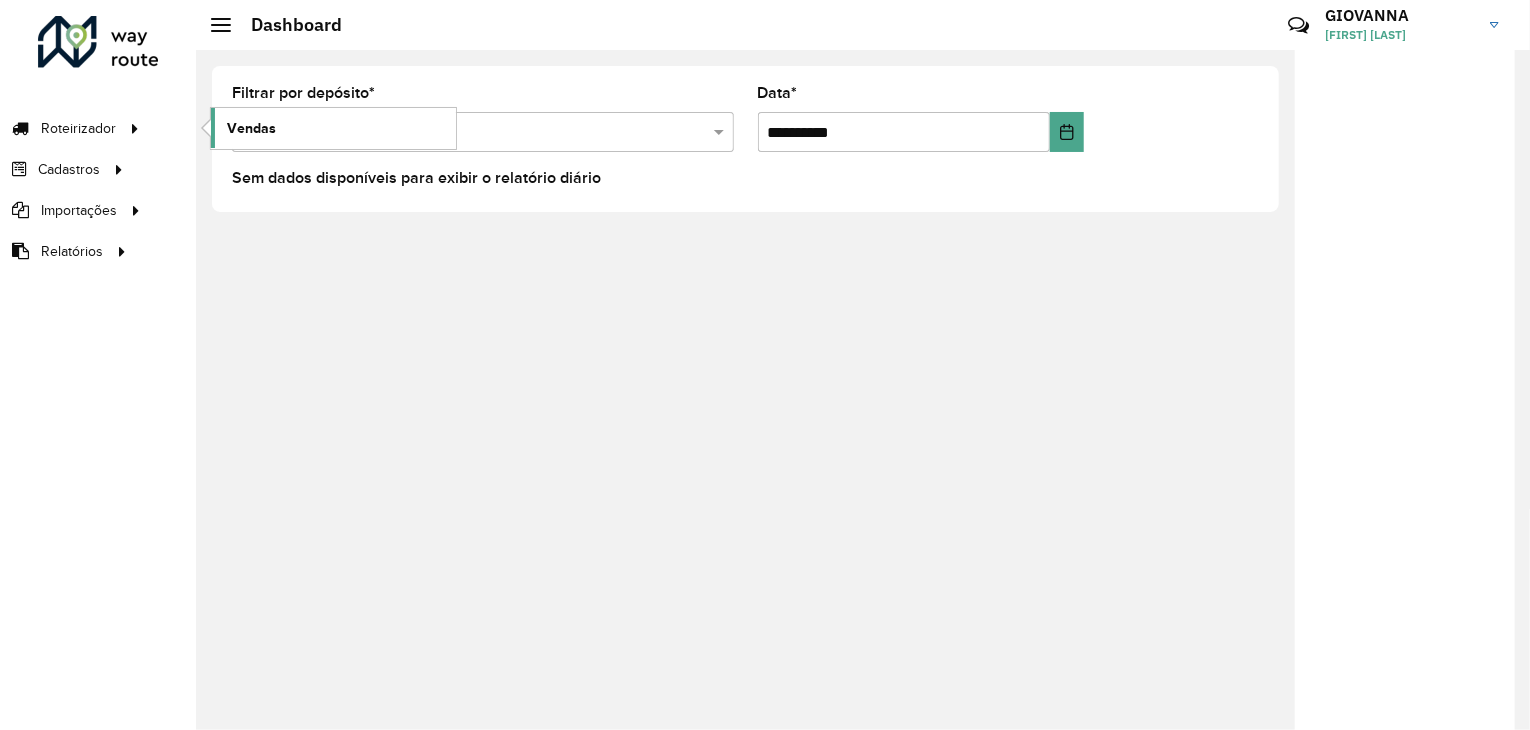 click on "Vendas" 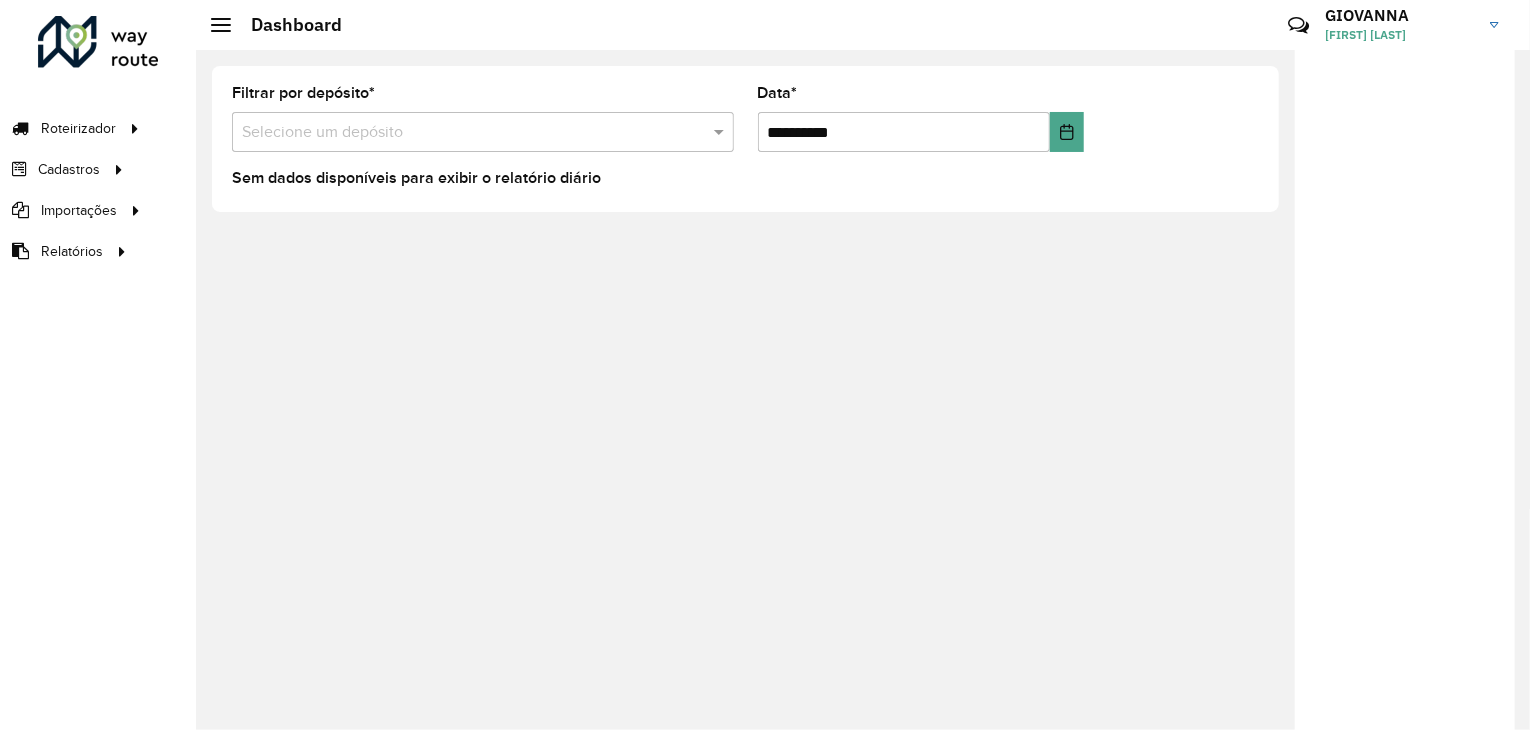 drag, startPoint x: 880, startPoint y: 533, endPoint x: 856, endPoint y: 535, distance: 24.083189 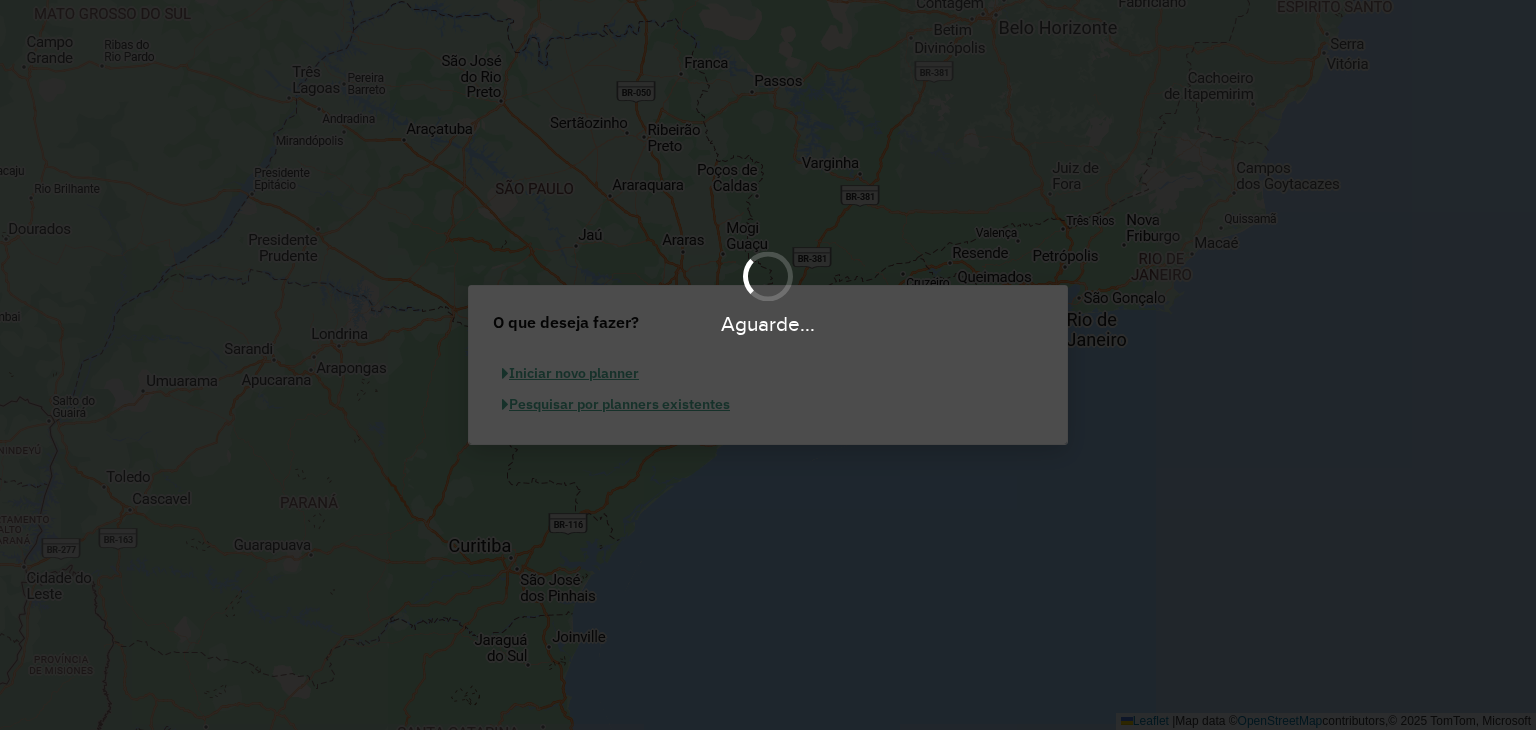 scroll, scrollTop: 0, scrollLeft: 0, axis: both 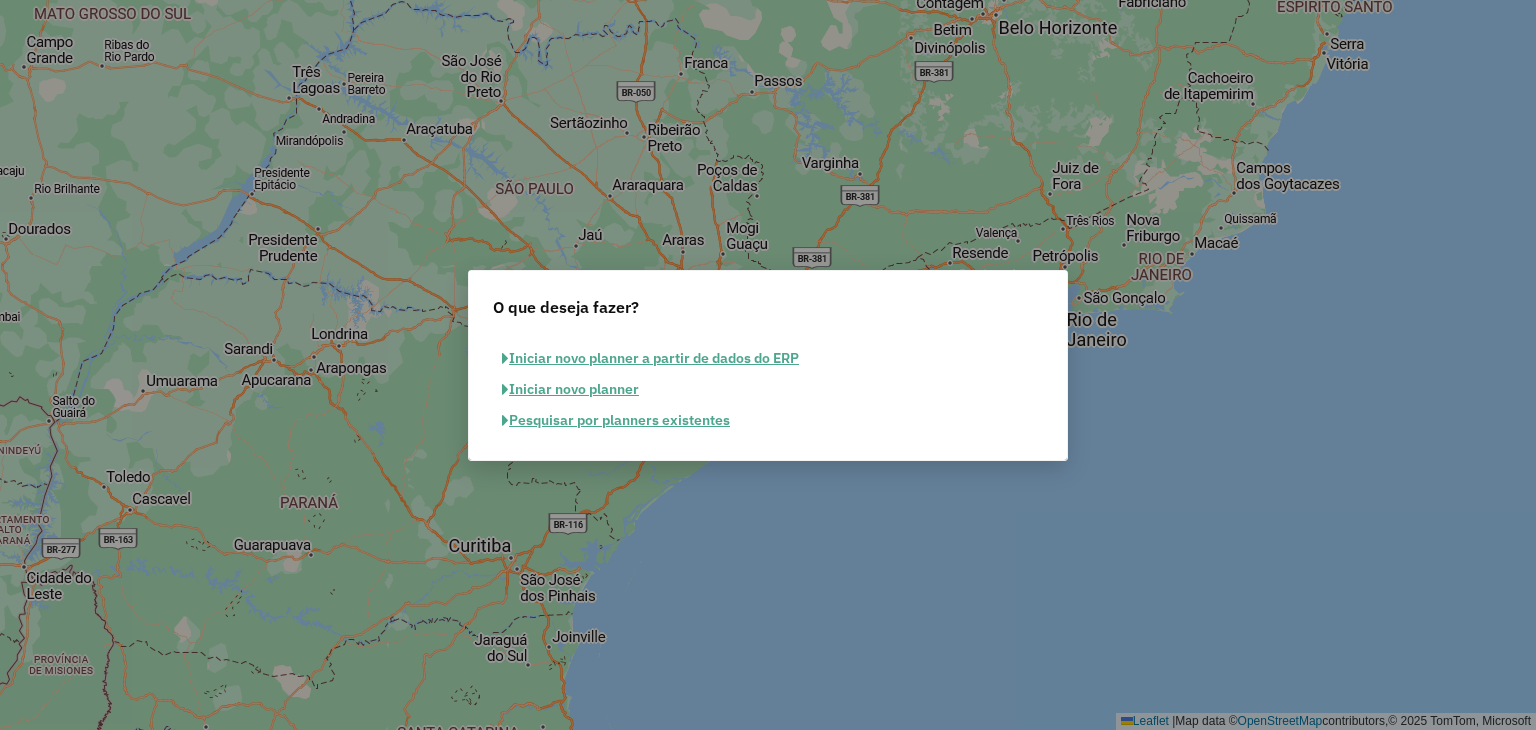 click on "Pesquisar por planners existentes" 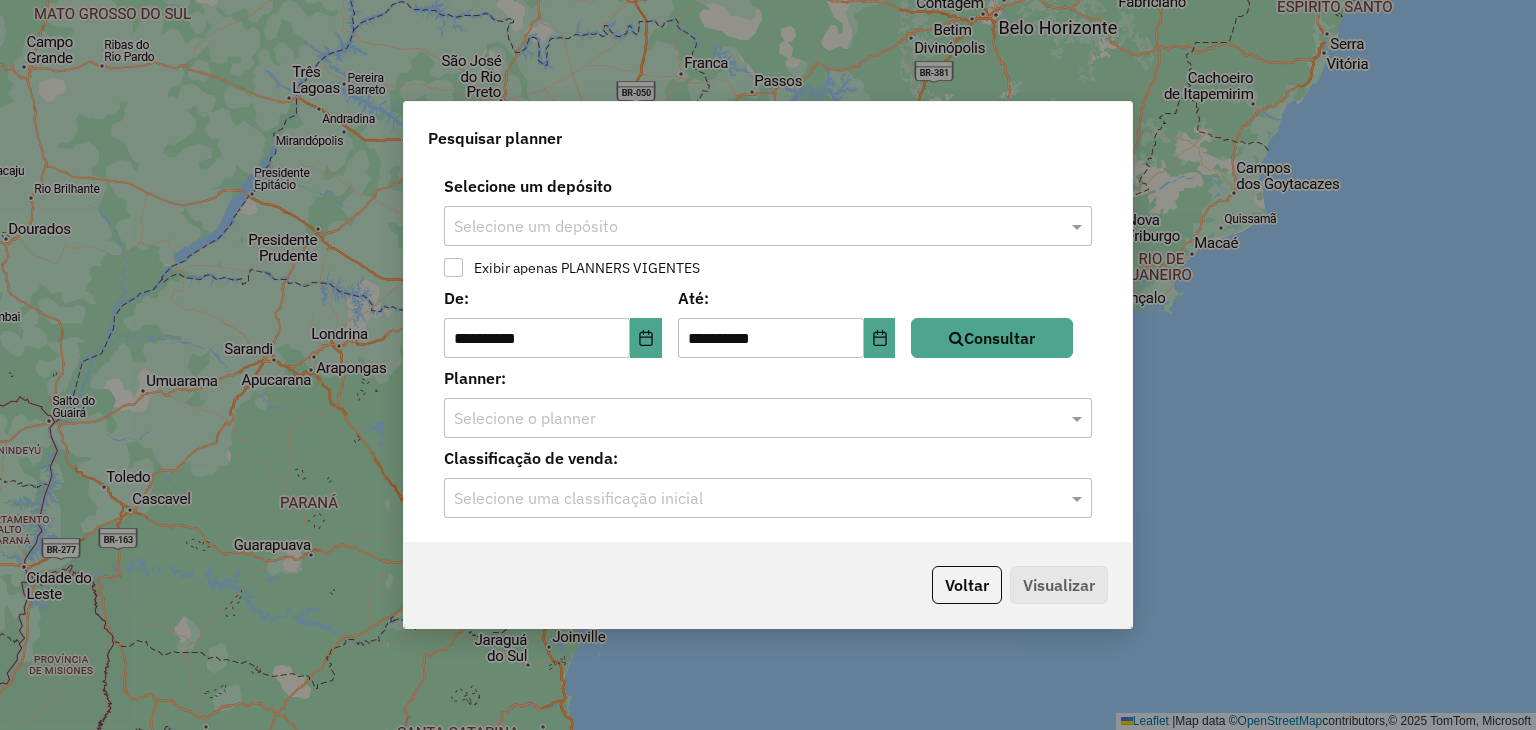click on "Exibir apenas PLANNERS VIGENTES" 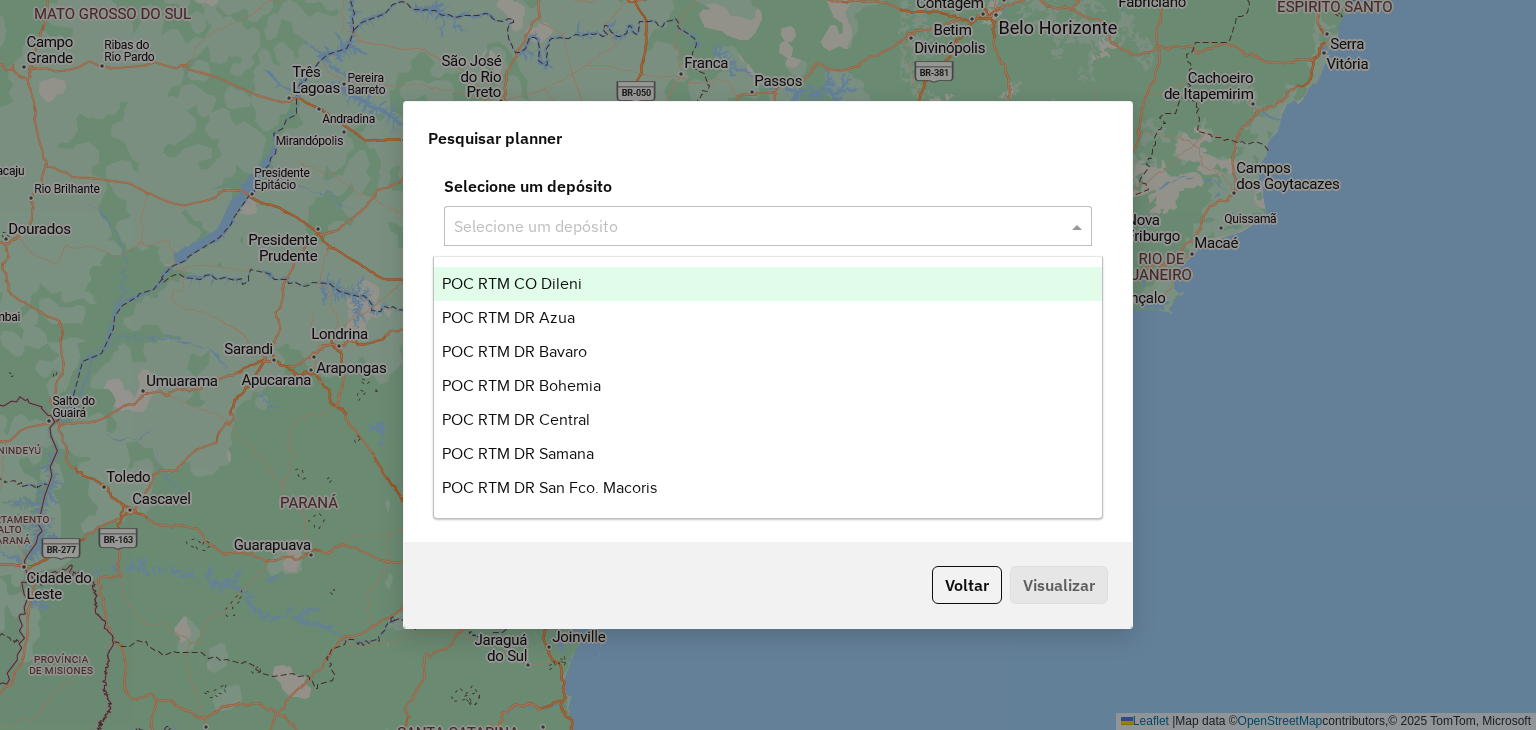 click 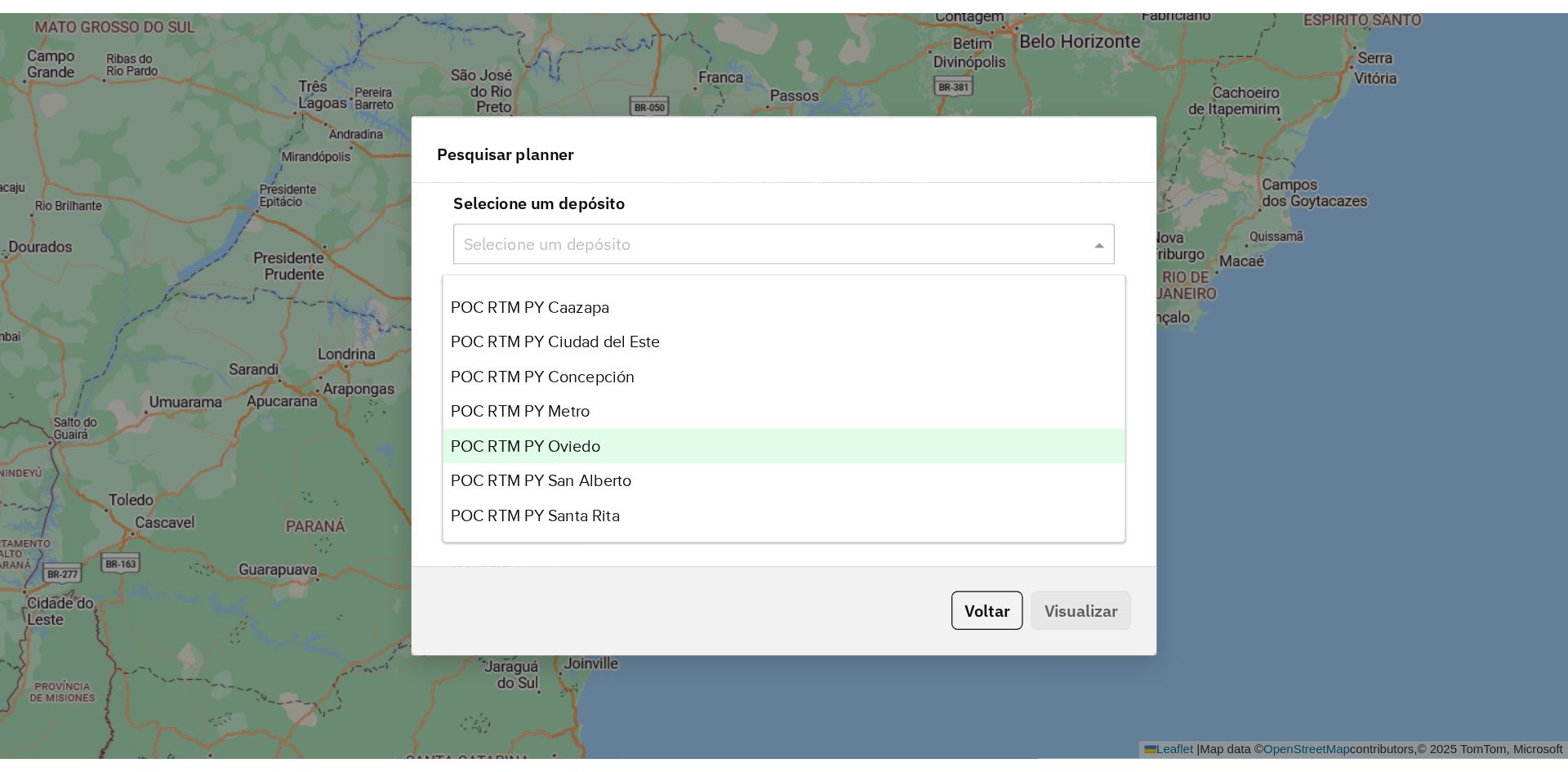 scroll, scrollTop: 498, scrollLeft: 0, axis: vertical 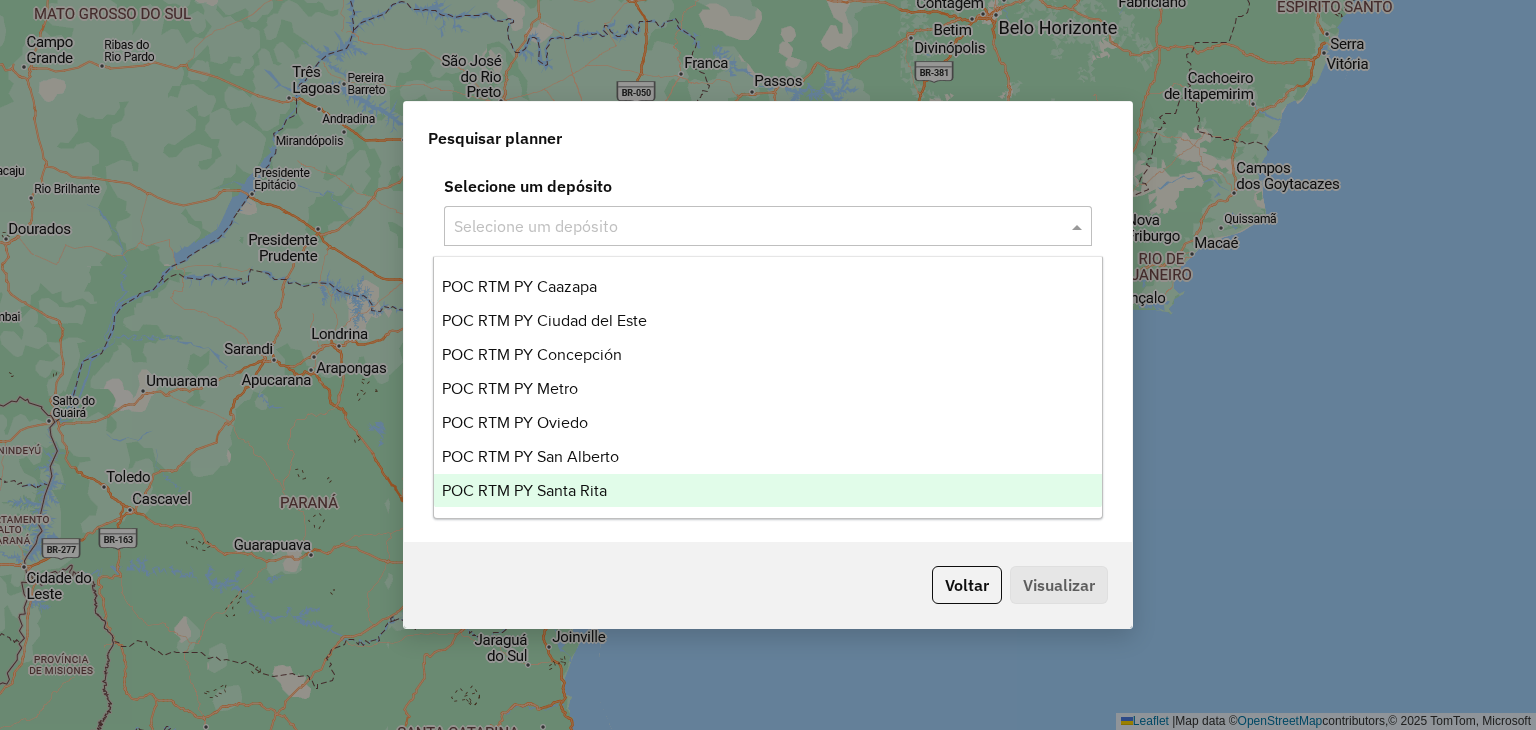 click on "POC RTM PY Santa Rita" at bounding box center (768, 491) 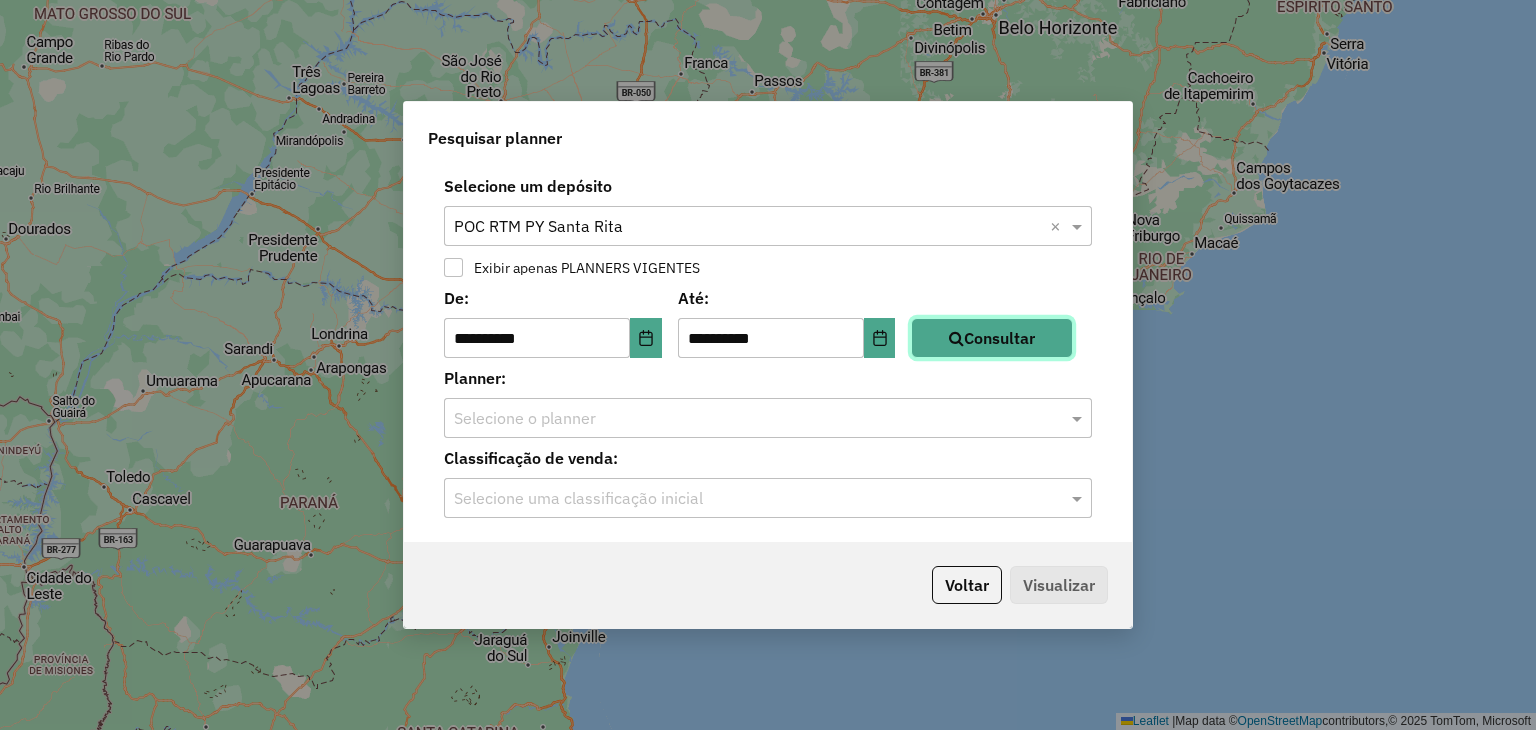 click 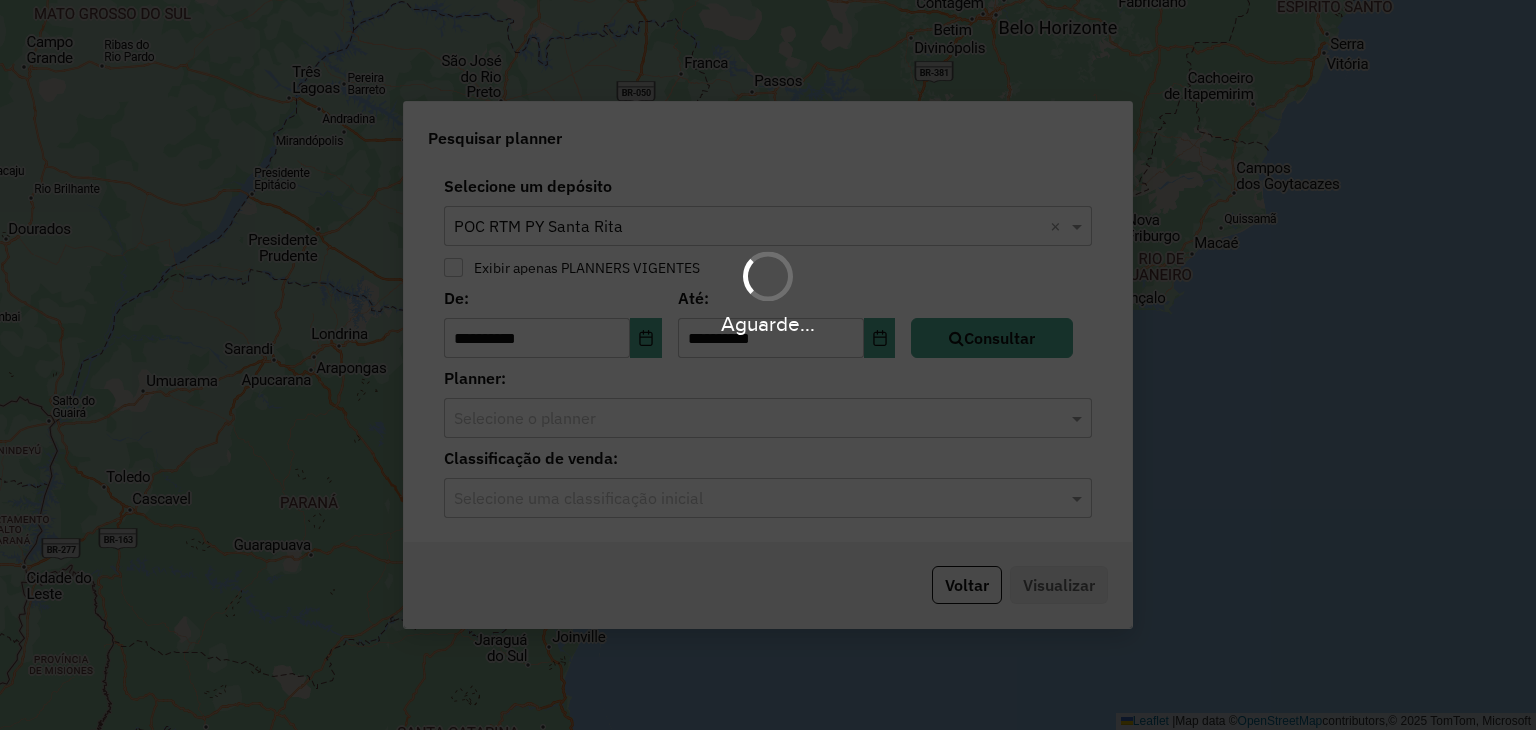 click on "Aguarde..." at bounding box center [768, 365] 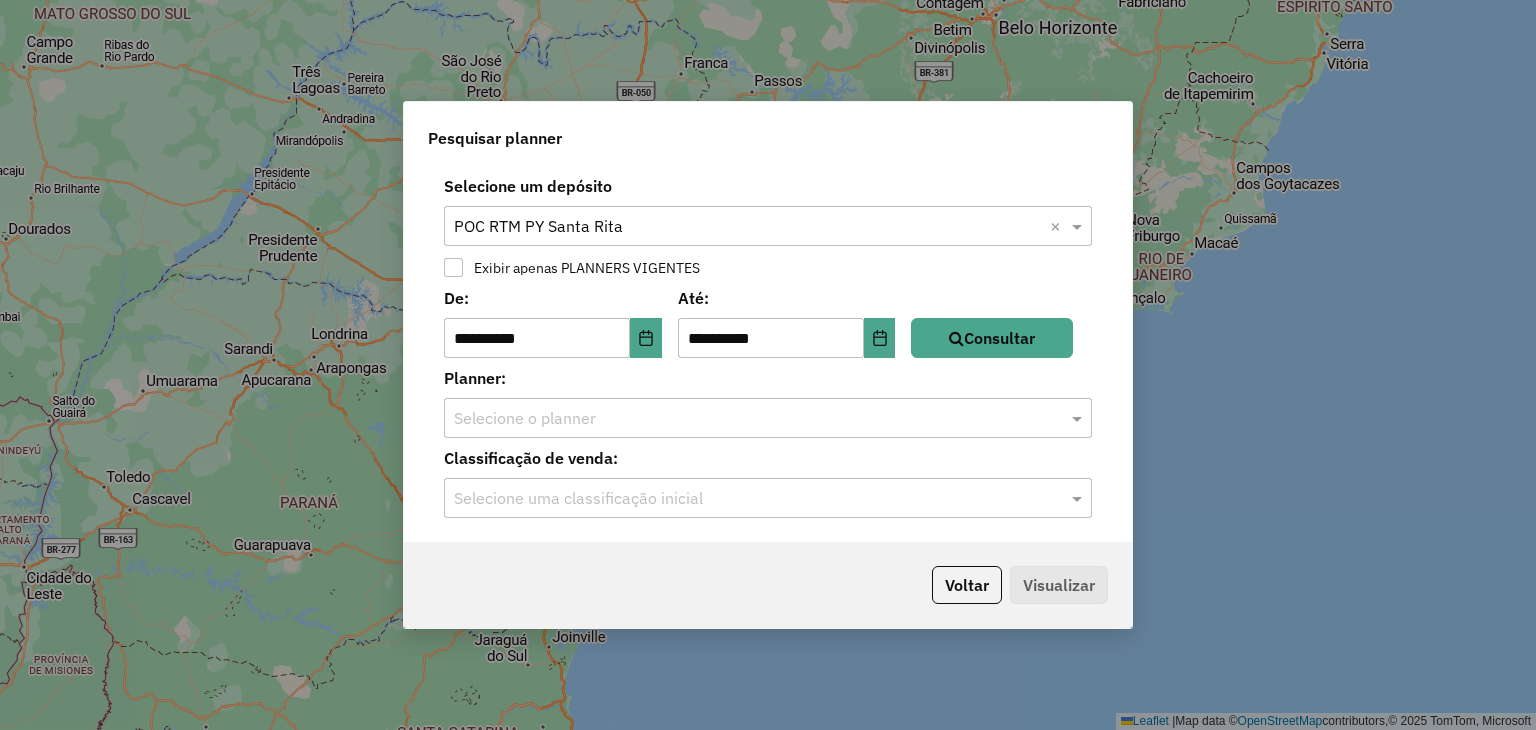 click 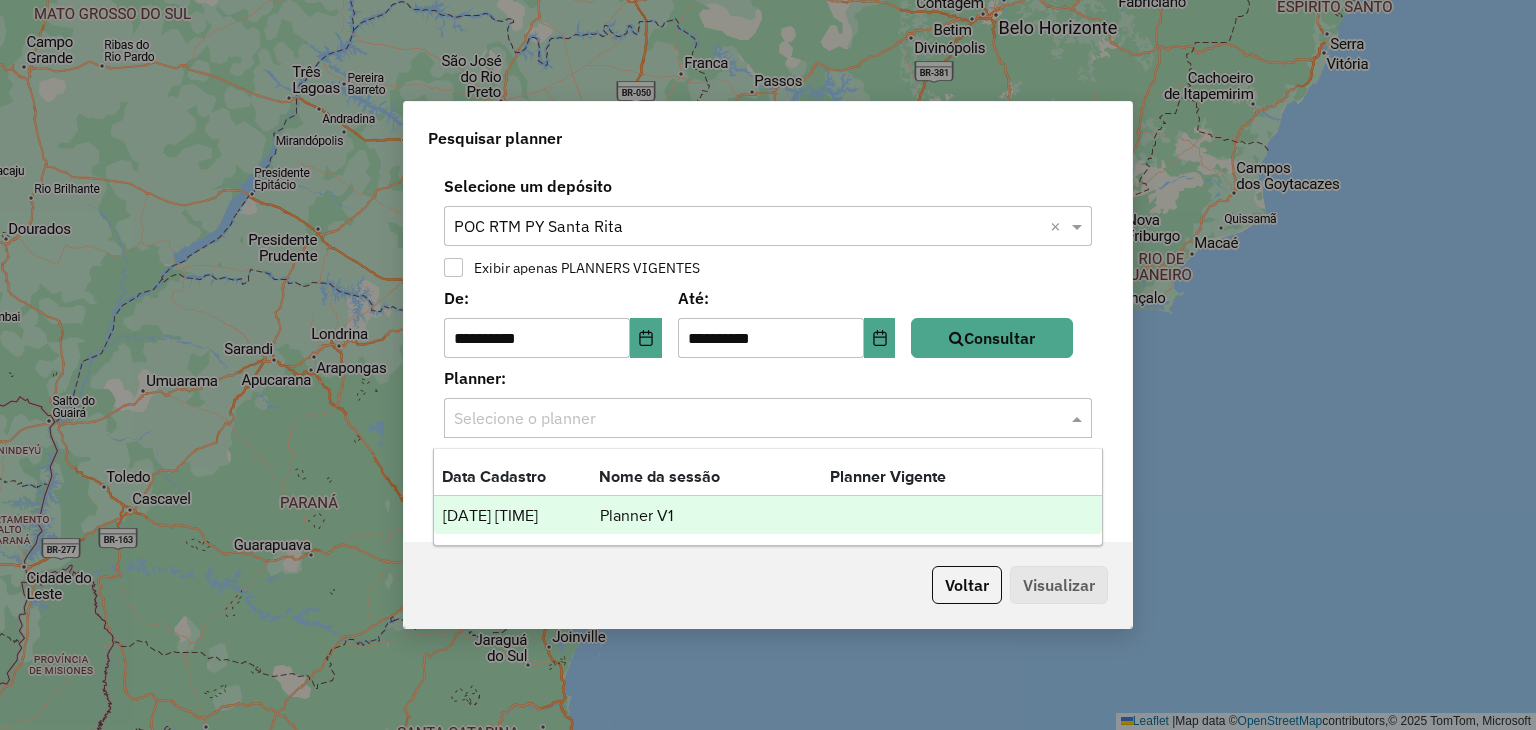 click on "Planner V1" at bounding box center [714, 516] 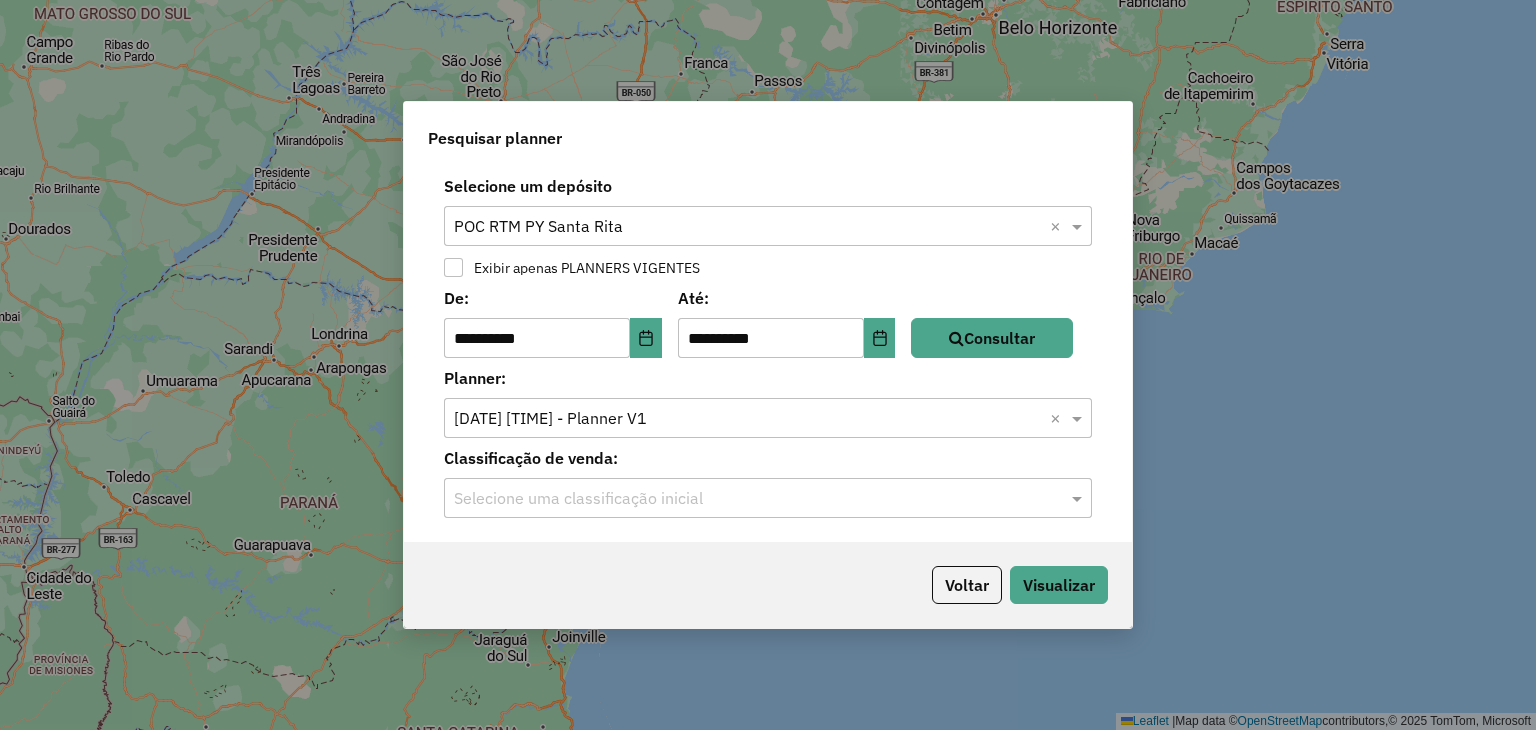 click on "**********" 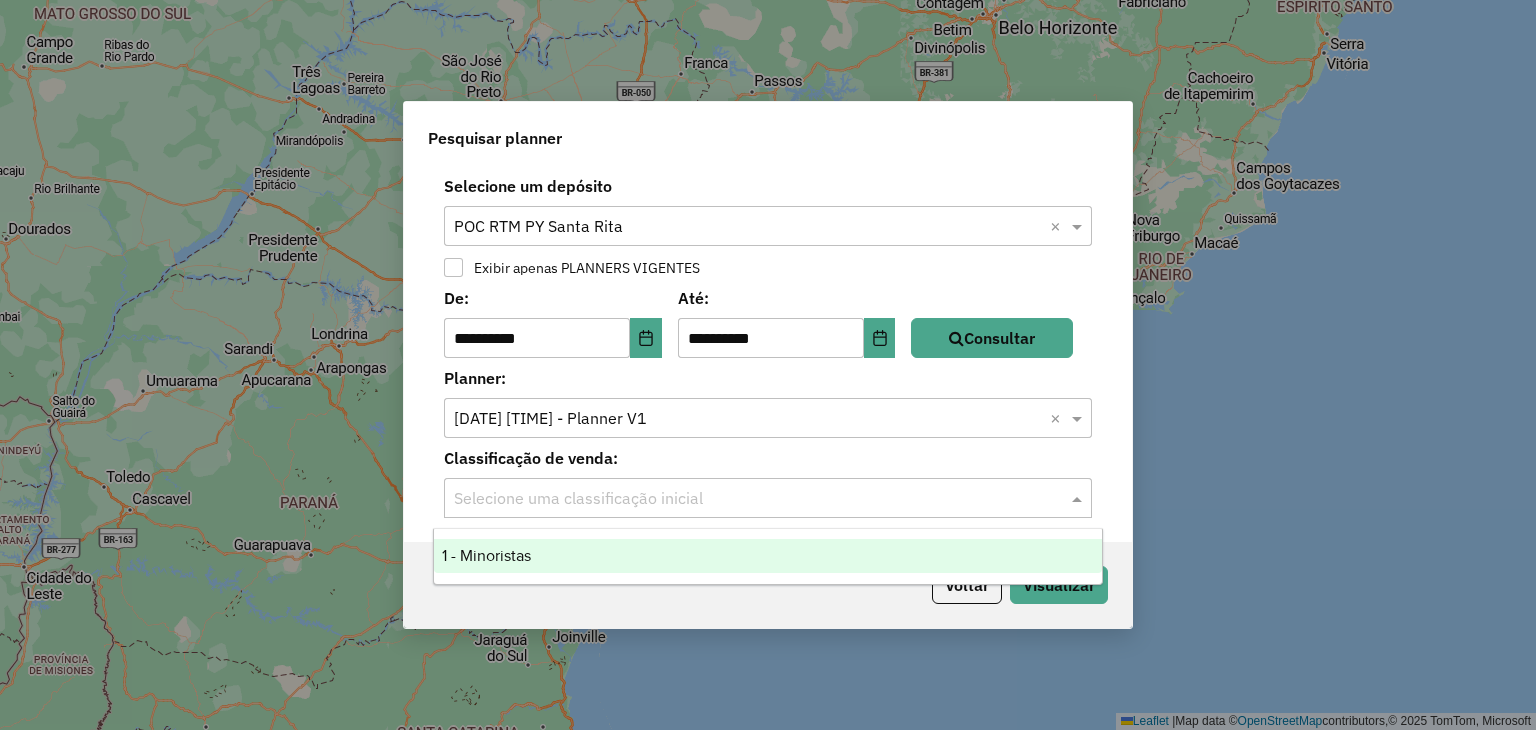 click on "1 - Minoristas" at bounding box center (768, 556) 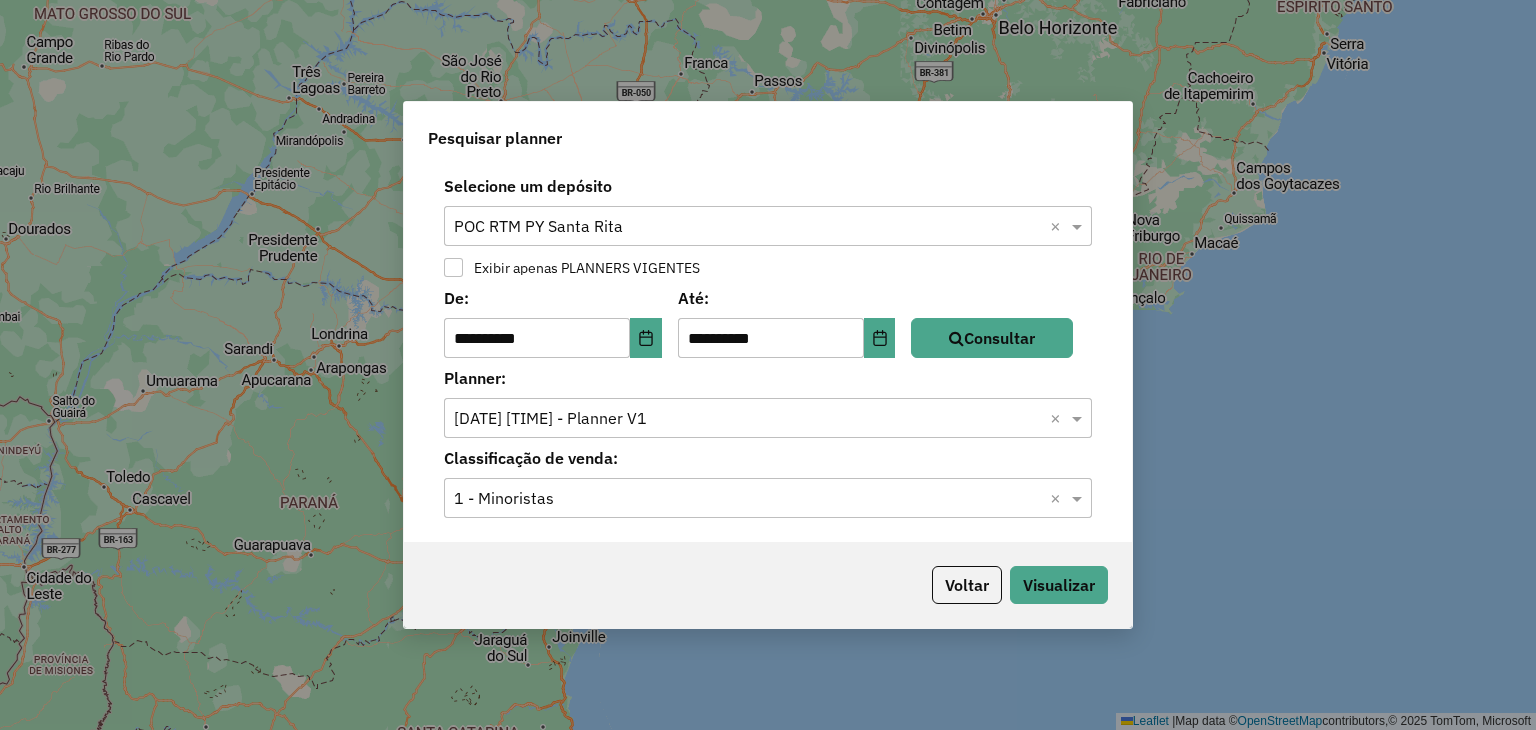 click on "Voltar   Visualizar" 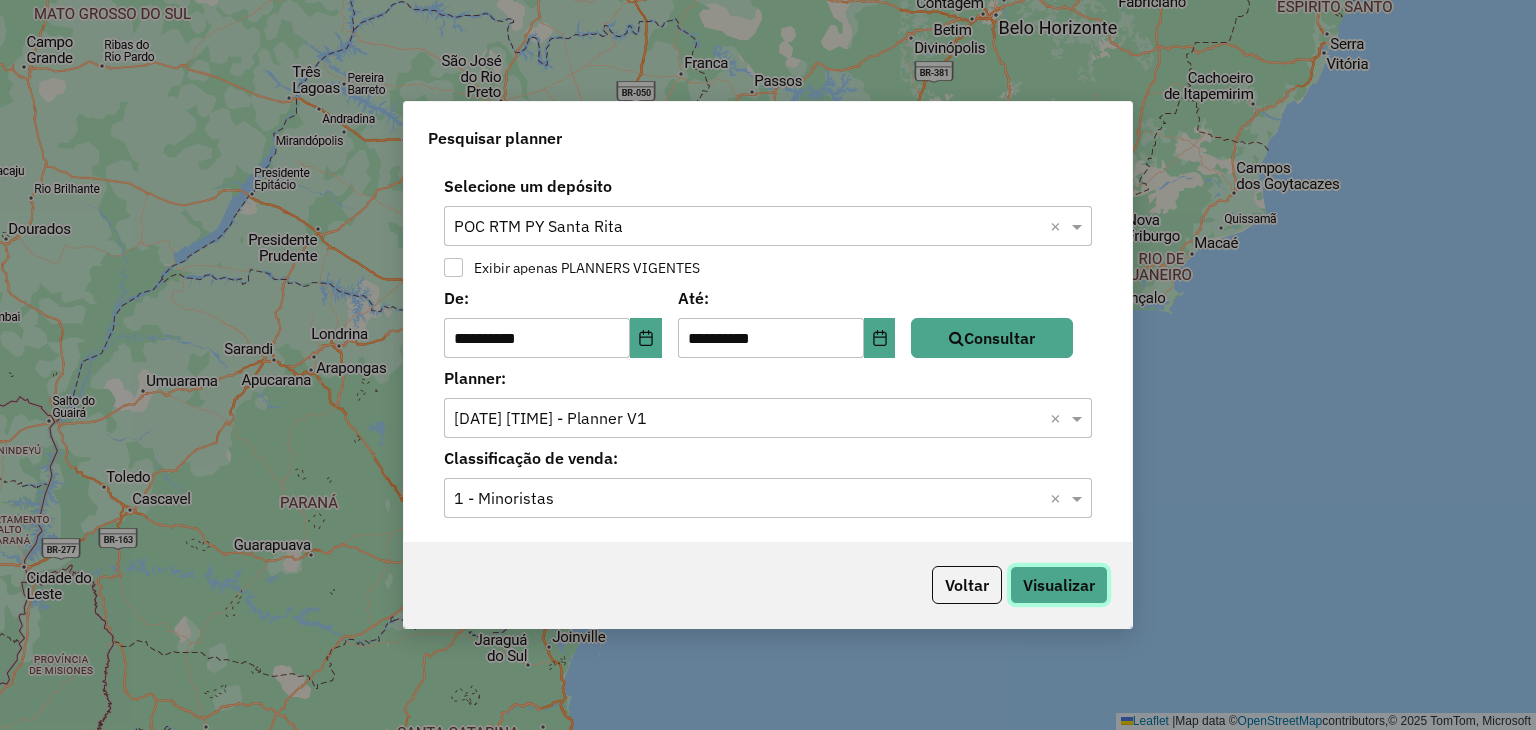 click on "Visualizar" 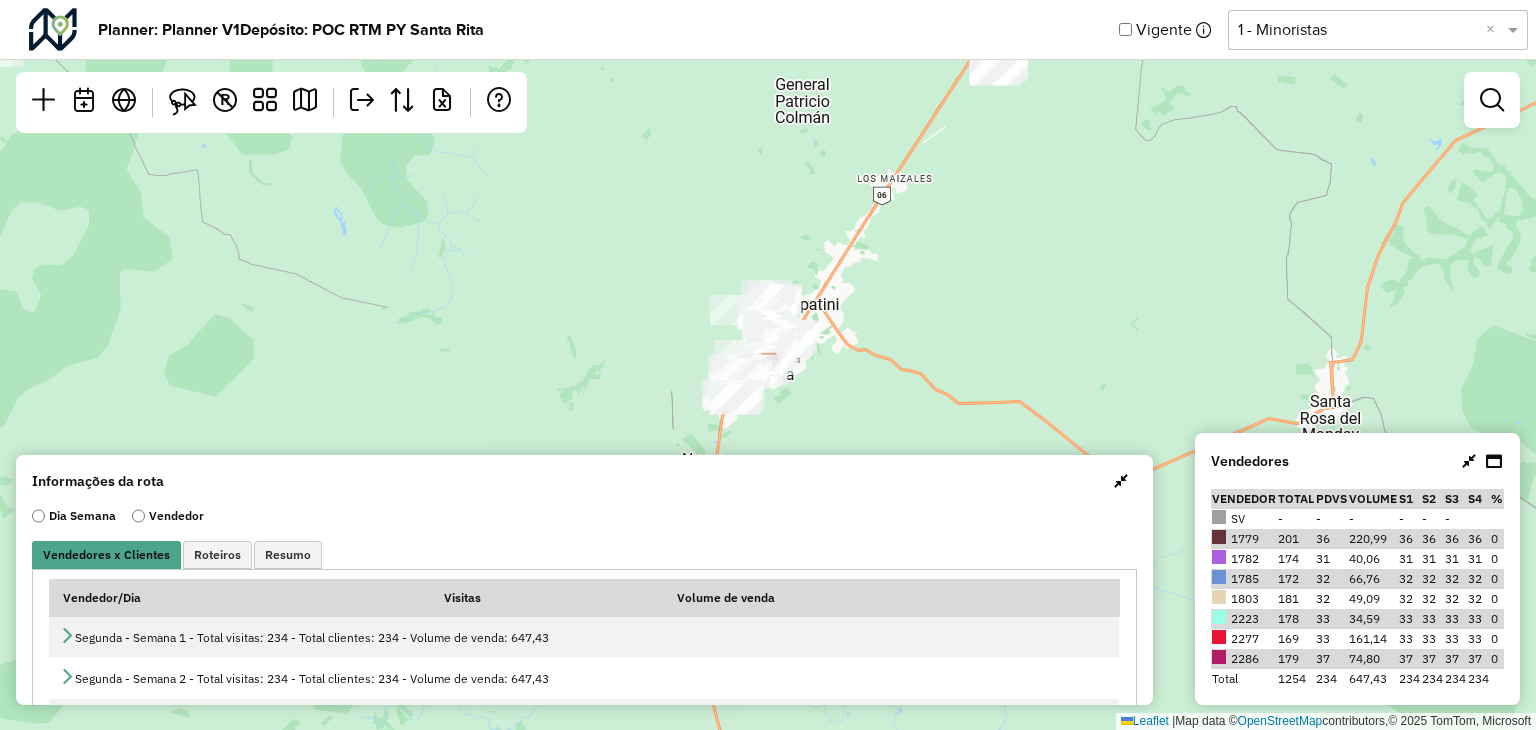 click at bounding box center [1121, 481] 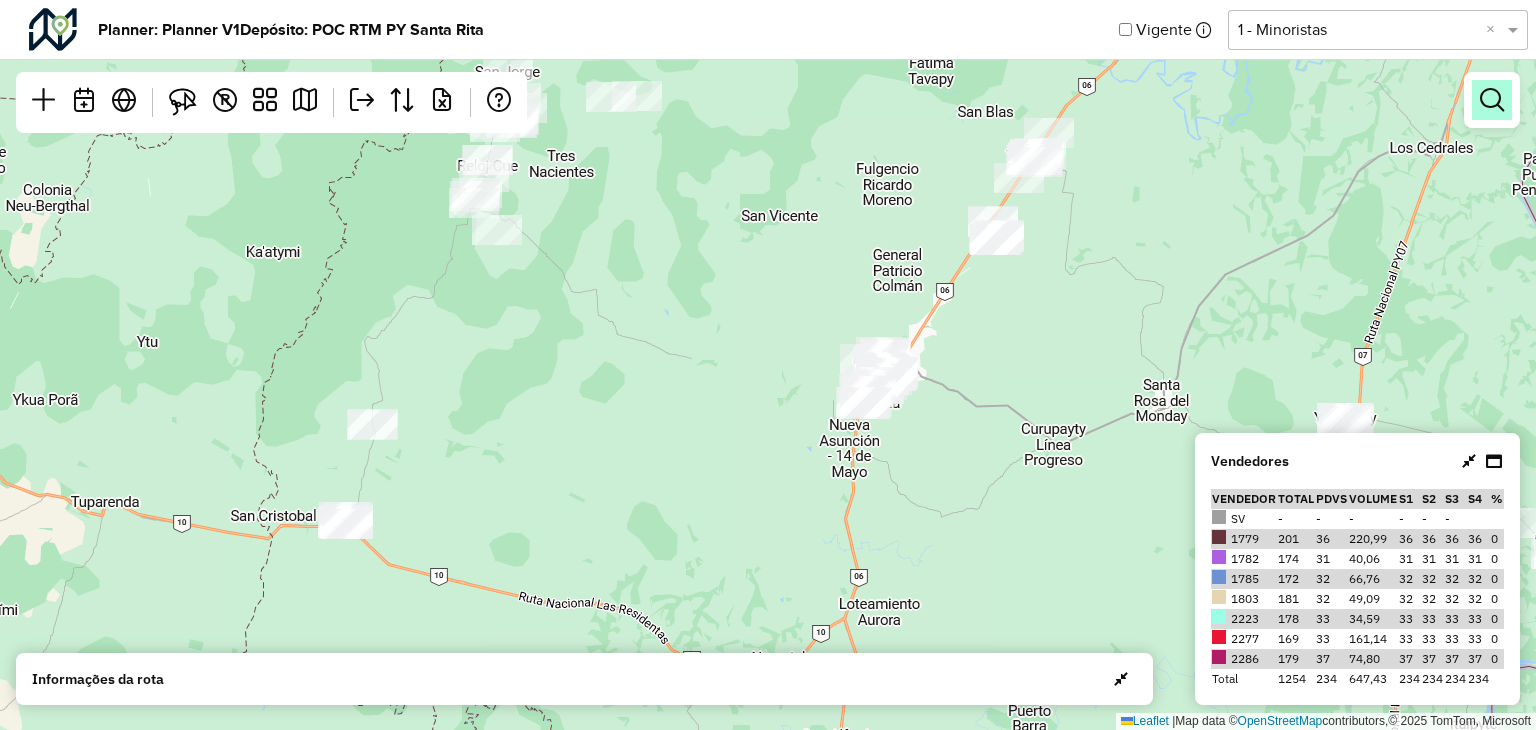 drag, startPoint x: 1478, startPoint y: 96, endPoint x: 1489, endPoint y: 89, distance: 13.038404 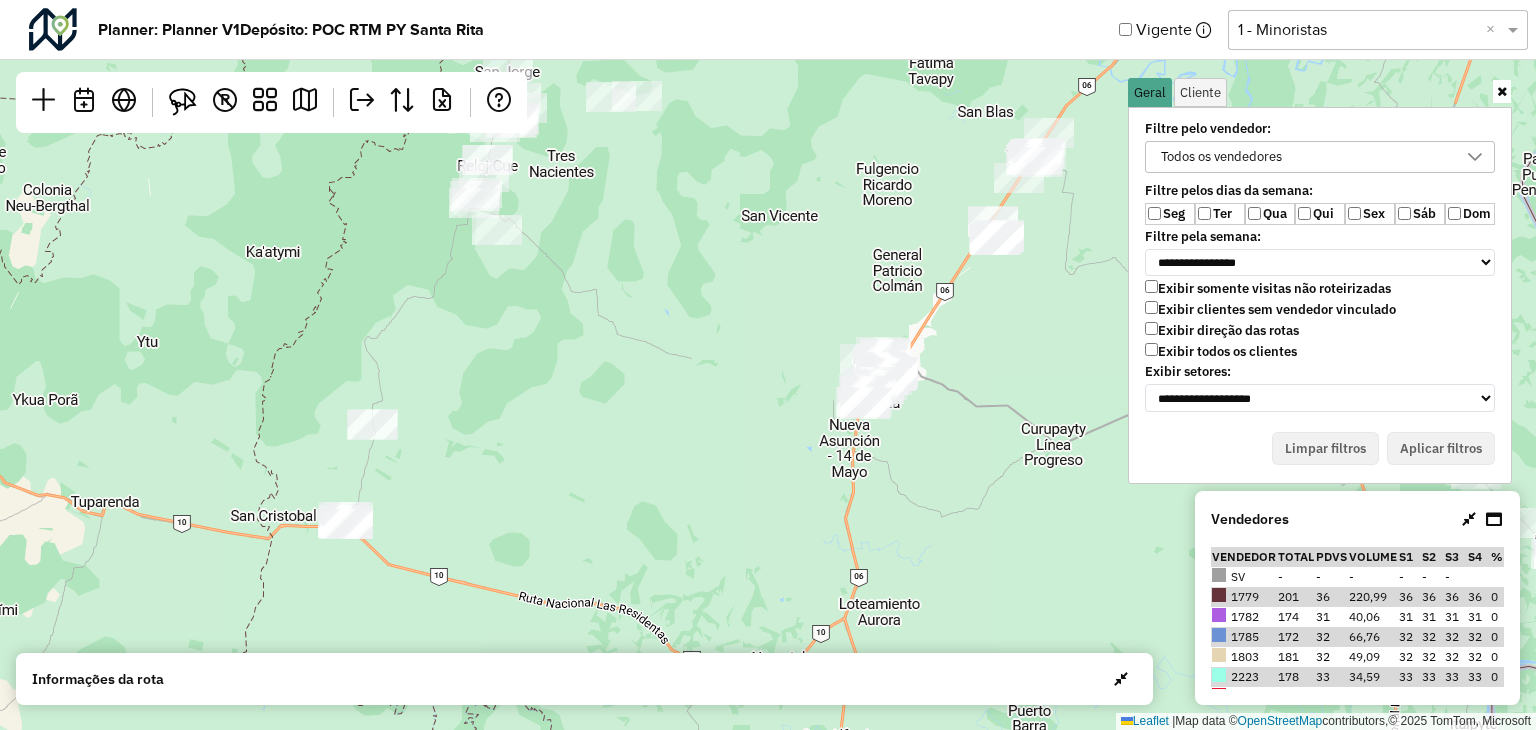 click on "Exibir todos os clientes" at bounding box center (1221, 351) 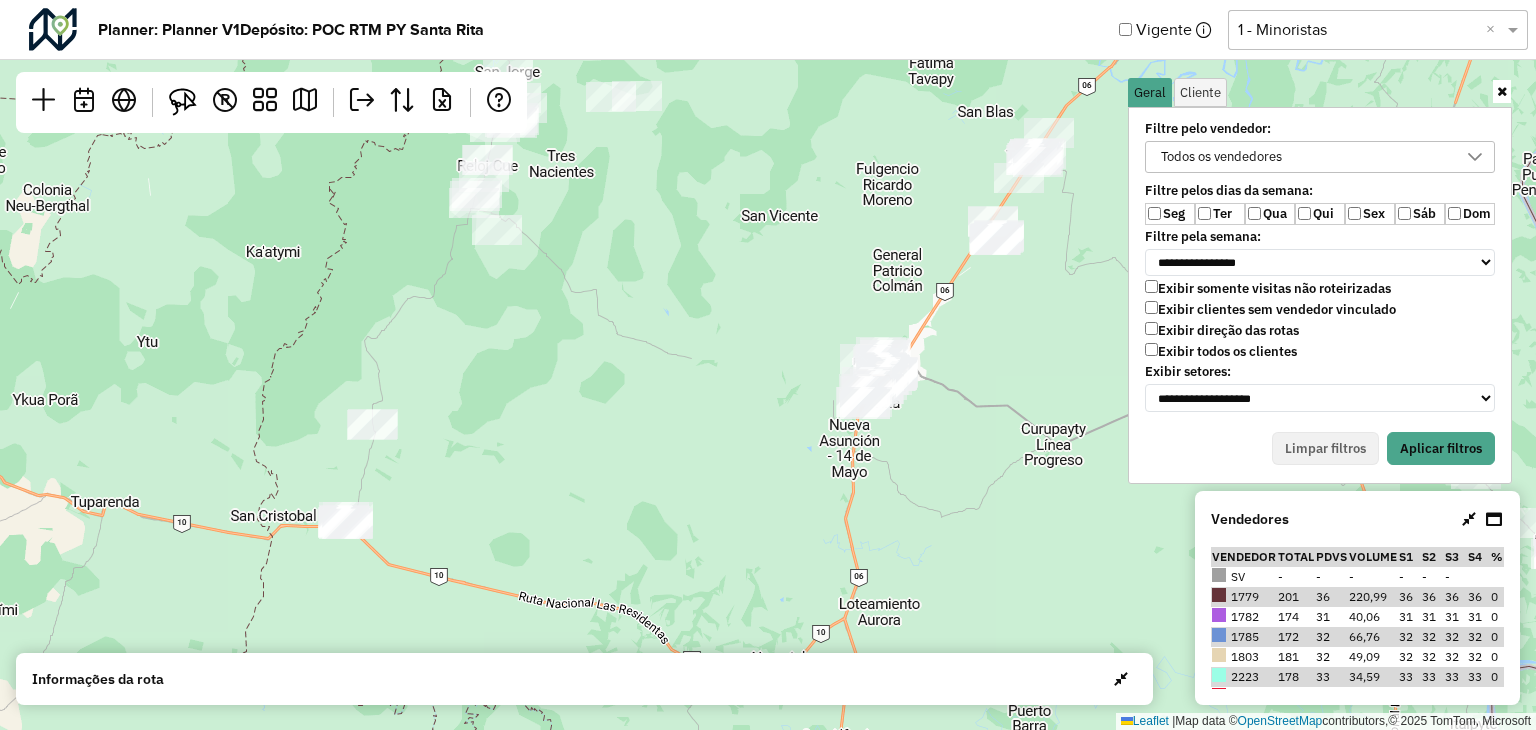 click on "Qua" at bounding box center [1270, 214] 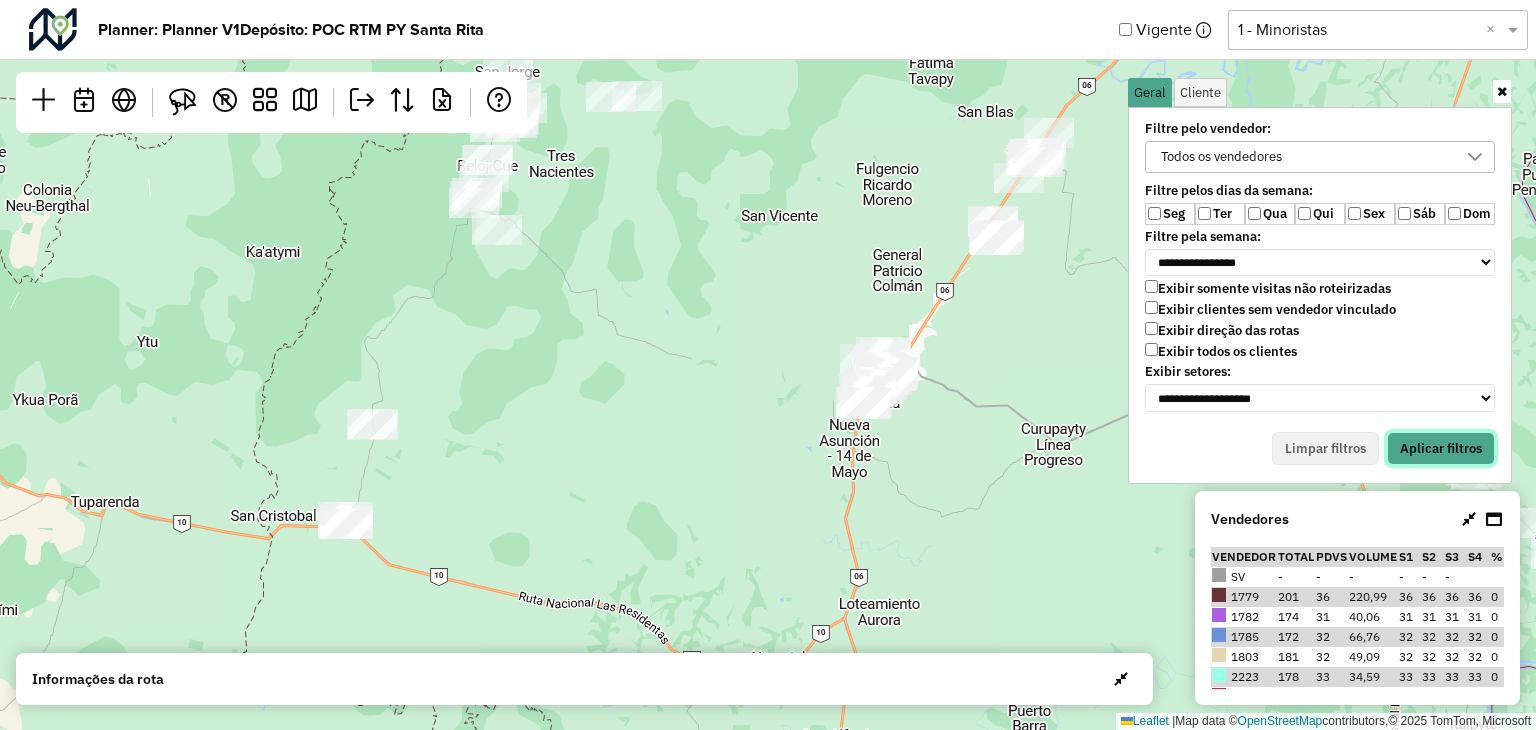 click on "Aplicar filtros" at bounding box center [1441, 449] 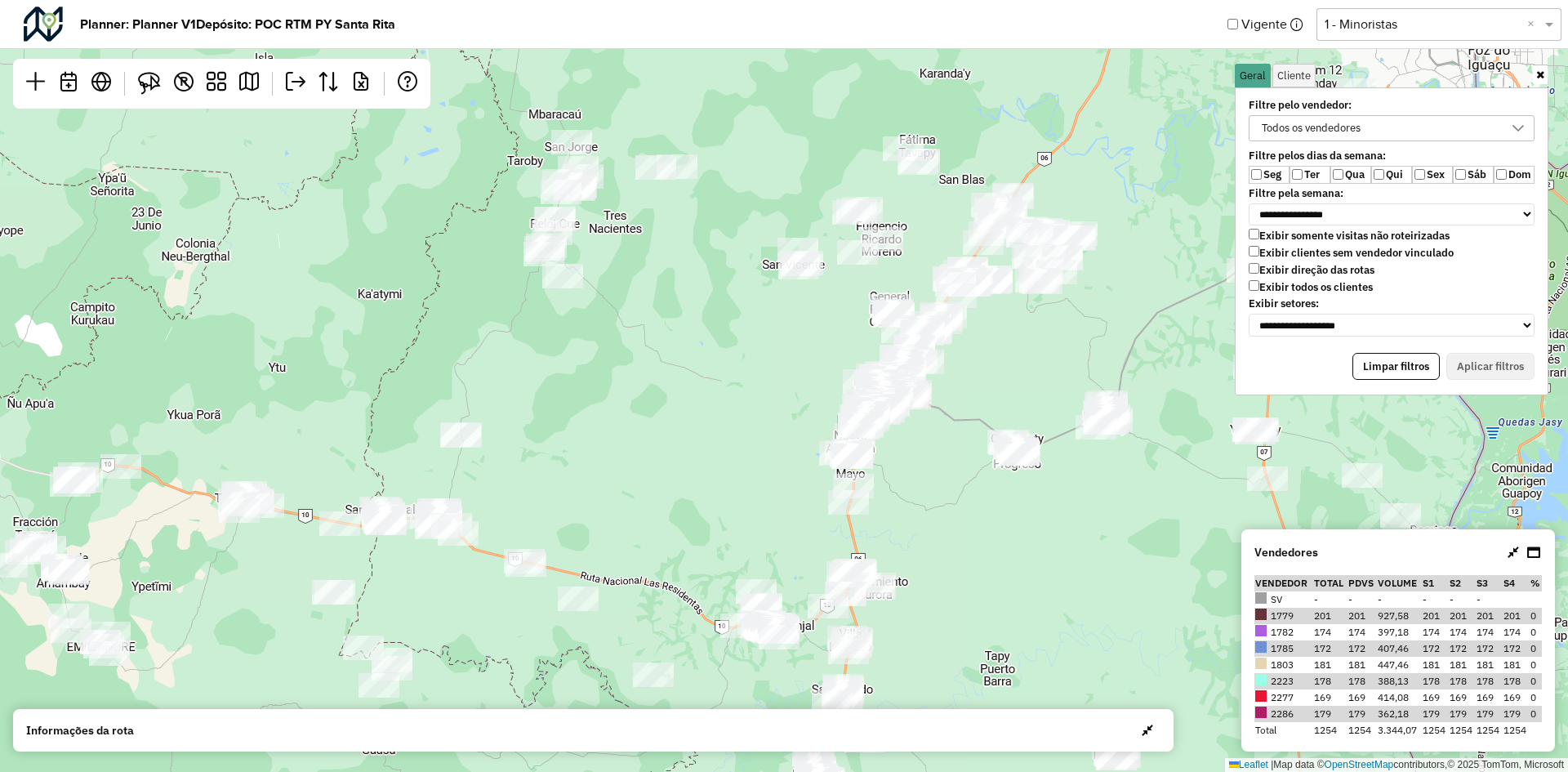 click at bounding box center (1540, 74) 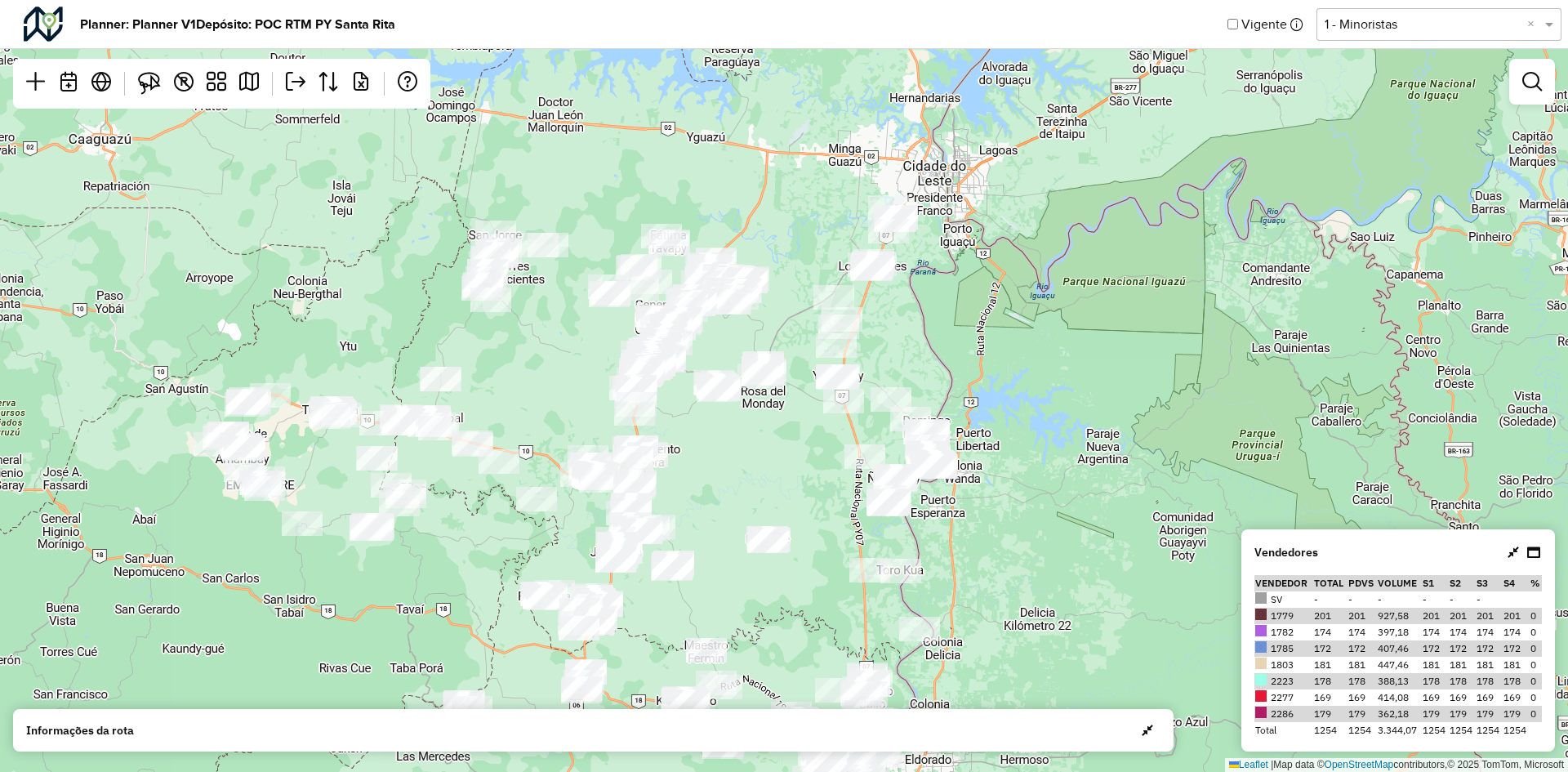 drag, startPoint x: 1111, startPoint y: 270, endPoint x: 843, endPoint y: 277, distance: 268.0914 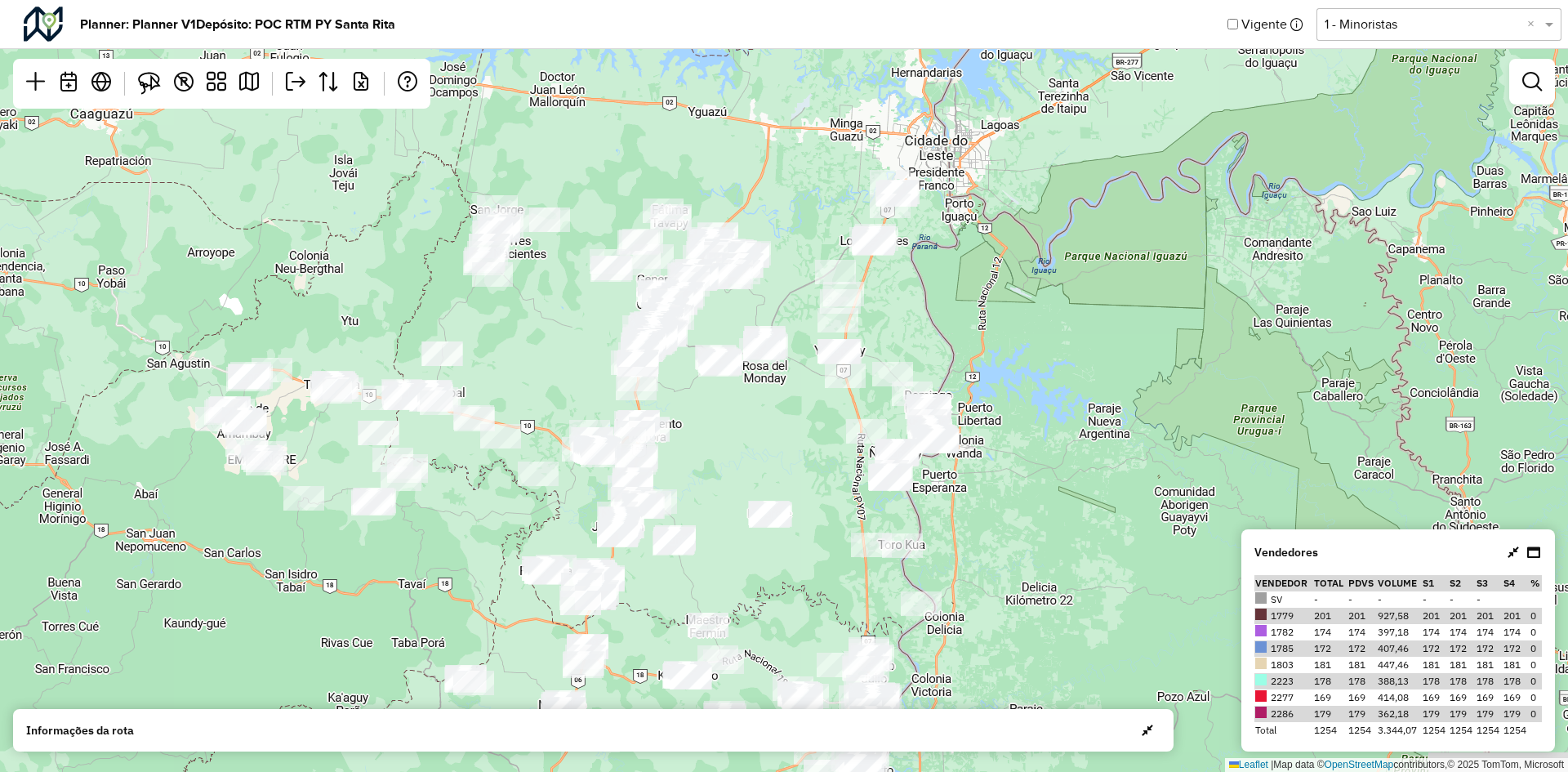 drag, startPoint x: 895, startPoint y: 453, endPoint x: 901, endPoint y: 404, distance: 49.36598 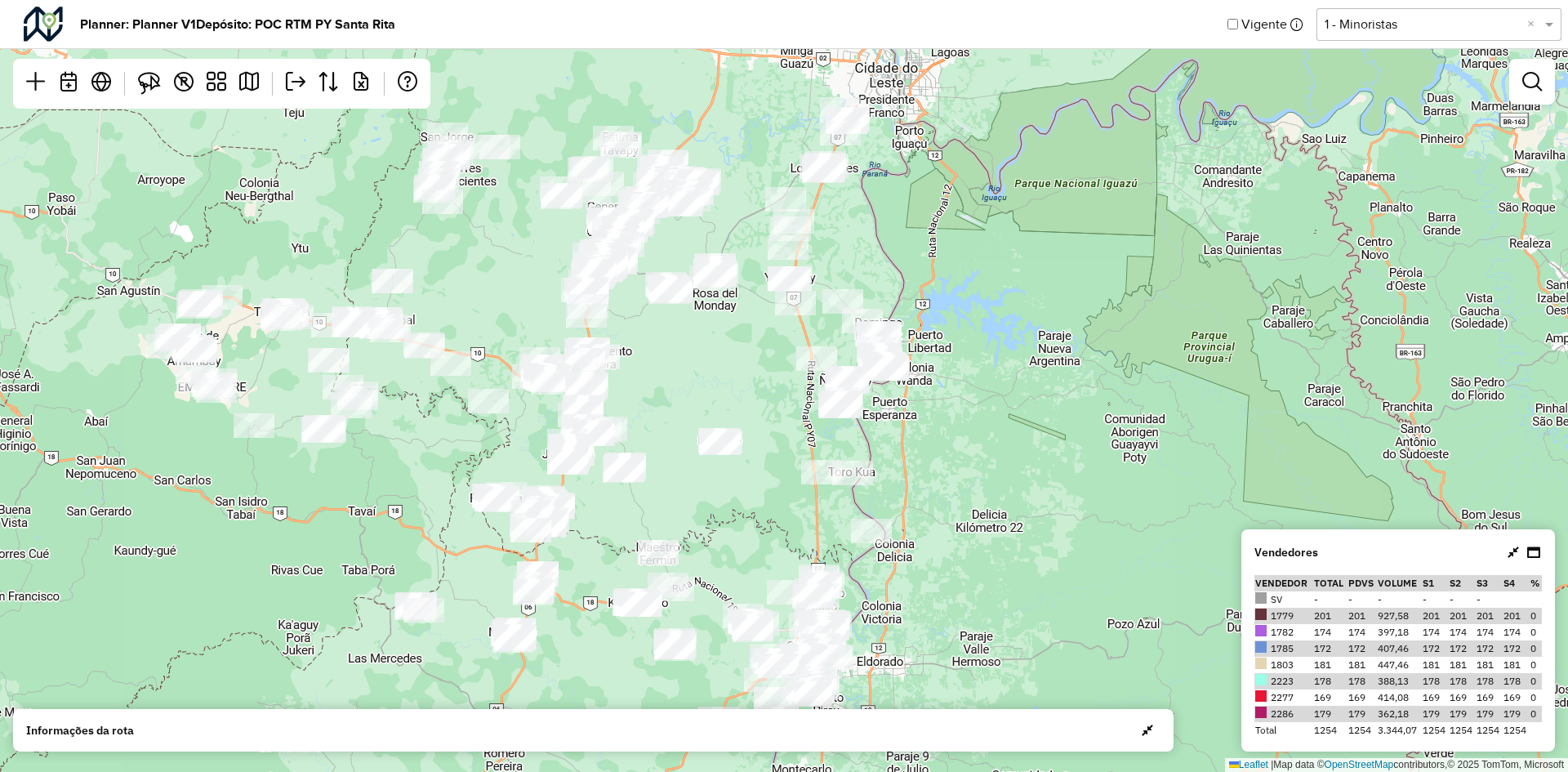 drag, startPoint x: 708, startPoint y: 440, endPoint x: 658, endPoint y: 372, distance: 84.40379 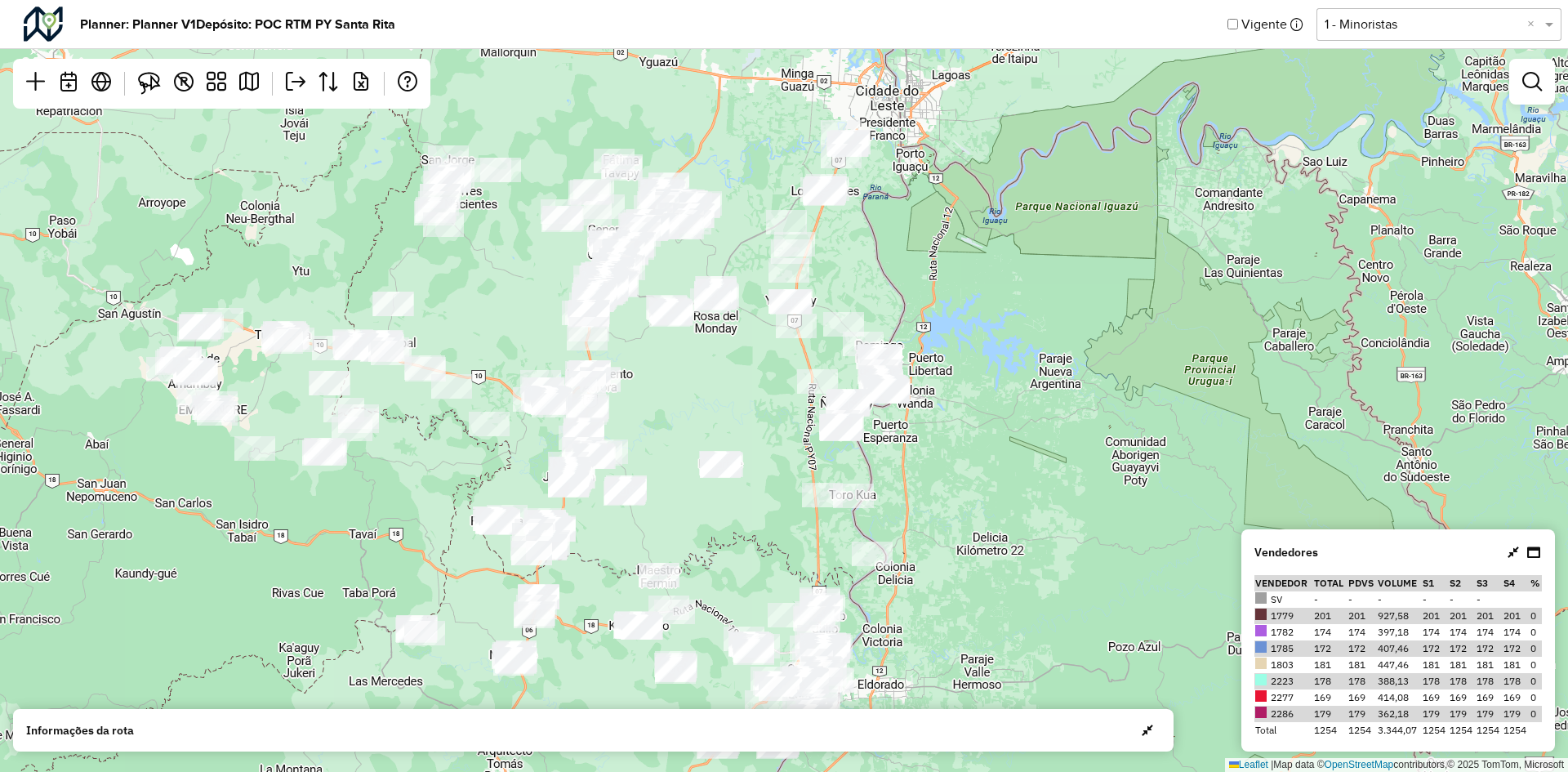 drag, startPoint x: 1113, startPoint y: 296, endPoint x: 1116, endPoint y: 304, distance: 8.544004 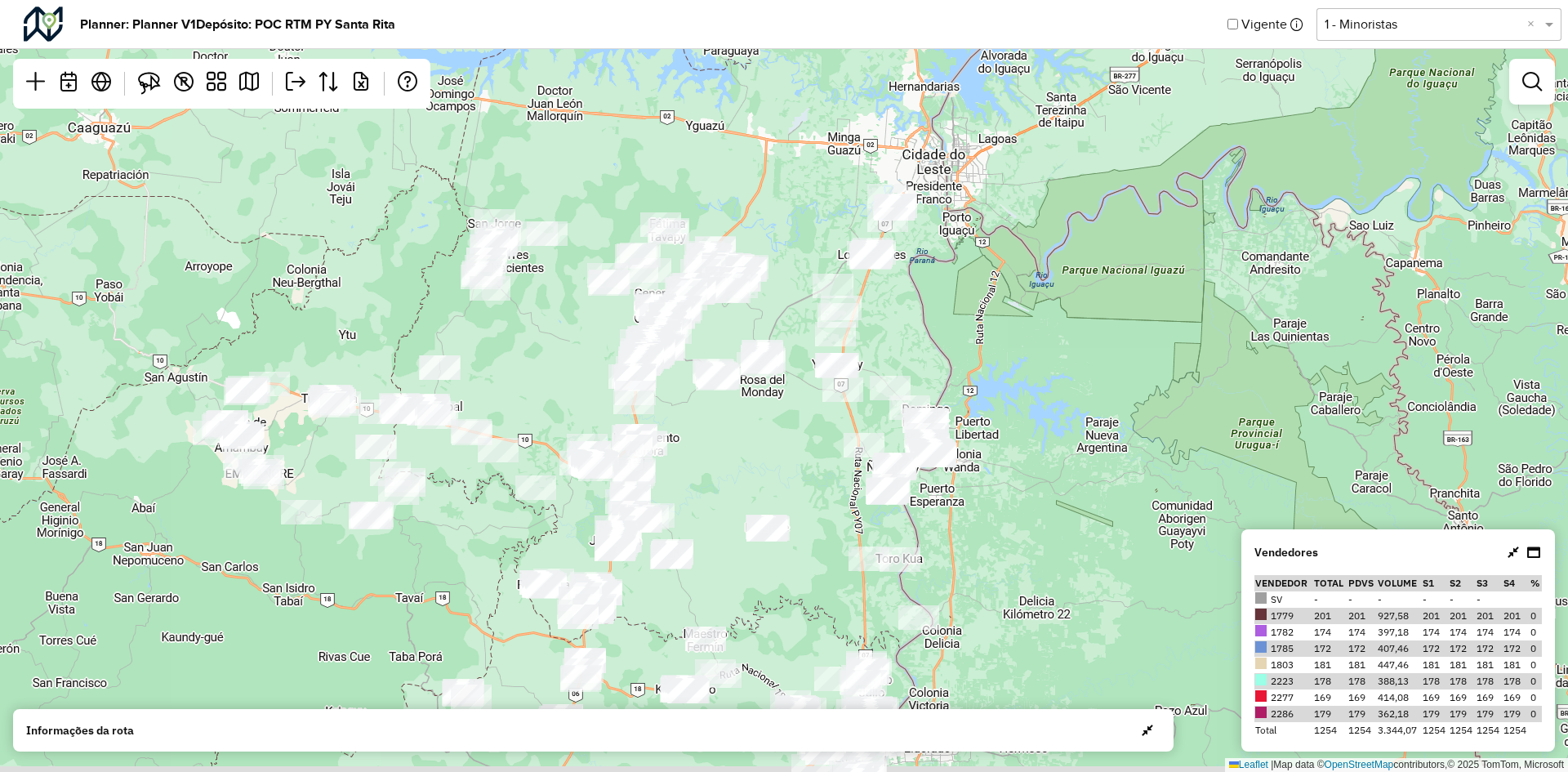 click 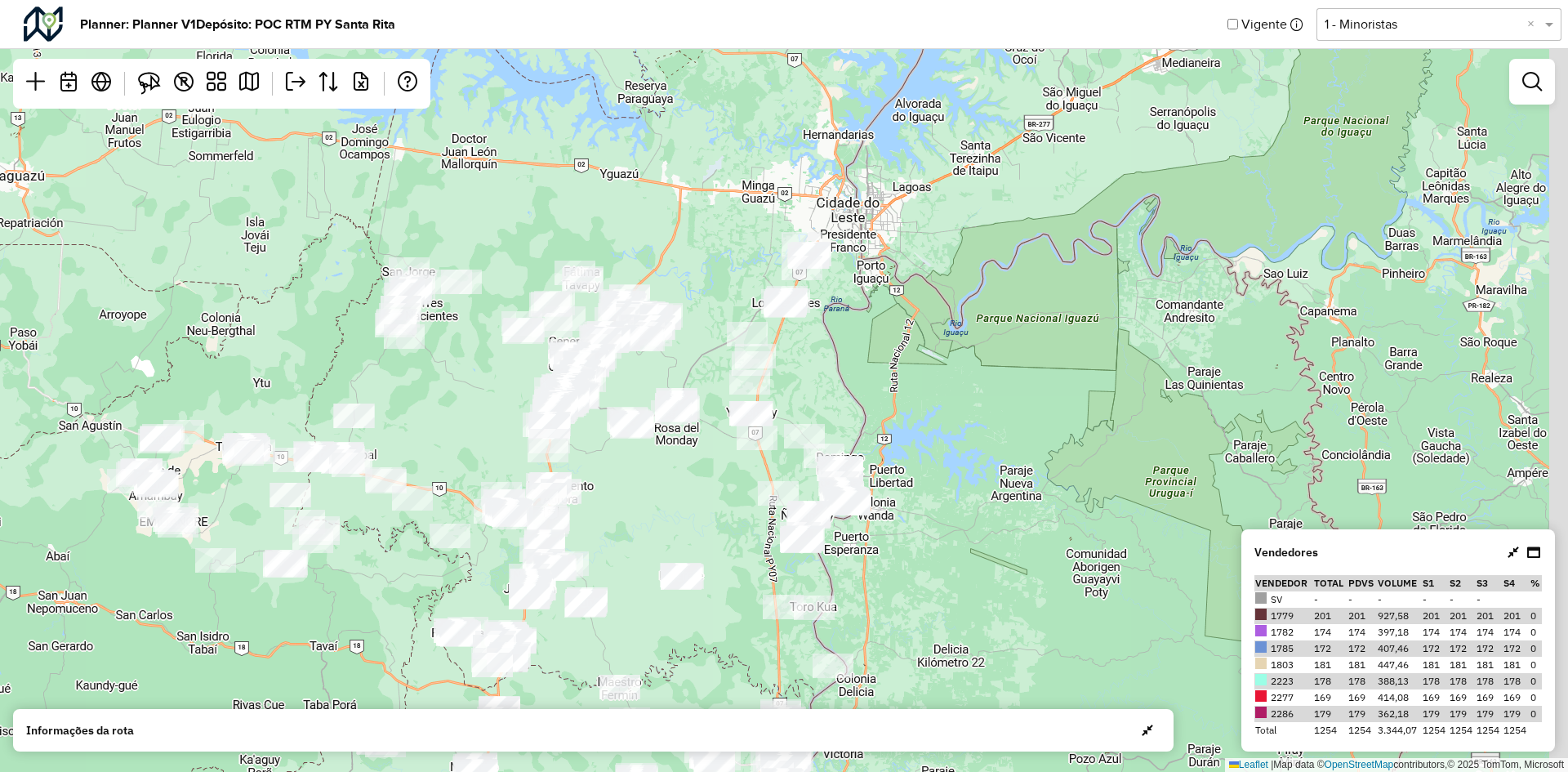 drag, startPoint x: 740, startPoint y: 402, endPoint x: 706, endPoint y: 427, distance: 42.2019 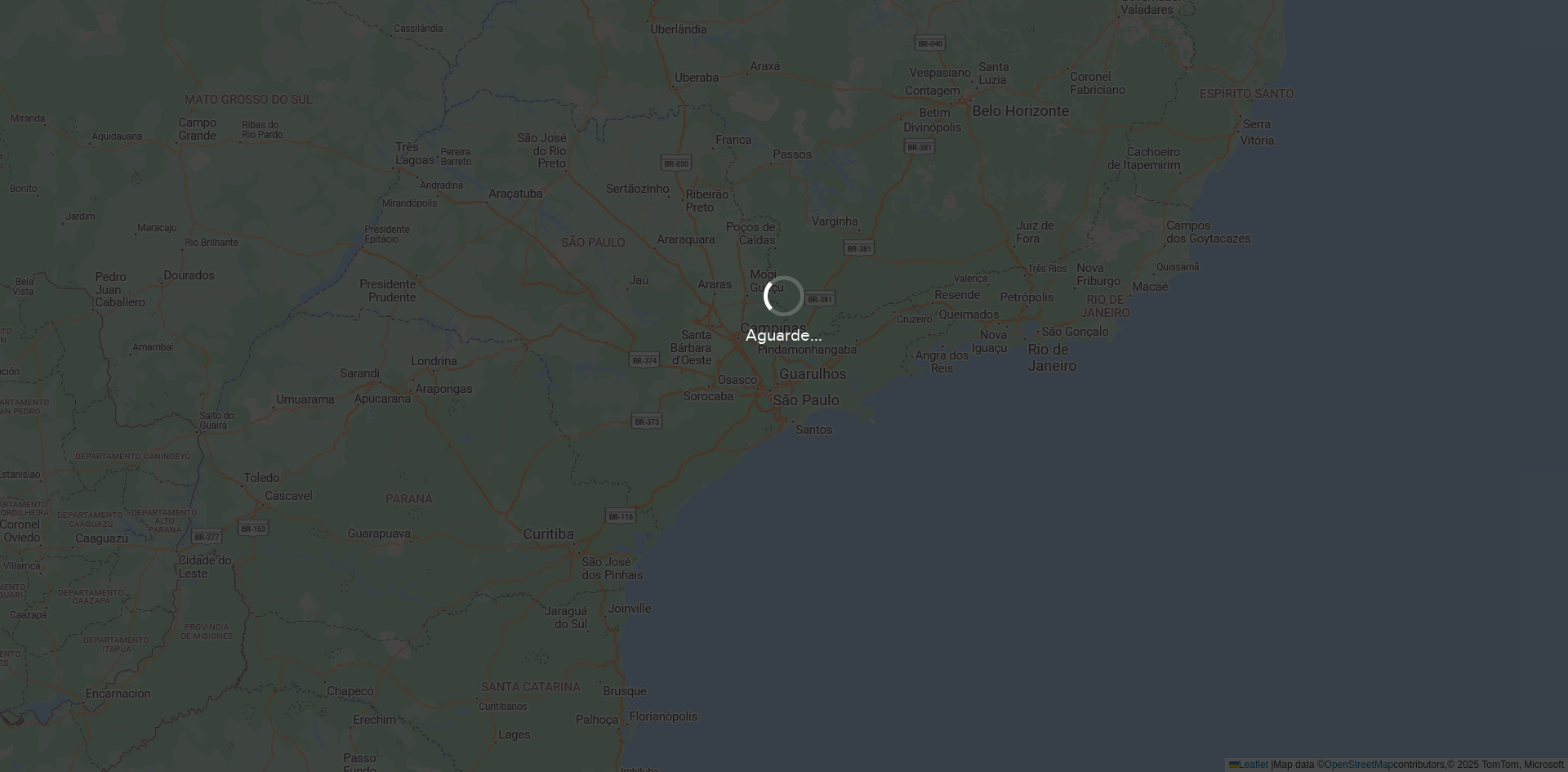 scroll, scrollTop: 0, scrollLeft: 0, axis: both 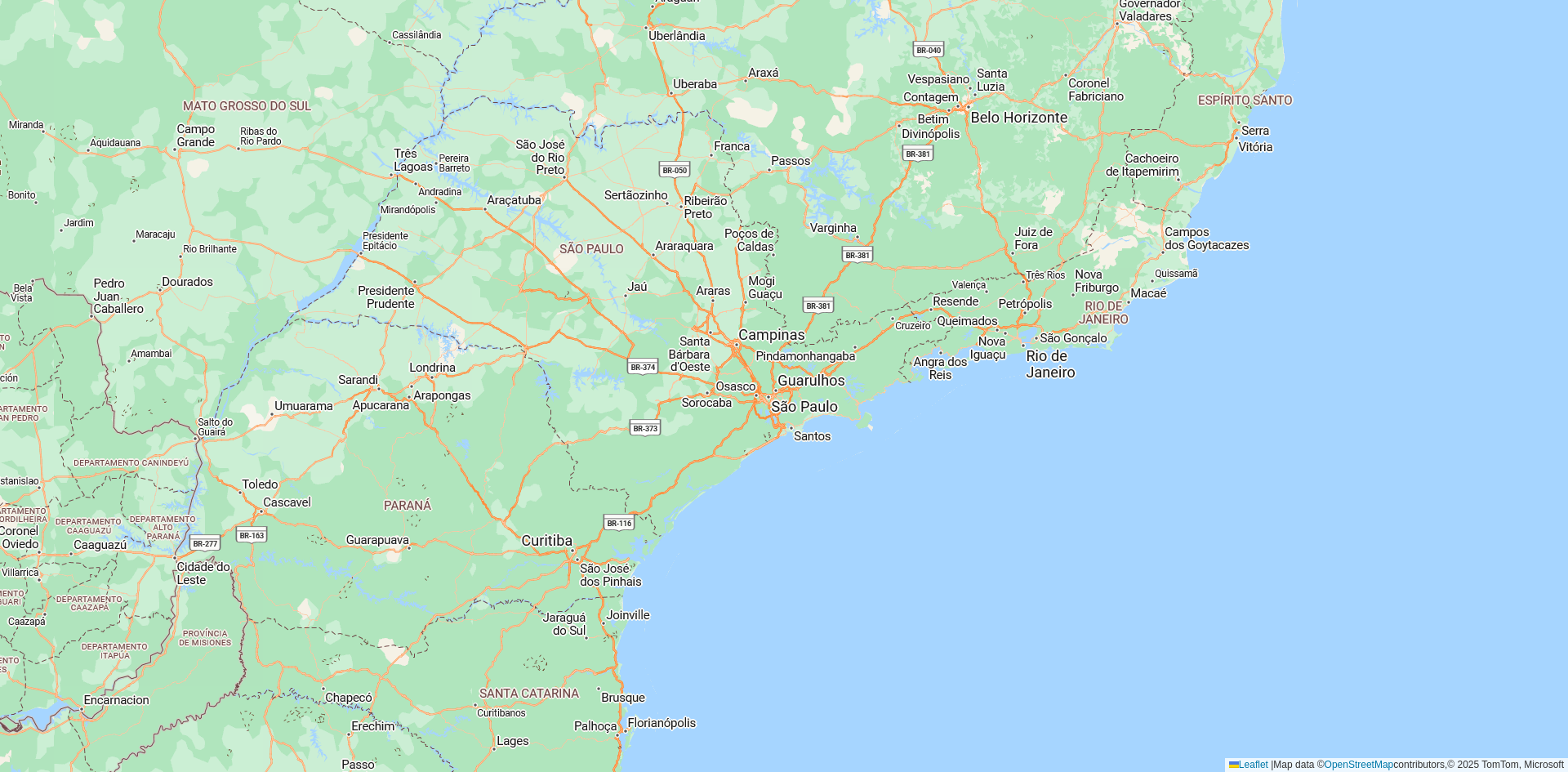 drag, startPoint x: 899, startPoint y: 306, endPoint x: 875, endPoint y: 359, distance: 58.18075 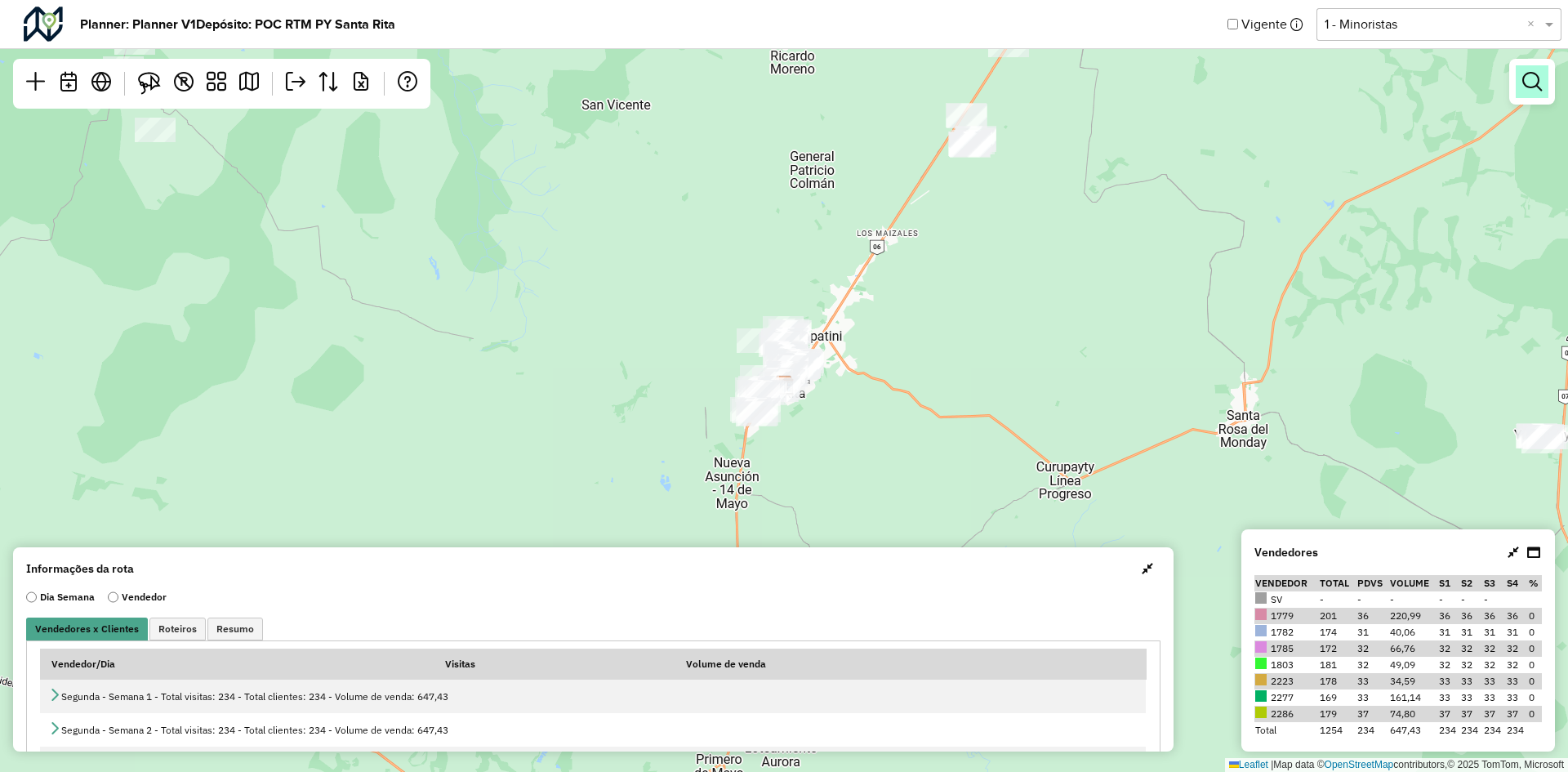 click at bounding box center (1532, 82) 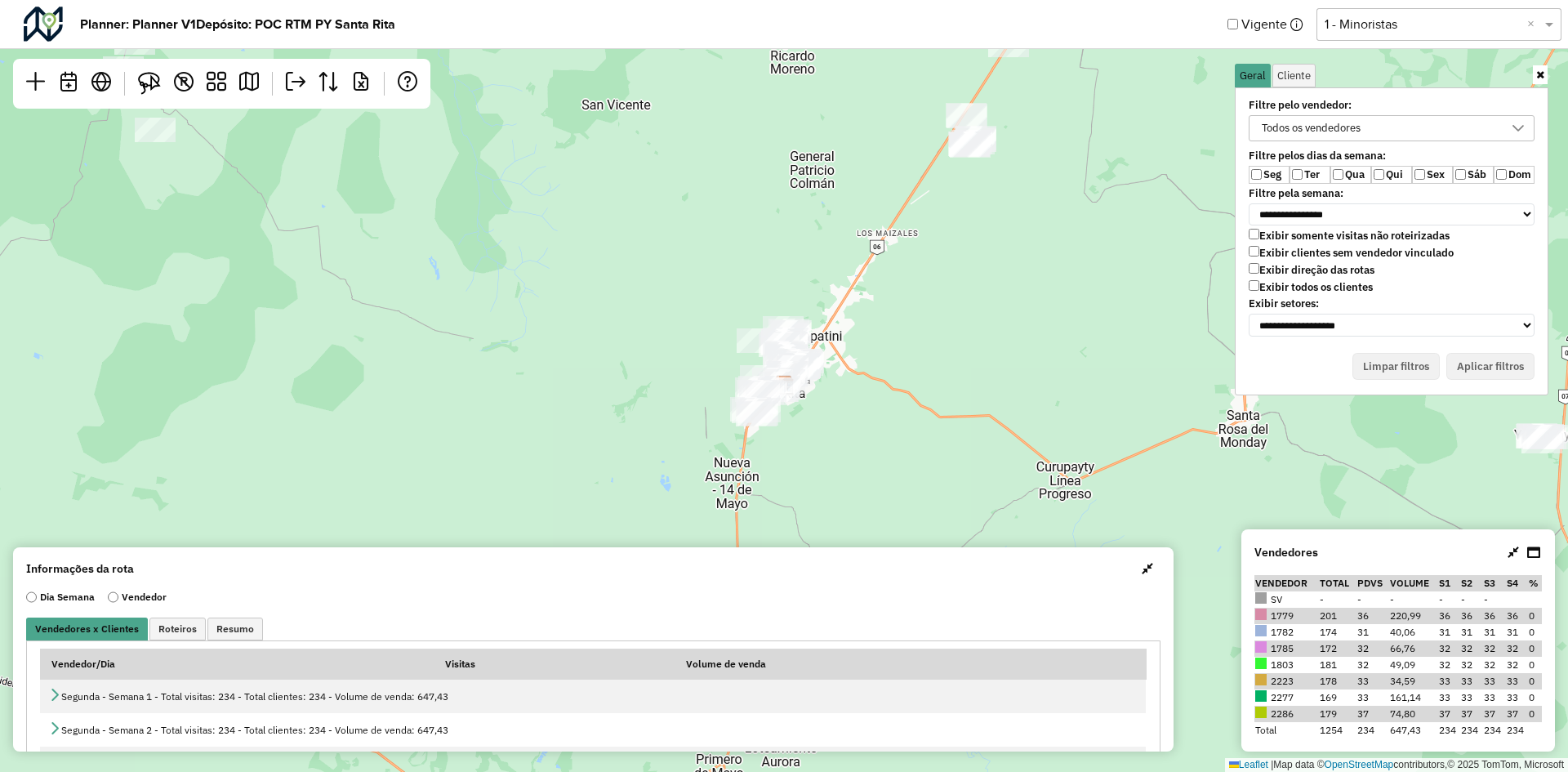 click on "Exibir todos os clientes" at bounding box center (1311, 287) 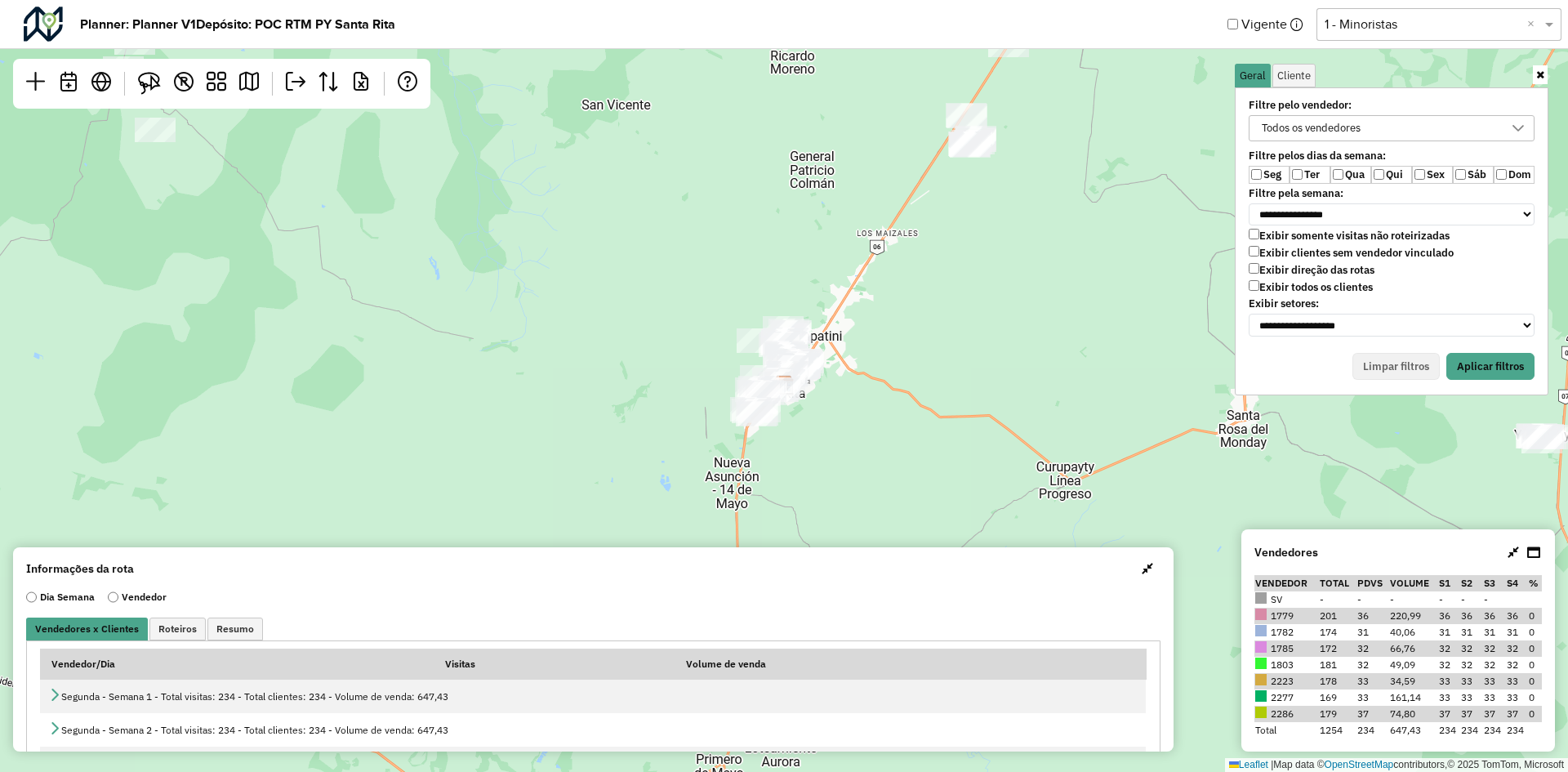 click on "Qui" at bounding box center [1392, 175] 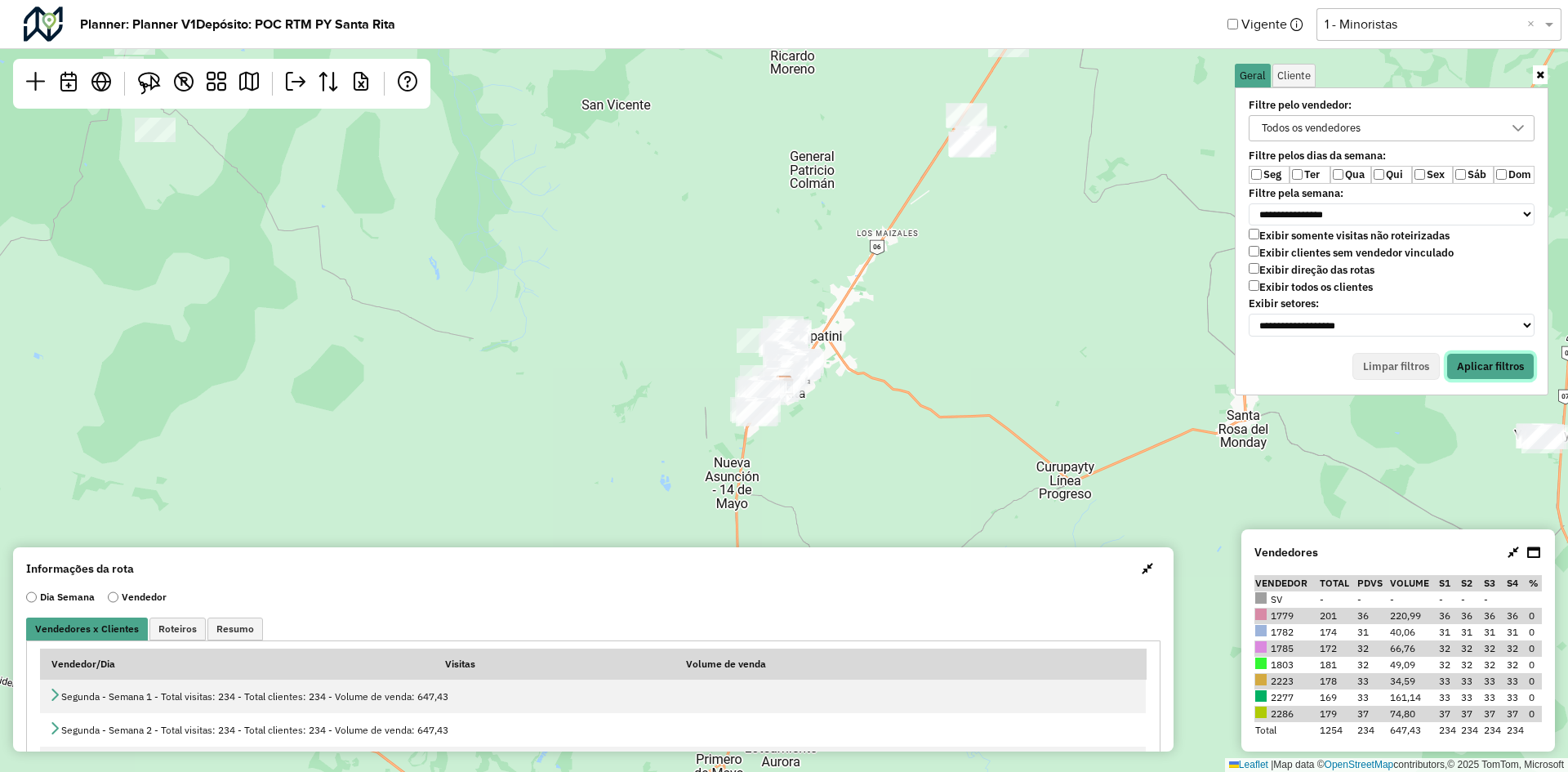 drag, startPoint x: 1490, startPoint y: 369, endPoint x: 1227, endPoint y: 652, distance: 386.33923 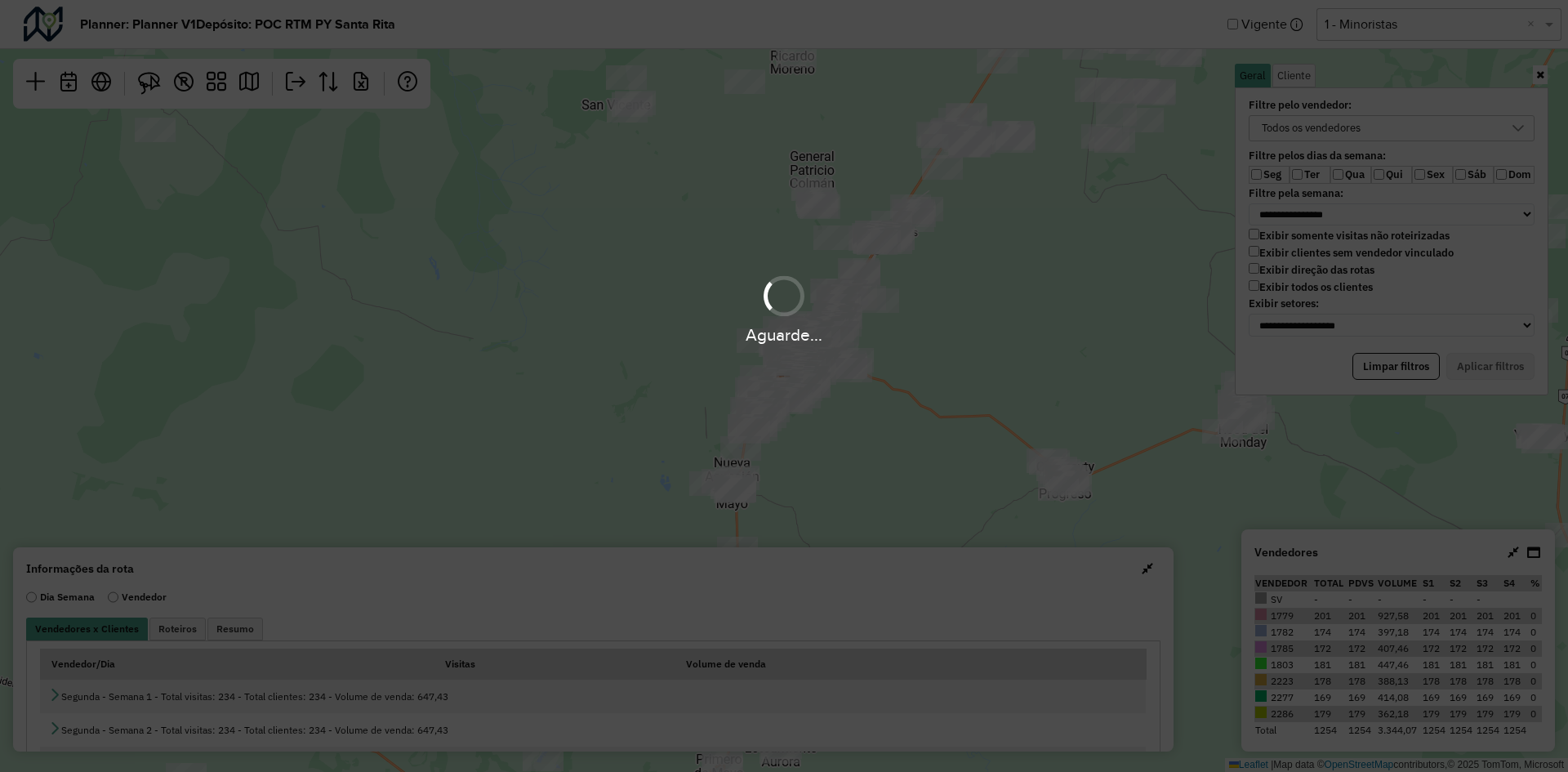 click on "Aguarde..." at bounding box center (784, 386) 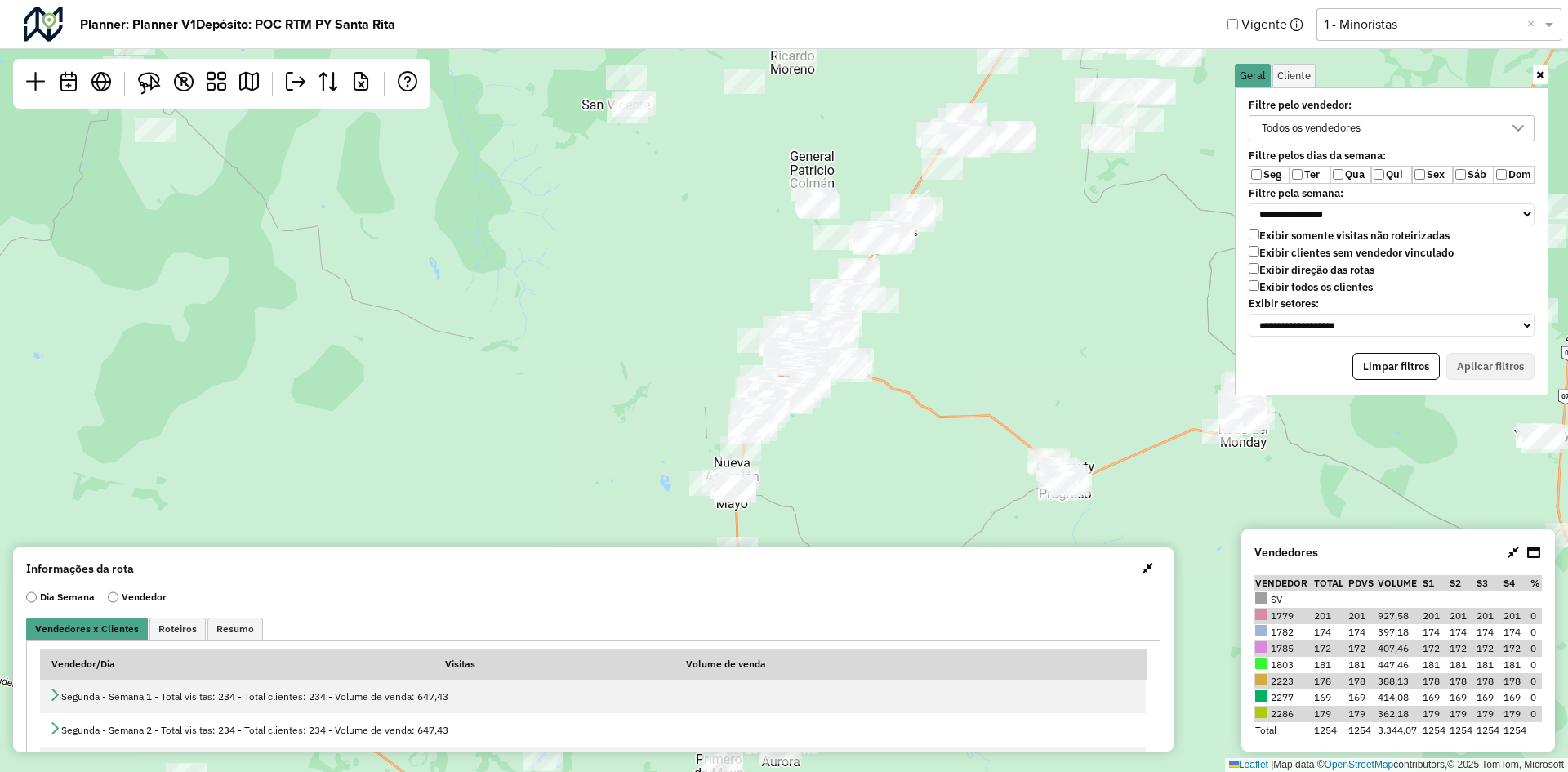 click at bounding box center [1147, 569] 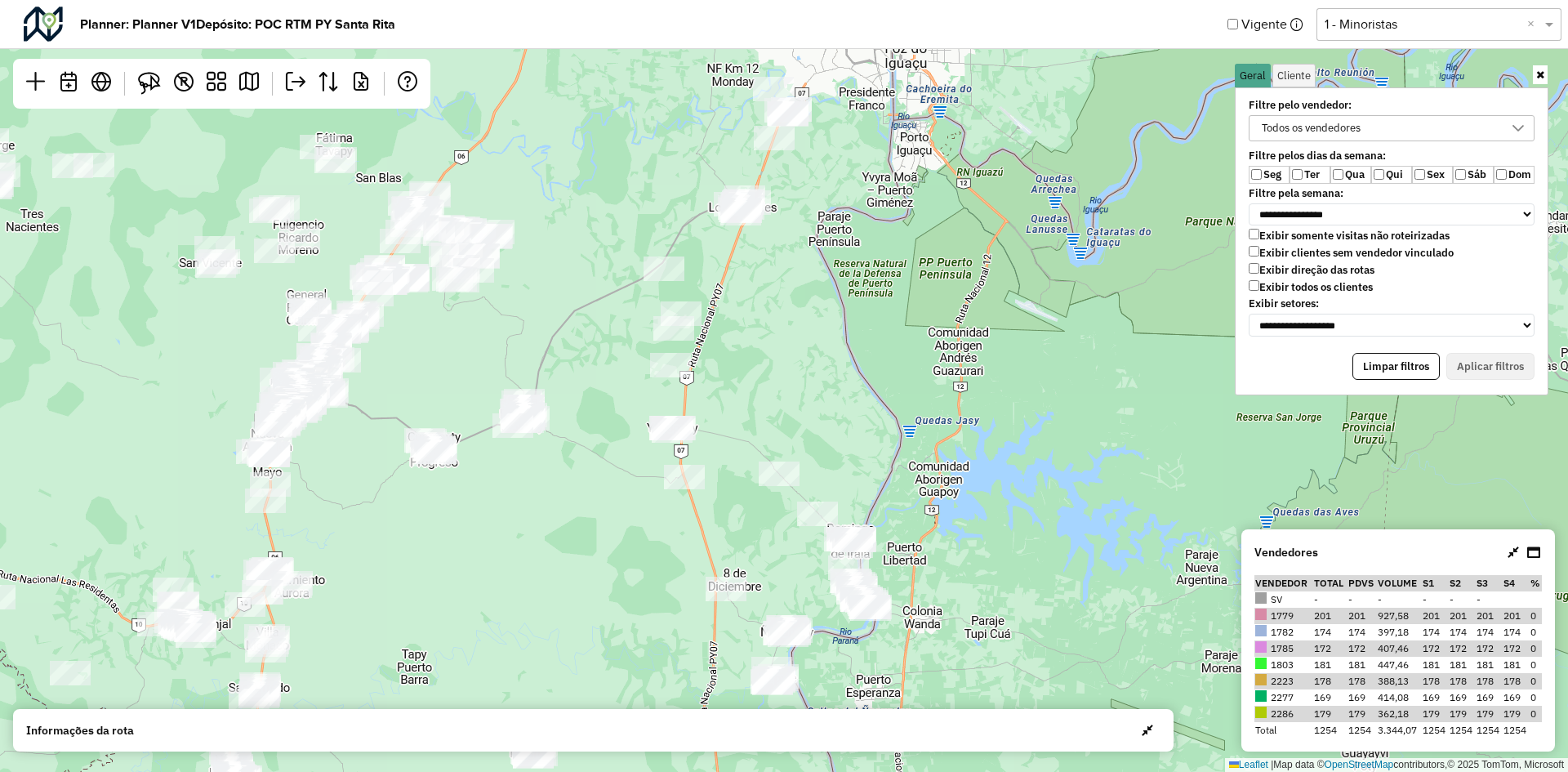 drag, startPoint x: 702, startPoint y: 358, endPoint x: 714, endPoint y: 438, distance: 80.89499 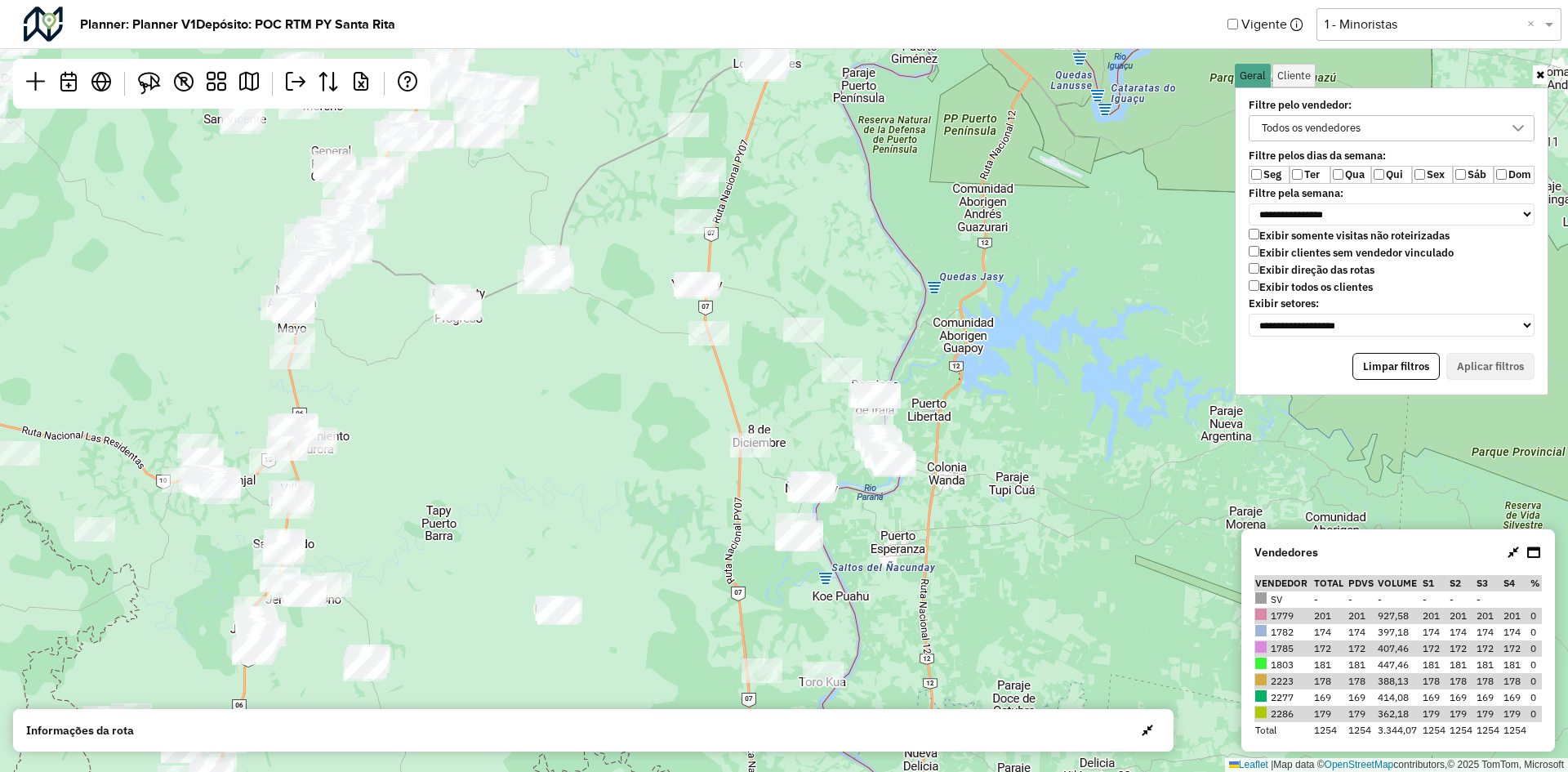 drag, startPoint x: 739, startPoint y: 377, endPoint x: 764, endPoint y: 233, distance: 146.15403 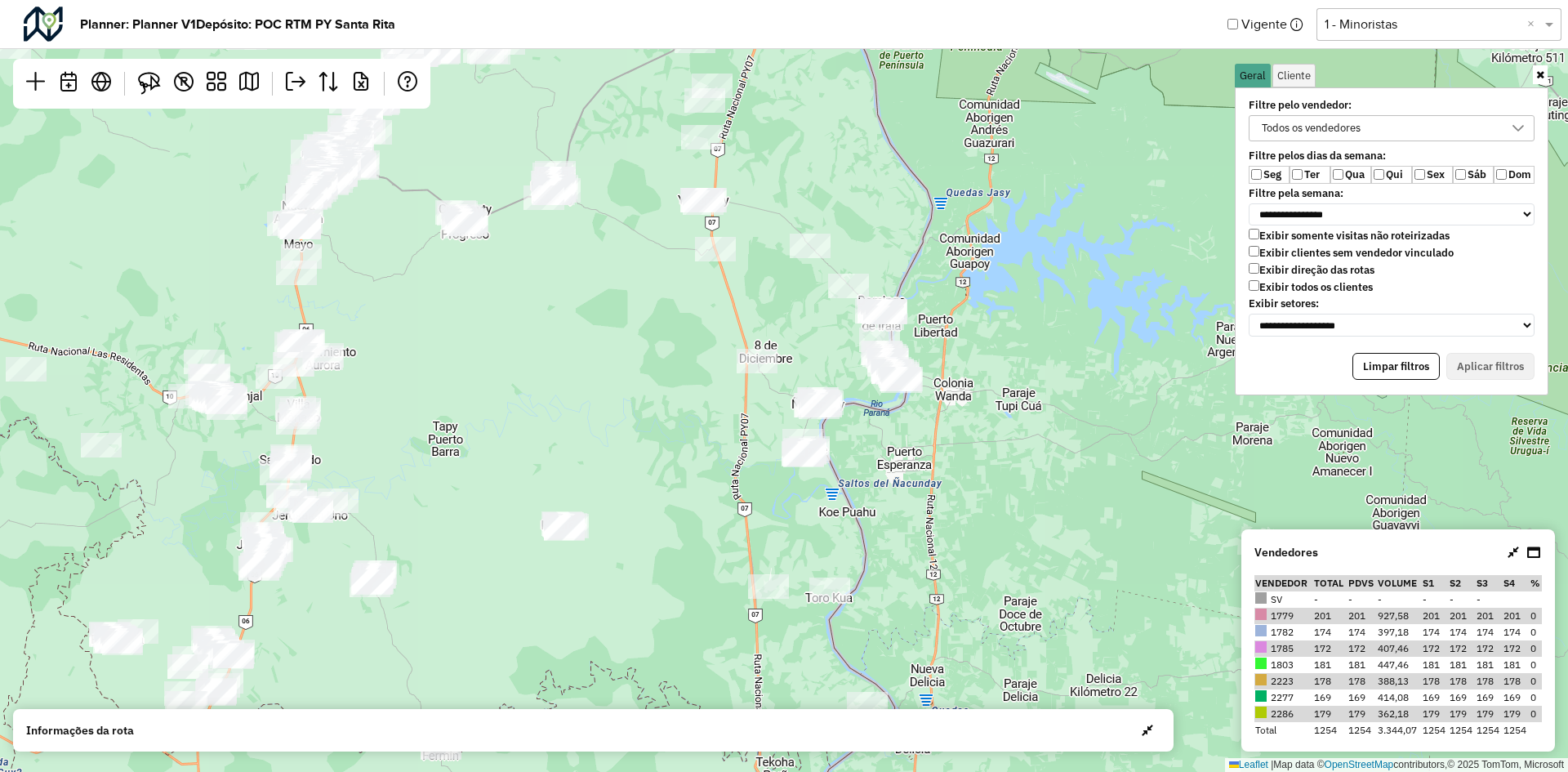 drag, startPoint x: 786, startPoint y: 388, endPoint x: 792, endPoint y: 294, distance: 94.19129 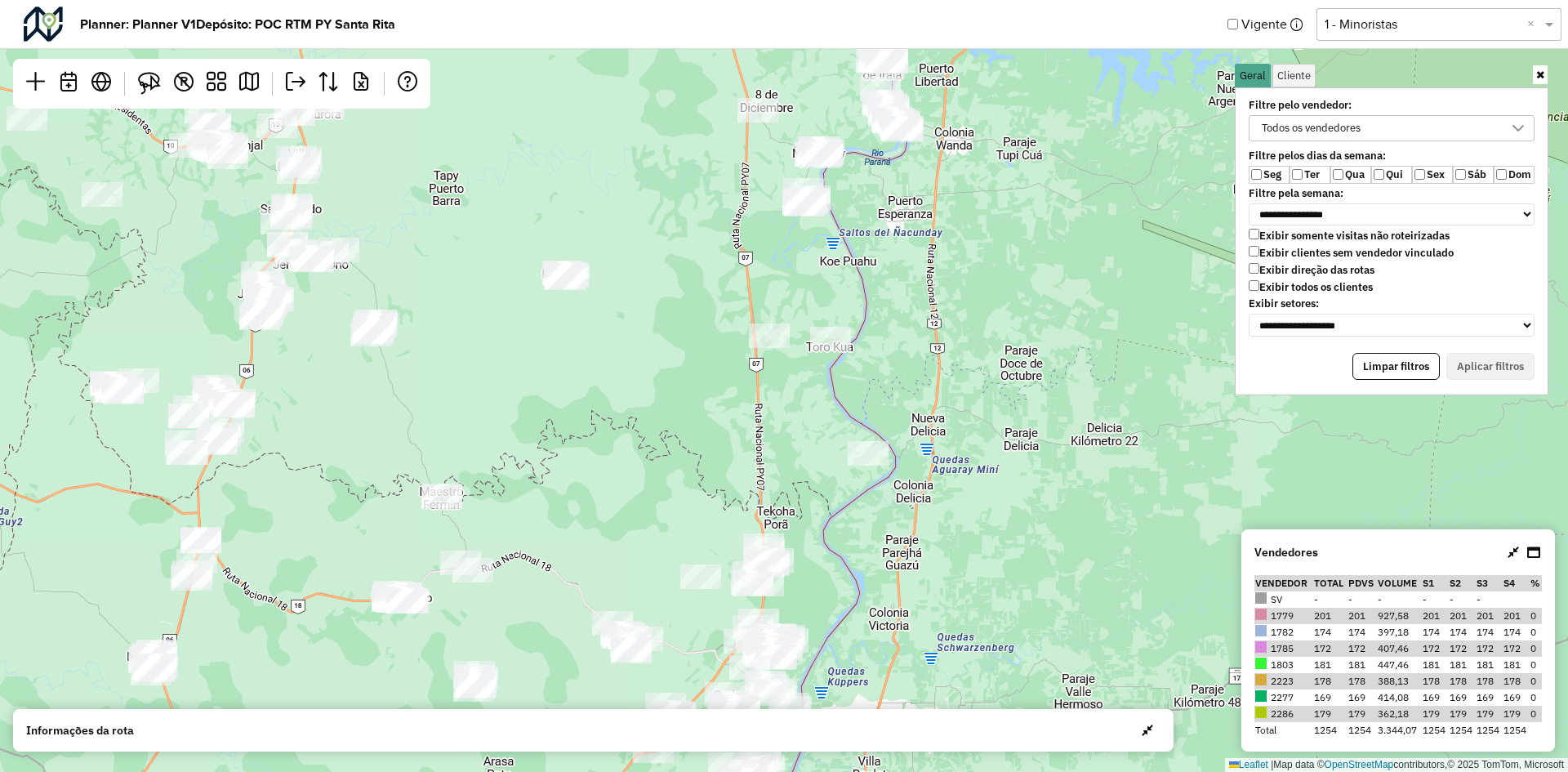 drag, startPoint x: 826, startPoint y: 461, endPoint x: 822, endPoint y: 386, distance: 75.106591 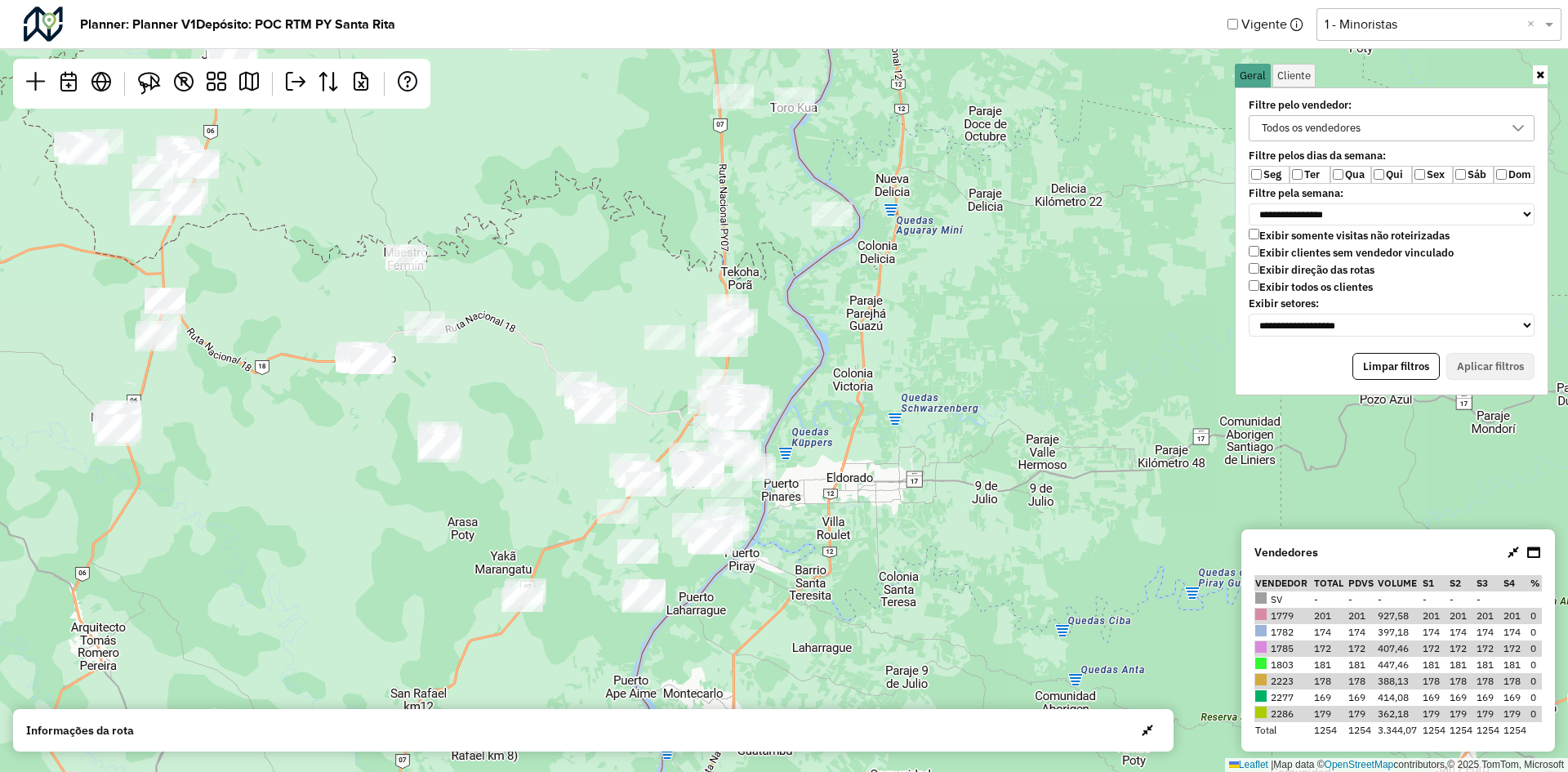 drag, startPoint x: 742, startPoint y: 395, endPoint x: 730, endPoint y: 470, distance: 75.953933 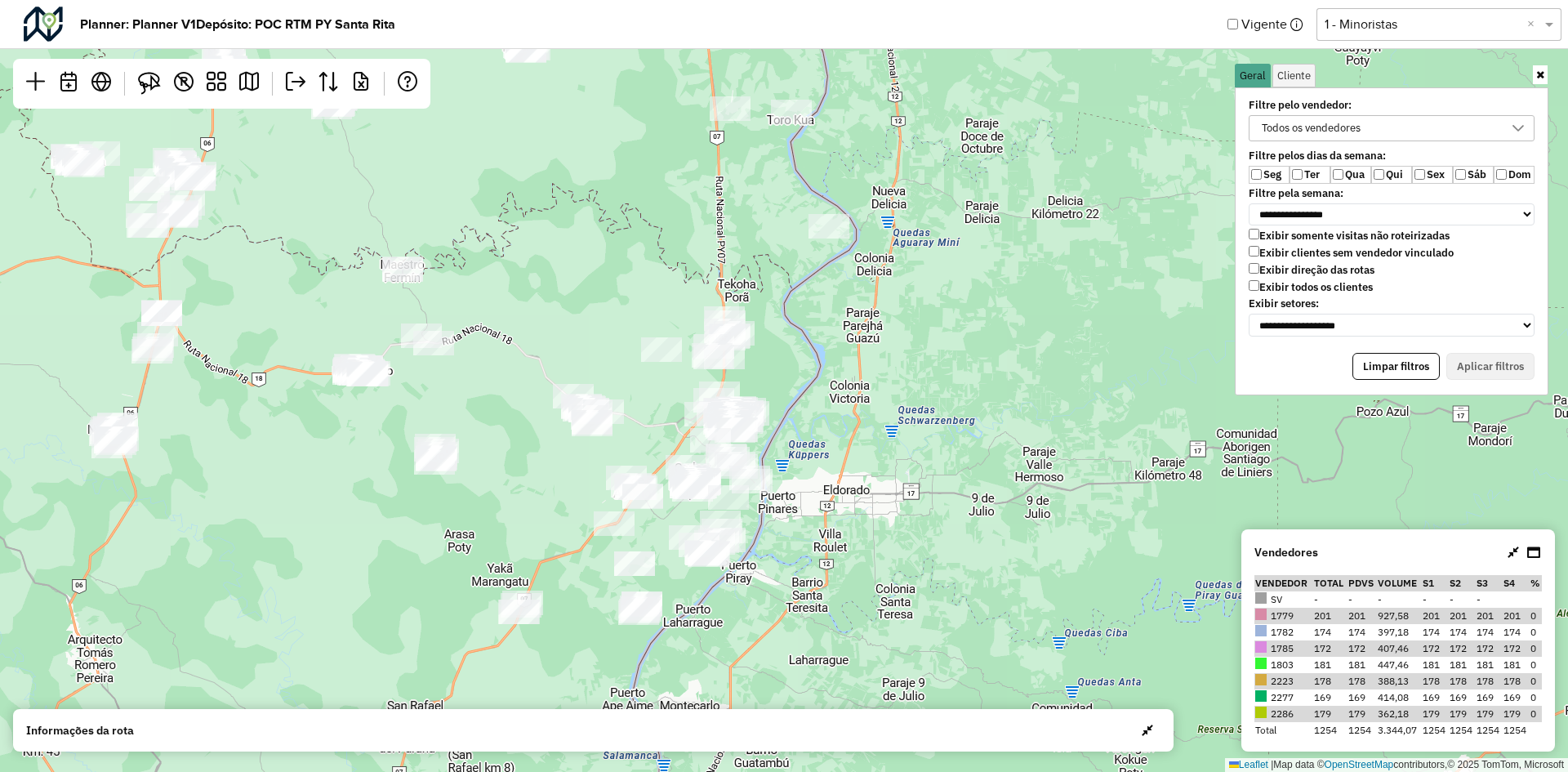 drag, startPoint x: 886, startPoint y: 346, endPoint x: 884, endPoint y: 358, distance: 12.165525 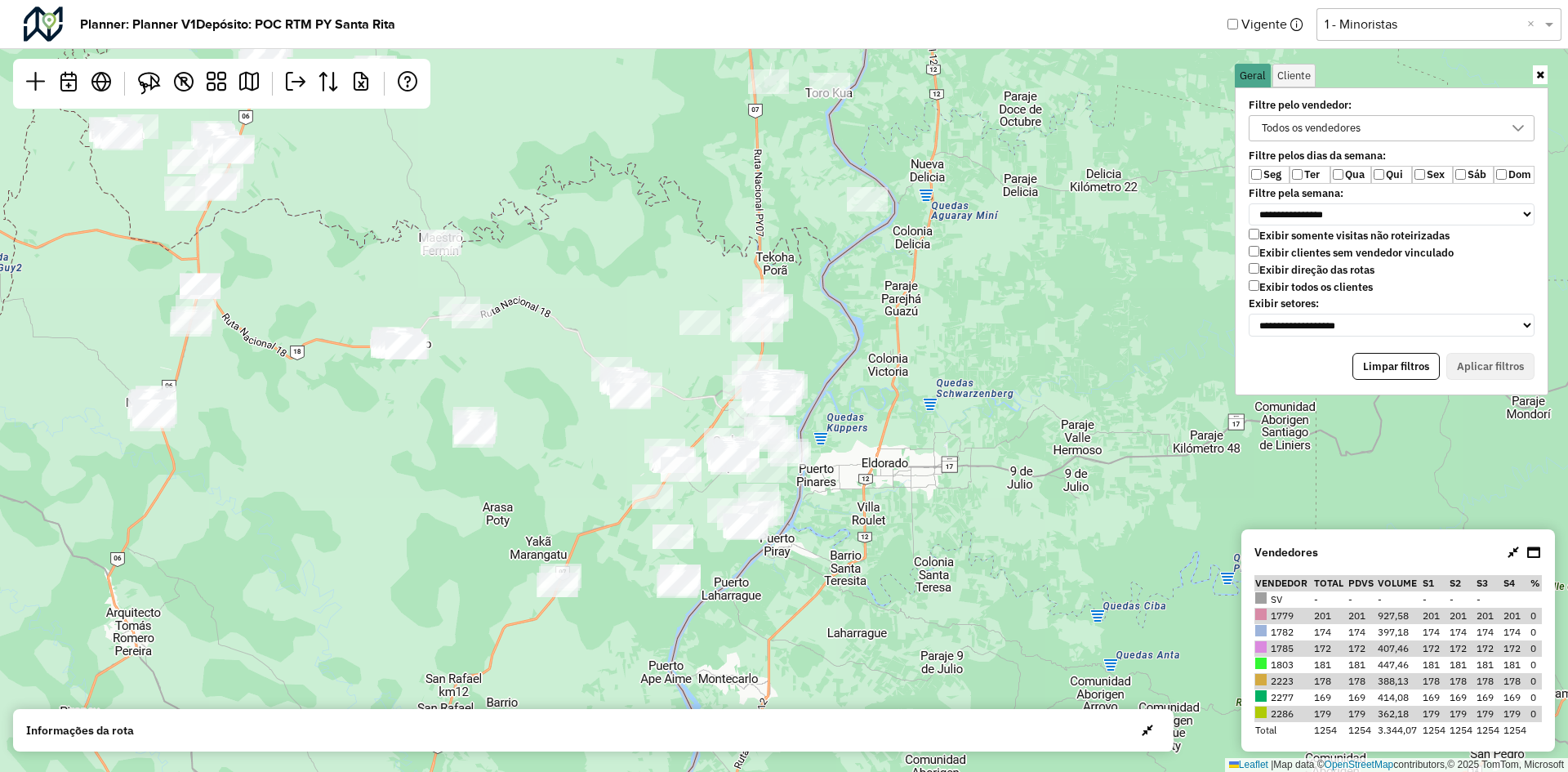 drag, startPoint x: 885, startPoint y: 413, endPoint x: 914, endPoint y: 393, distance: 35.22783 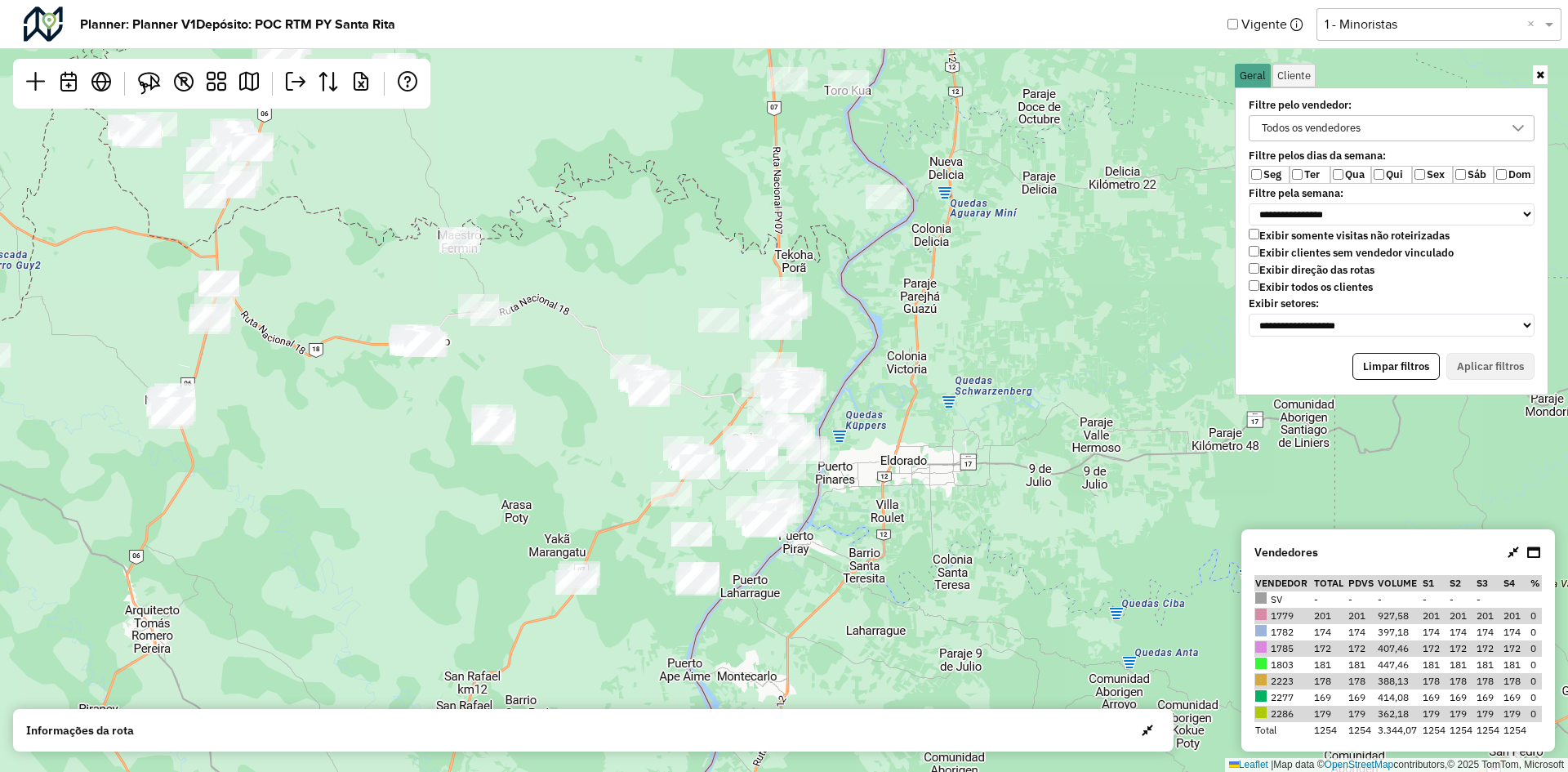 drag, startPoint x: 906, startPoint y: 398, endPoint x: 919, endPoint y: 396, distance: 13.152946 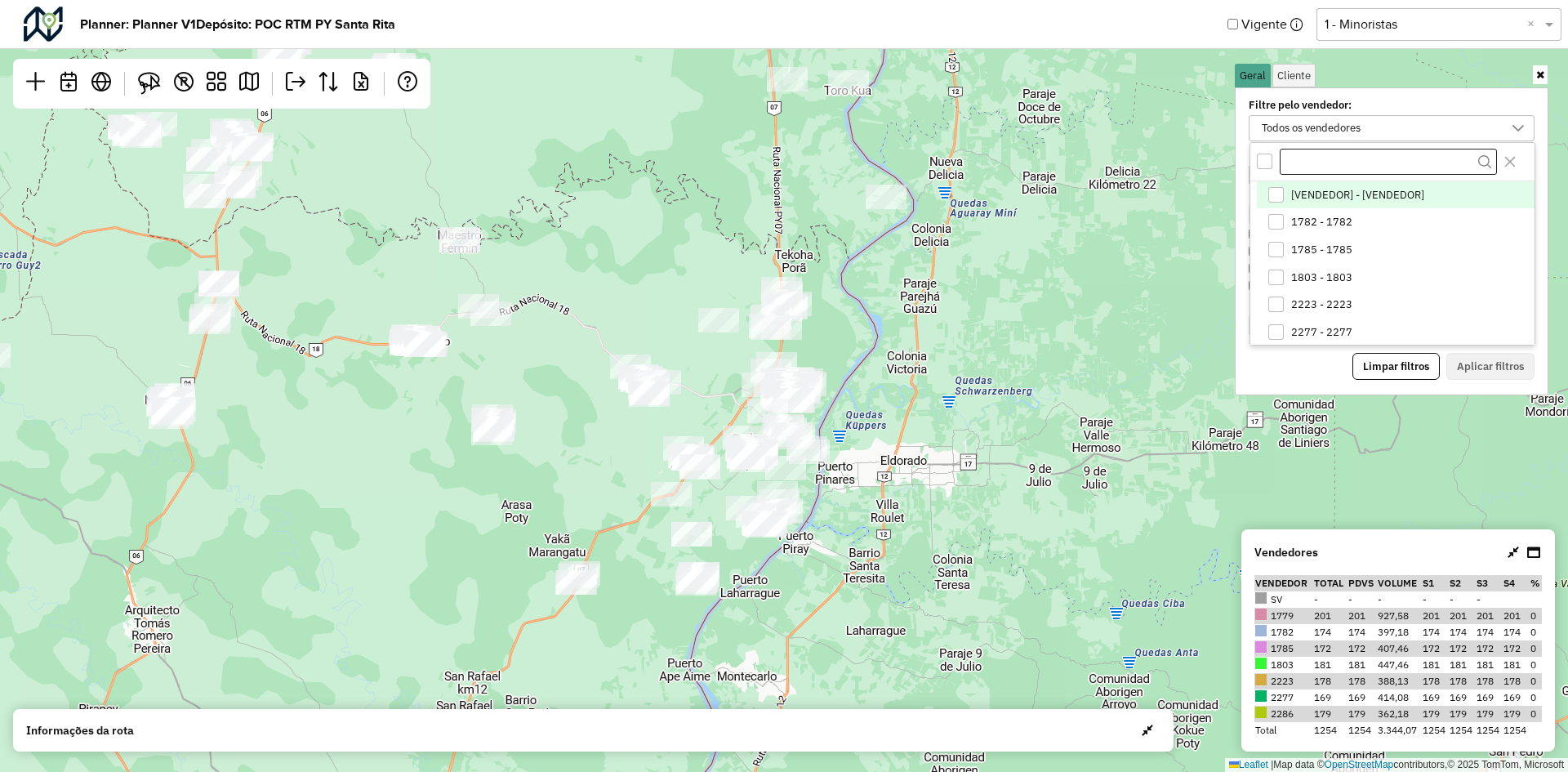 scroll, scrollTop: 9, scrollLeft: 65, axis: both 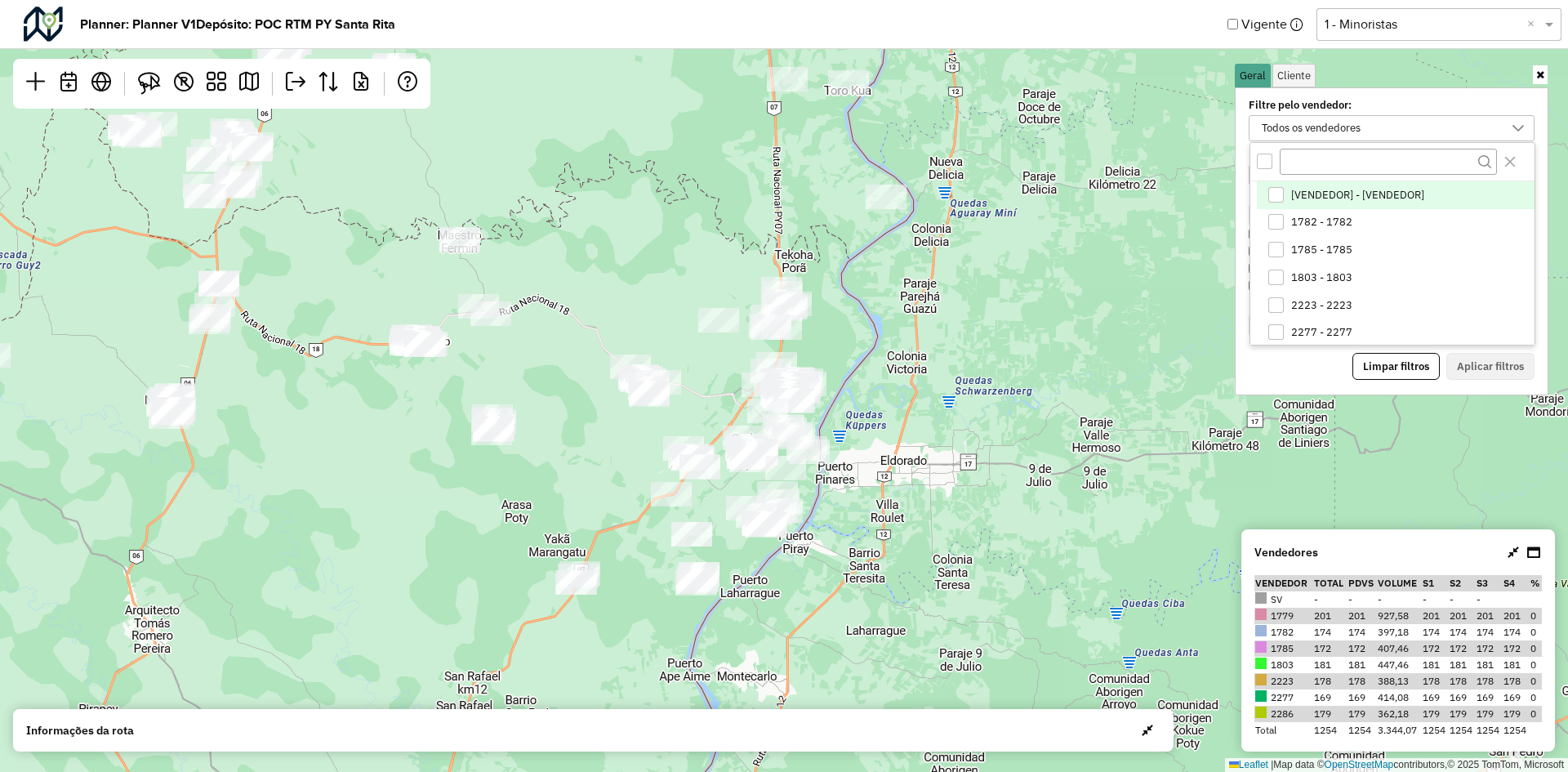 click at bounding box center (1276, 194) 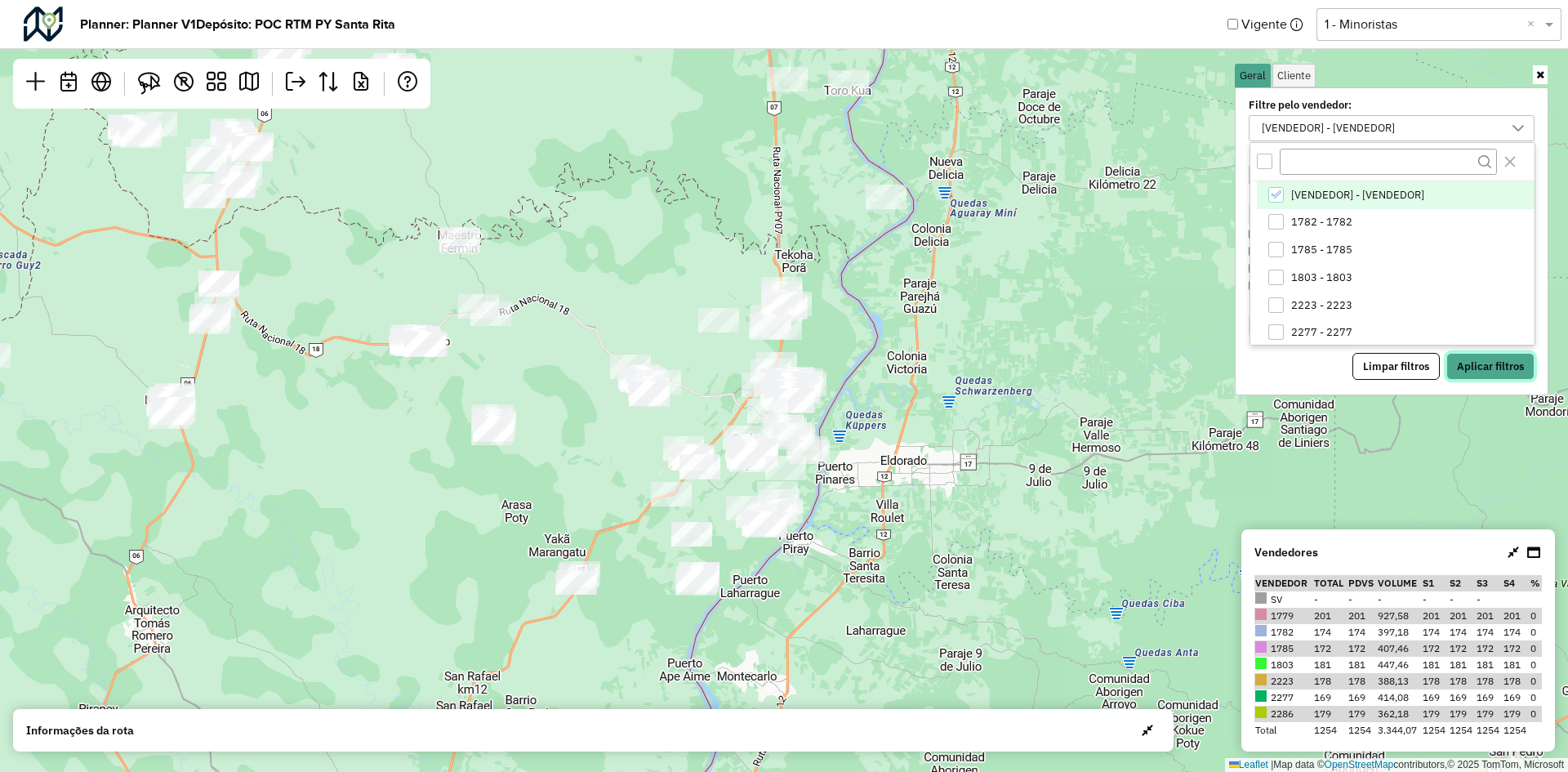 click on "Aplicar filtros" at bounding box center [1490, 367] 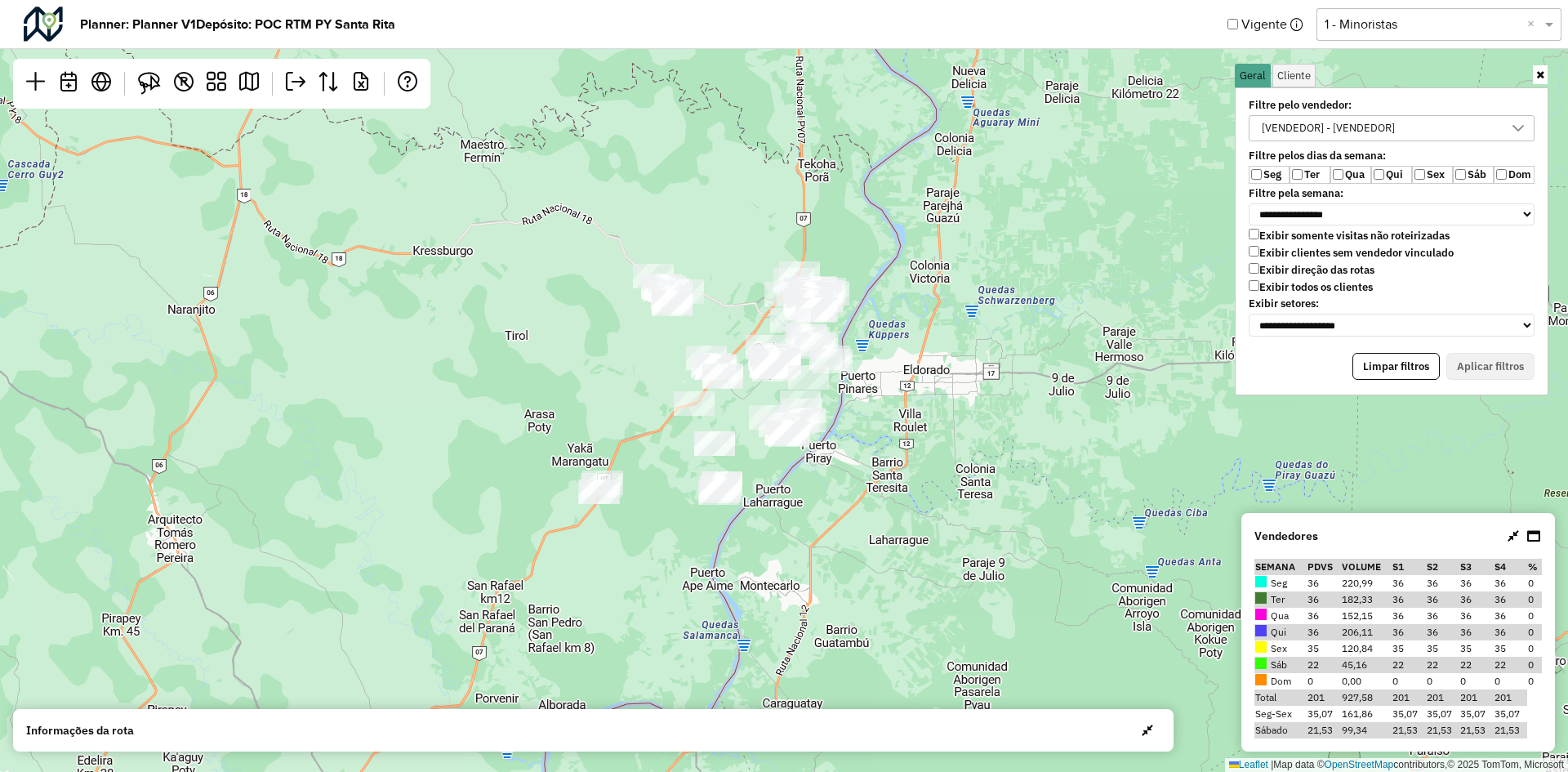 drag, startPoint x: 910, startPoint y: 367, endPoint x: 933, endPoint y: 276, distance: 93.8616 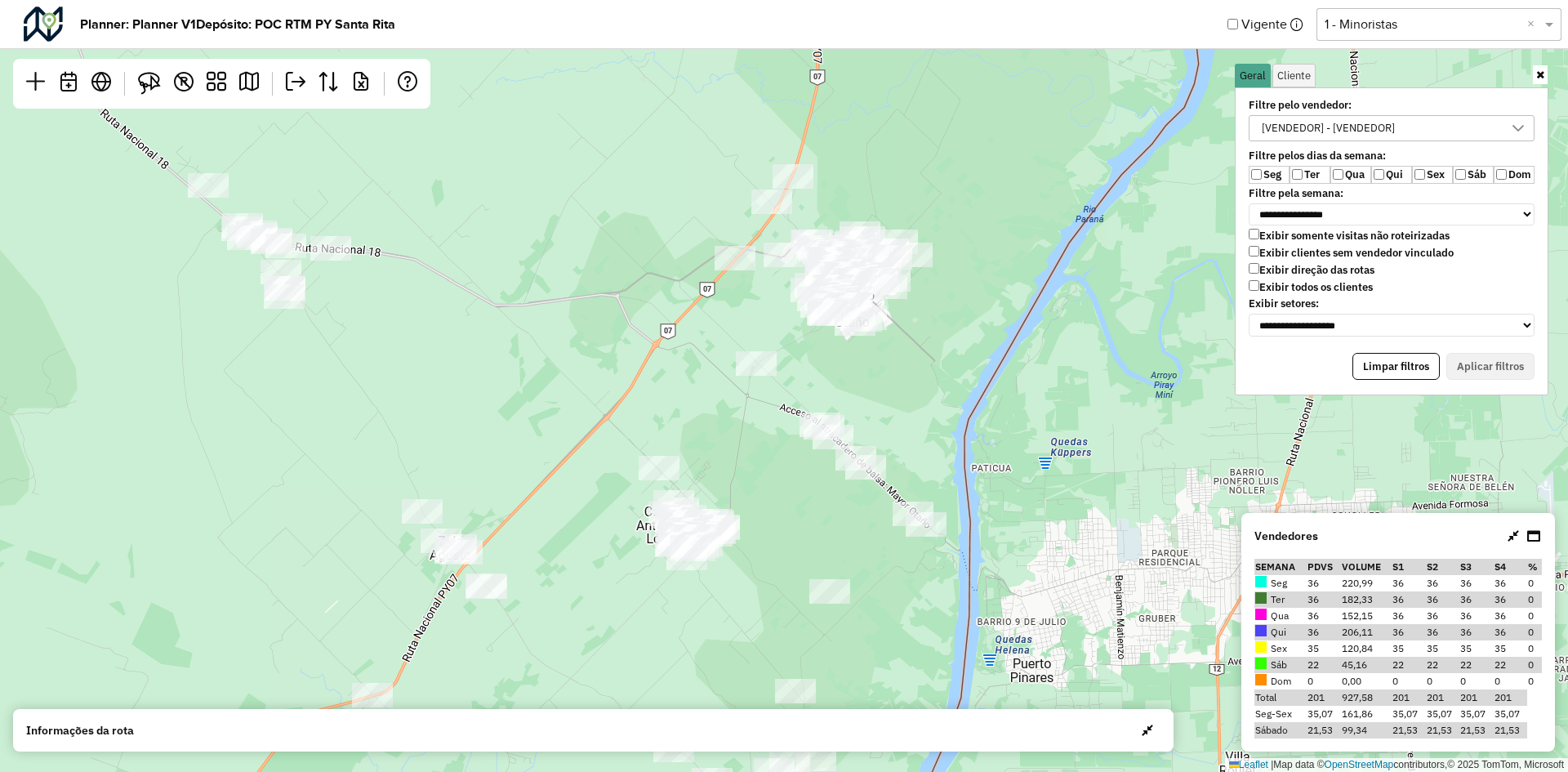 drag, startPoint x: 933, startPoint y: 291, endPoint x: 944, endPoint y: 325, distance: 35.73514 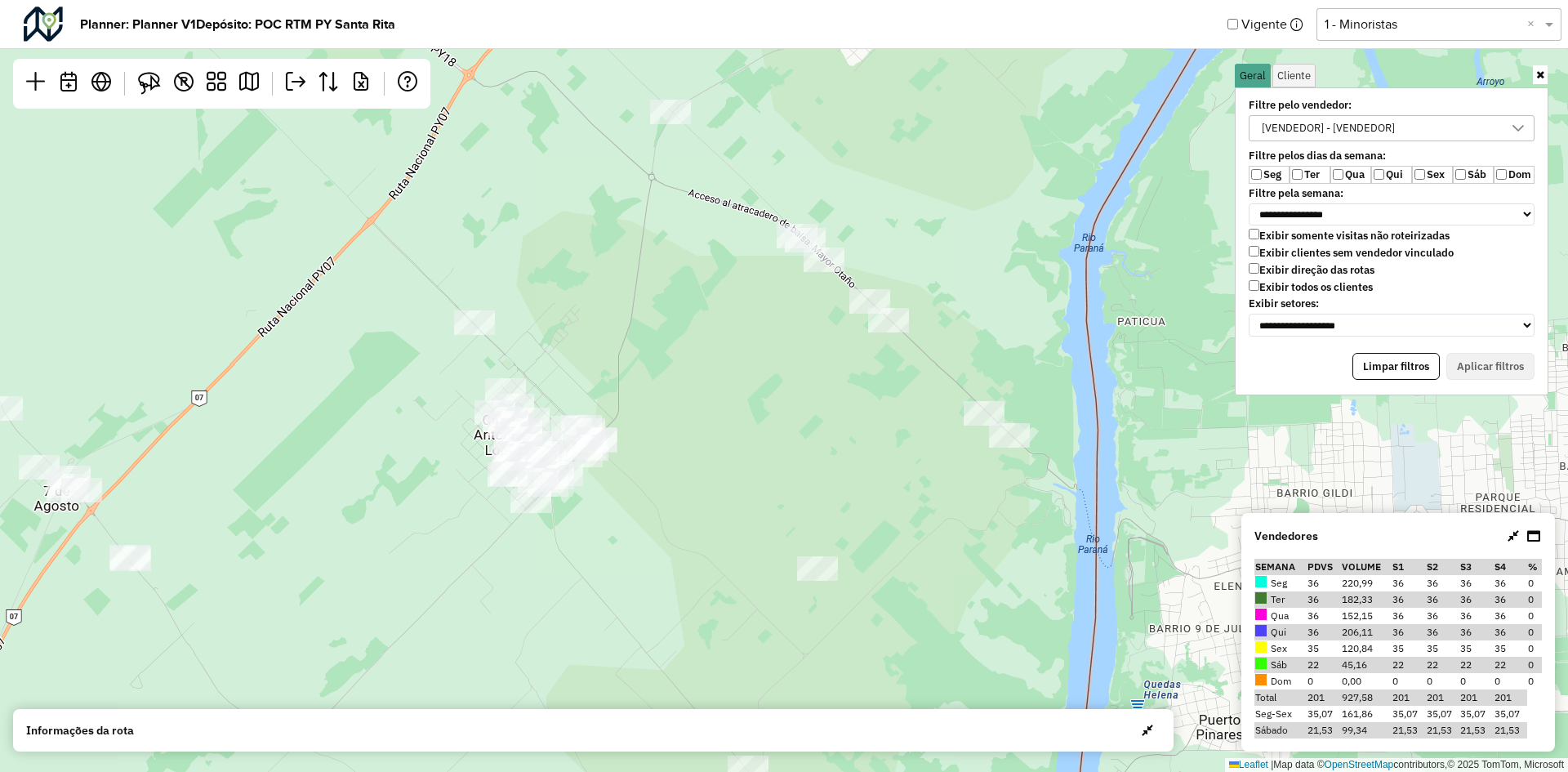 drag, startPoint x: 898, startPoint y: 591, endPoint x: 959, endPoint y: 198, distance: 397.7059 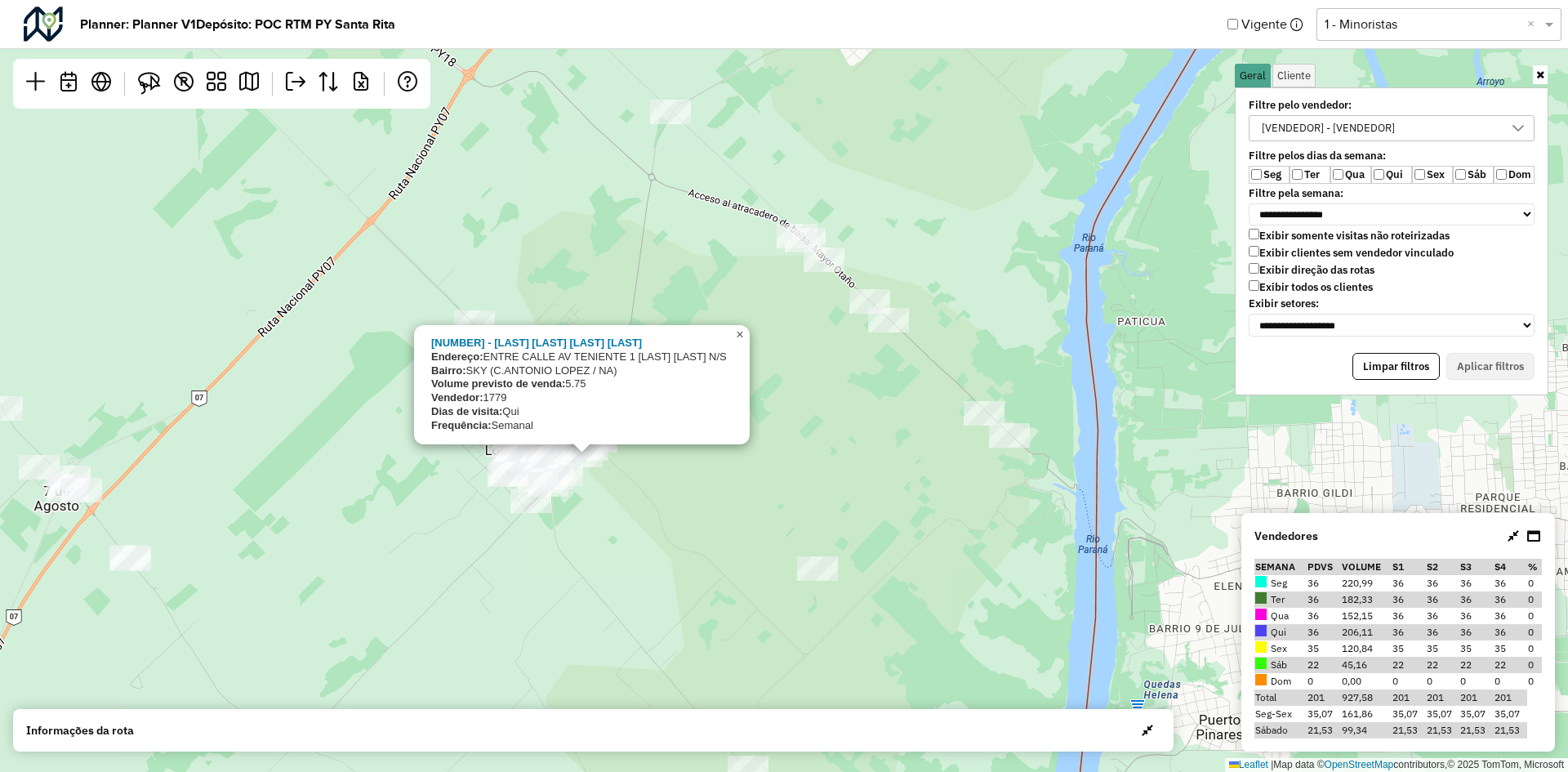 click on "×" 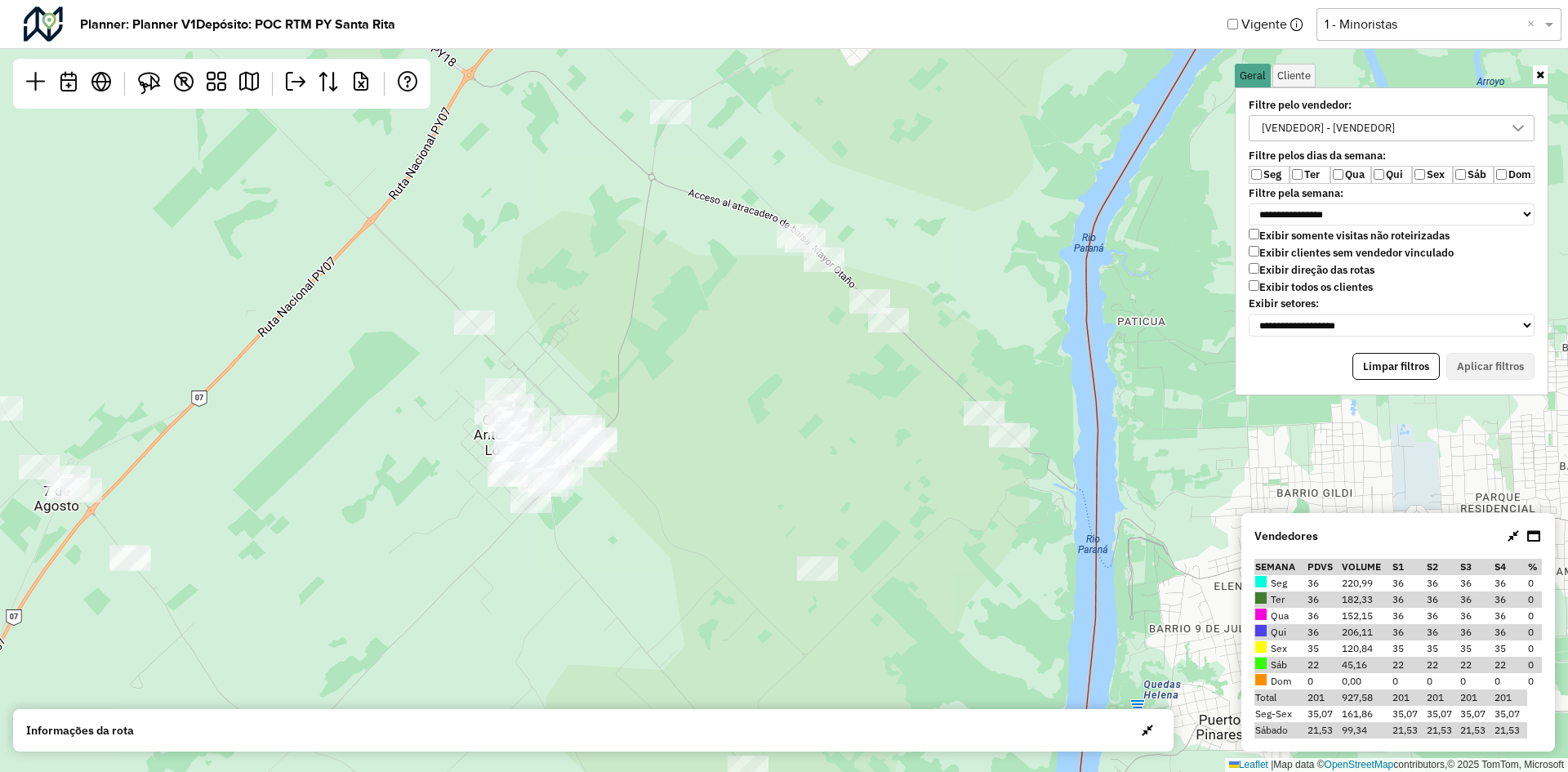 click on "Leaflet   |  Map data ©  OpenStreetMap  contributors,© 2025 TomTom, Microsoft" 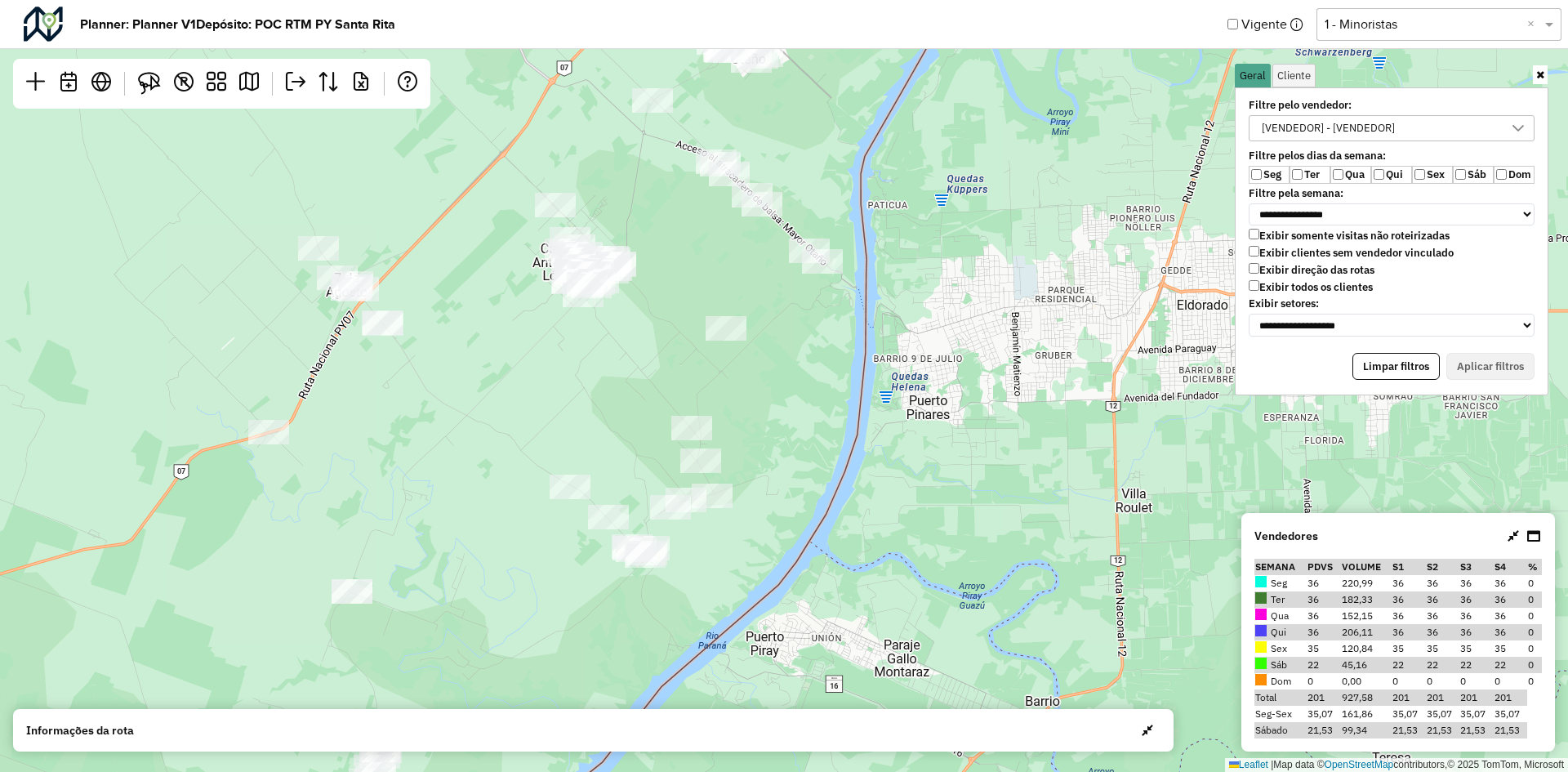 drag, startPoint x: 711, startPoint y: 265, endPoint x: 740, endPoint y: 149, distance: 119.57006 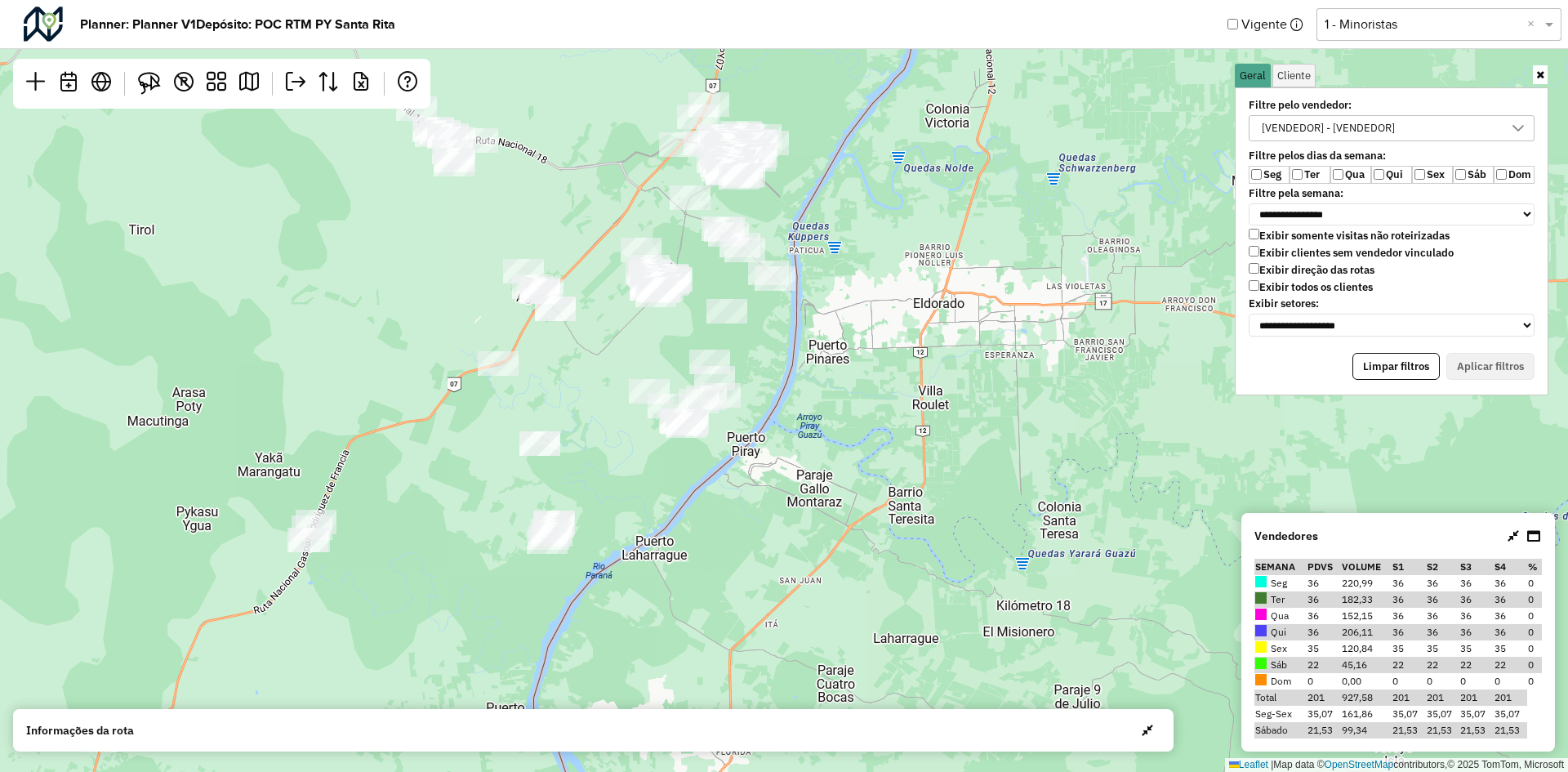 drag, startPoint x: 684, startPoint y: 337, endPoint x: 684, endPoint y: 356, distance: 19 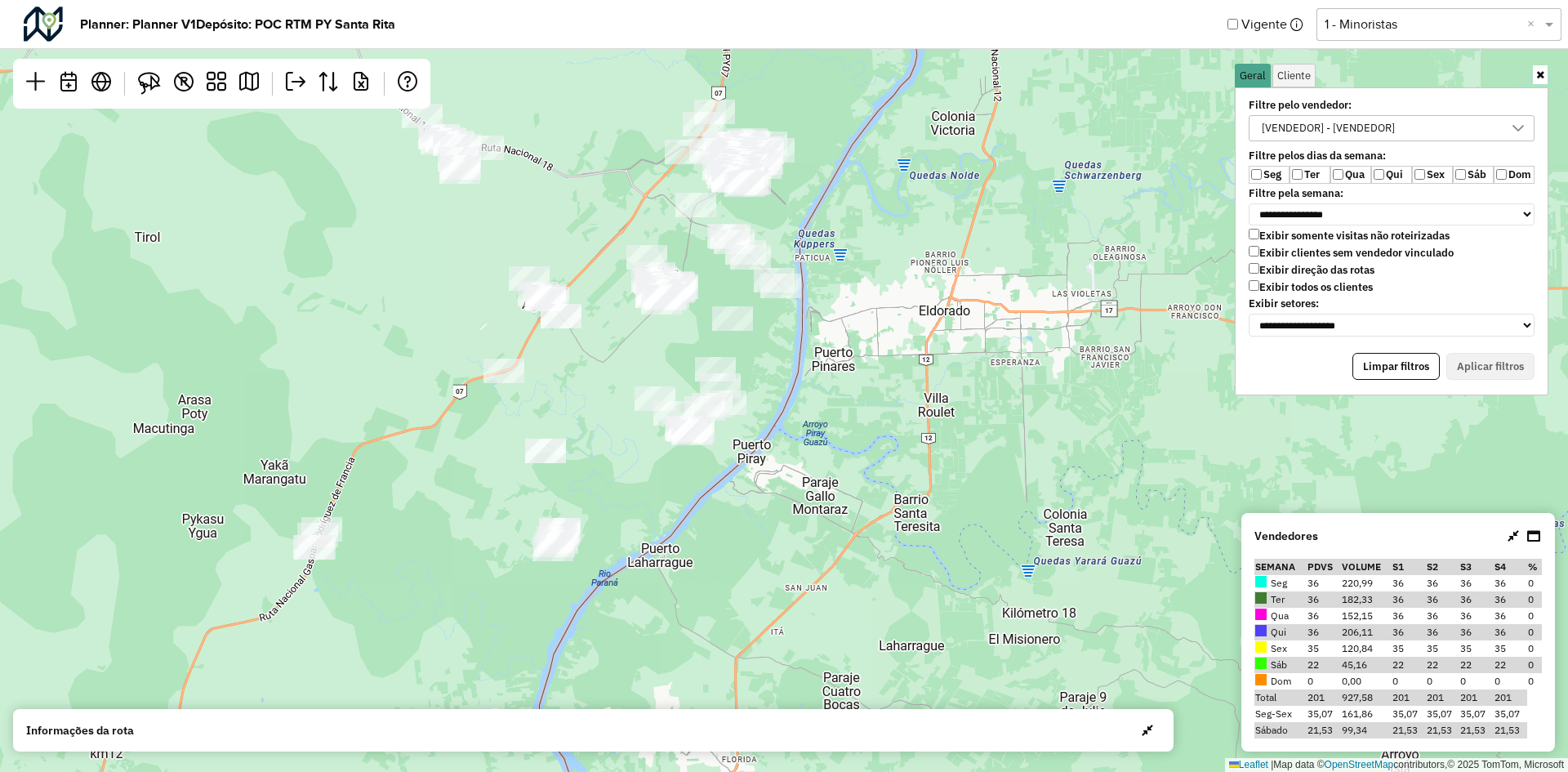 drag, startPoint x: 831, startPoint y: 309, endPoint x: 836, endPoint y: 318, distance: 10.29563 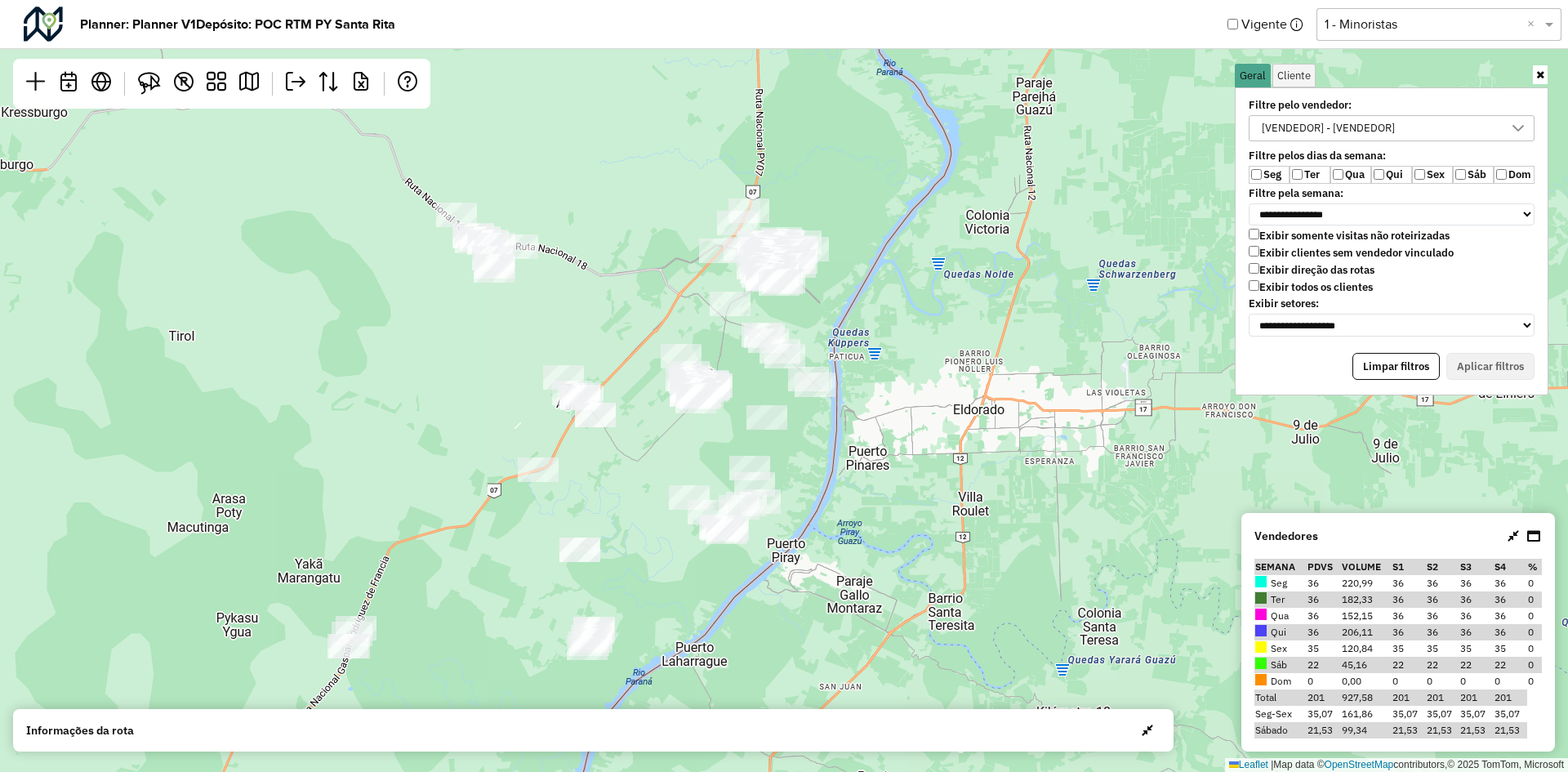 drag, startPoint x: 840, startPoint y: 342, endPoint x: 868, endPoint y: 414, distance: 77.2528 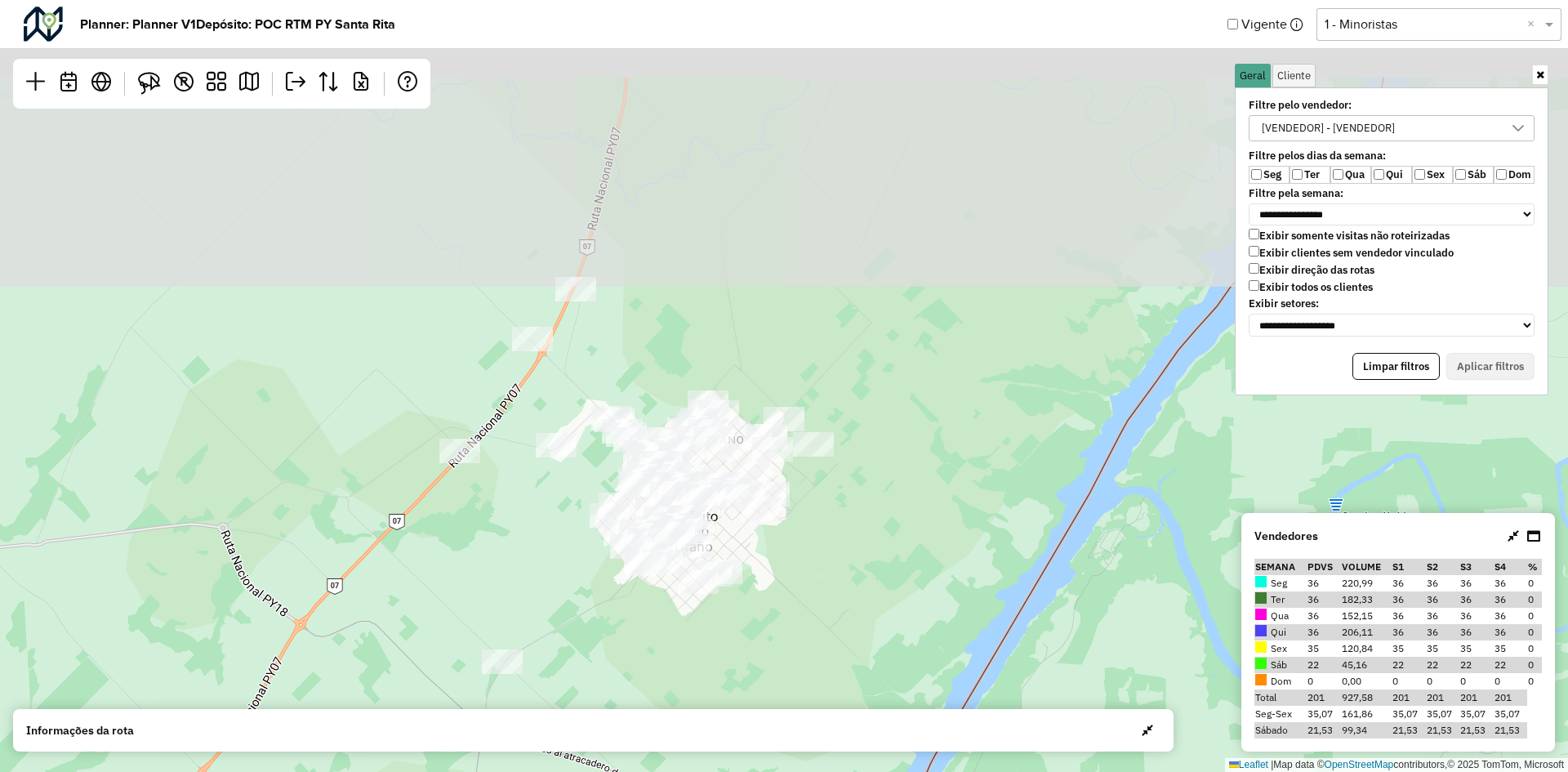 drag, startPoint x: 911, startPoint y: 223, endPoint x: 797, endPoint y: 606, distance: 399.60606 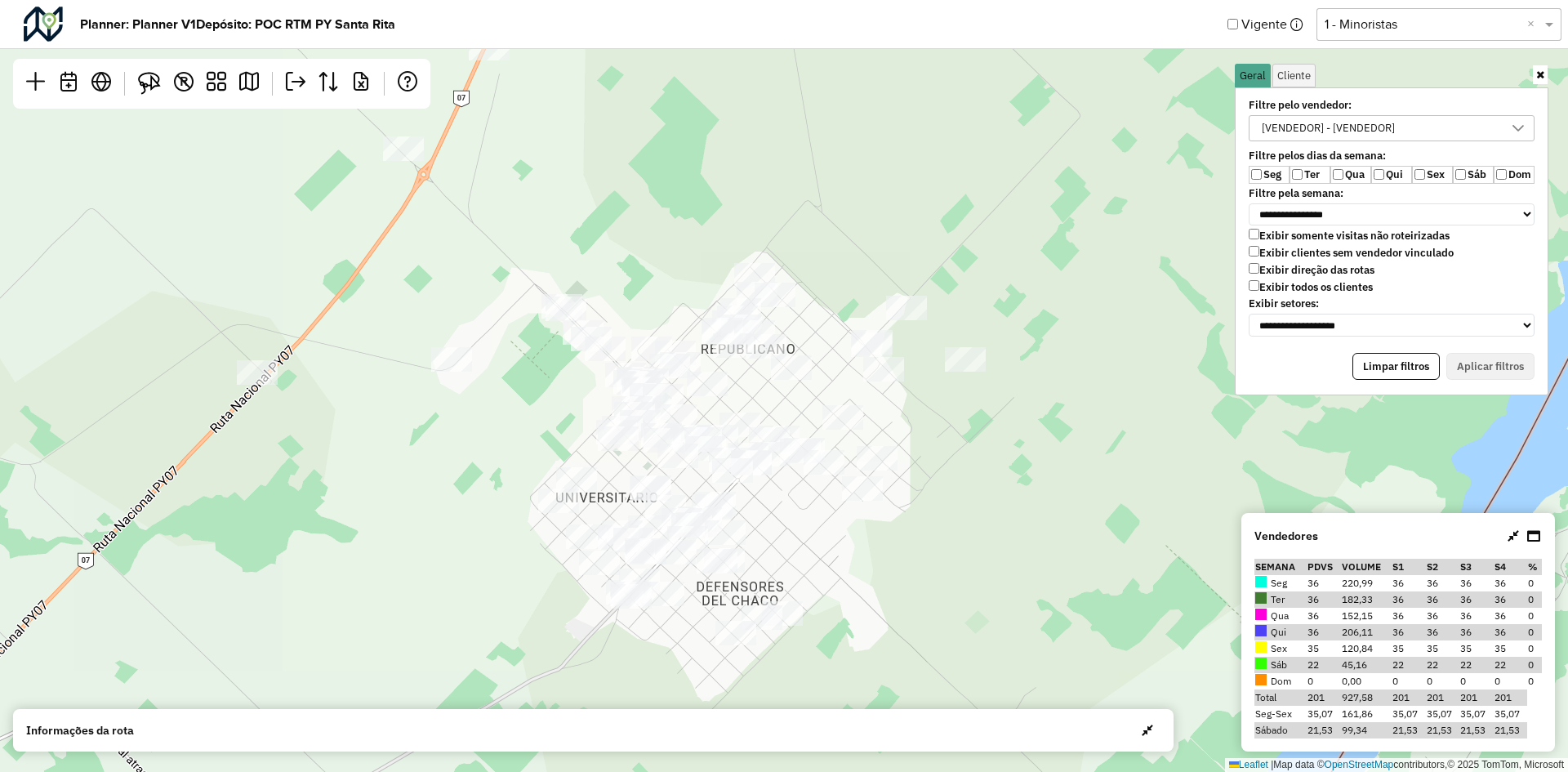 drag, startPoint x: 911, startPoint y: 524, endPoint x: 937, endPoint y: 482, distance: 49.39636 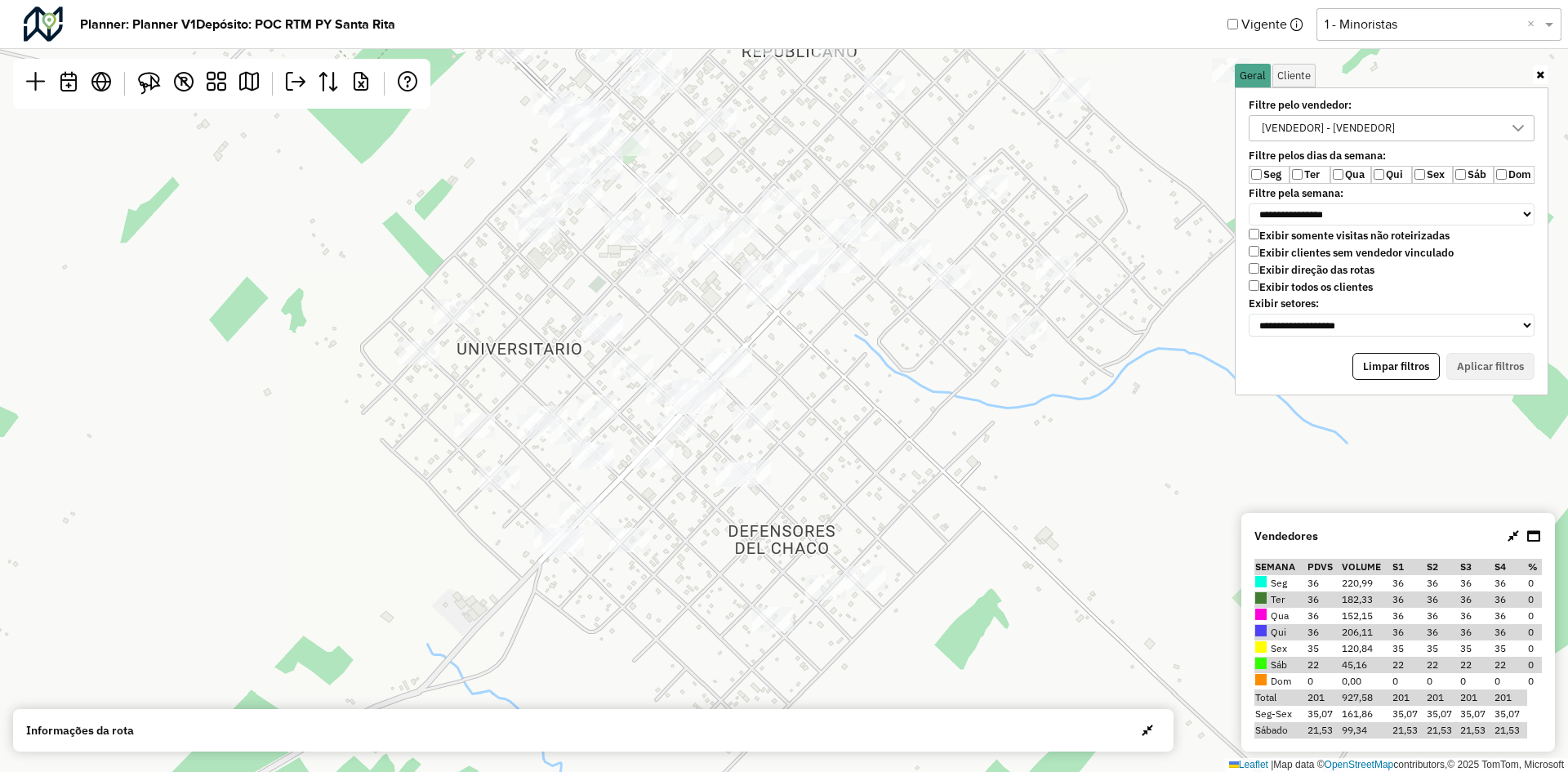 drag, startPoint x: 945, startPoint y: 419, endPoint x: 947, endPoint y: 399, distance: 20.099751 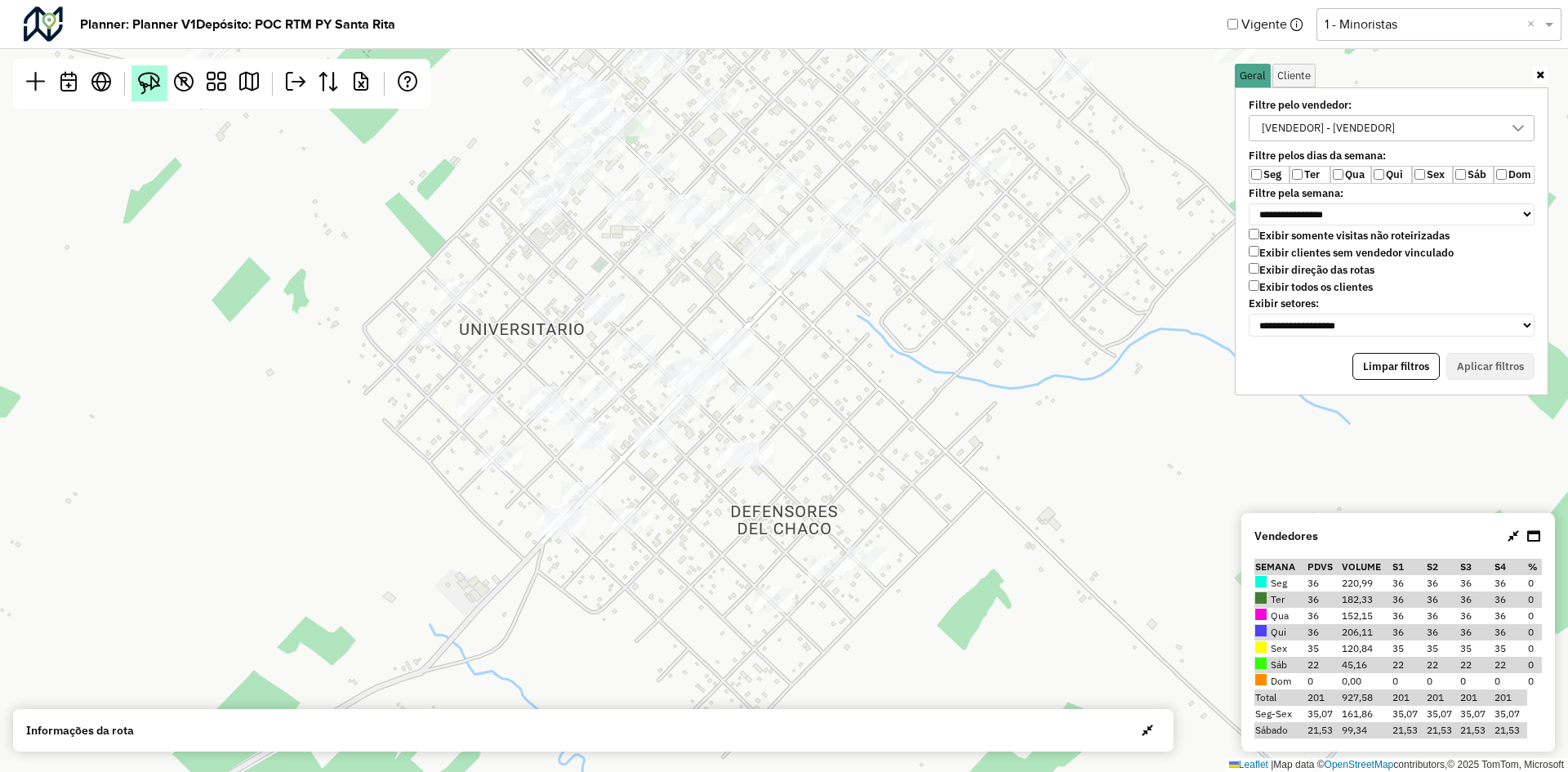 click at bounding box center (149, 83) 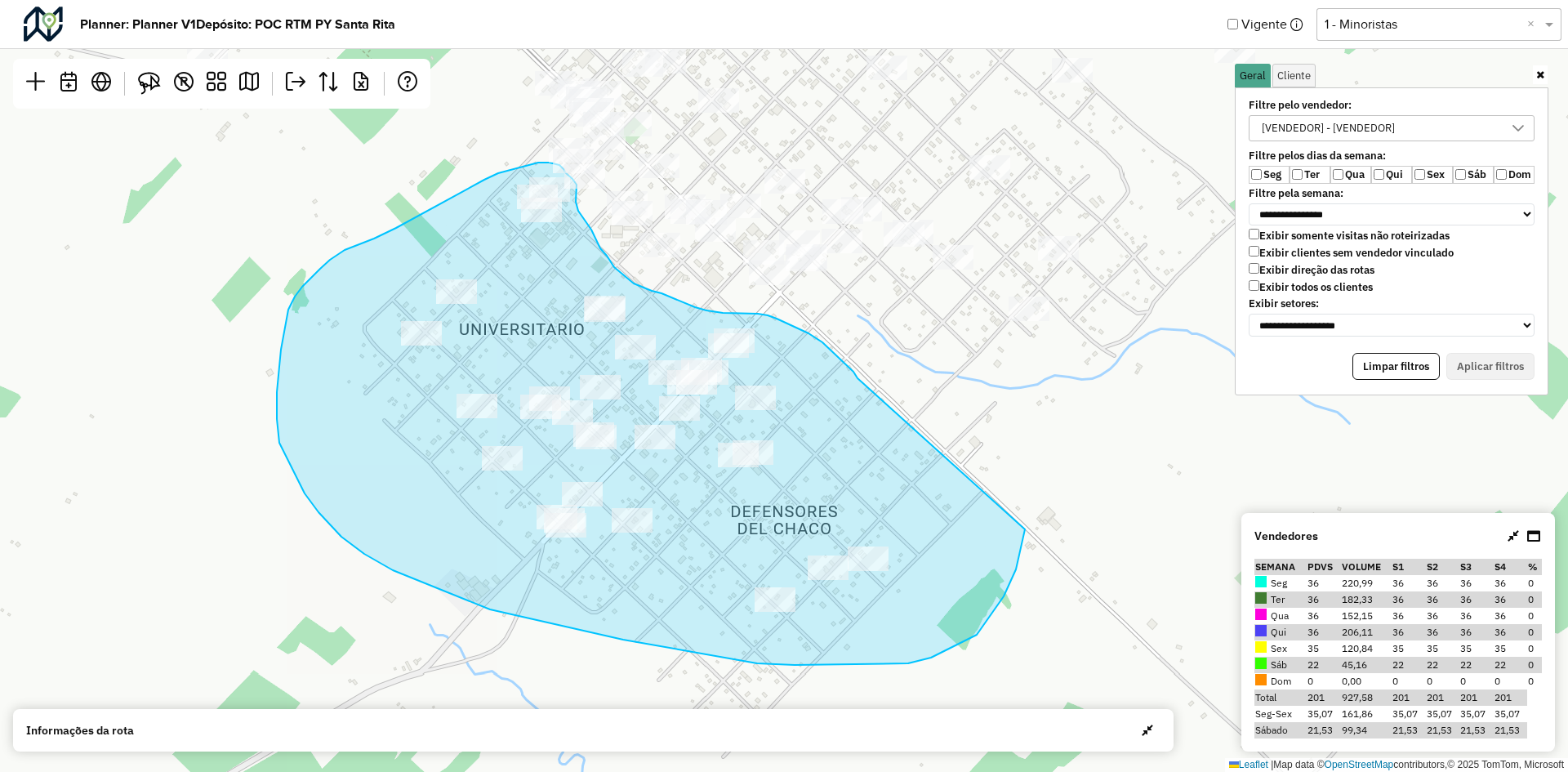 drag, startPoint x: 858, startPoint y: 378, endPoint x: 1025, endPoint y: 529, distance: 225.1444 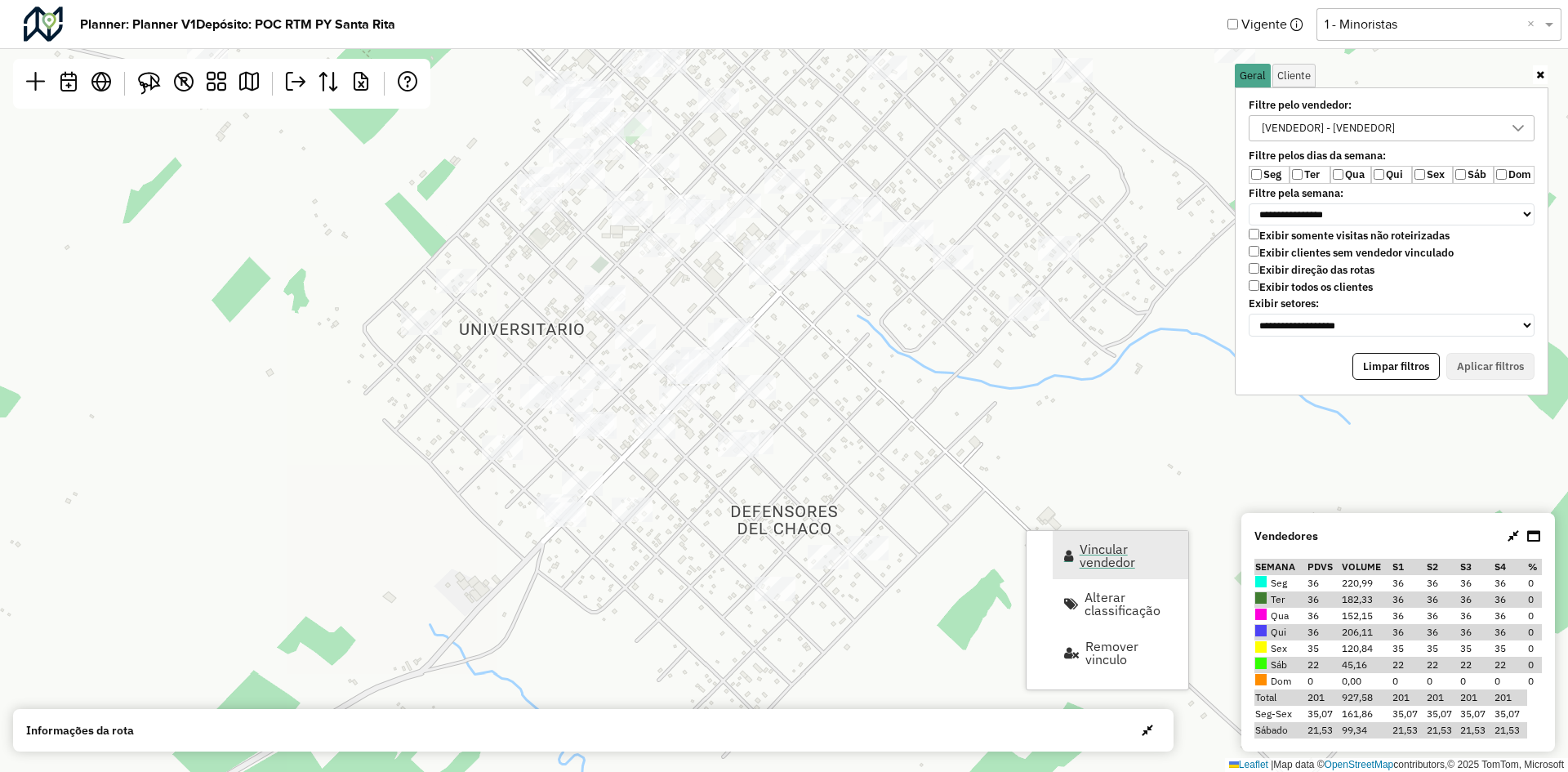 click on "Vincular vendedor" at bounding box center [1129, 556] 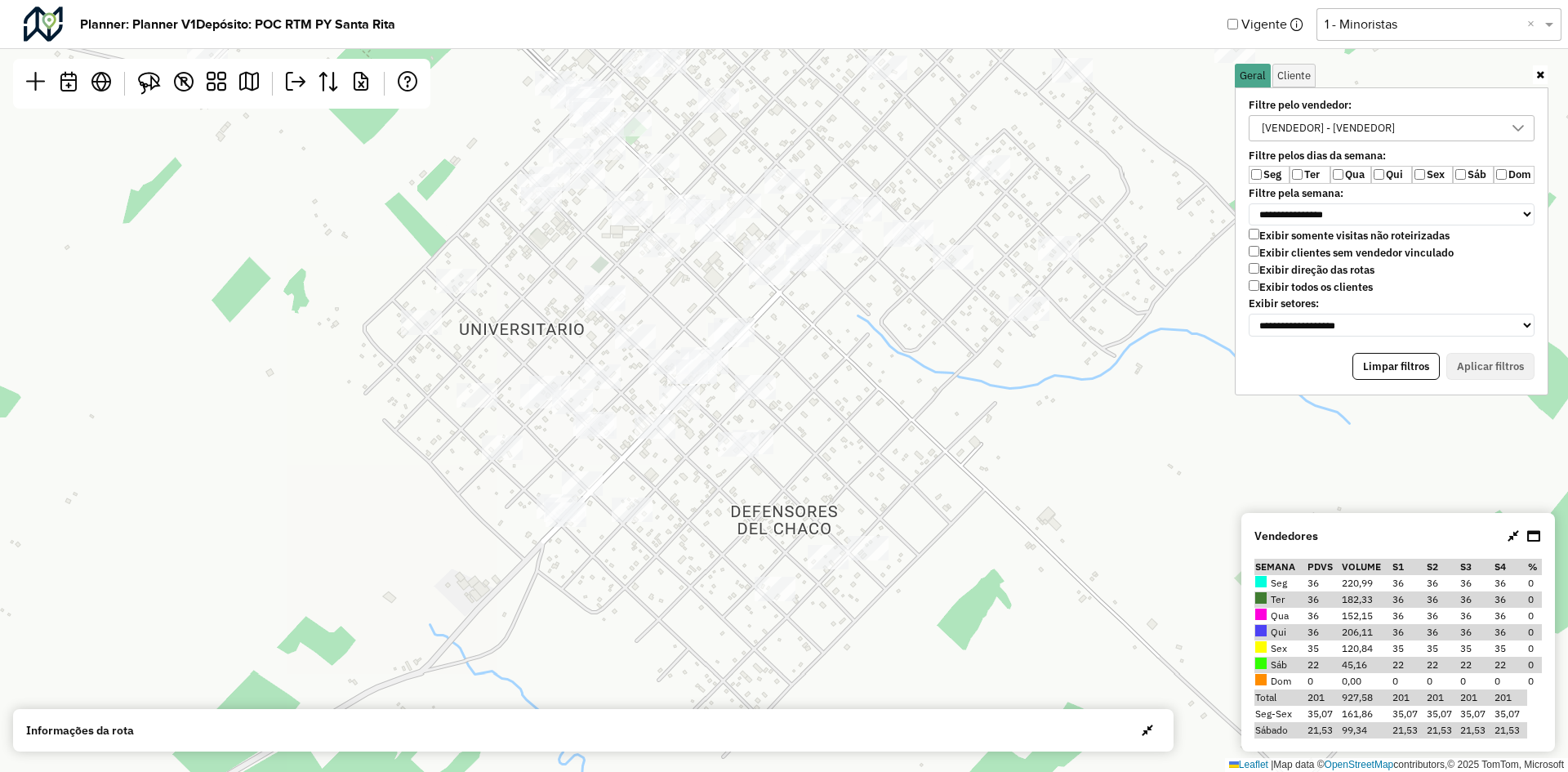 select on "********" 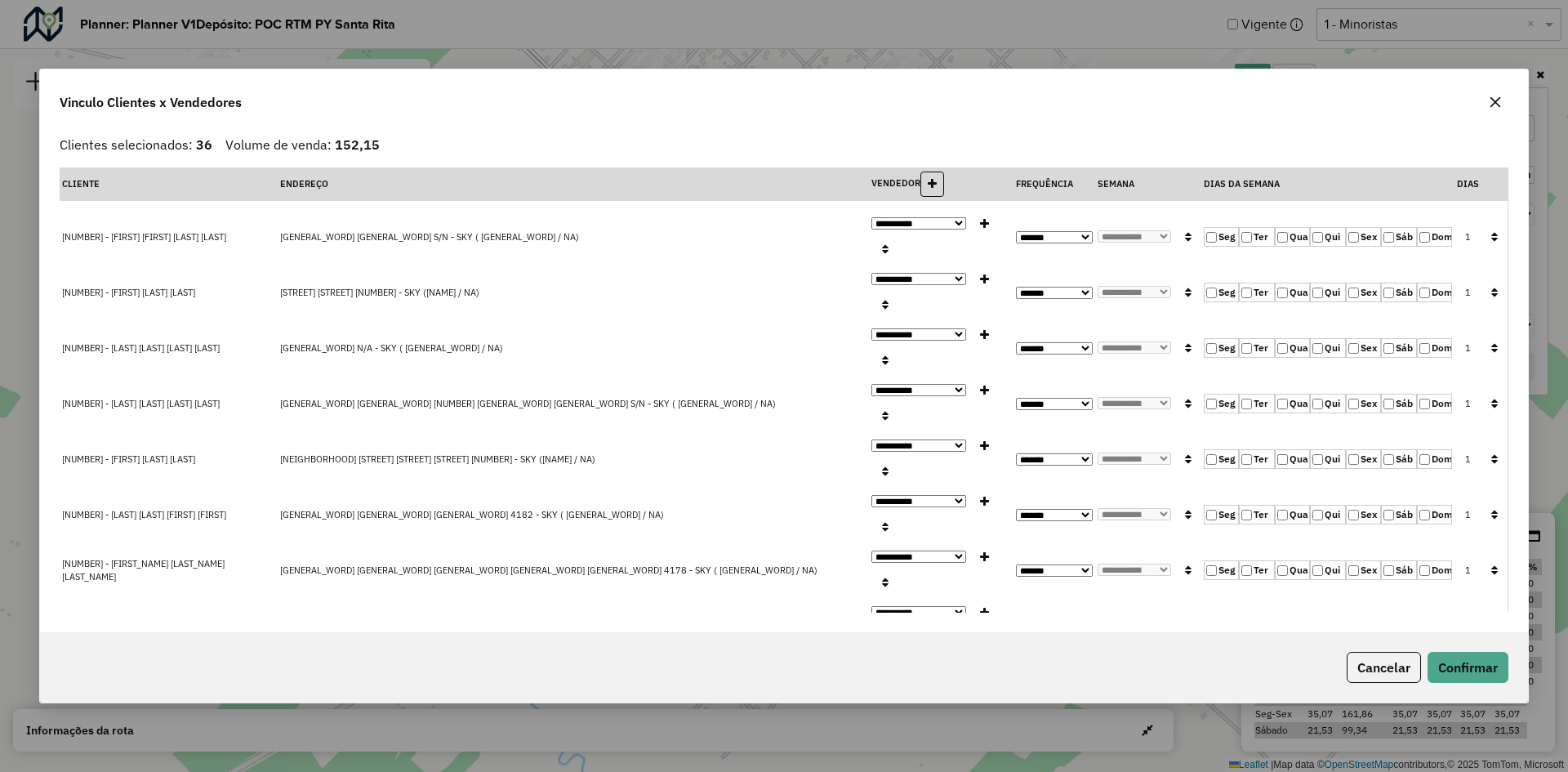 scroll, scrollTop: 421, scrollLeft: 0, axis: vertical 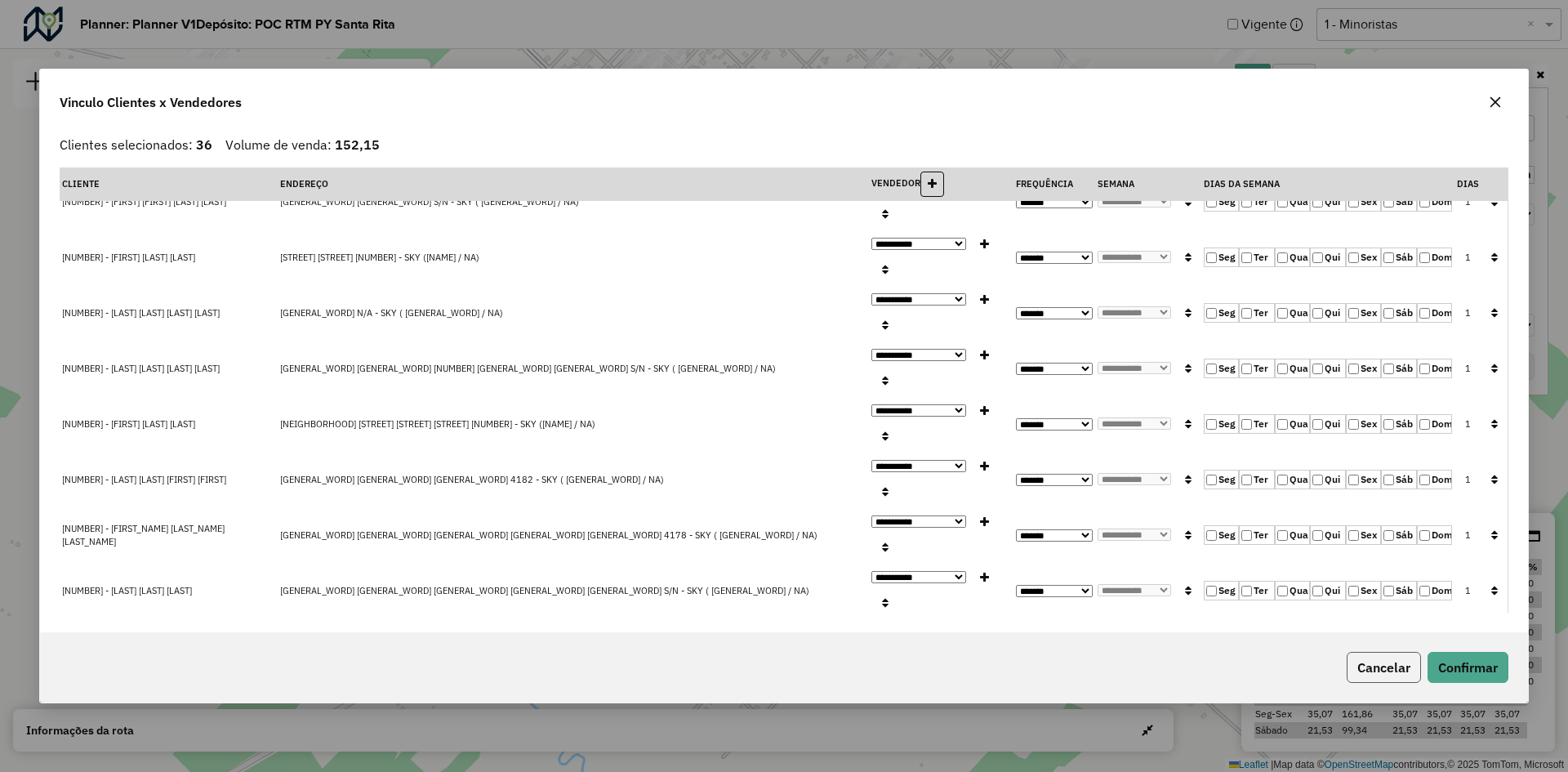 click on "Cancelar" 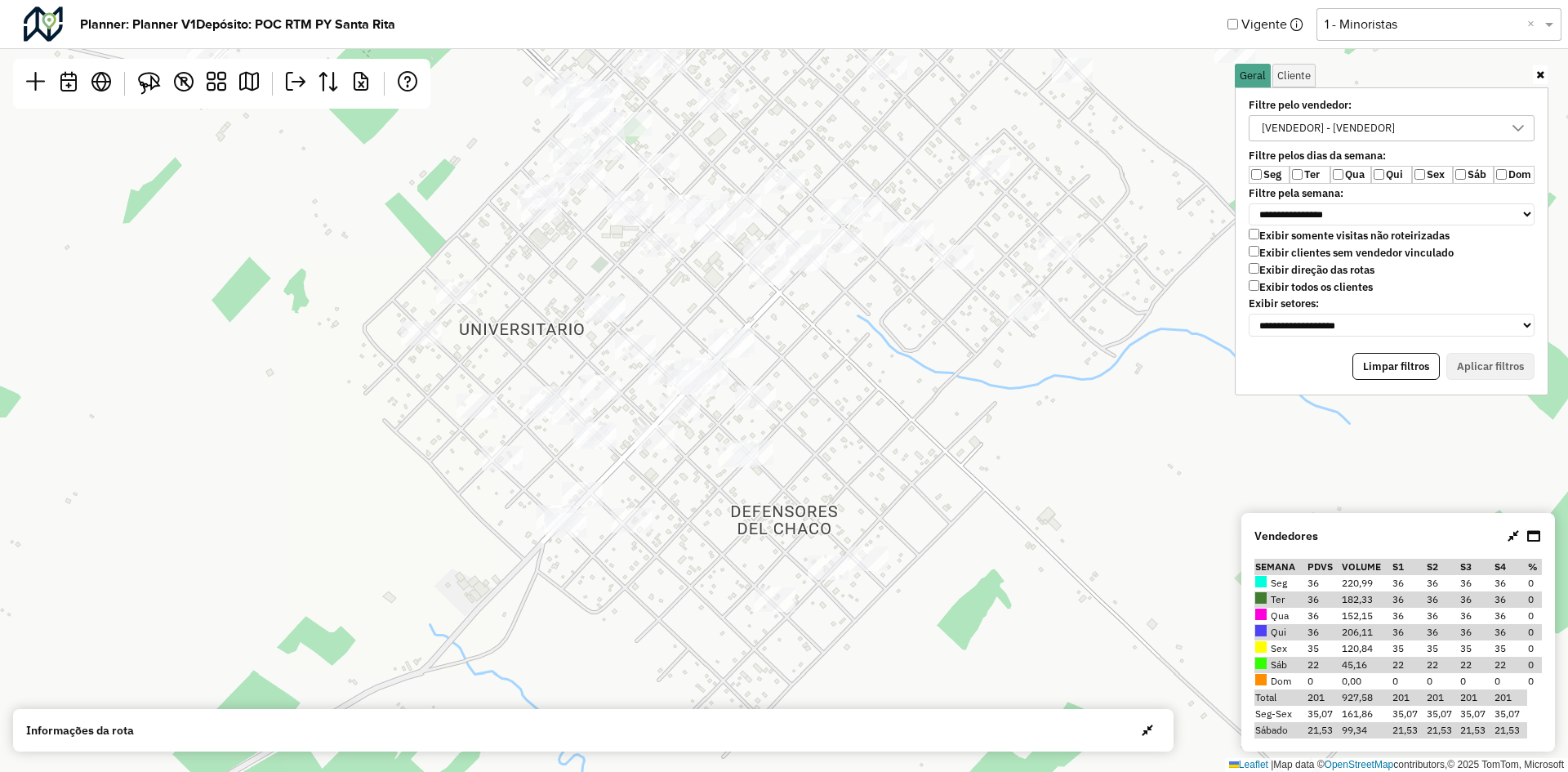 scroll, scrollTop: 0, scrollLeft: 0, axis: both 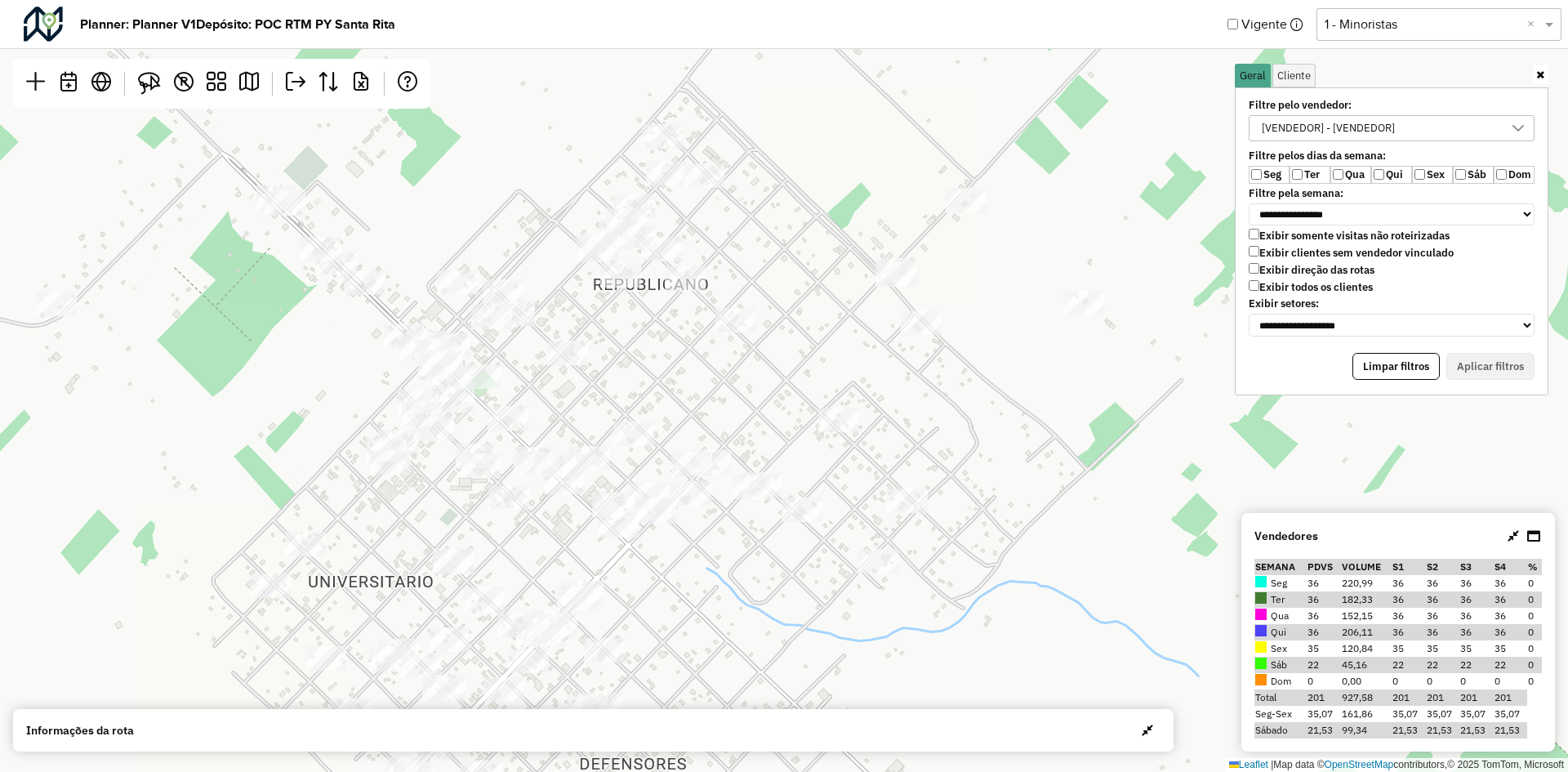 drag, startPoint x: 838, startPoint y: 319, endPoint x: 687, endPoint y: 571, distance: 293.7771 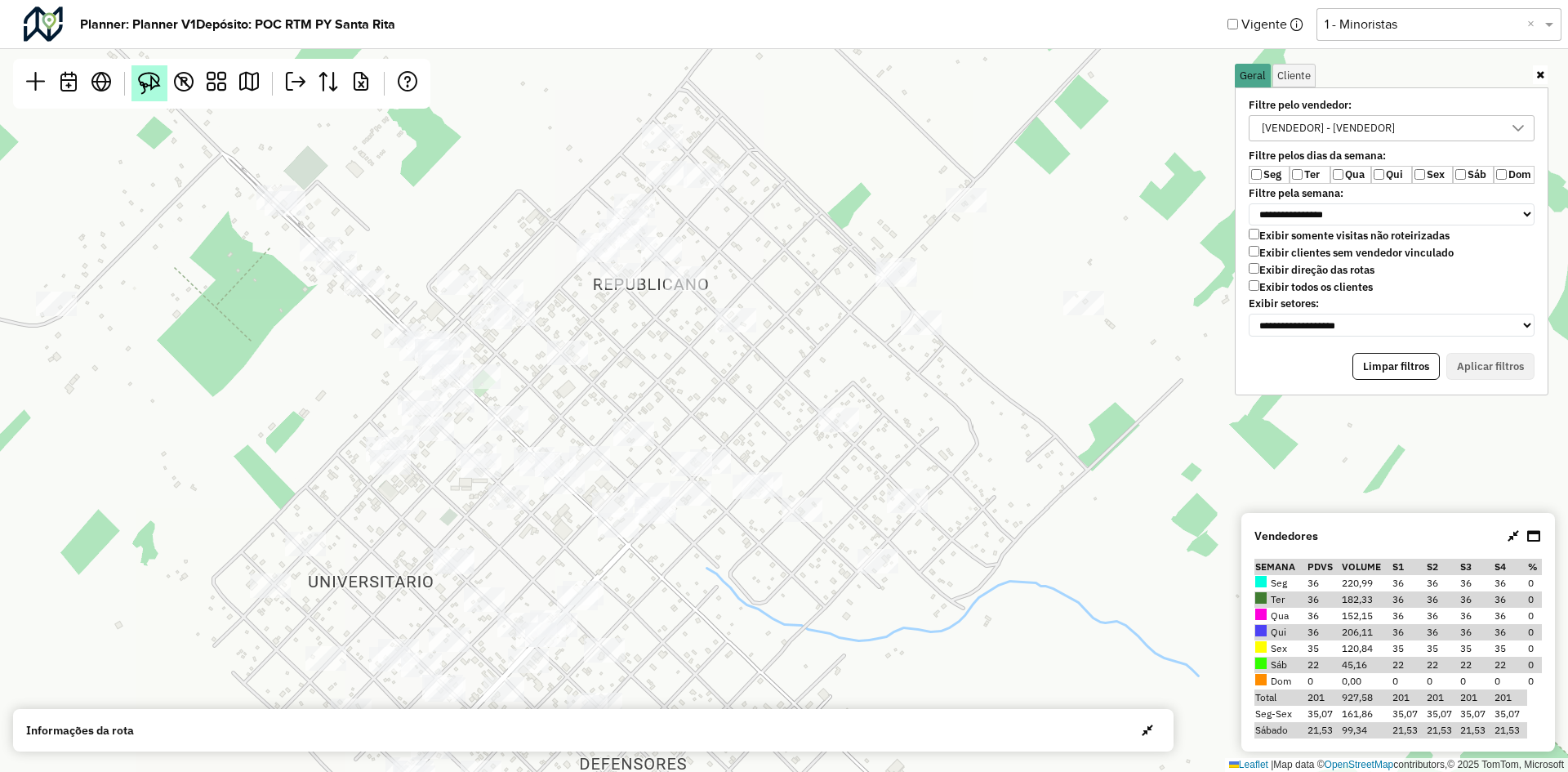 click at bounding box center (149, 83) 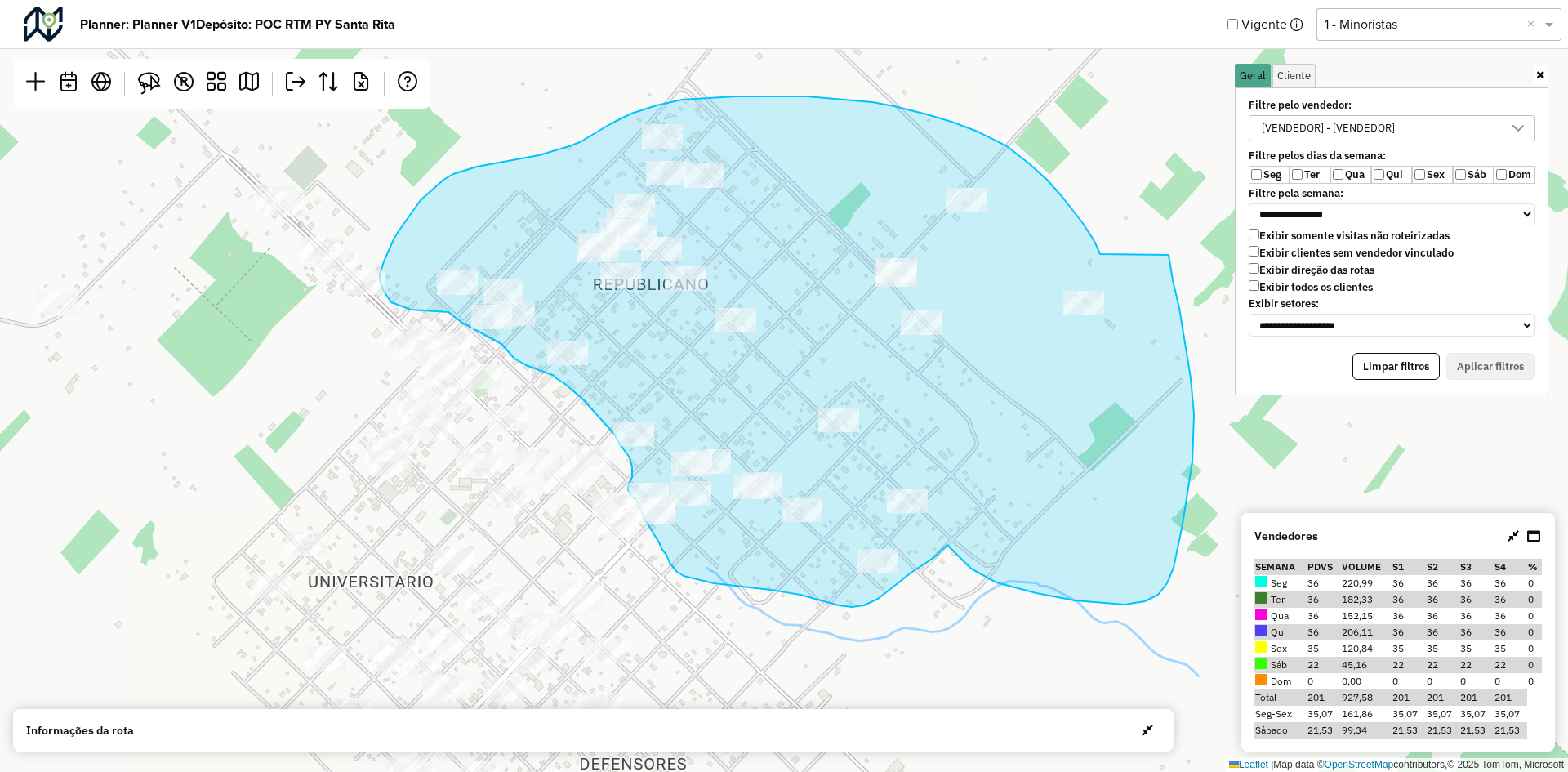 drag, startPoint x: 1094, startPoint y: 241, endPoint x: 1162, endPoint y: 191, distance: 84.40379 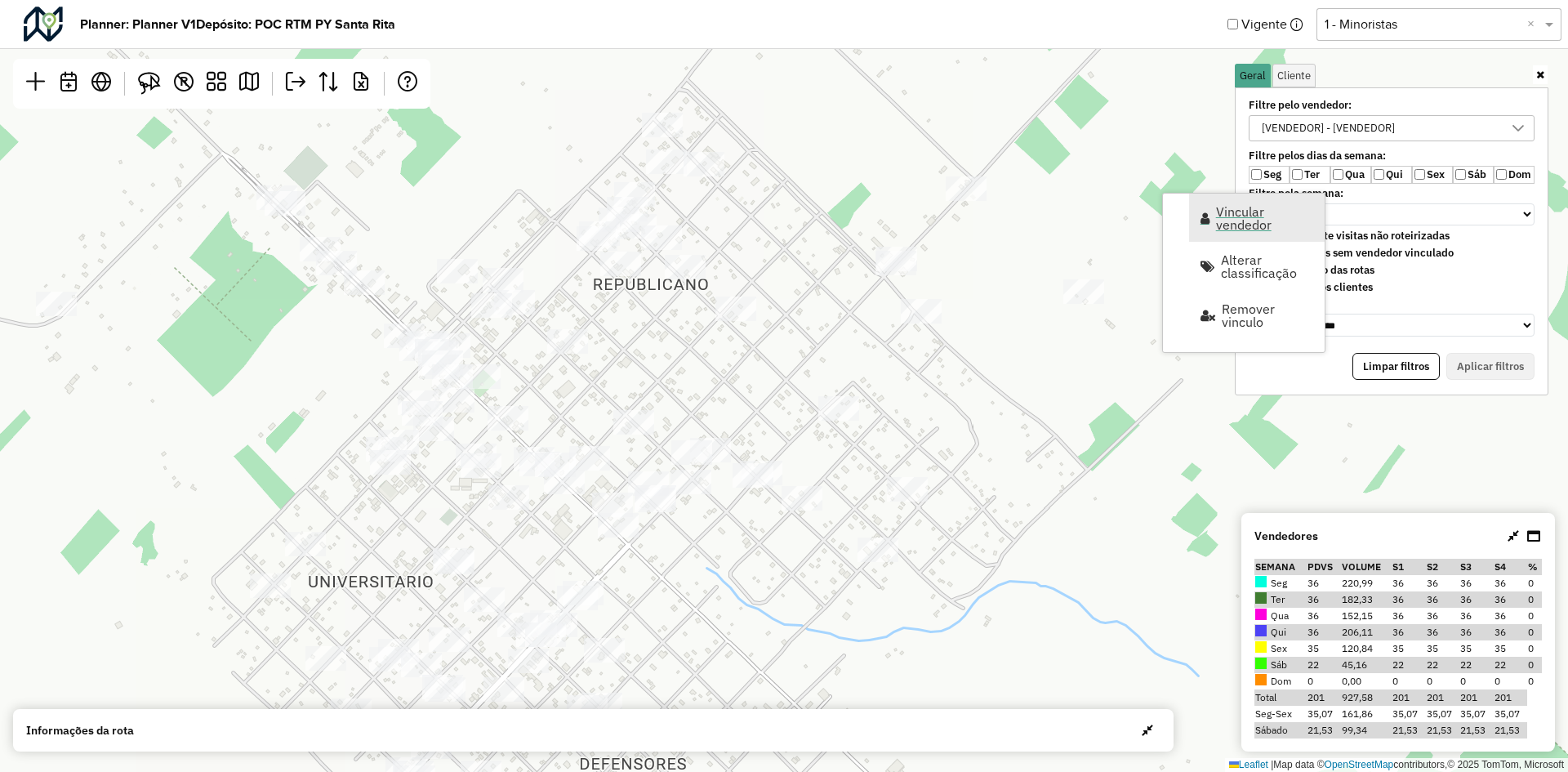 click on "Vincular vendedor" at bounding box center (1265, 218) 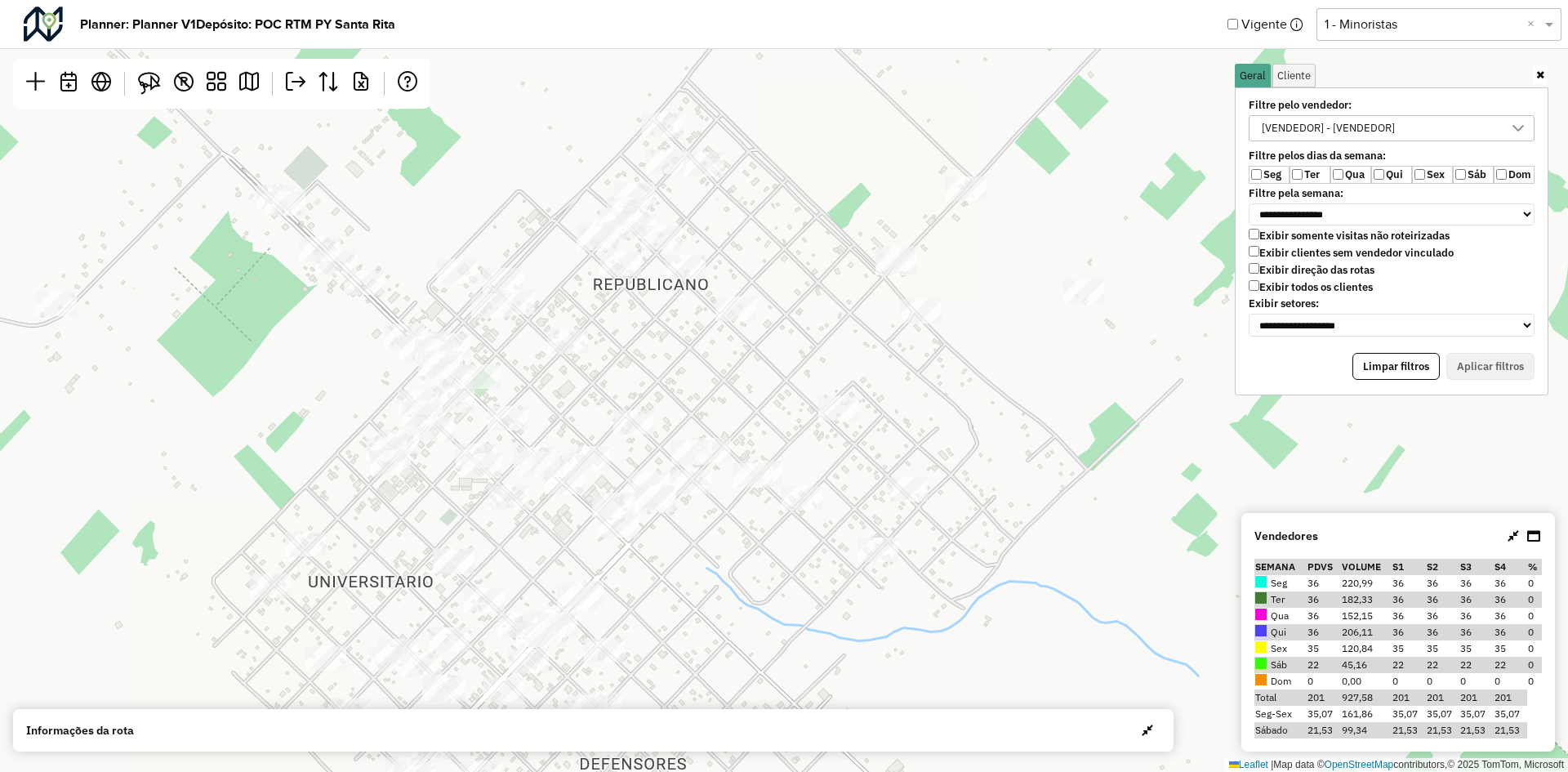 select on "********" 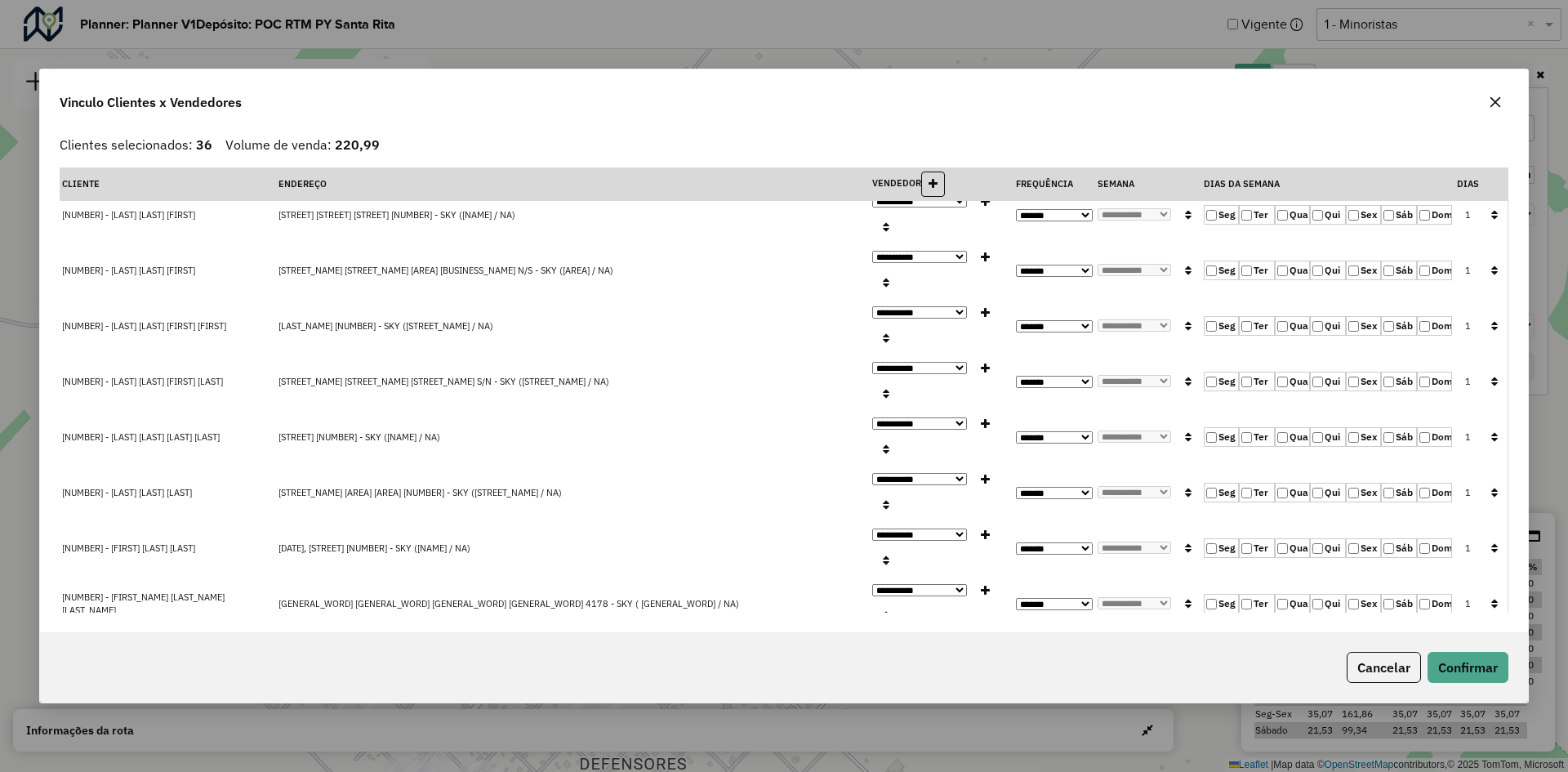 scroll, scrollTop: 29, scrollLeft: 0, axis: vertical 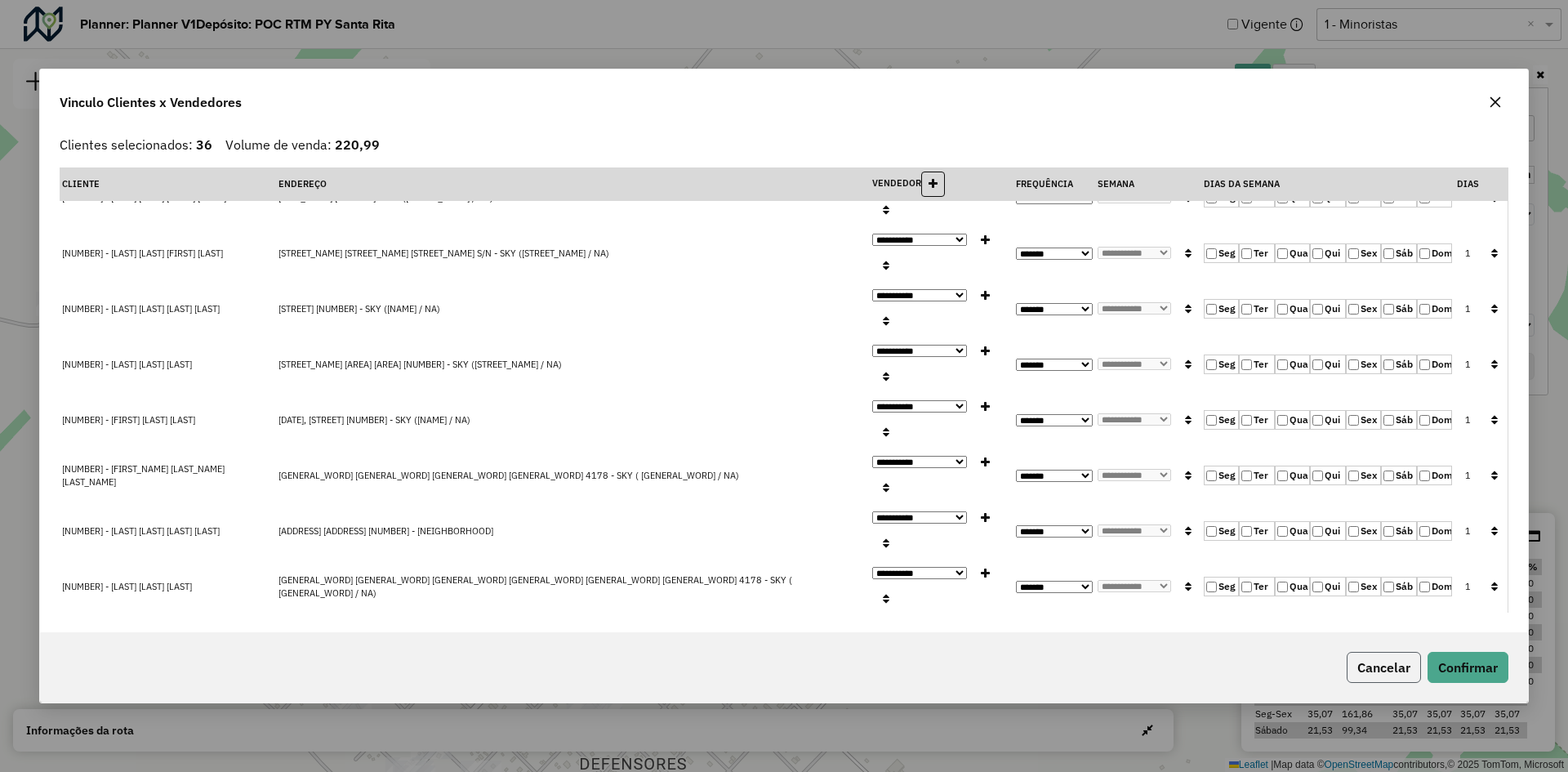 click on "Cancelar" 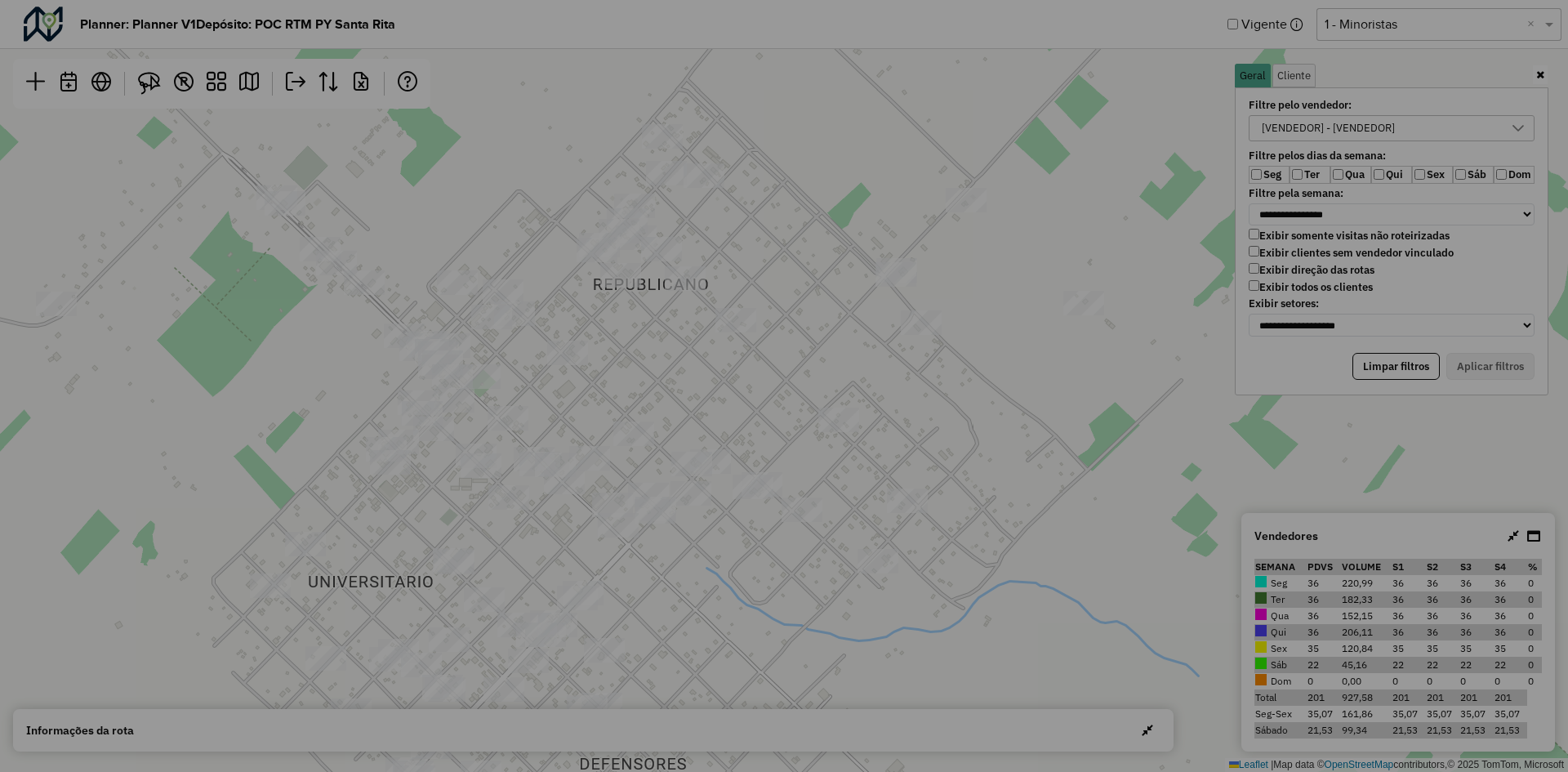 scroll, scrollTop: 0, scrollLeft: 0, axis: both 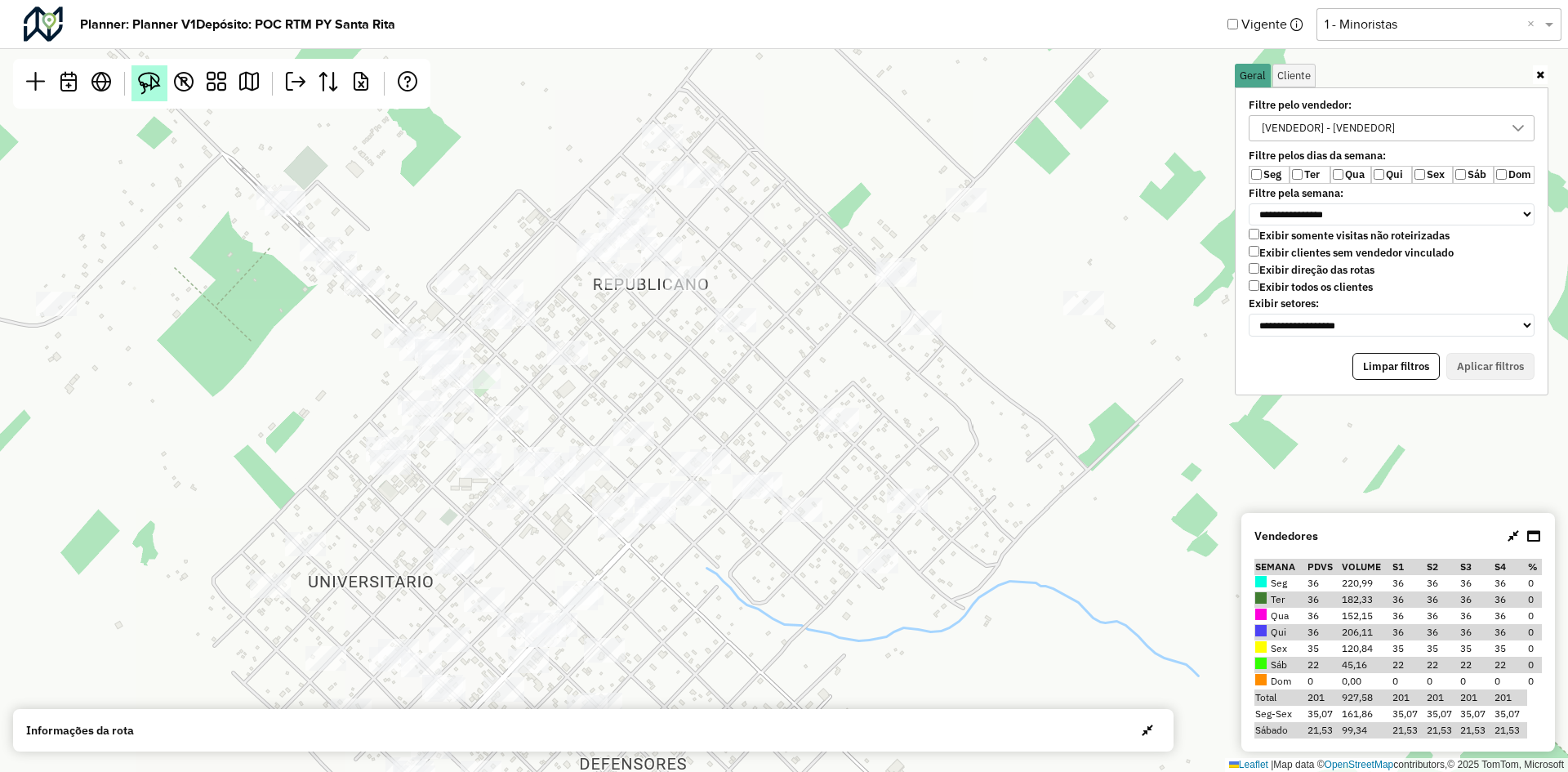 click at bounding box center (149, 83) 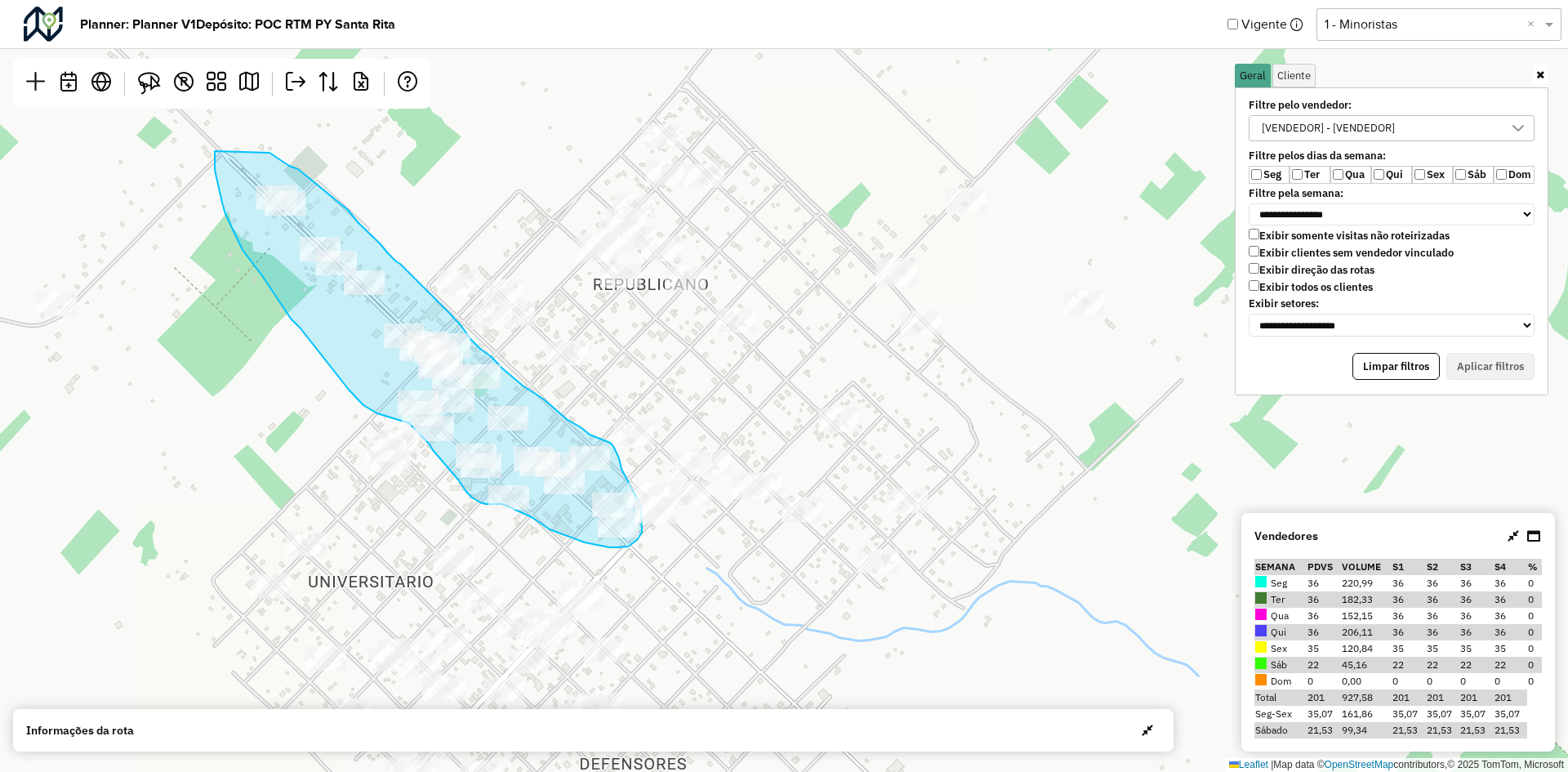 drag, startPoint x: 273, startPoint y: 155, endPoint x: 220, endPoint y: 146, distance: 53.7587 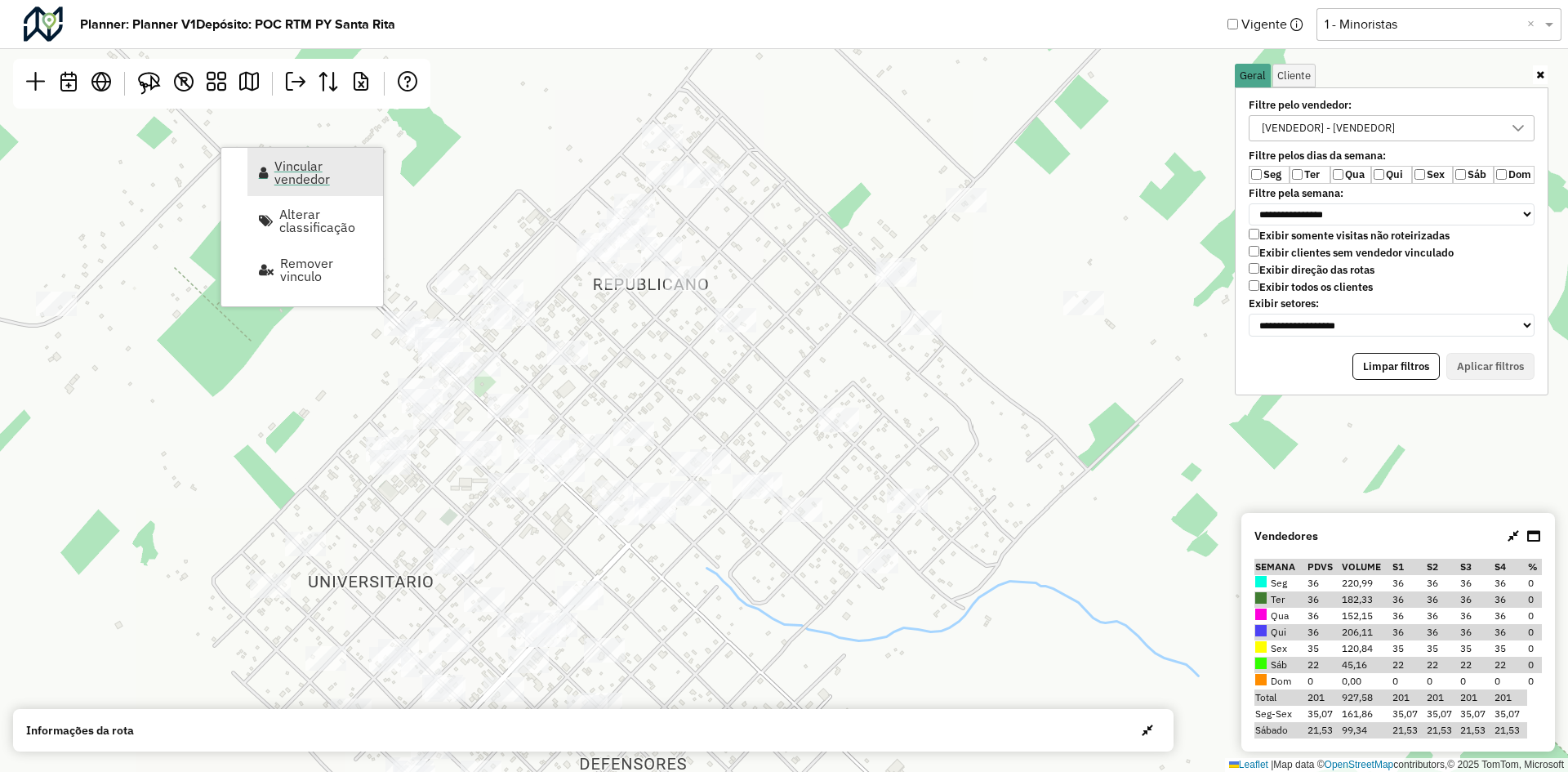 click on "Vincular vendedor" at bounding box center (323, 172) 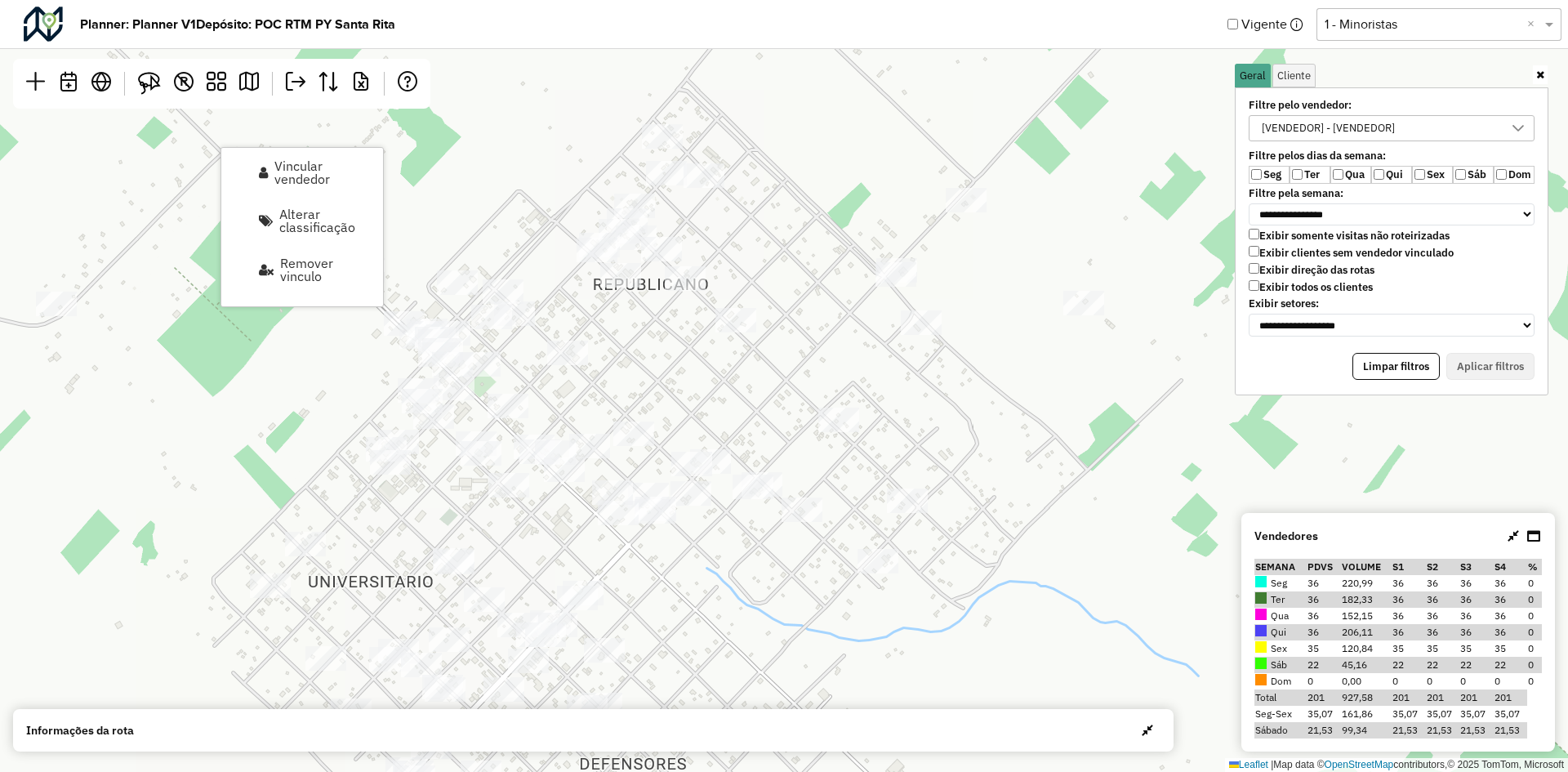 select on "********" 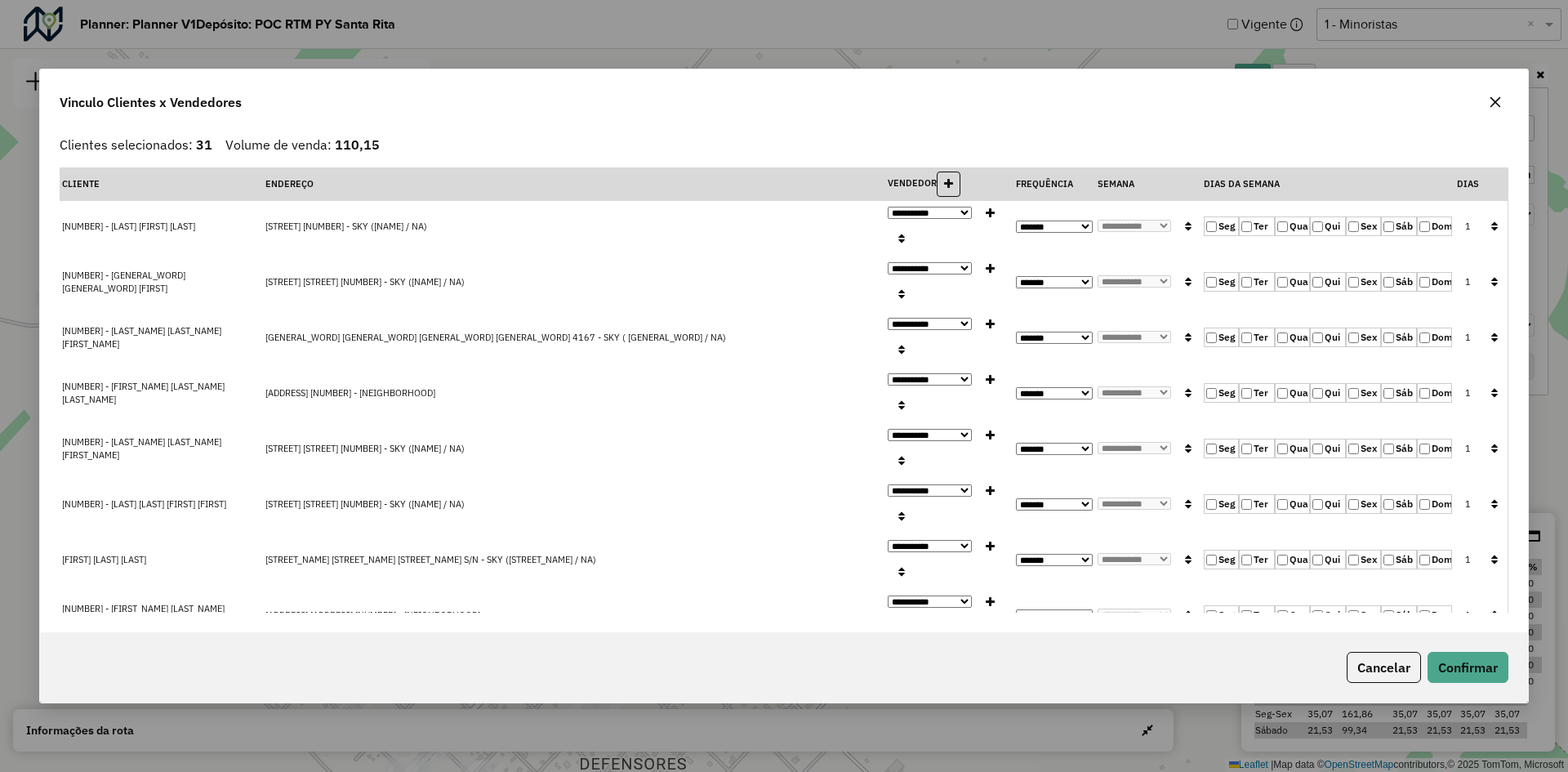 scroll, scrollTop: 145, scrollLeft: 0, axis: vertical 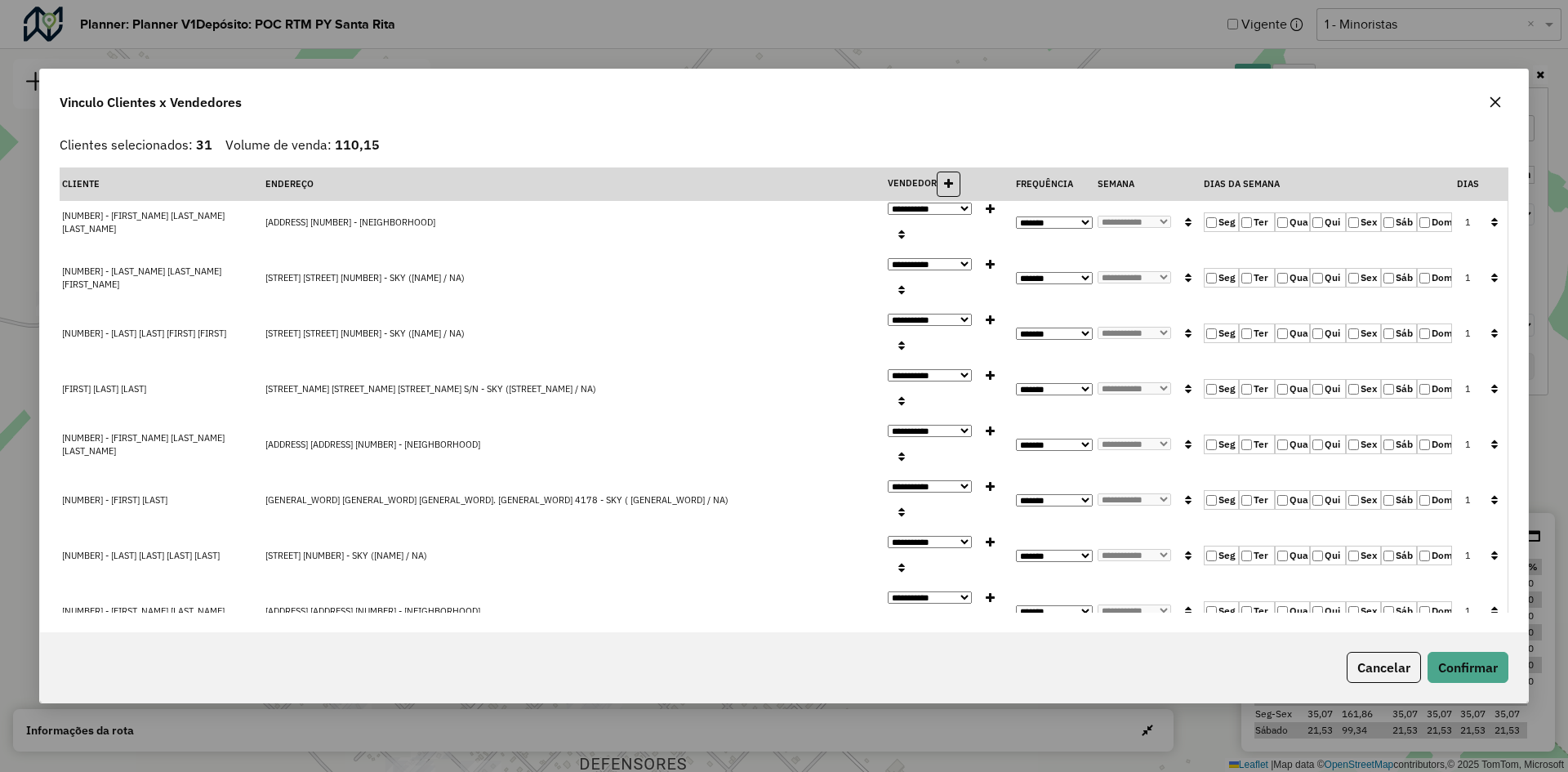 drag, startPoint x: 1389, startPoint y: 669, endPoint x: 1354, endPoint y: 660, distance: 36.13862 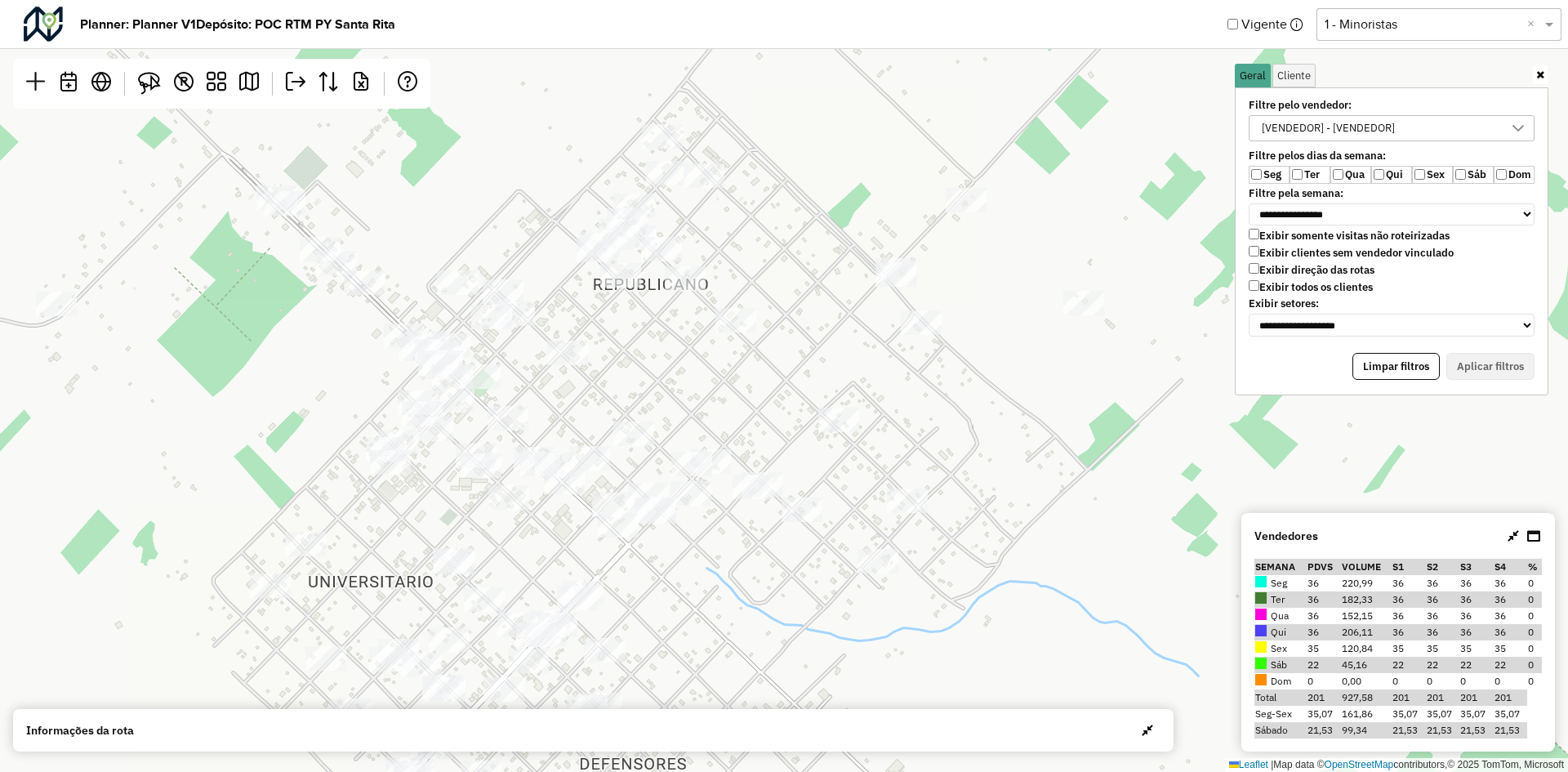 scroll, scrollTop: 0, scrollLeft: 0, axis: both 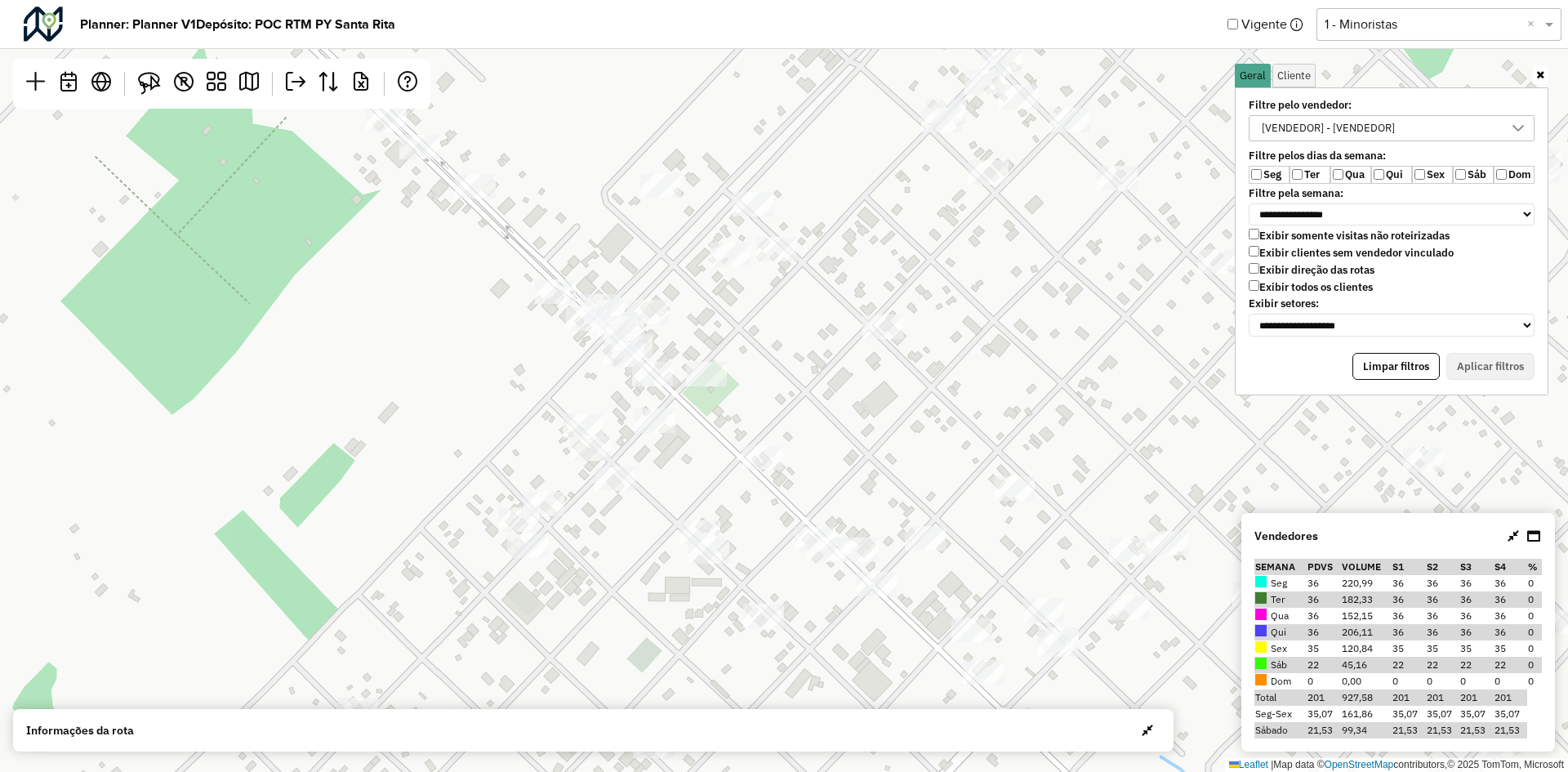 drag, startPoint x: 606, startPoint y: 332, endPoint x: 800, endPoint y: 378, distance: 199.37904 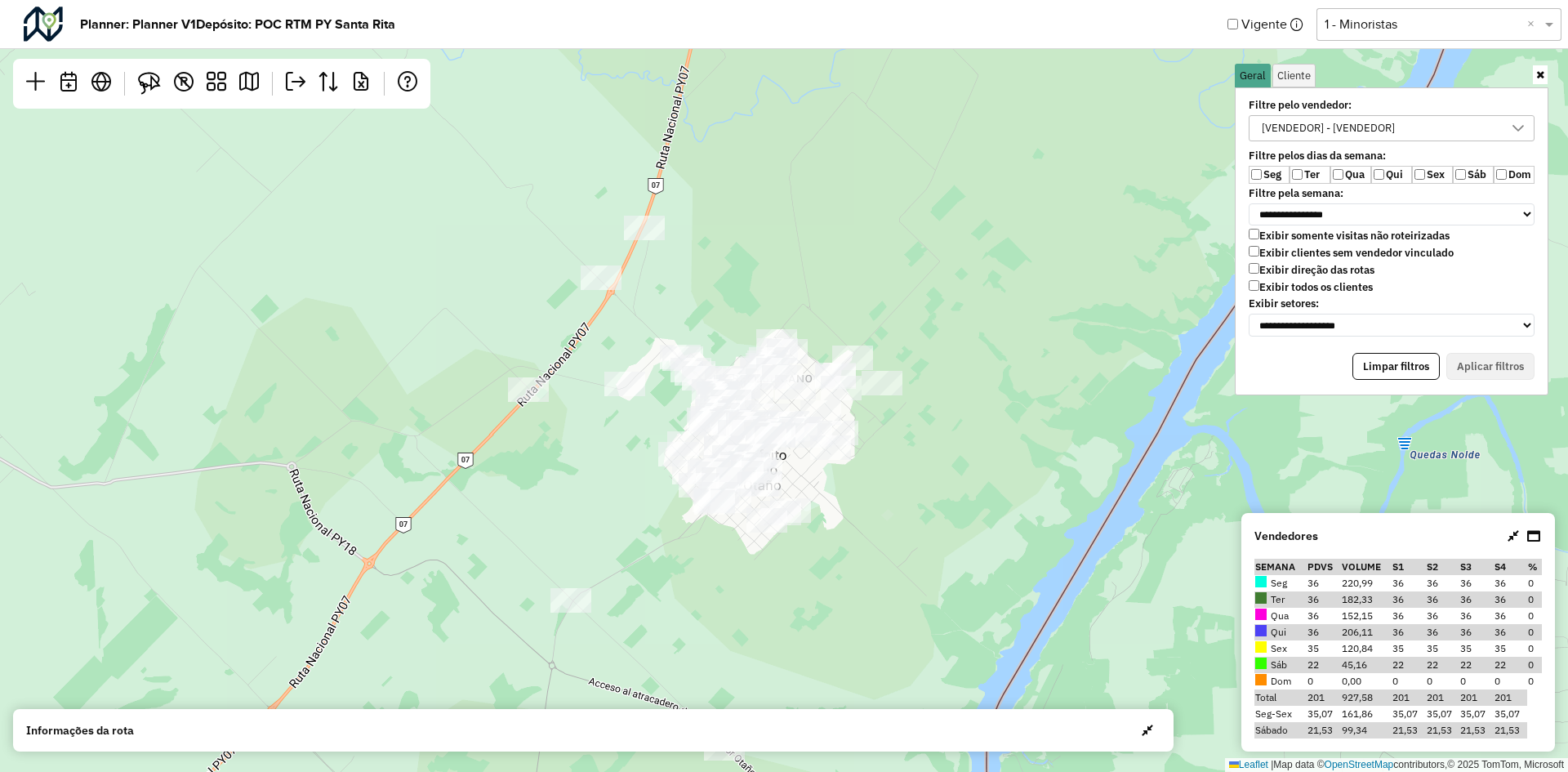 click on "Leaflet   |  Map data ©  OpenStreetMap  contributors,© 2025 TomTom, Microsoft" 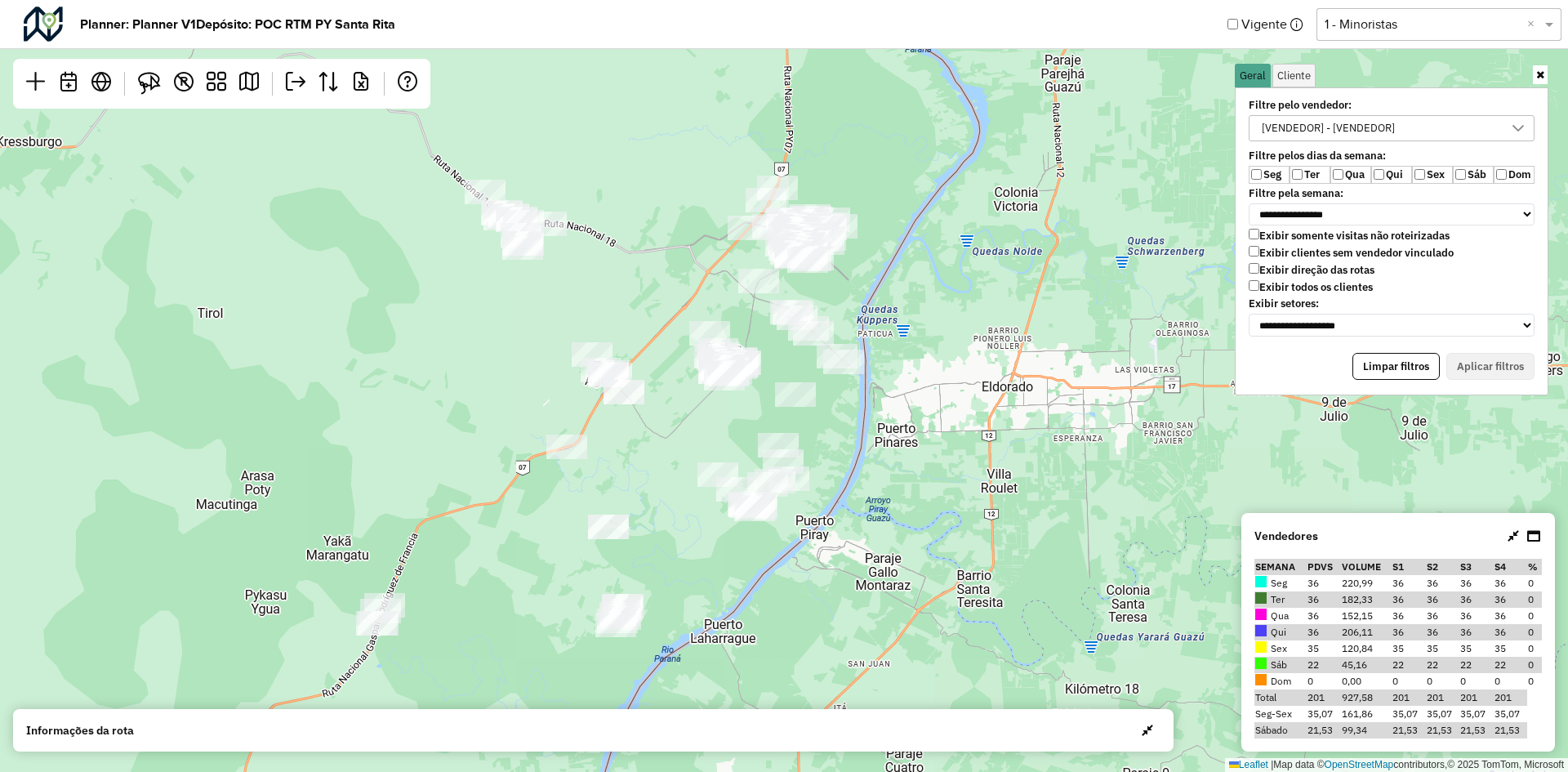 drag, startPoint x: 892, startPoint y: 360, endPoint x: 914, endPoint y: 267, distance: 95.56673 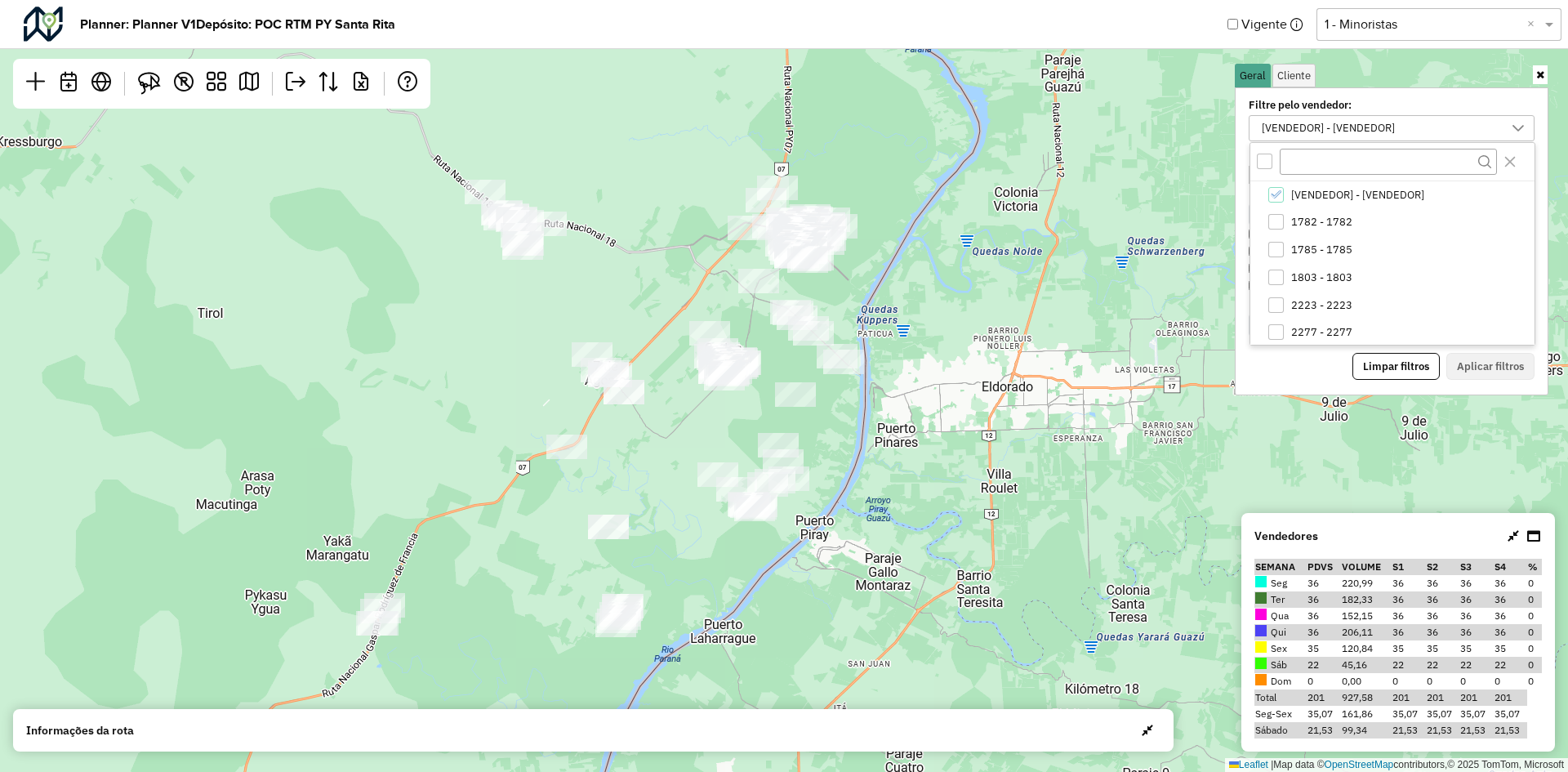 click at bounding box center (1392, 162) 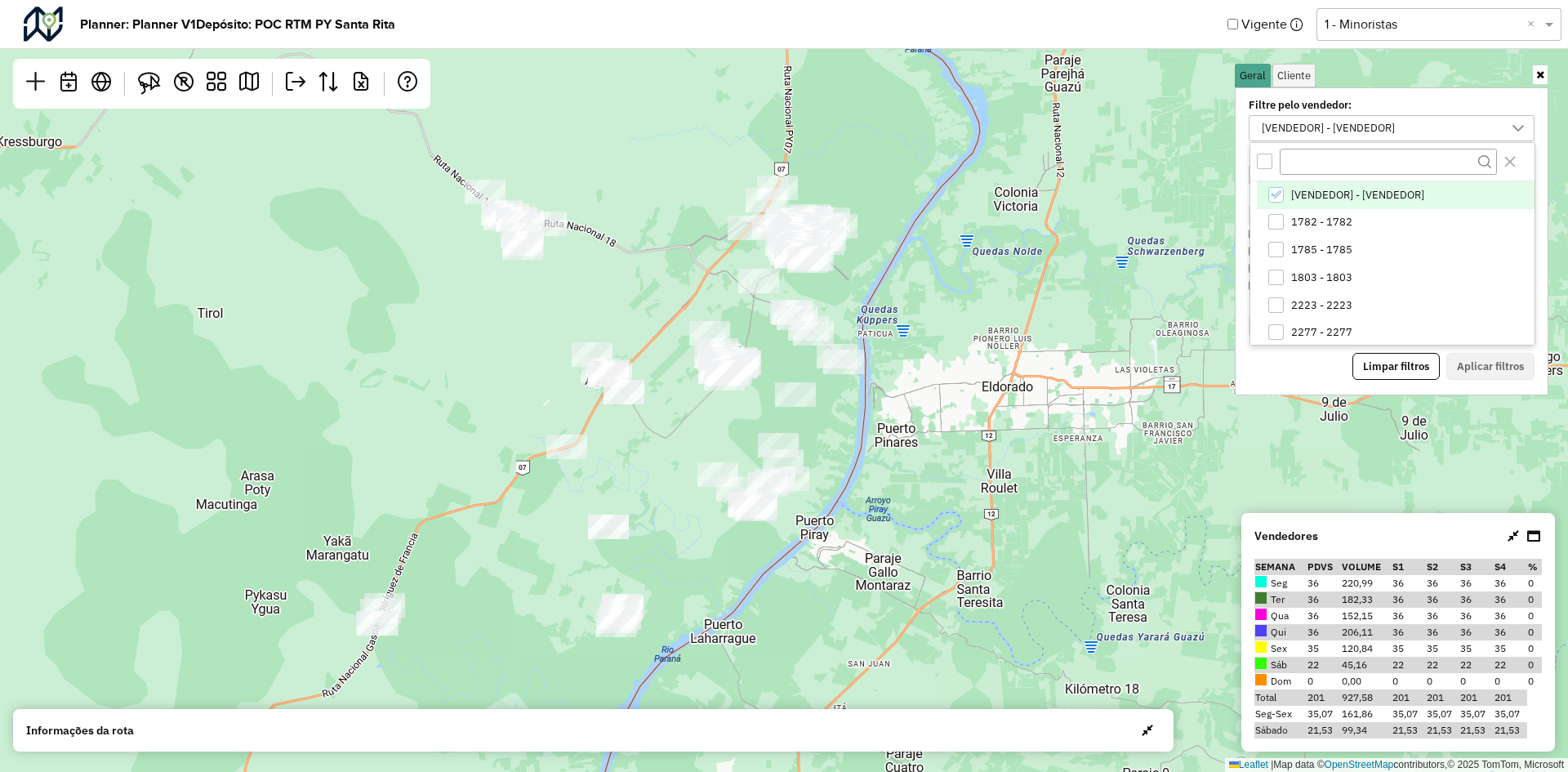 click at bounding box center (1264, 161) 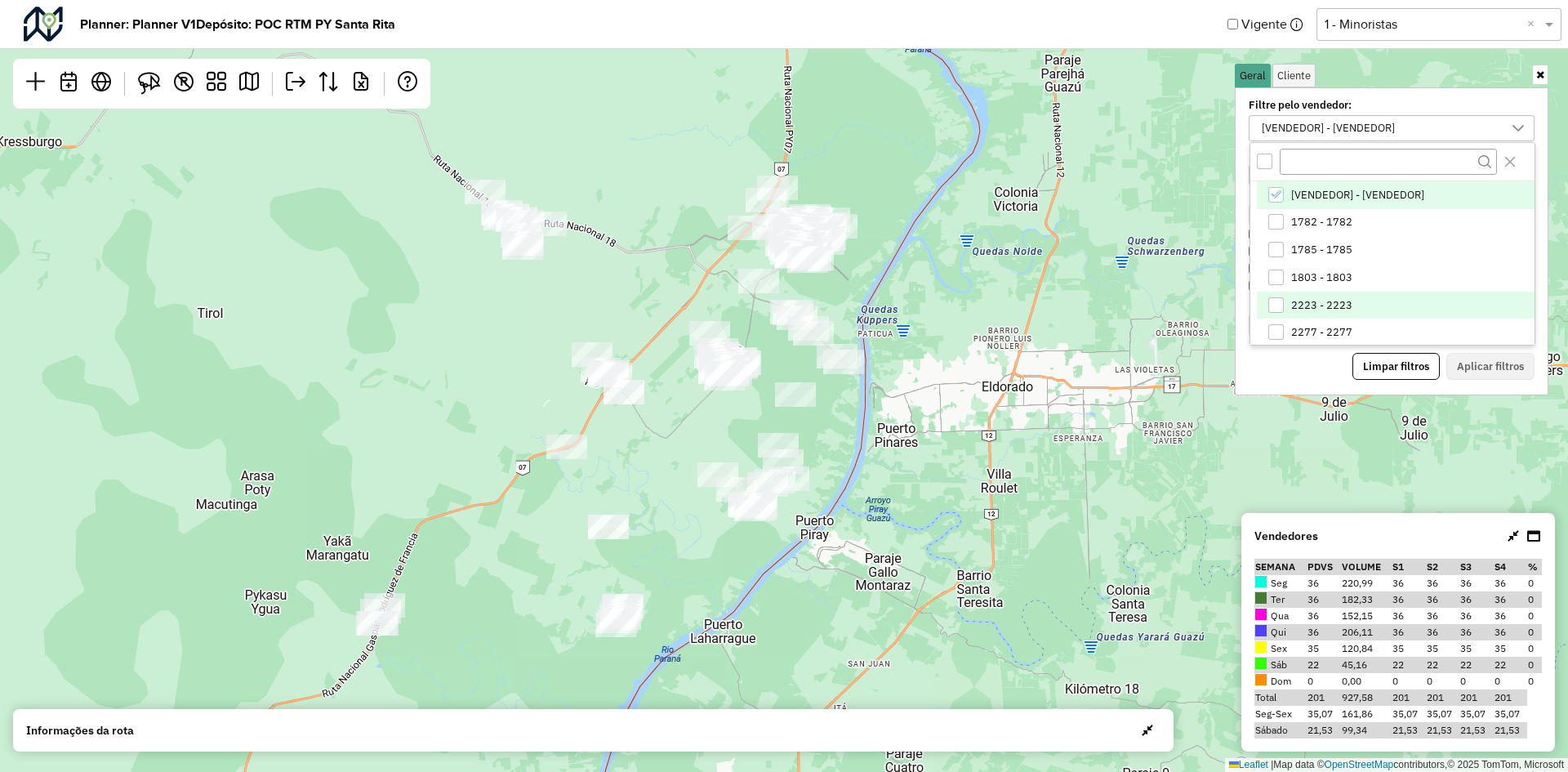 scroll, scrollTop: 6, scrollLeft: 6, axis: both 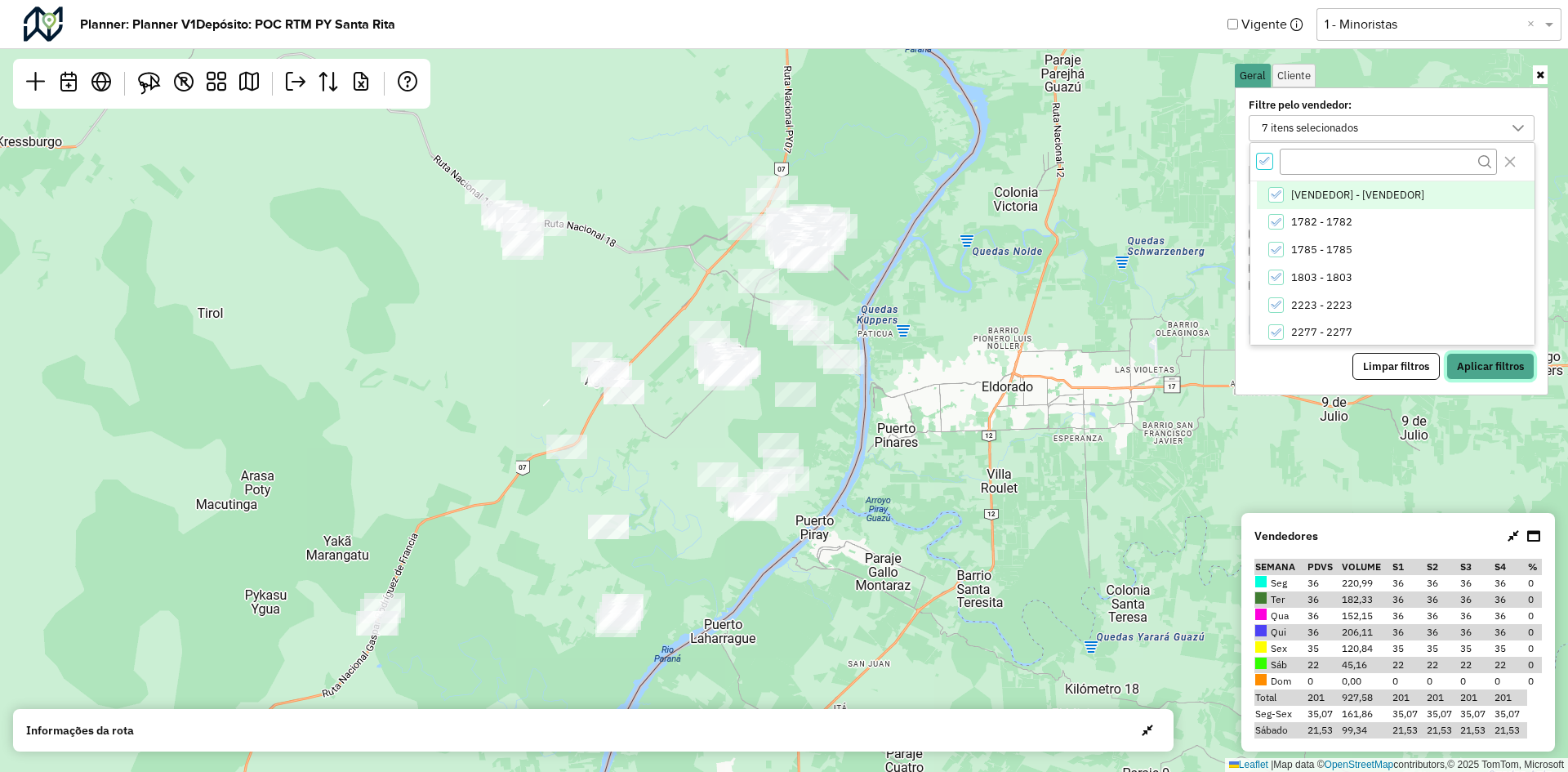 click on "Aplicar filtros" at bounding box center (1490, 367) 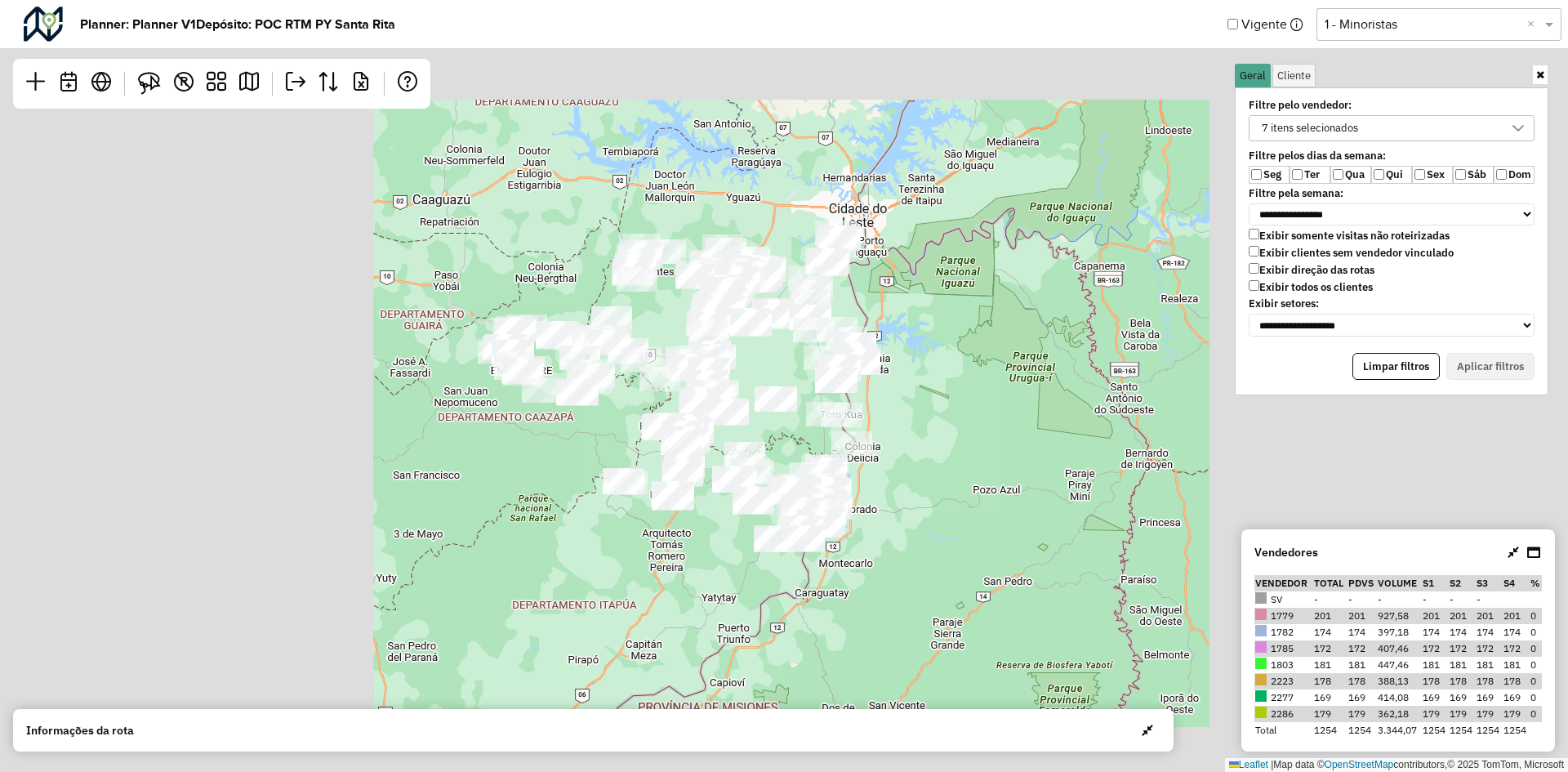 drag, startPoint x: 917, startPoint y: 385, endPoint x: 909, endPoint y: 435, distance: 50.635956 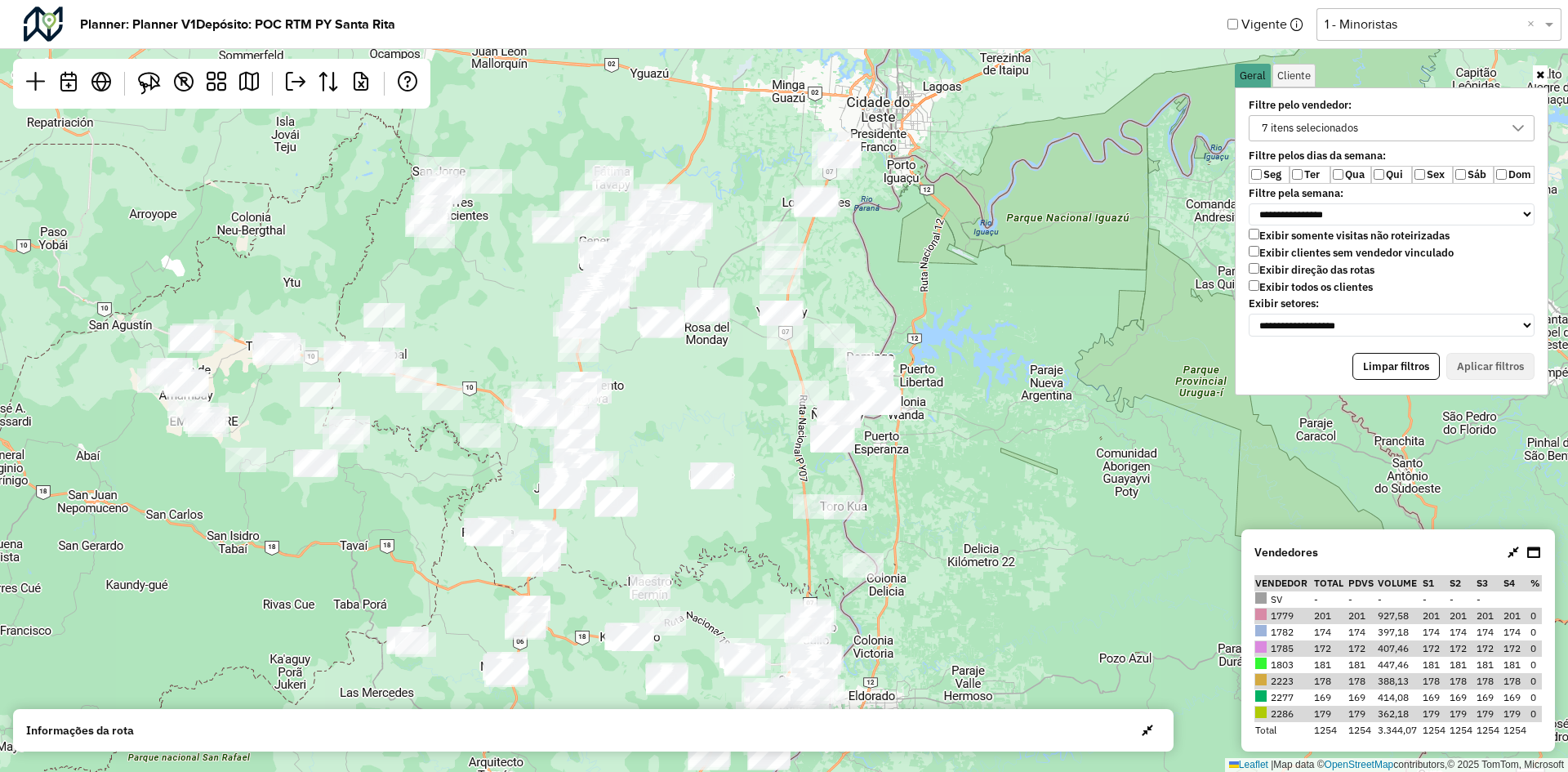 click on "7 itens selecionados" at bounding box center (1310, 128) 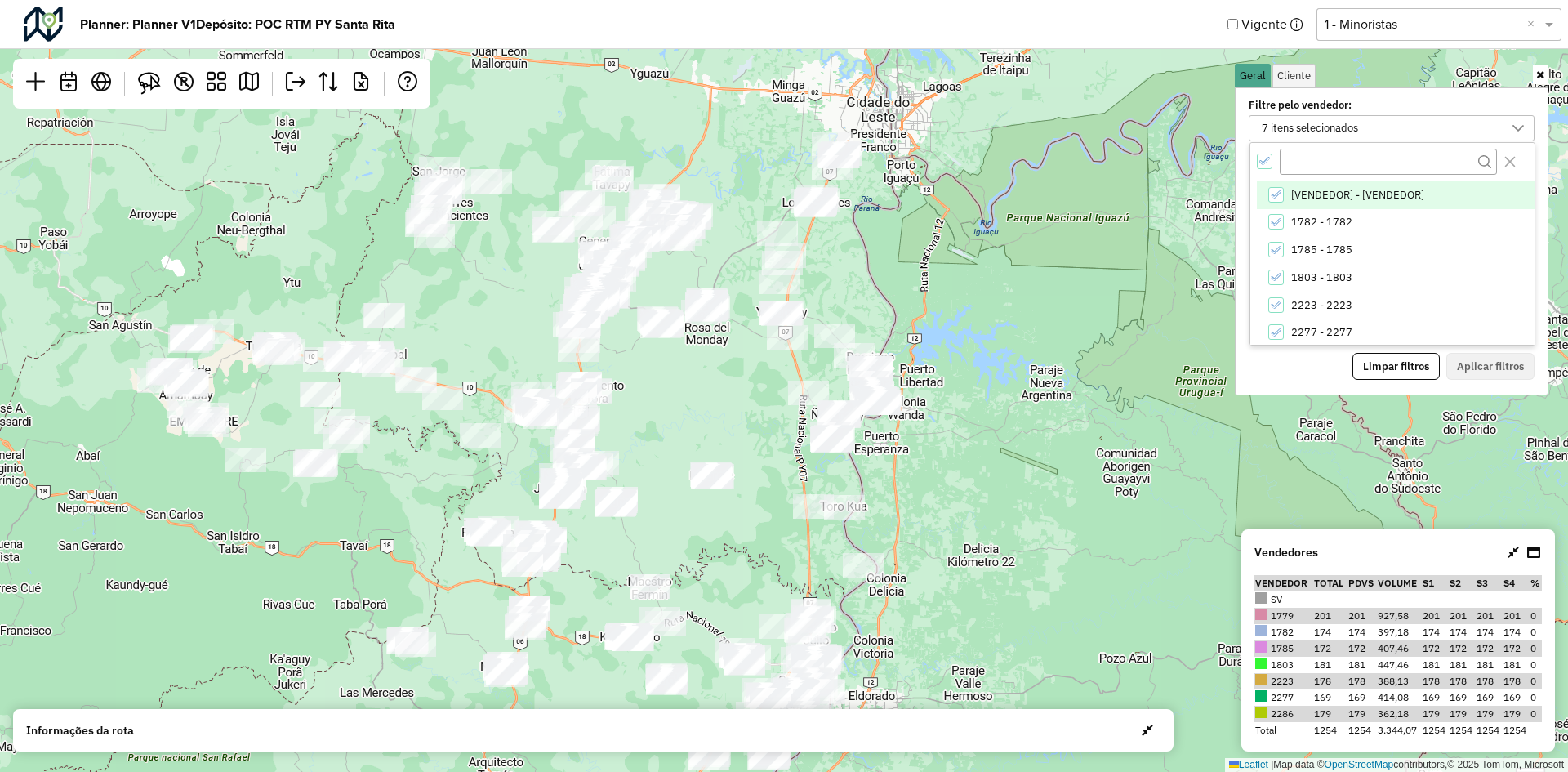 click 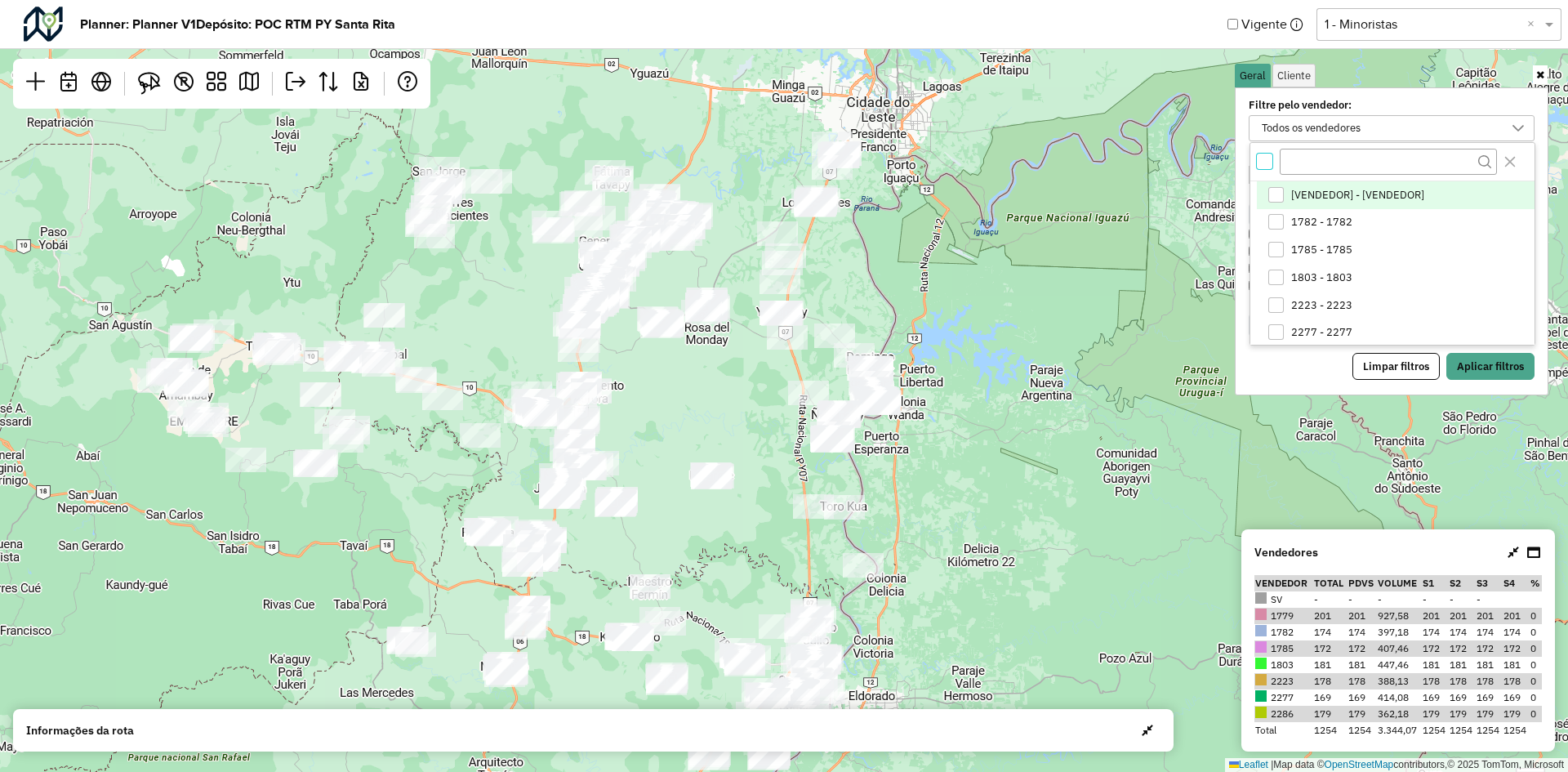 scroll, scrollTop: 6, scrollLeft: 6, axis: both 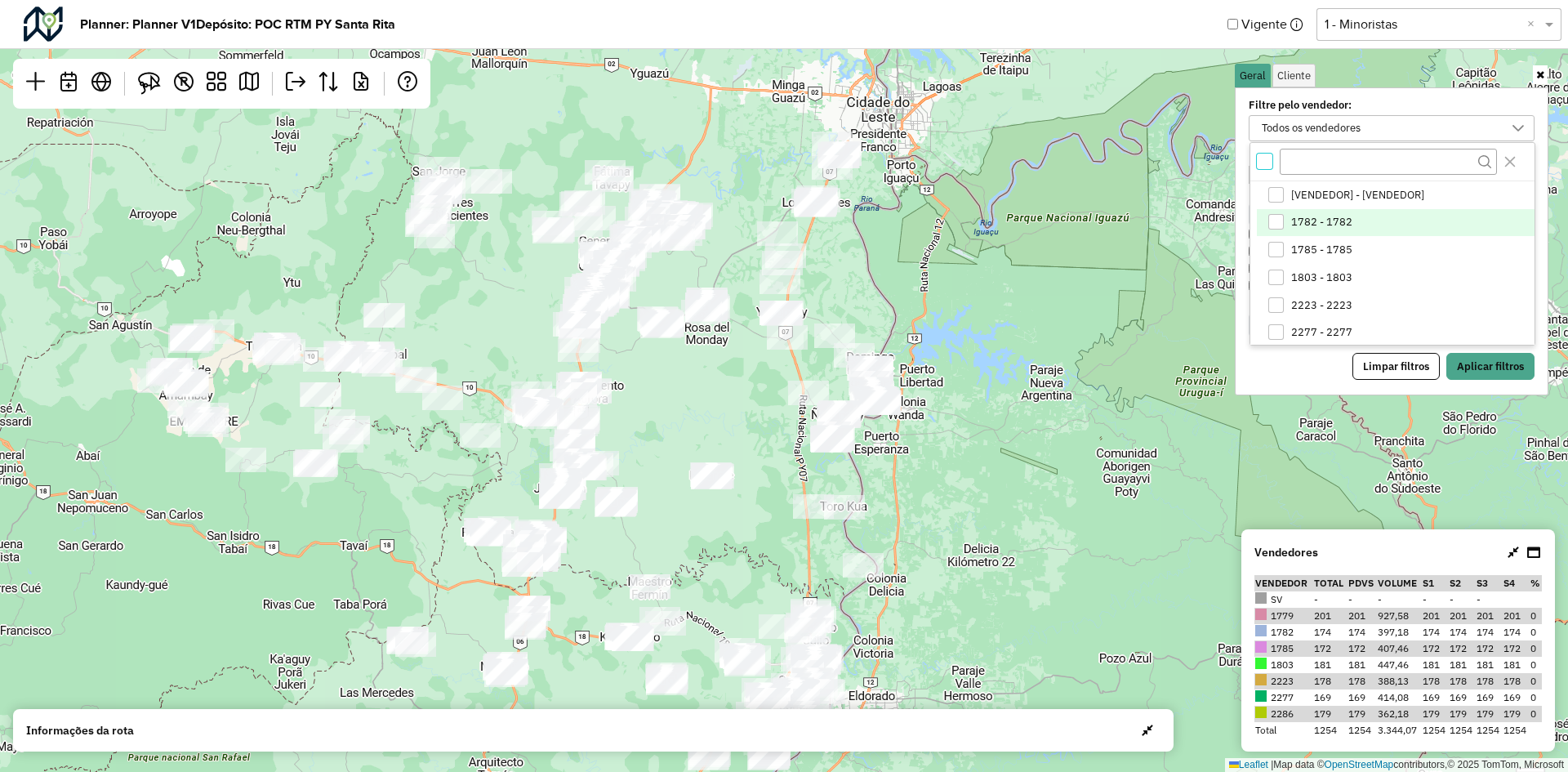 click at bounding box center (1276, 221) 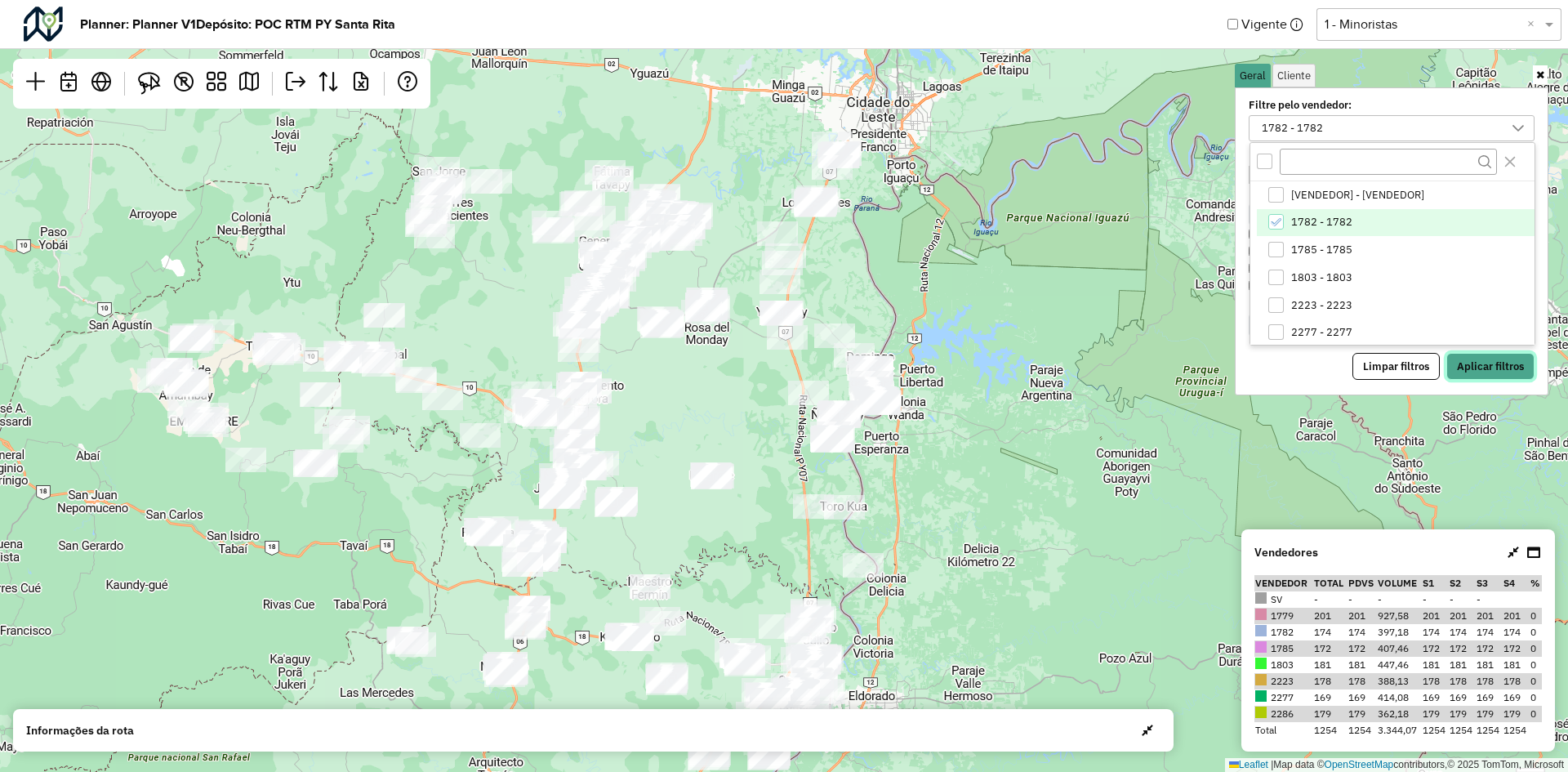 click on "Aplicar filtros" at bounding box center [1490, 367] 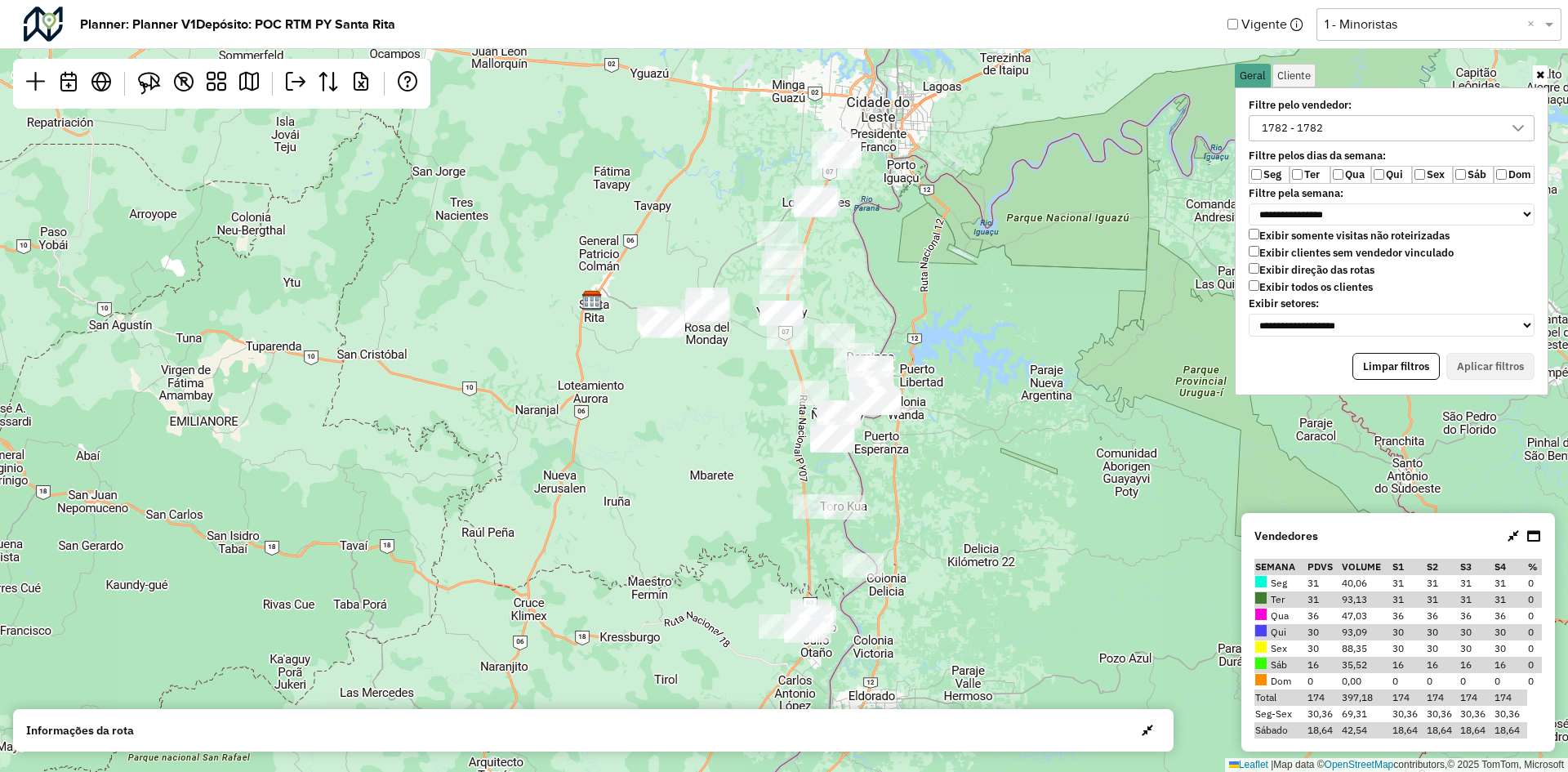 click on "1782 - 1782" at bounding box center (1379, 128) 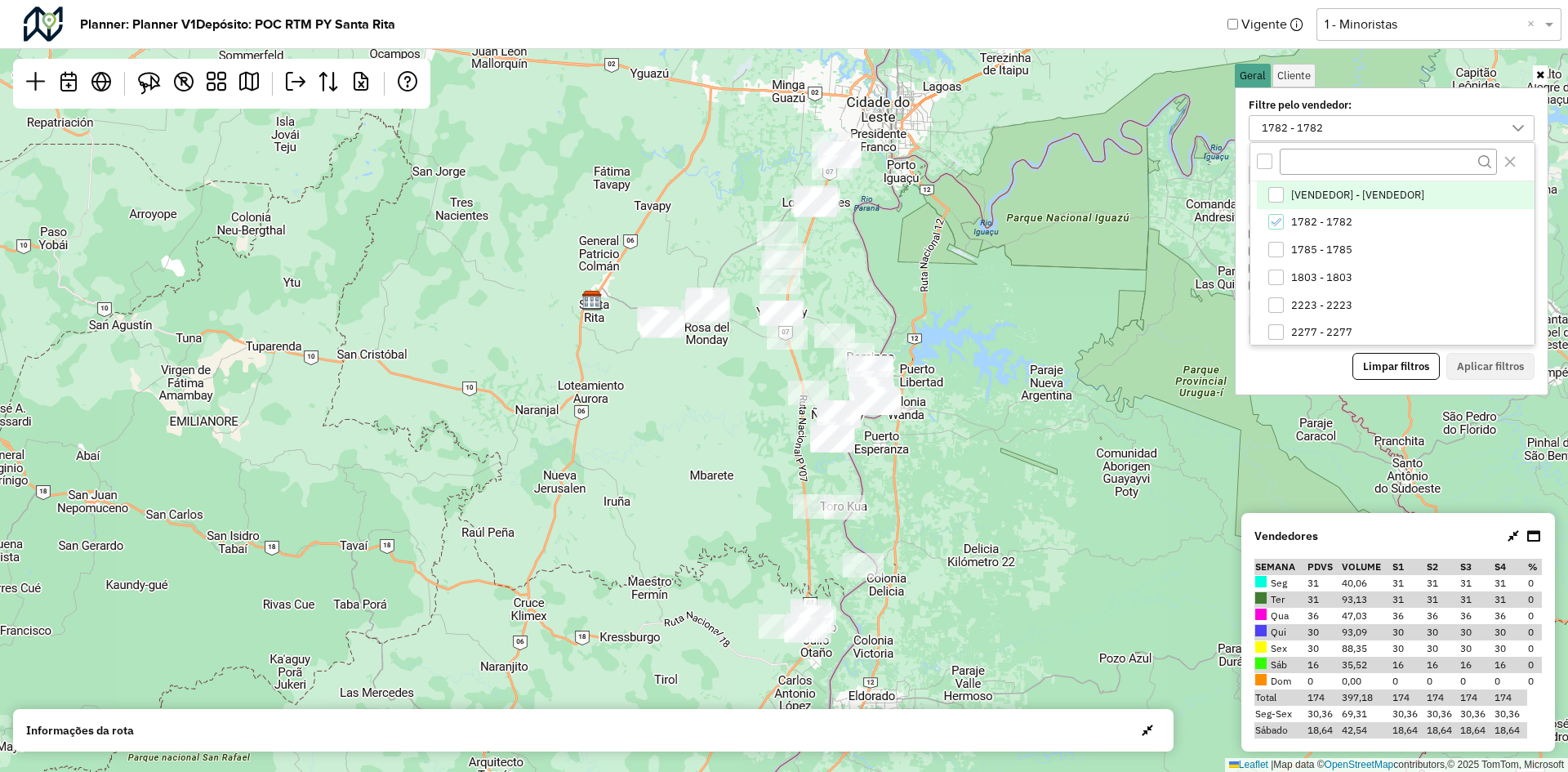 drag, startPoint x: 1270, startPoint y: 166, endPoint x: 1285, endPoint y: 190, distance: 28.301943 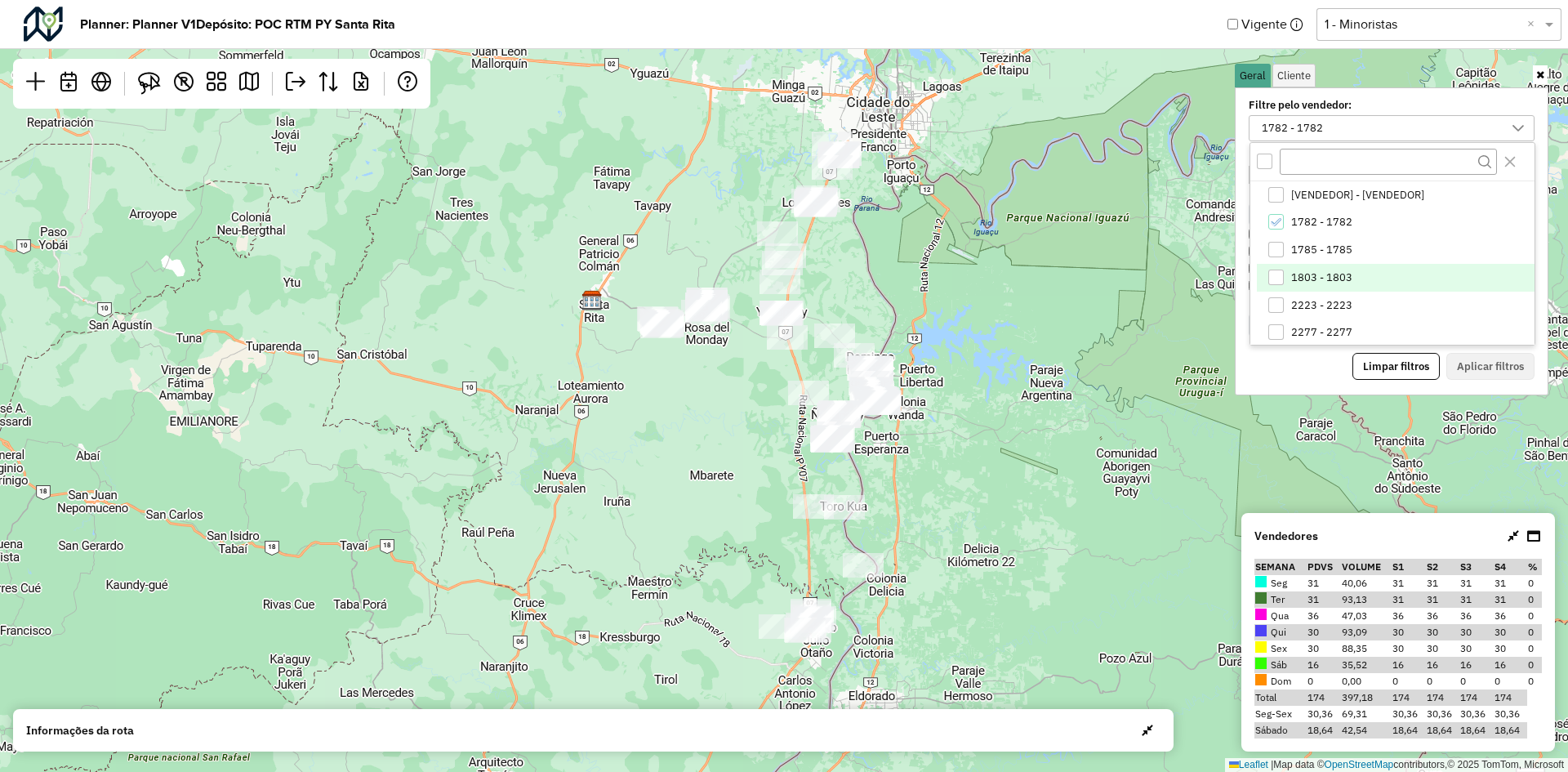 scroll, scrollTop: 6, scrollLeft: 6, axis: both 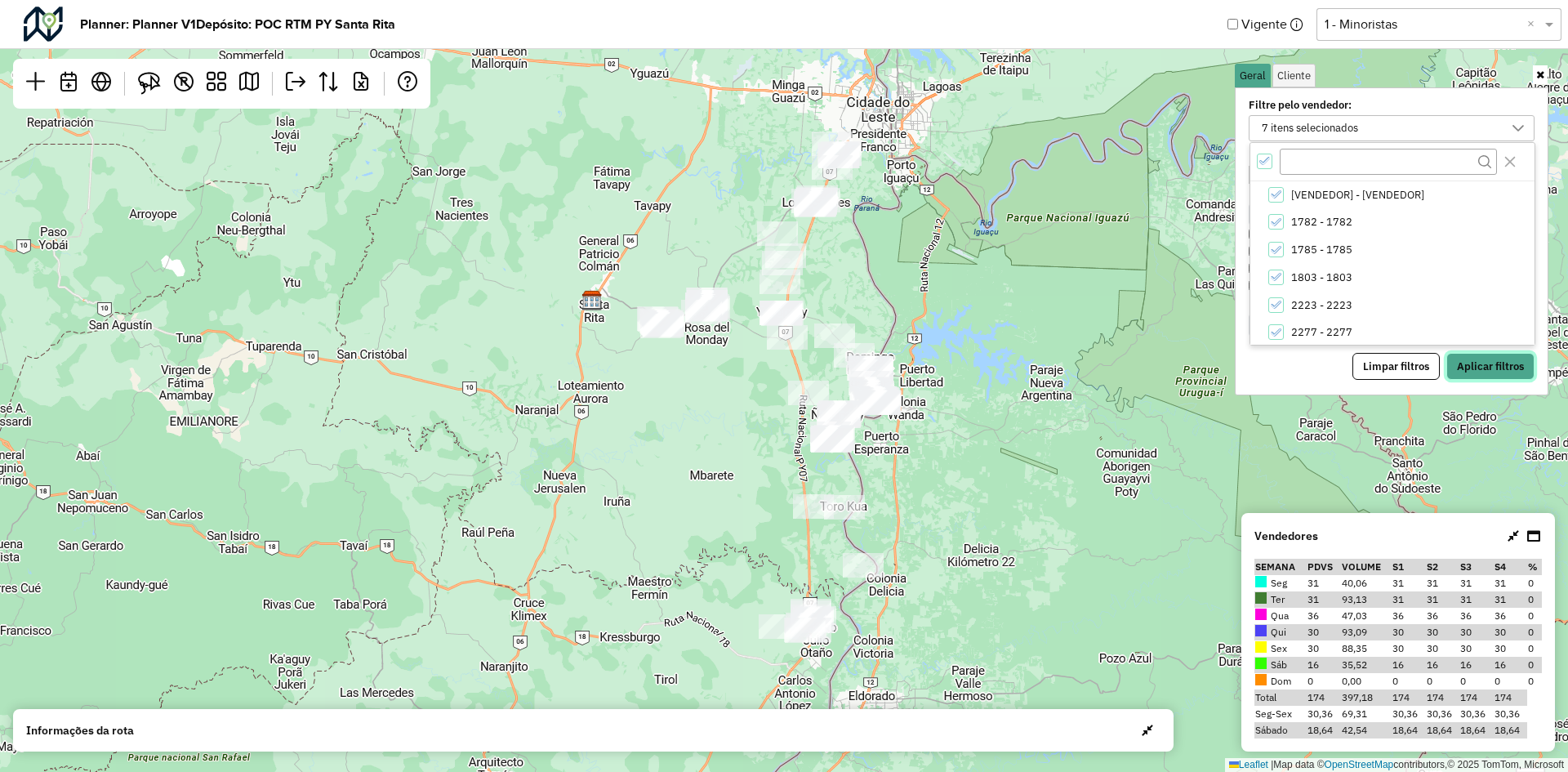 click on "Aplicar filtros" at bounding box center (1490, 367) 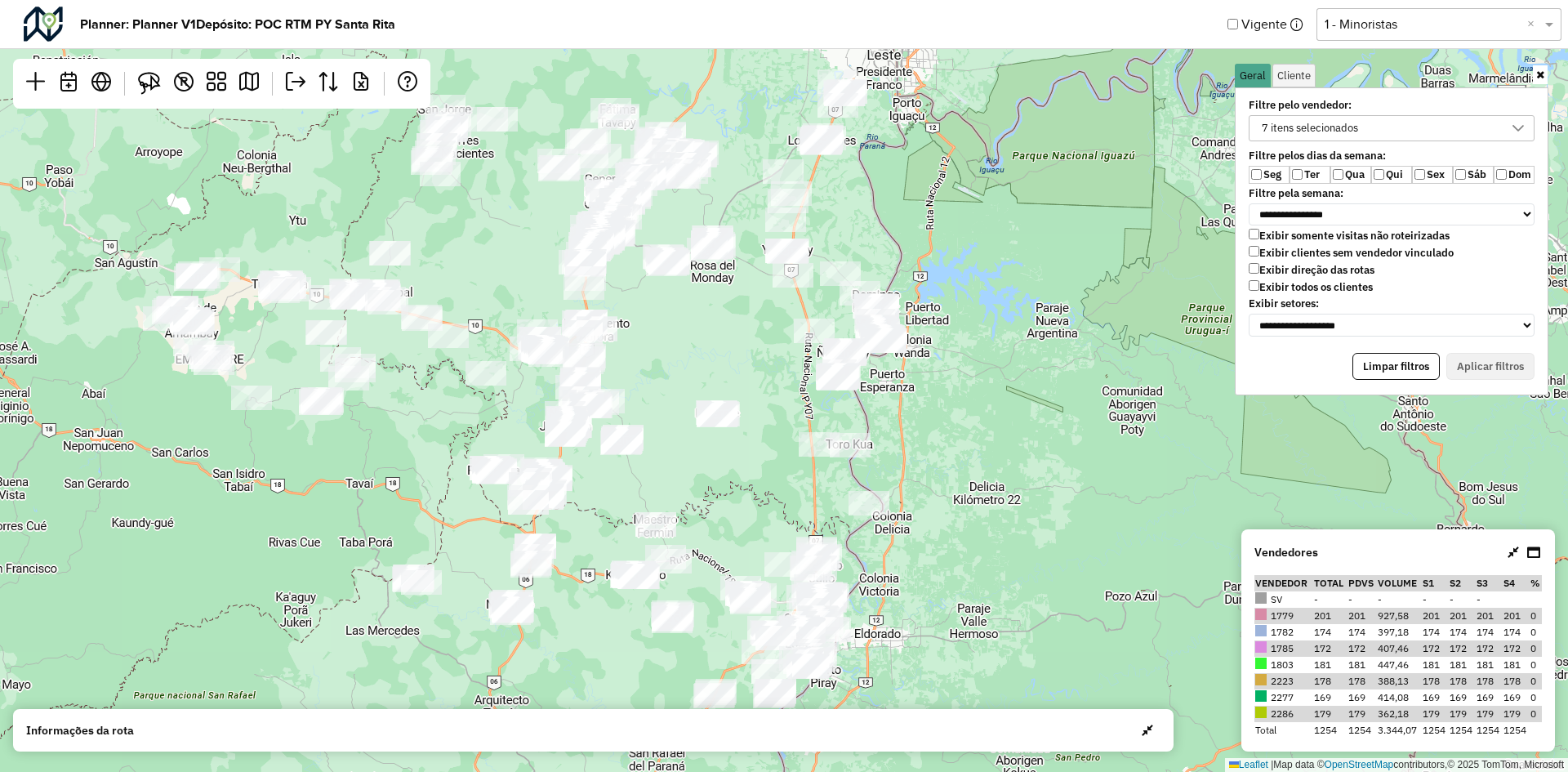 drag, startPoint x: 745, startPoint y: 475, endPoint x: 745, endPoint y: 465, distance: 10 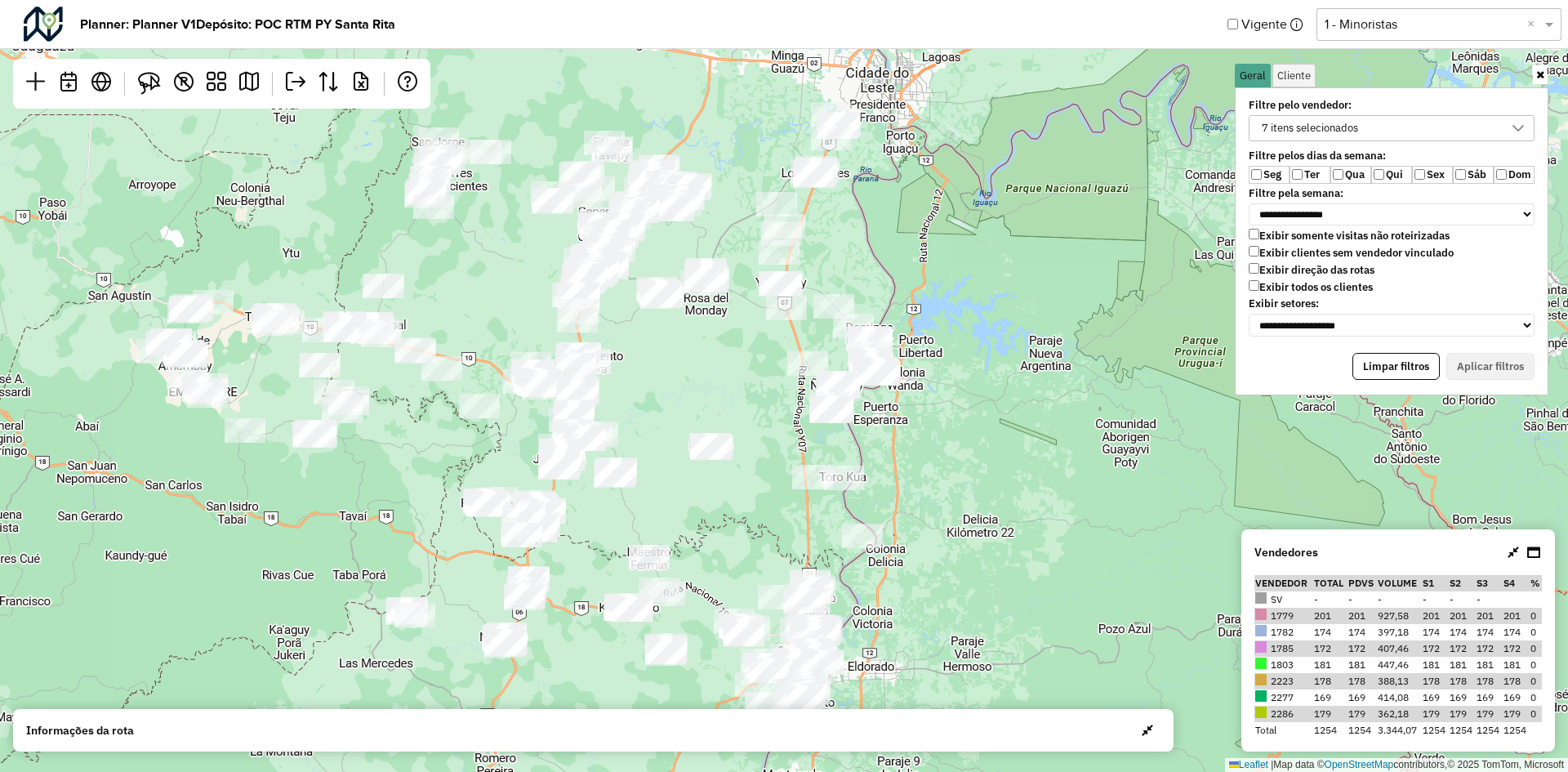 drag, startPoint x: 645, startPoint y: 308, endPoint x: 630, endPoint y: 396, distance: 89.26926 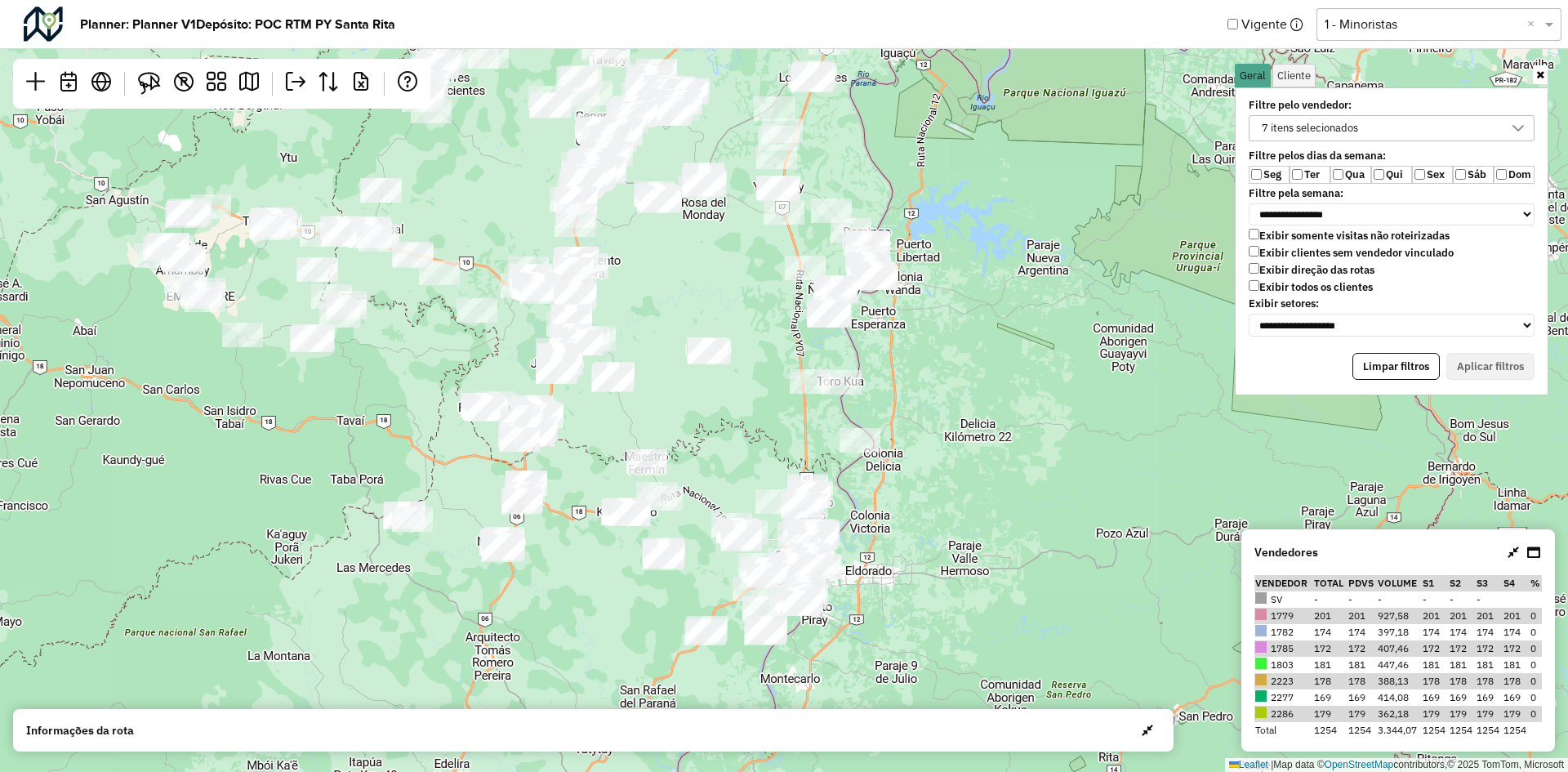 drag, startPoint x: 675, startPoint y: 459, endPoint x: 672, endPoint y: 378, distance: 81.05554 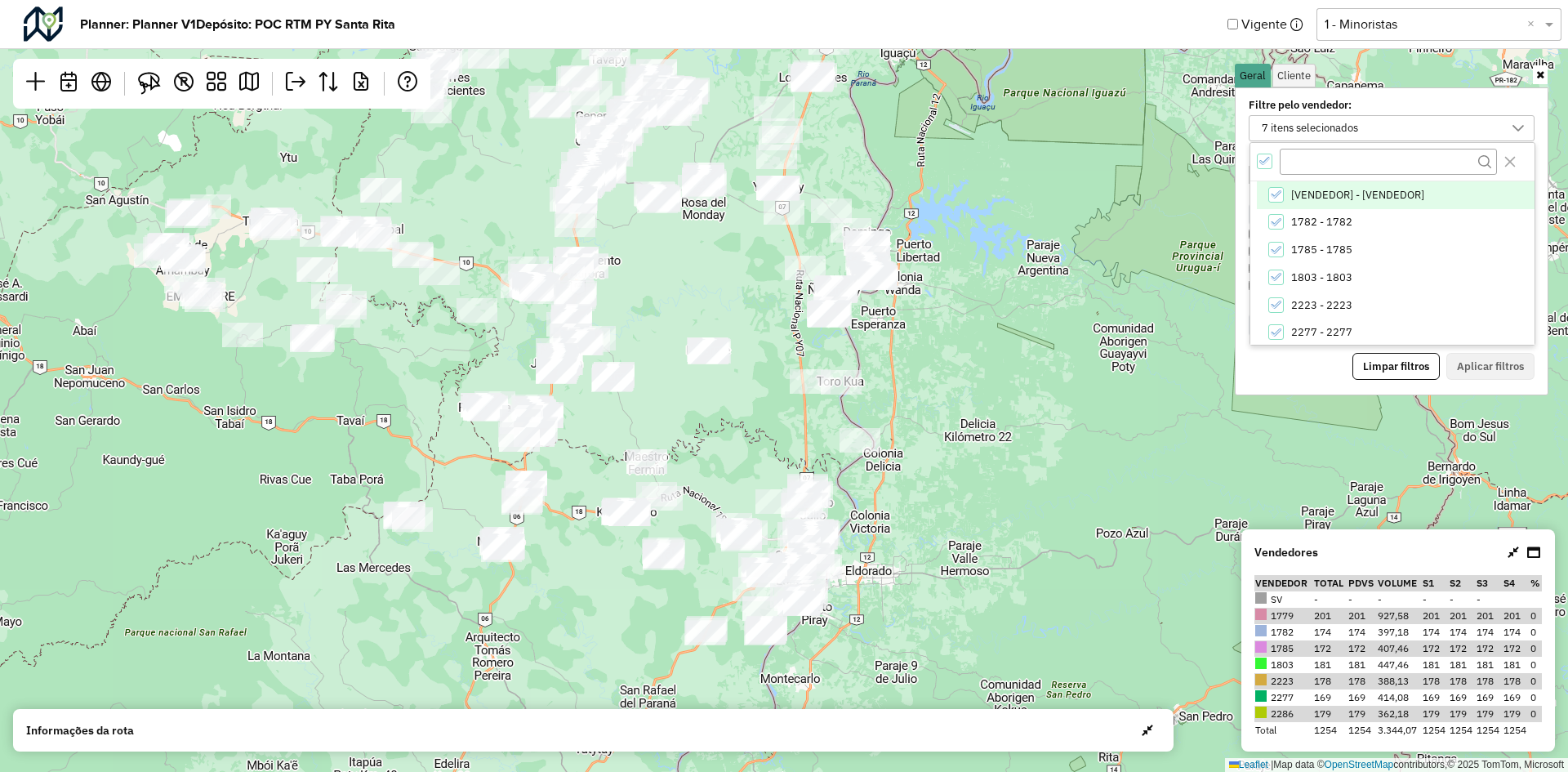click 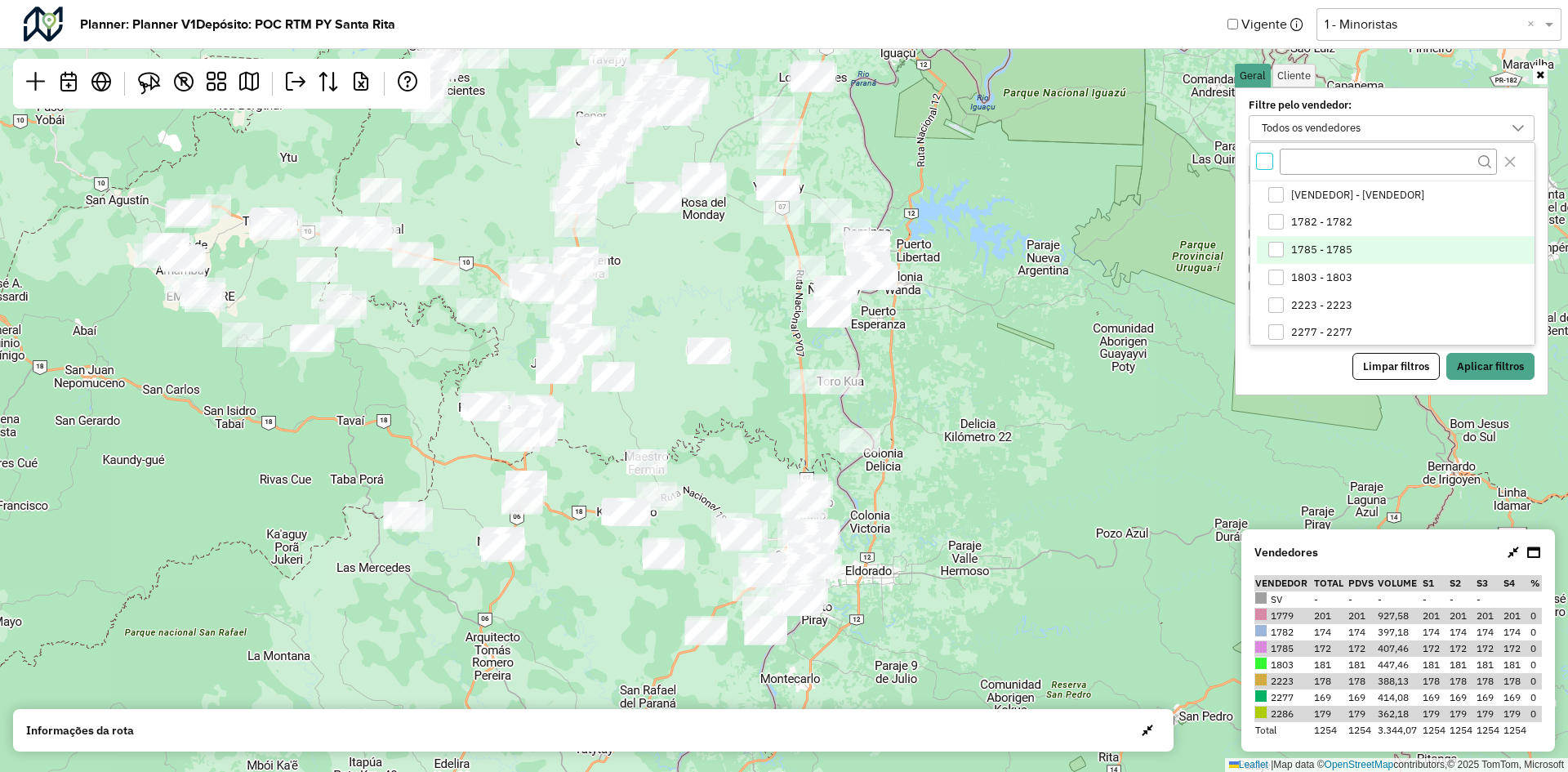 click at bounding box center [1276, 249] 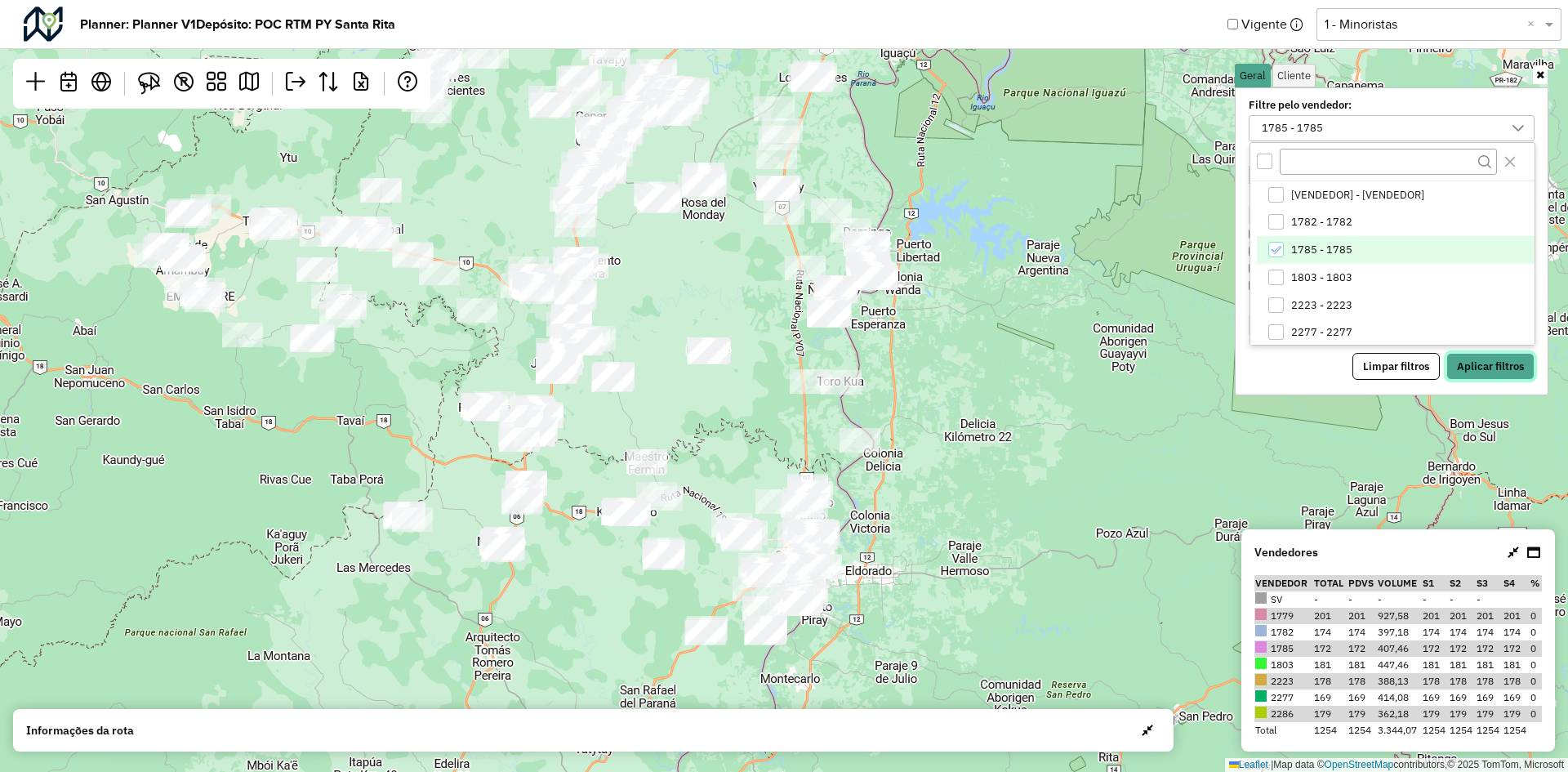 drag, startPoint x: 1473, startPoint y: 362, endPoint x: 756, endPoint y: 325, distance: 717.954 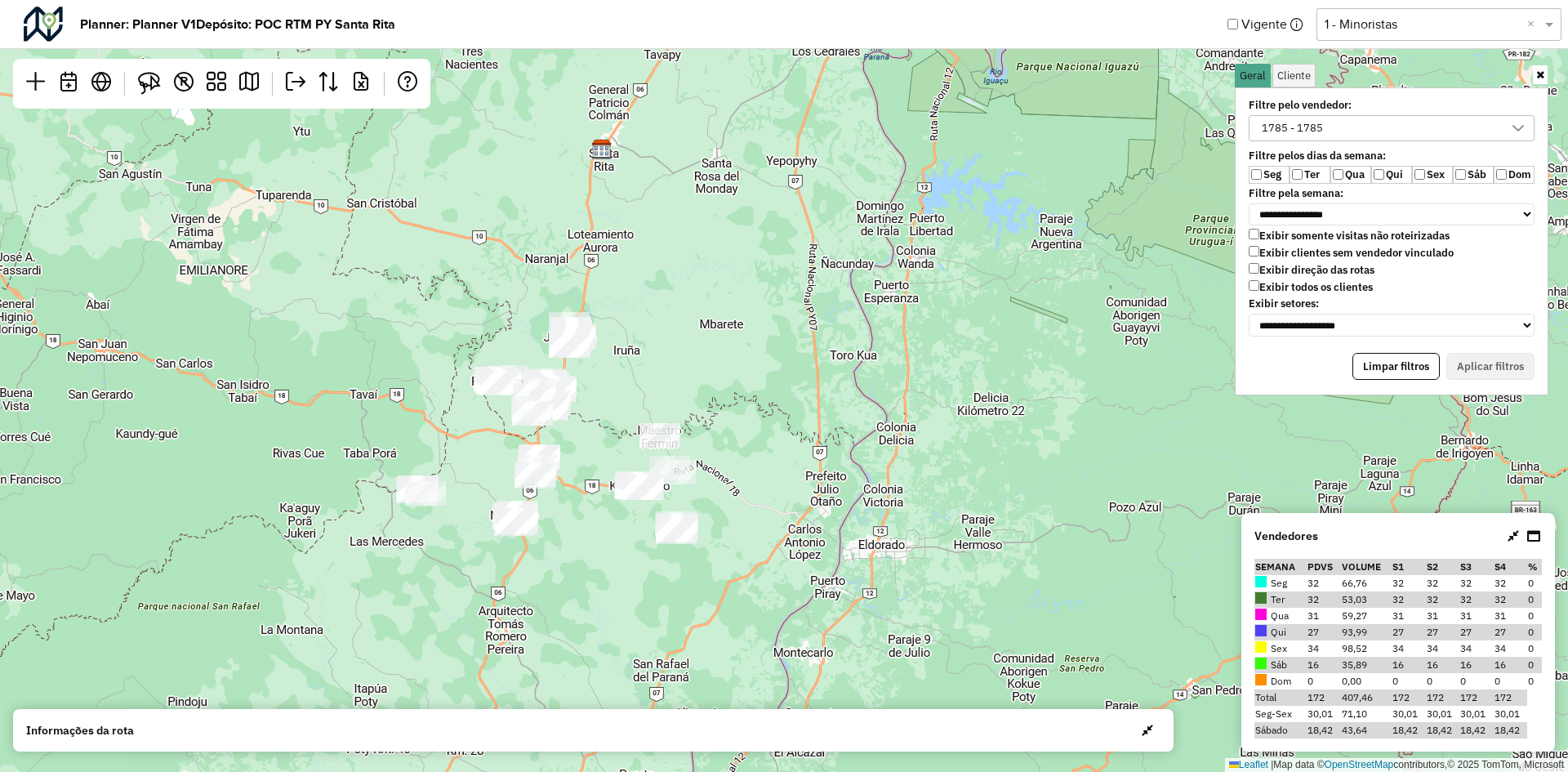 drag, startPoint x: 611, startPoint y: 409, endPoint x: 626, endPoint y: 375, distance: 37.161808 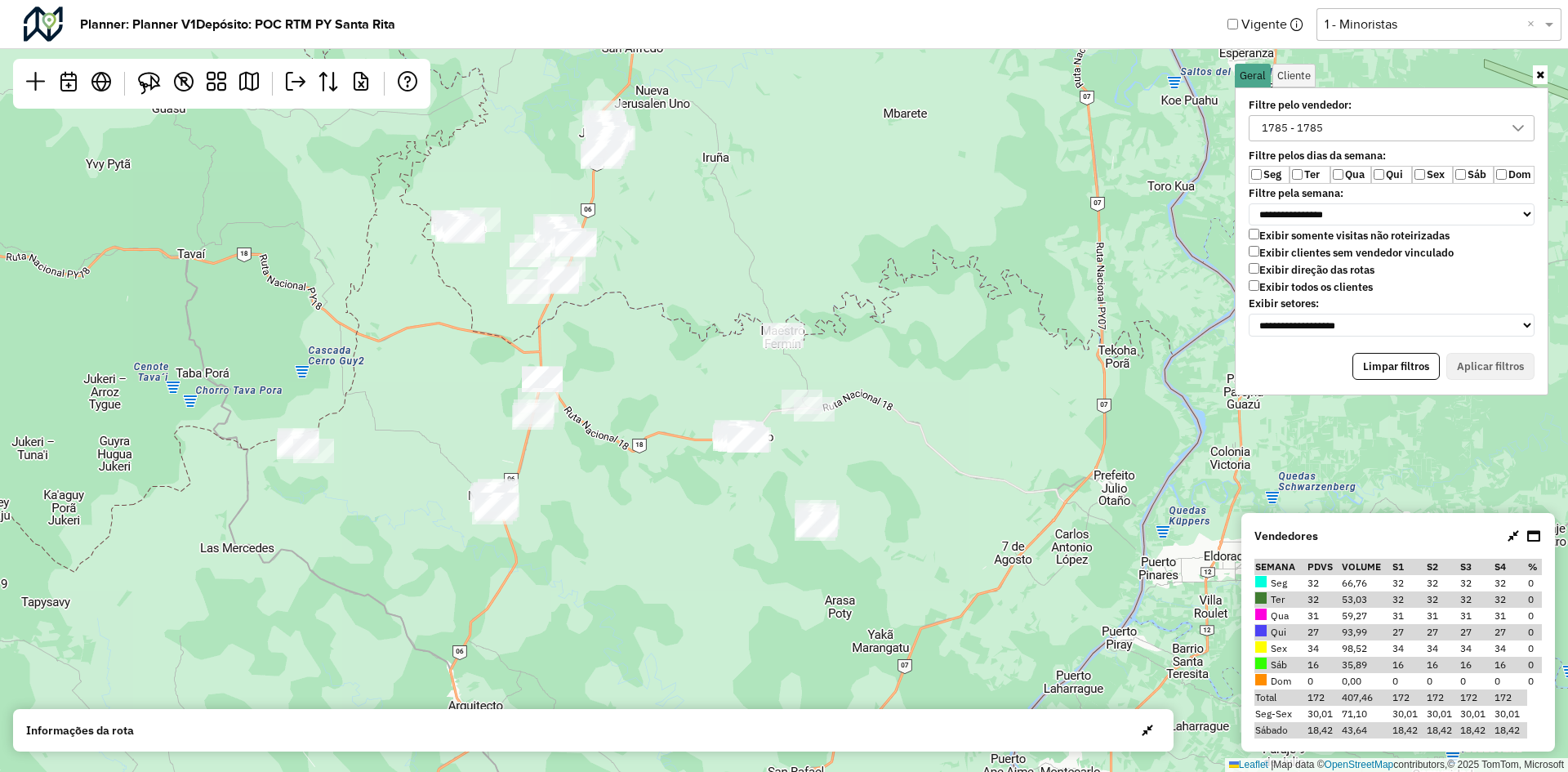 drag, startPoint x: 763, startPoint y: 385, endPoint x: 692, endPoint y: 326, distance: 92.314679 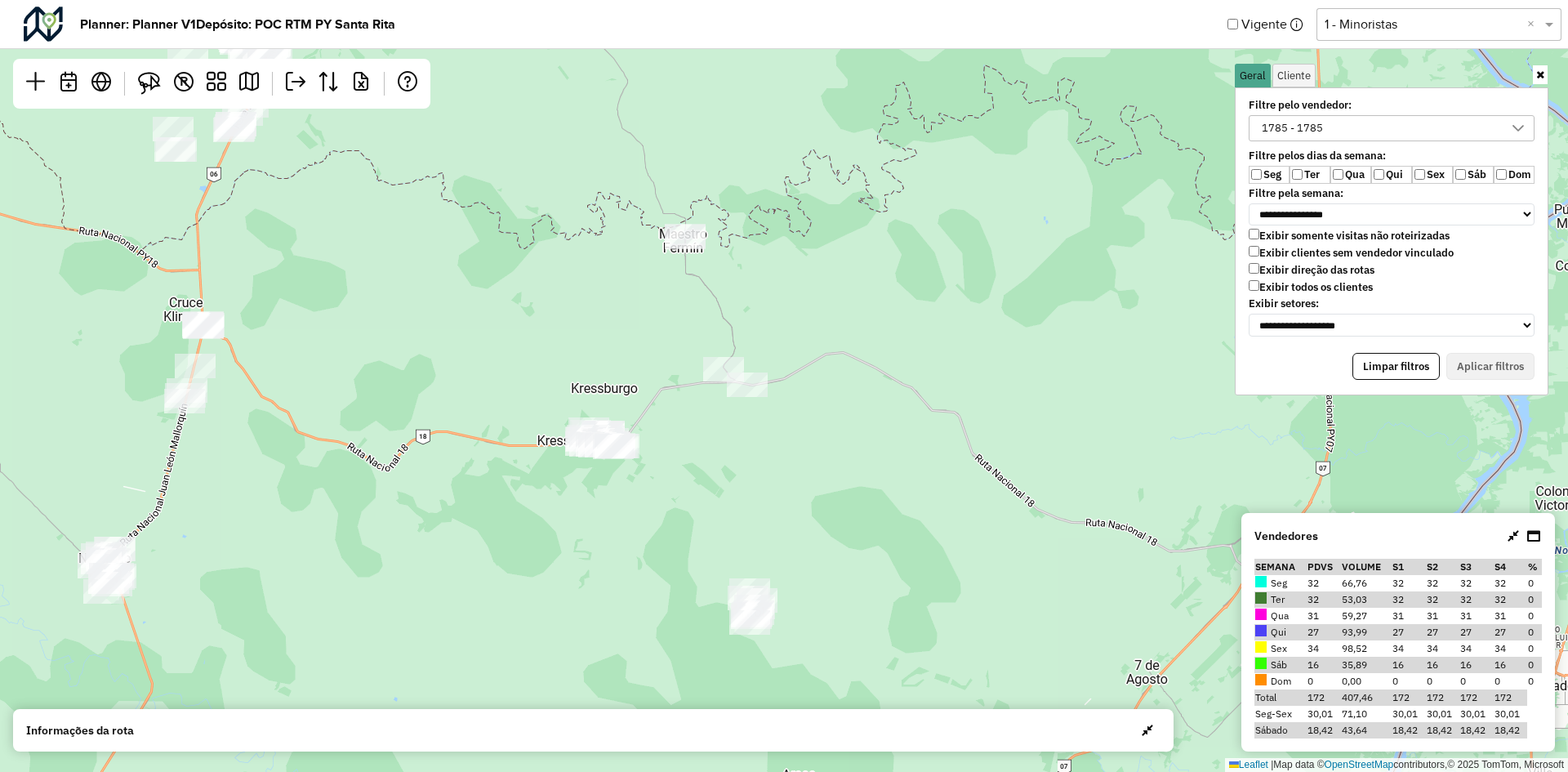drag, startPoint x: 849, startPoint y: 428, endPoint x: 808, endPoint y: 430, distance: 41.048752 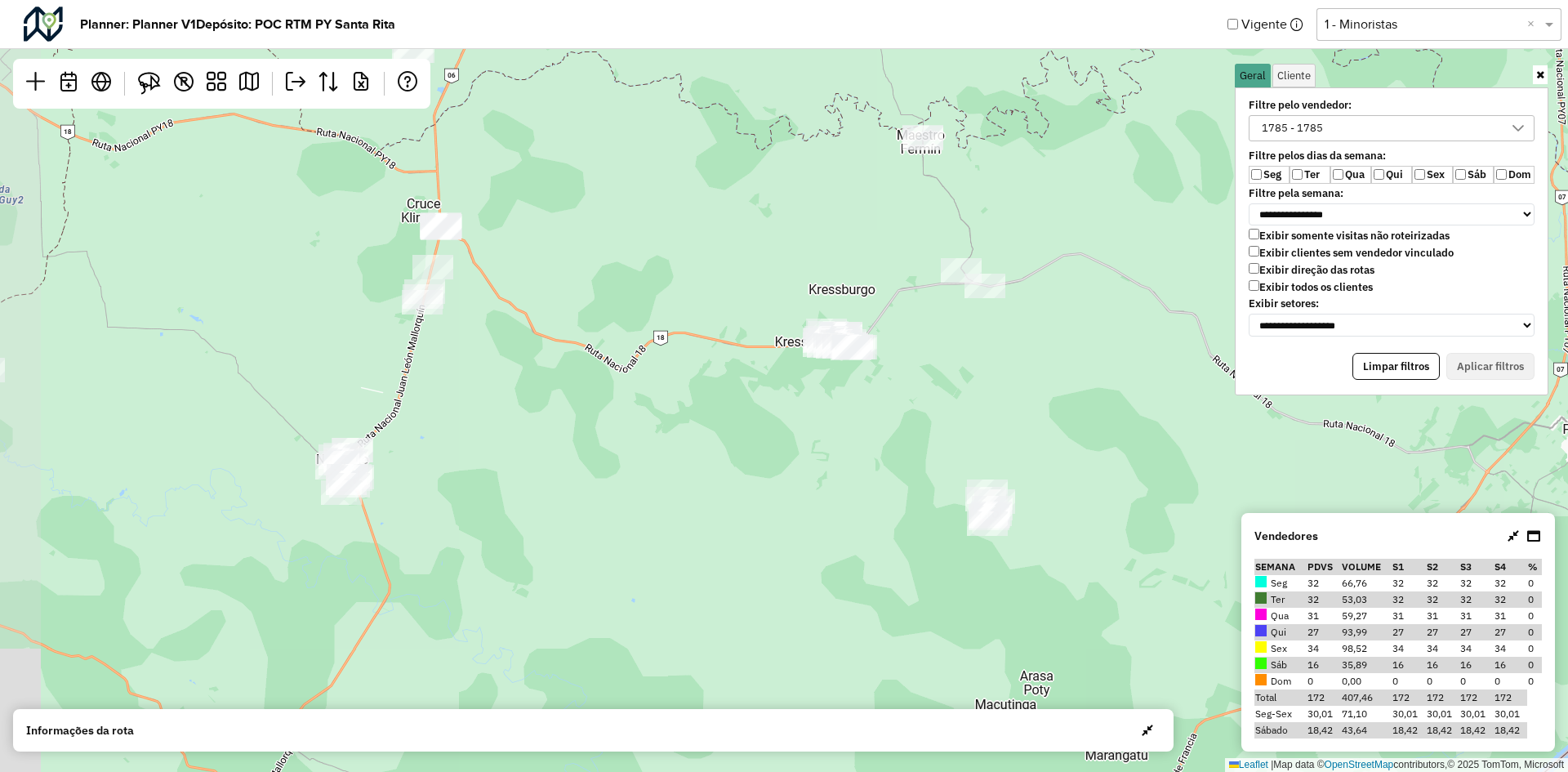 drag, startPoint x: 800, startPoint y: 430, endPoint x: 1038, endPoint y: 331, distance: 257.76928 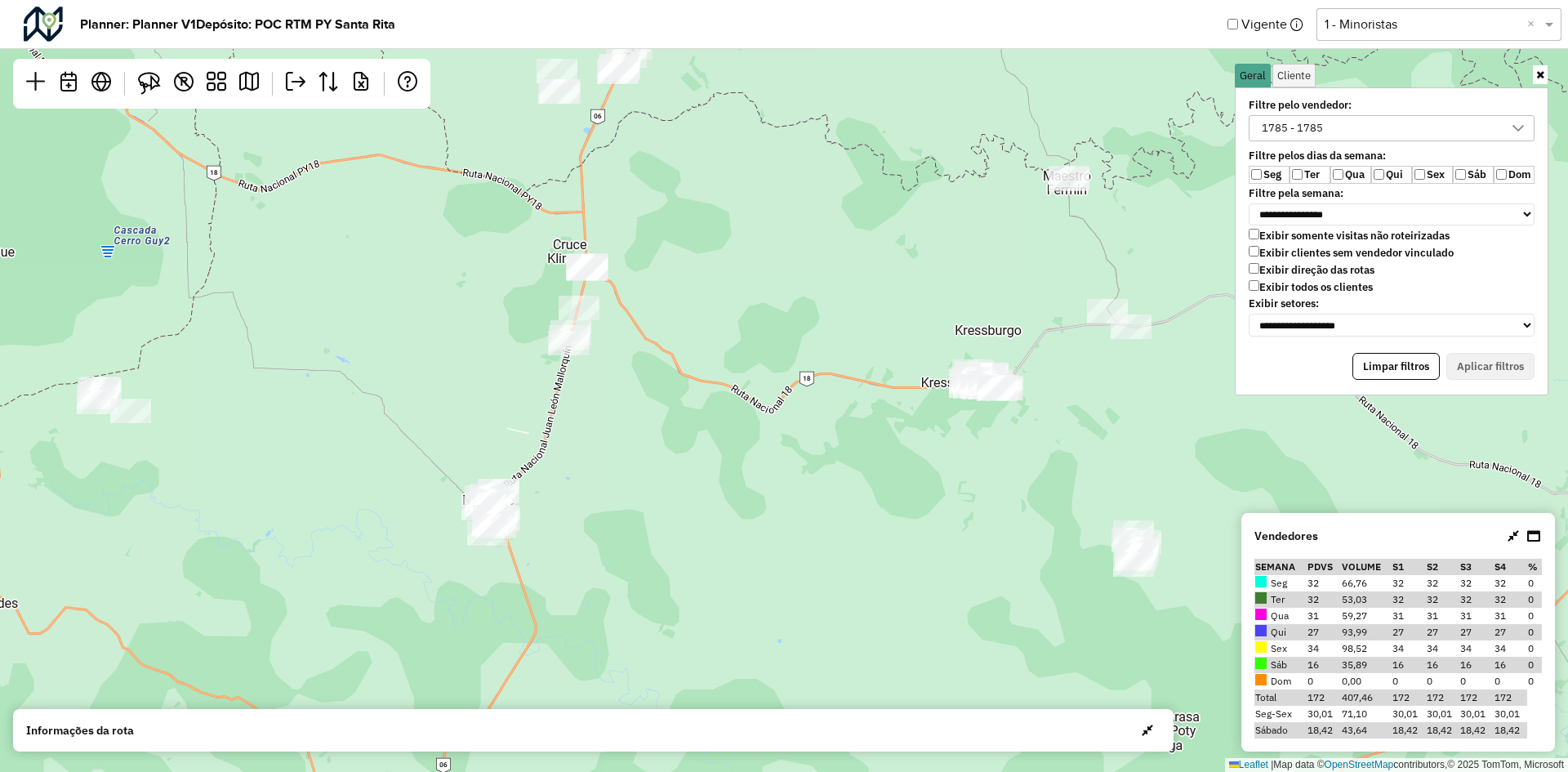 drag, startPoint x: 654, startPoint y: 382, endPoint x: 795, endPoint y: 421, distance: 146.29422 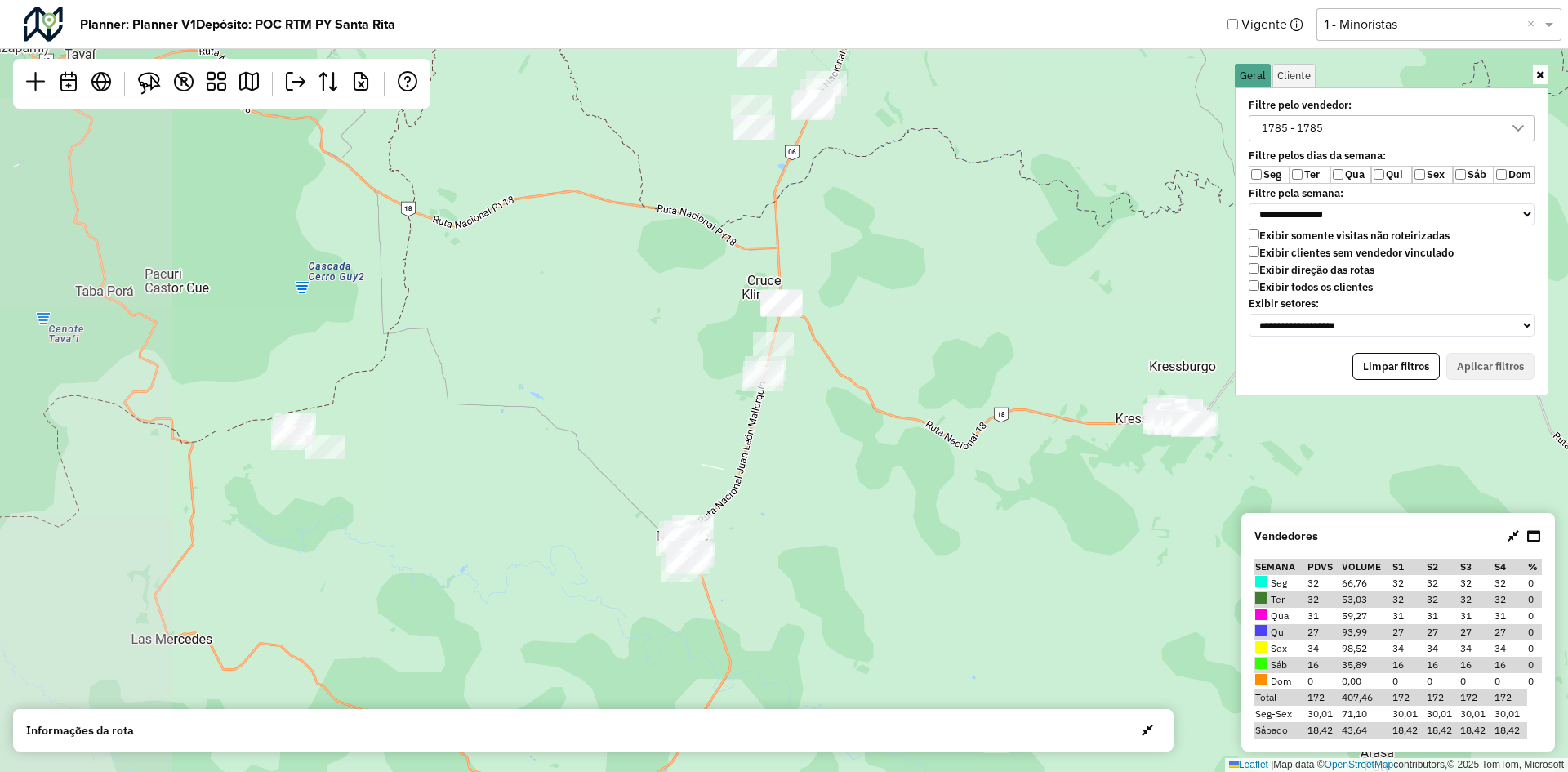drag, startPoint x: 744, startPoint y: 427, endPoint x: 905, endPoint y: 457, distance: 163.7712 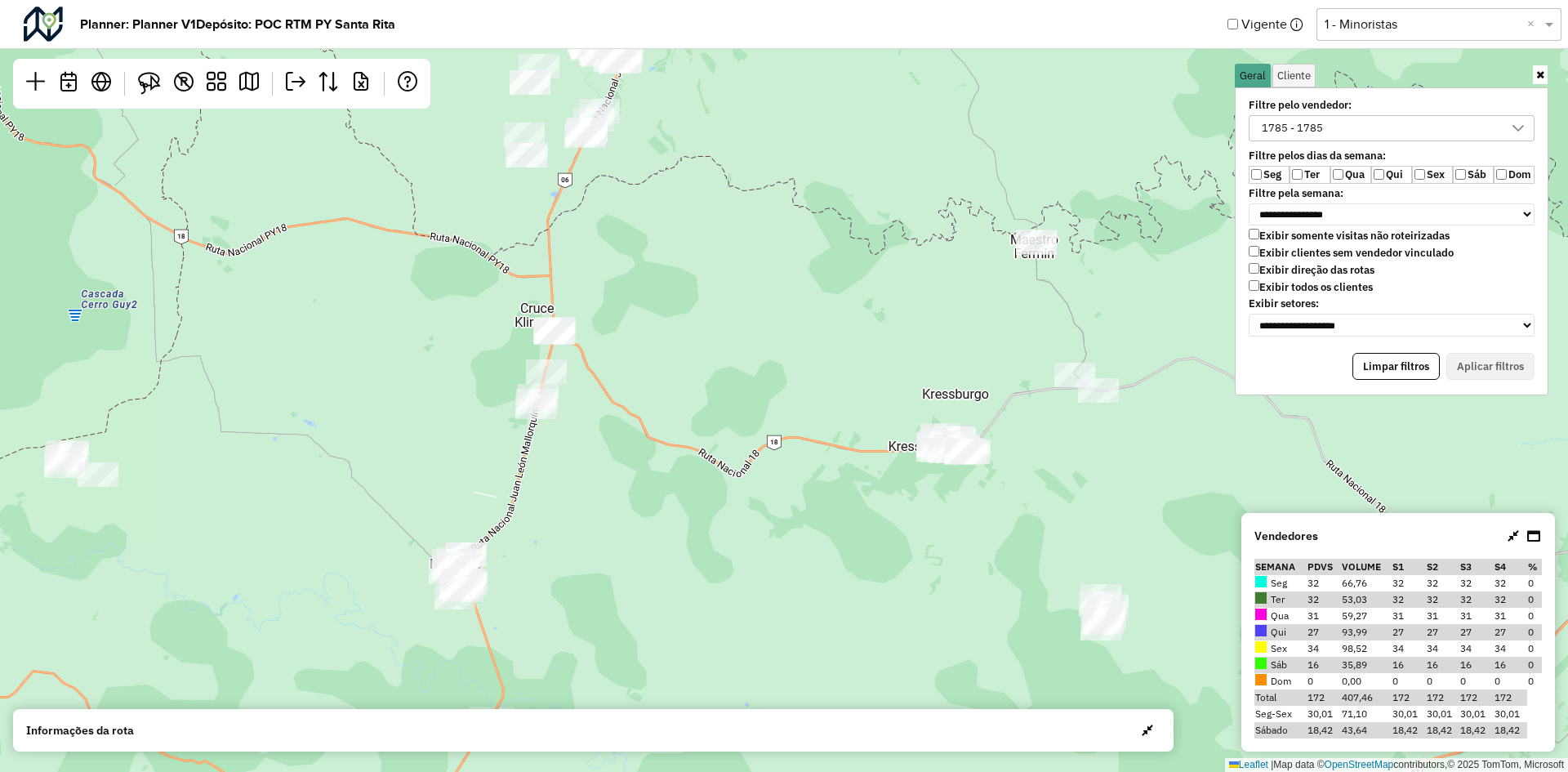 drag, startPoint x: 832, startPoint y: 520, endPoint x: 605, endPoint y: 547, distance: 228.6001 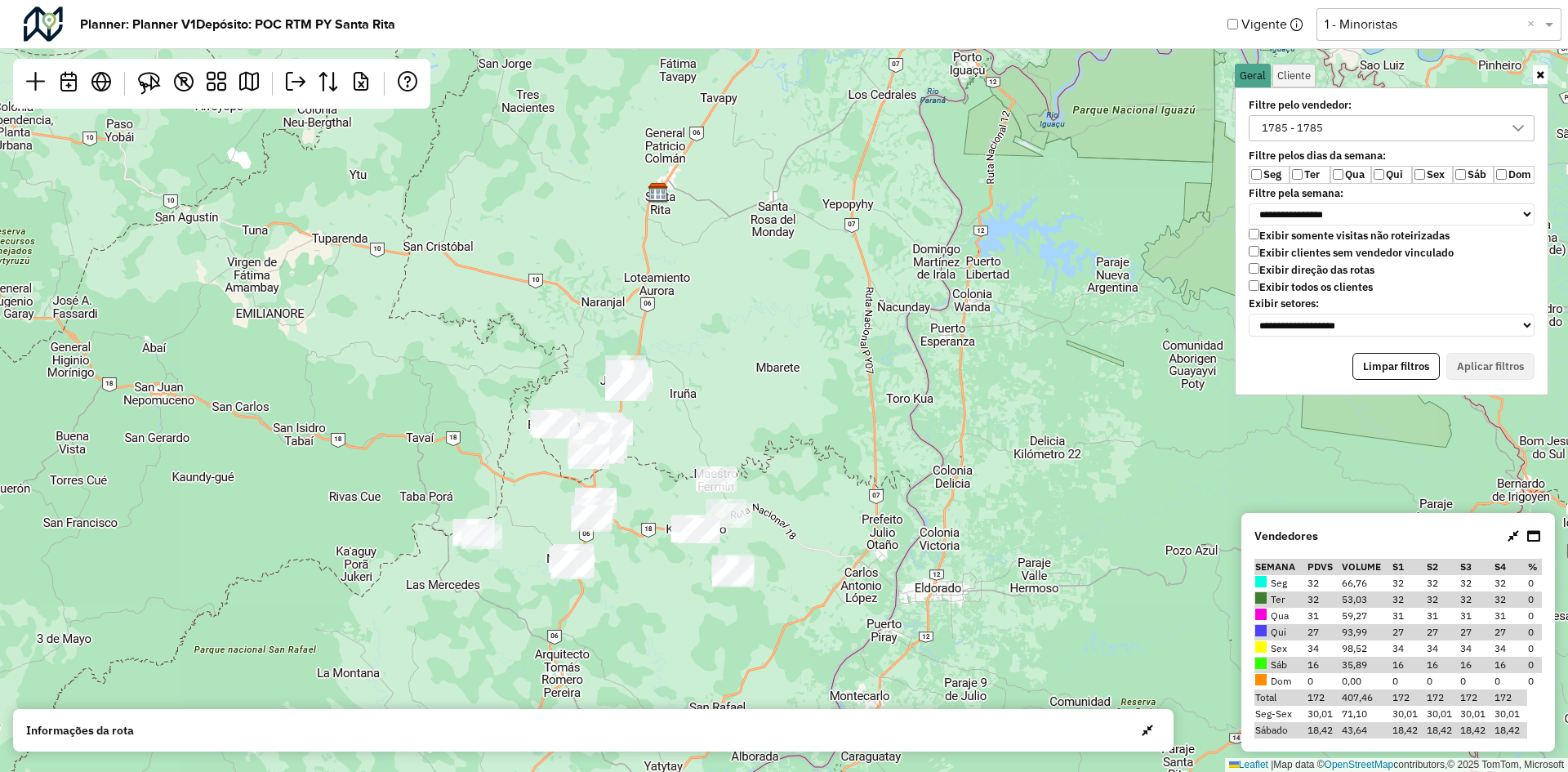 click on "1785 - 1785" at bounding box center [1379, 128] 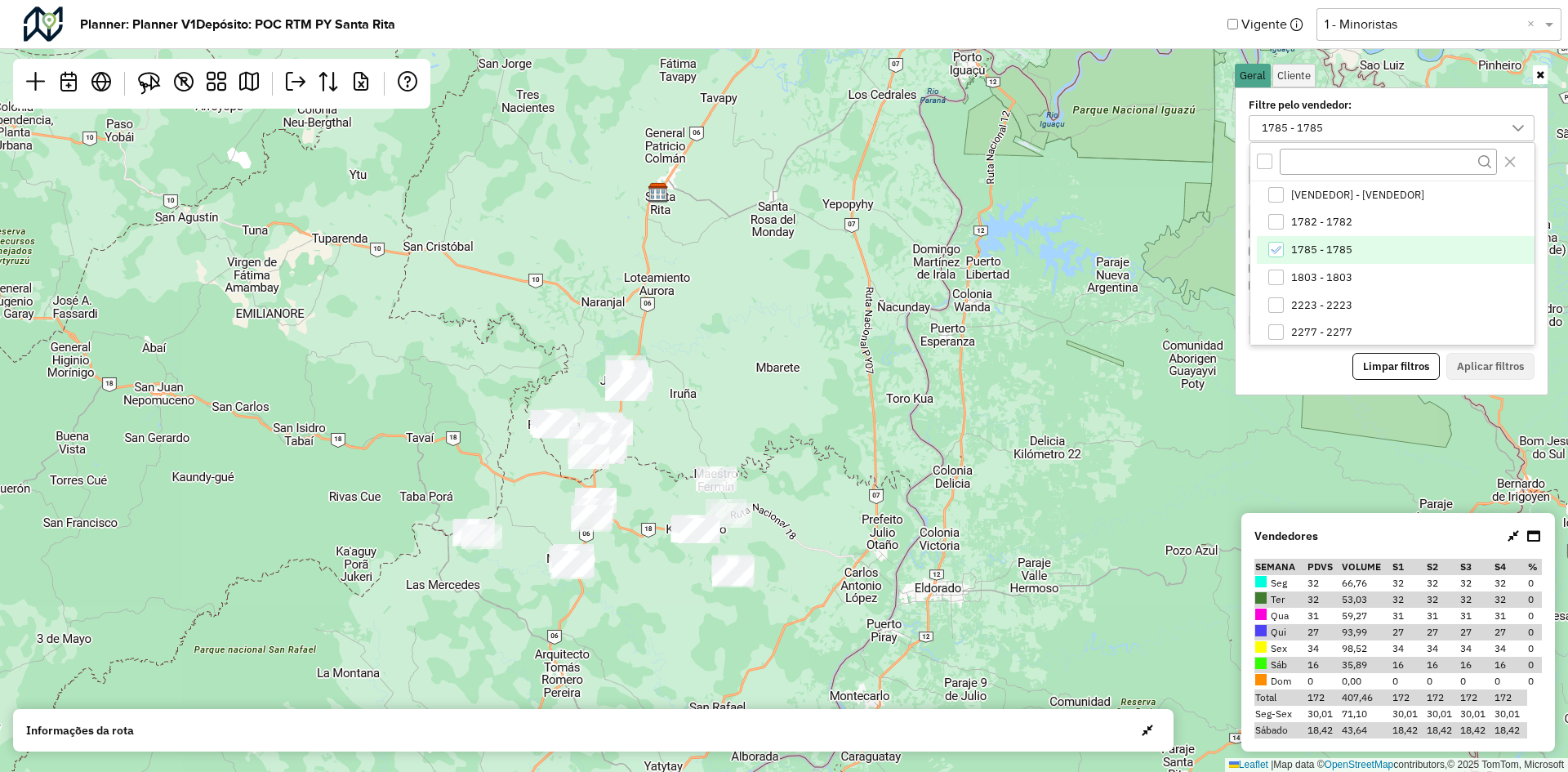 click at bounding box center (1264, 161) 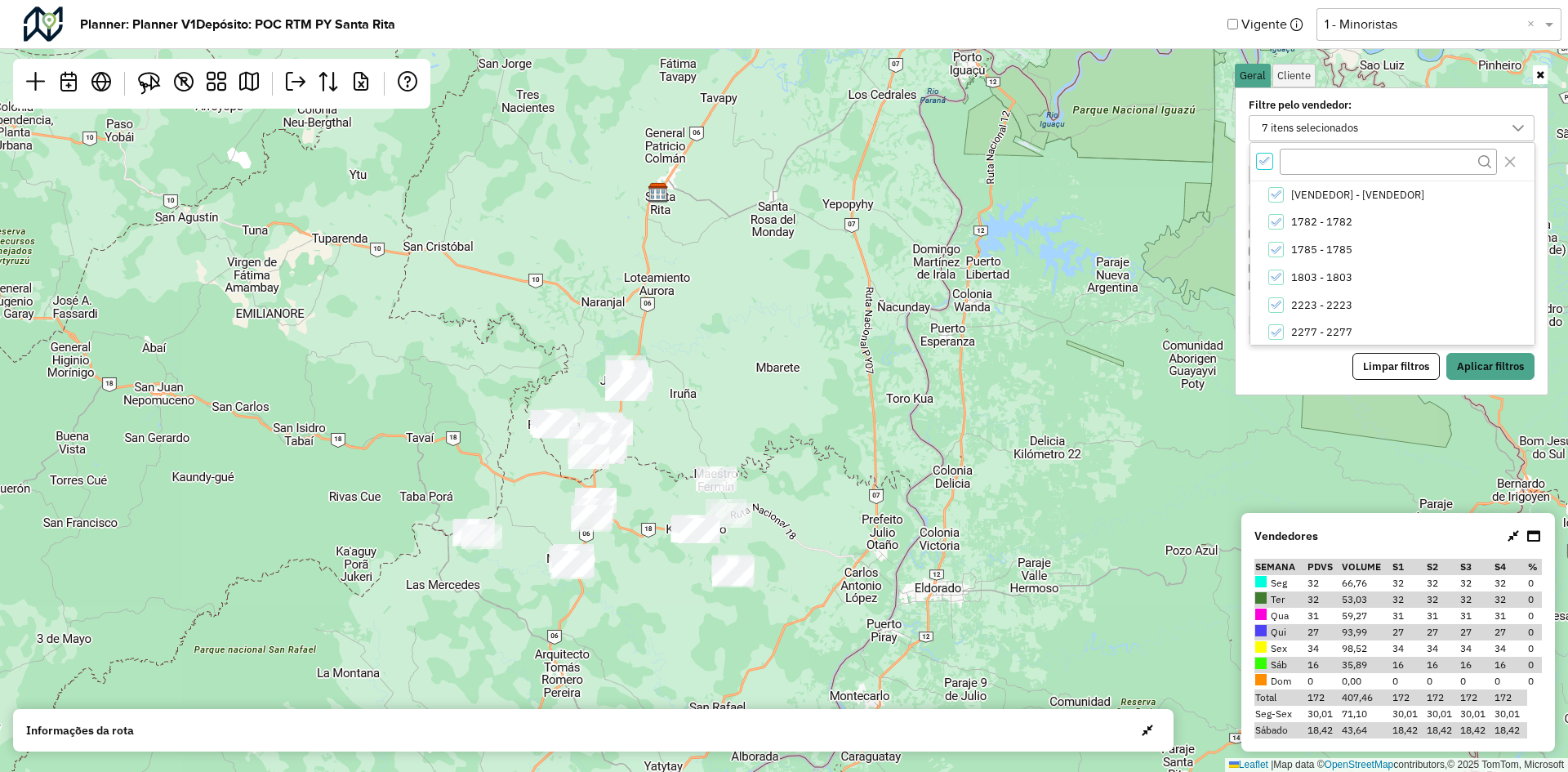 scroll, scrollTop: 6, scrollLeft: 6, axis: both 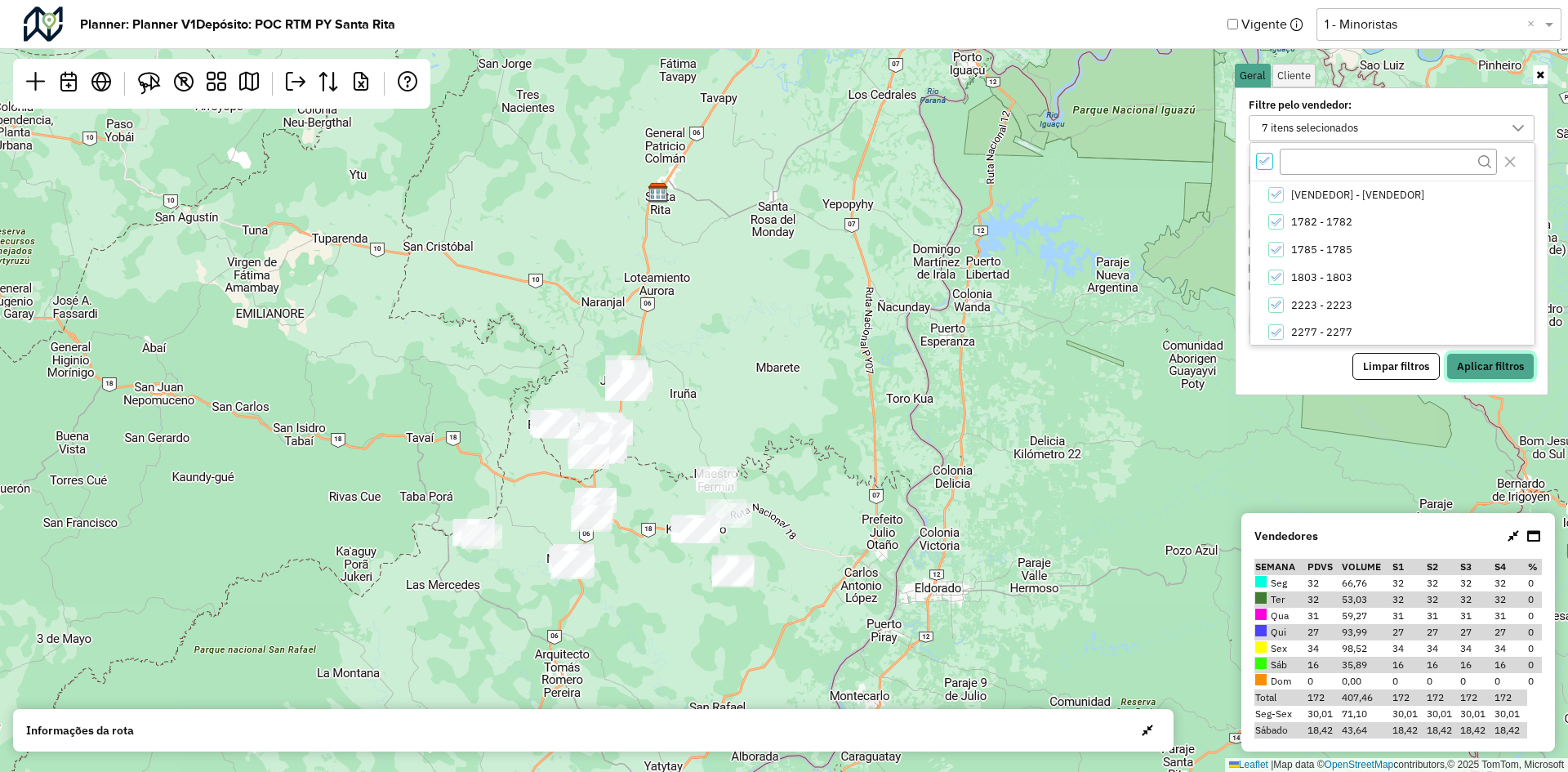 click on "Aplicar filtros" at bounding box center (1490, 367) 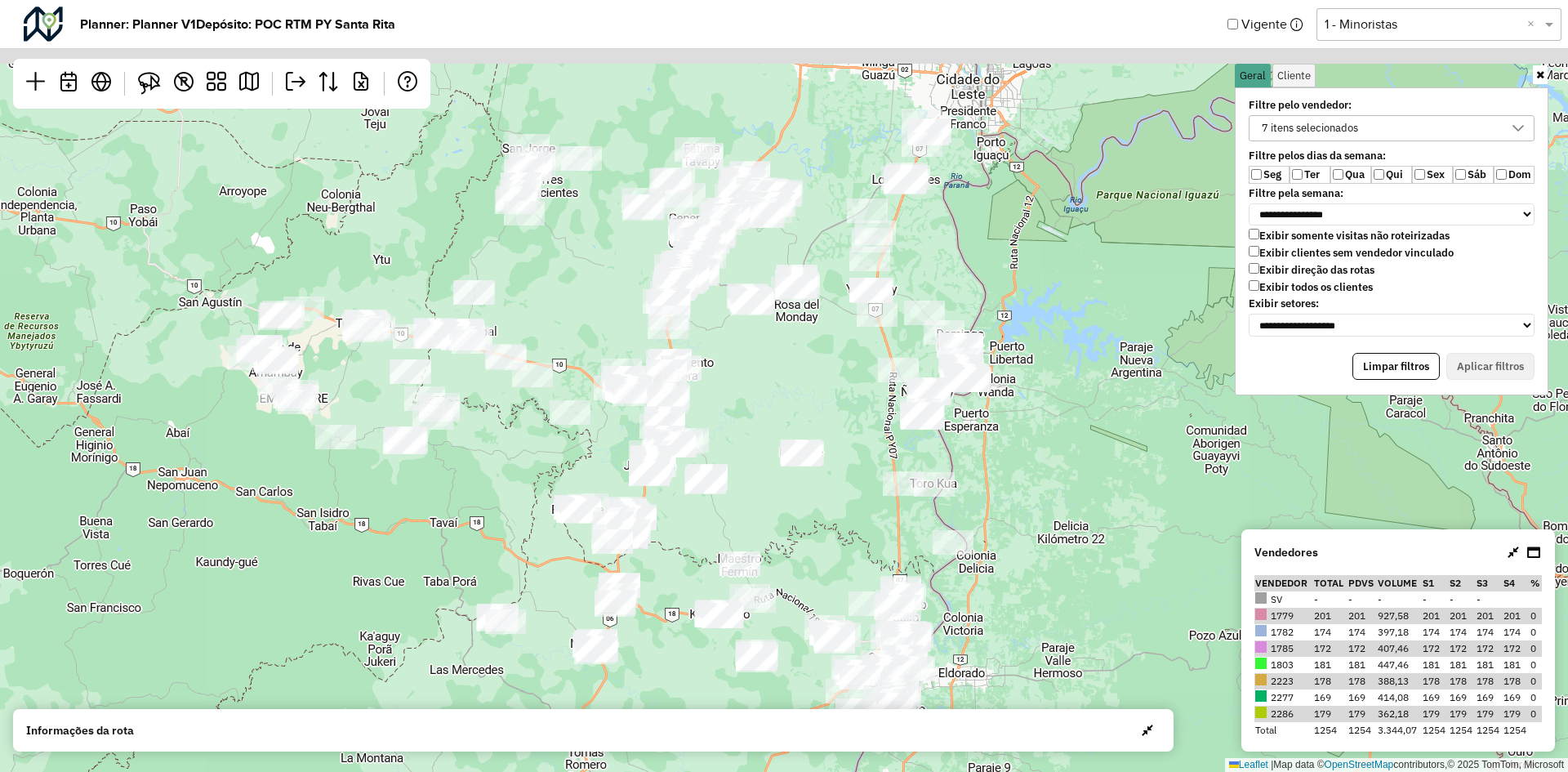 drag, startPoint x: 733, startPoint y: 305, endPoint x: 1036, endPoint y: 215, distance: 316.08385 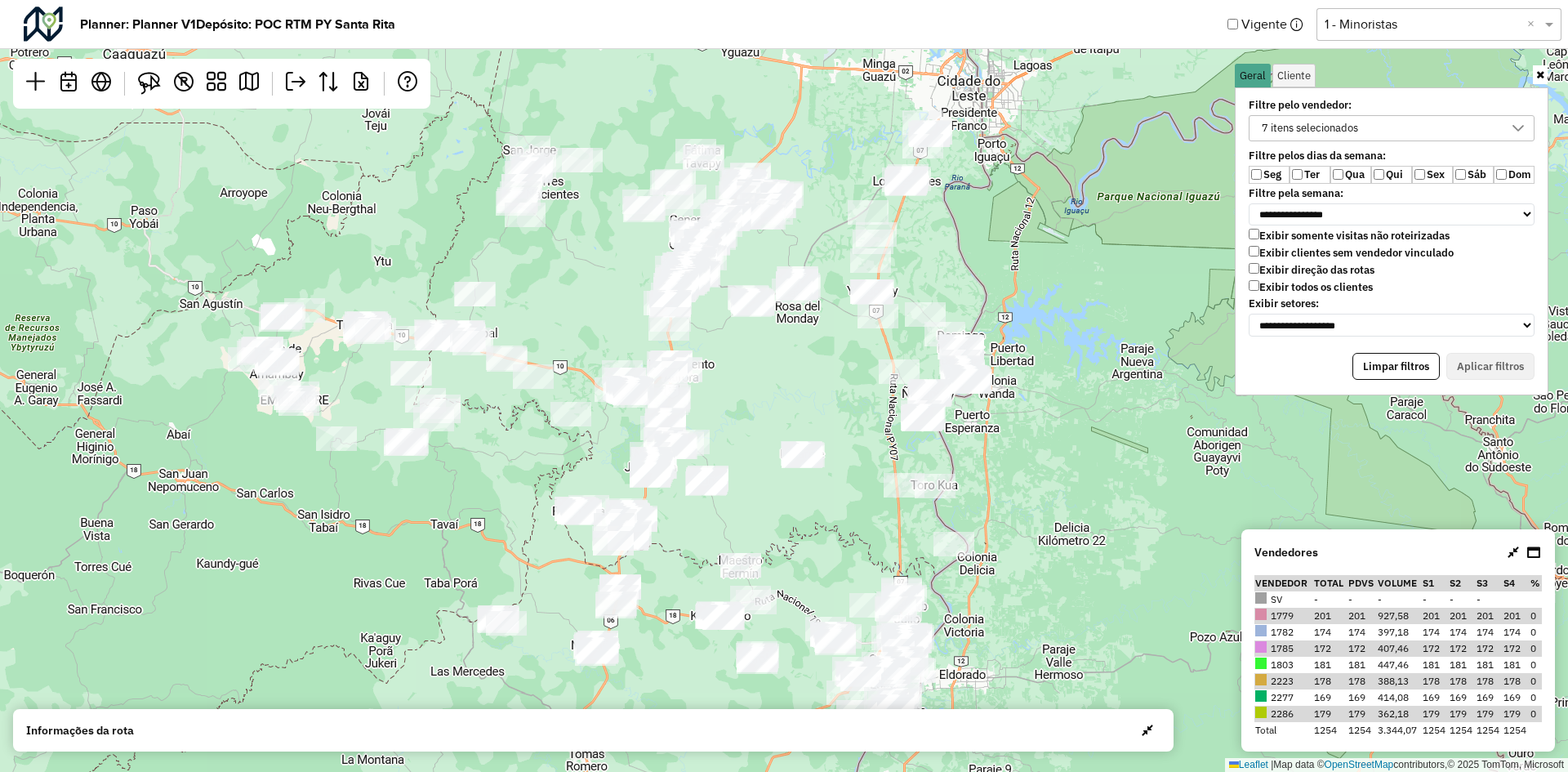 click on "7 itens selecionados" at bounding box center [1310, 128] 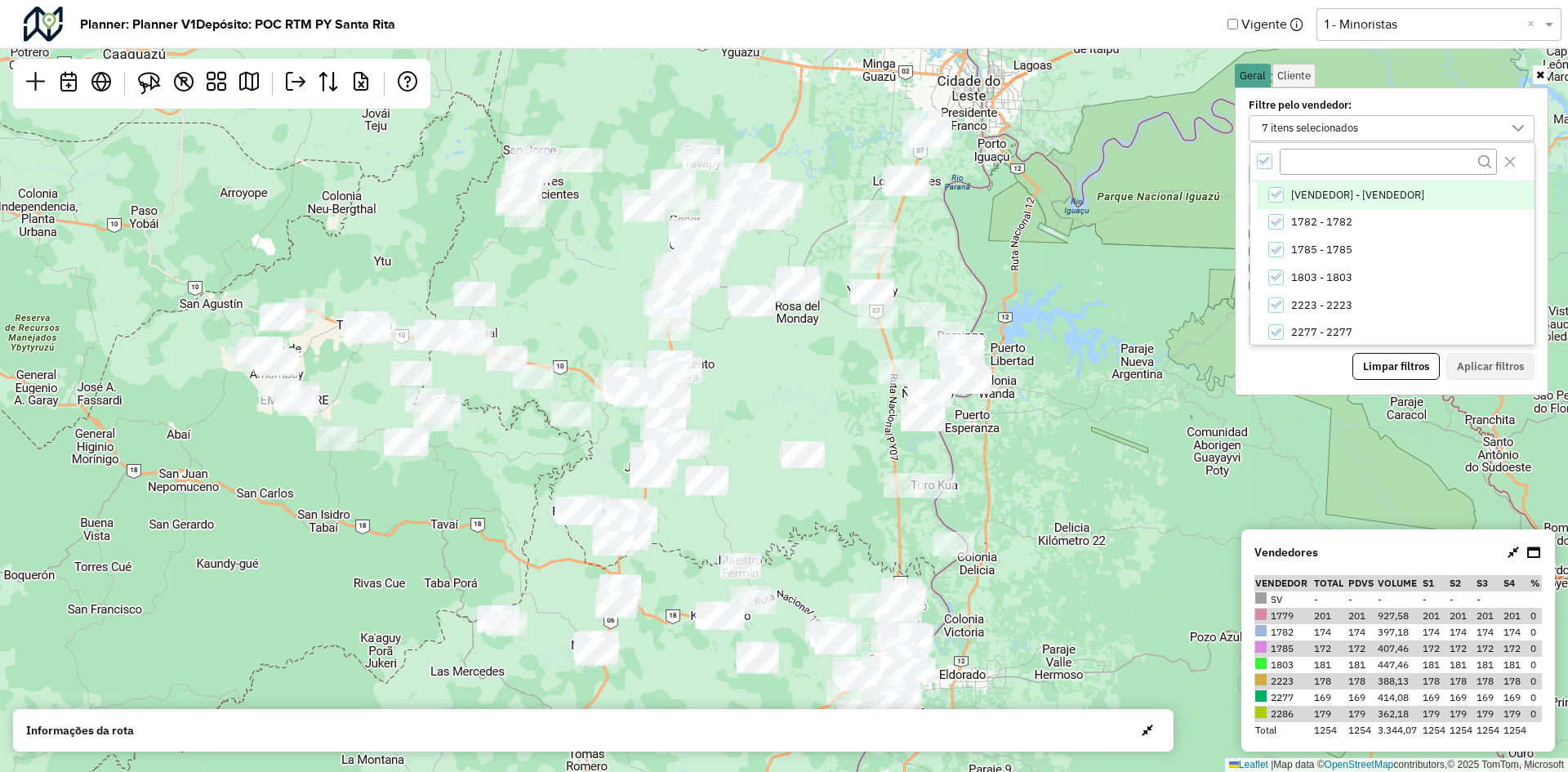 click at bounding box center [1264, 161] 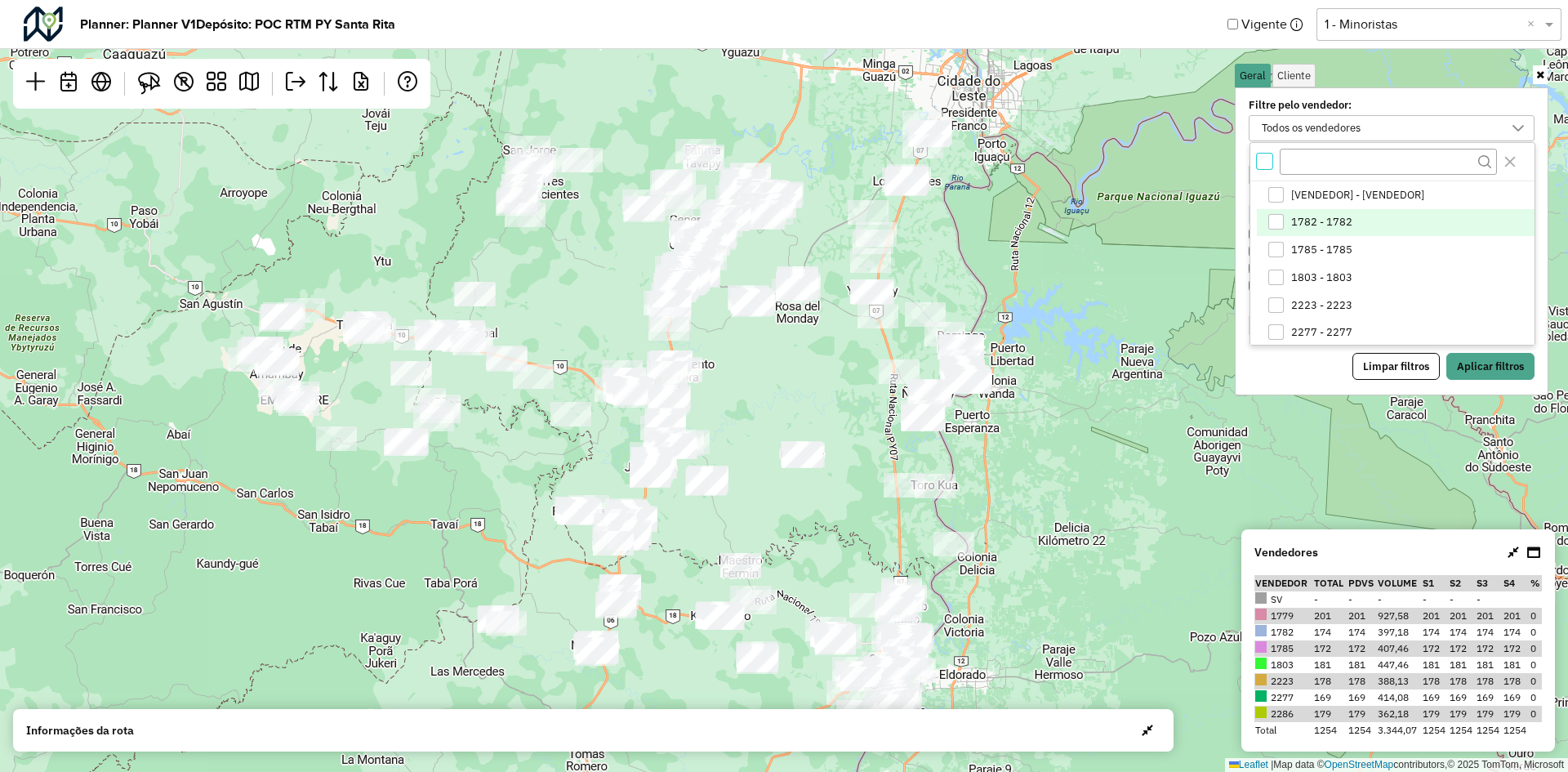 scroll, scrollTop: 6, scrollLeft: 6, axis: both 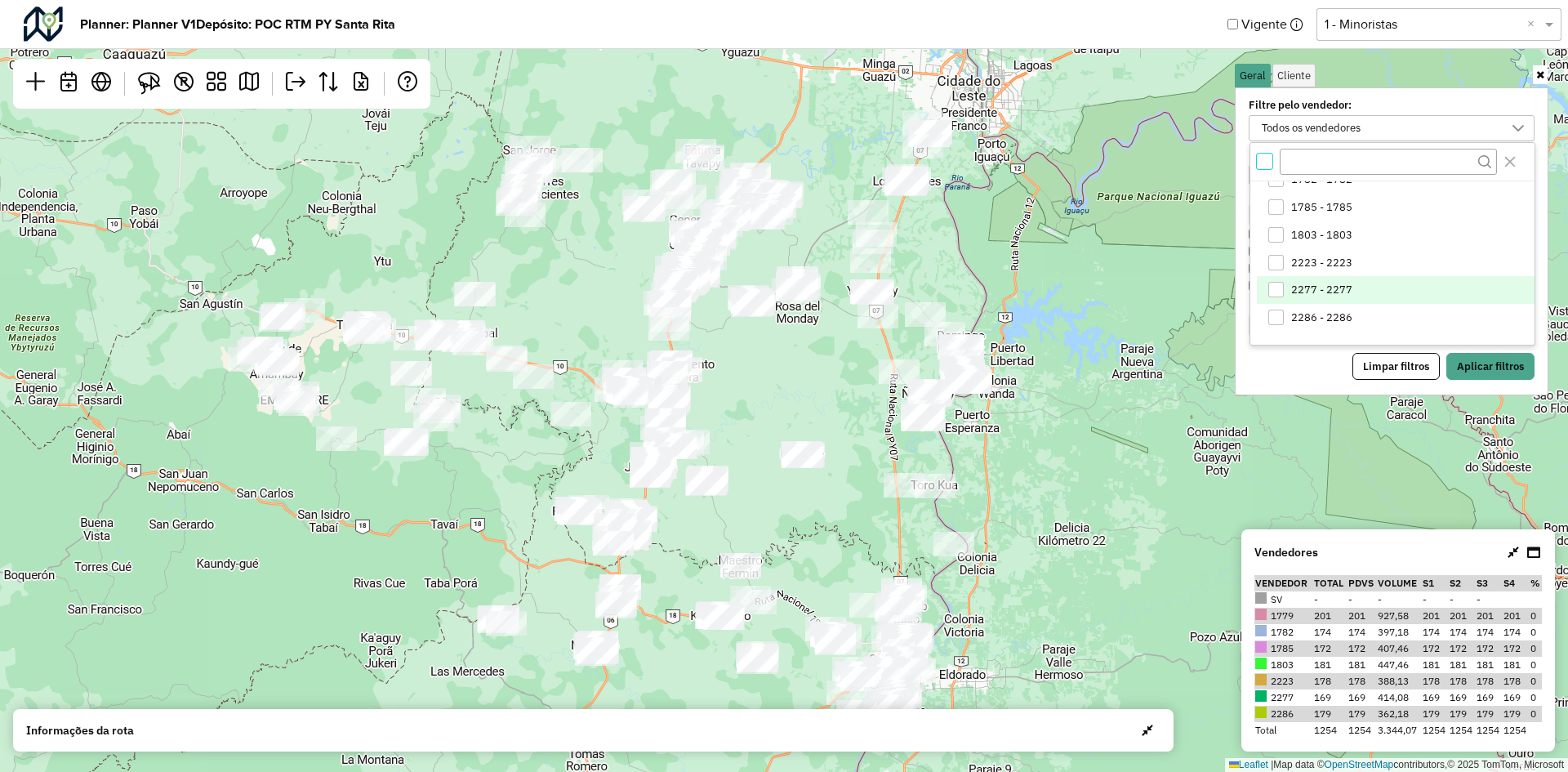 click at bounding box center [1276, 289] 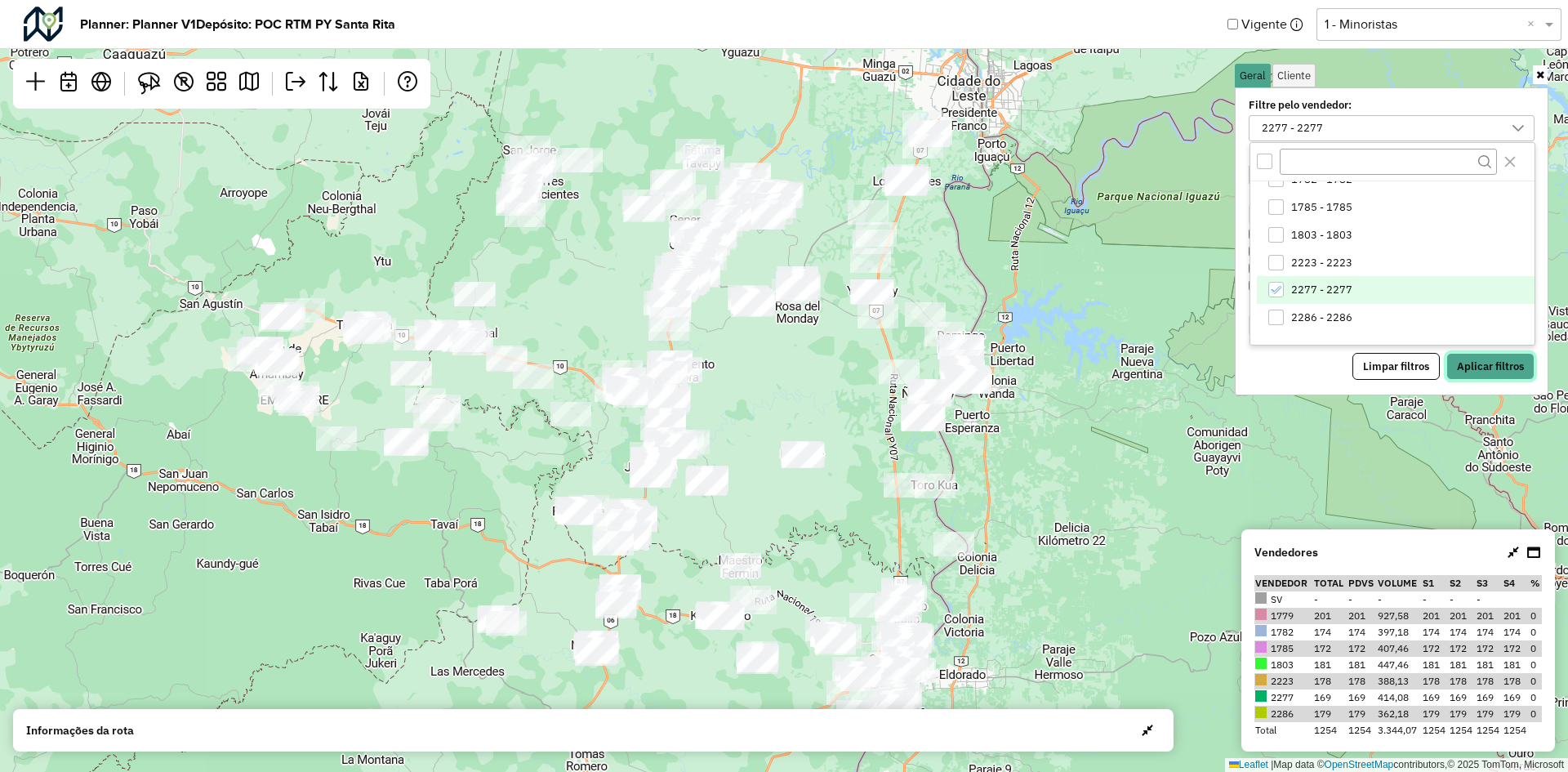 drag, startPoint x: 1486, startPoint y: 367, endPoint x: 863, endPoint y: 369, distance: 623.0032 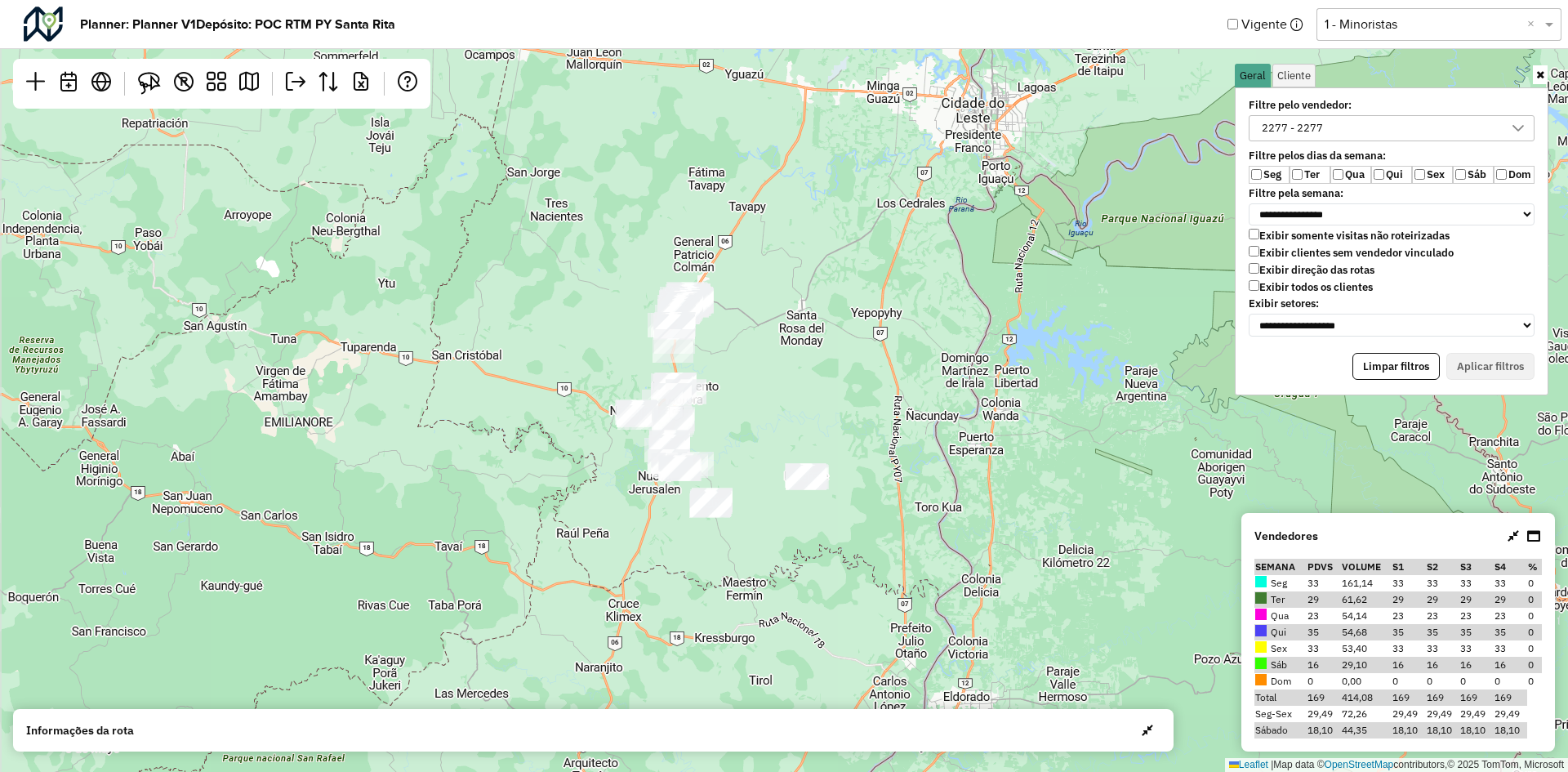 click on "Leaflet   |  Map data ©  OpenStreetMap  contributors,© 2025 TomTom, Microsoft" 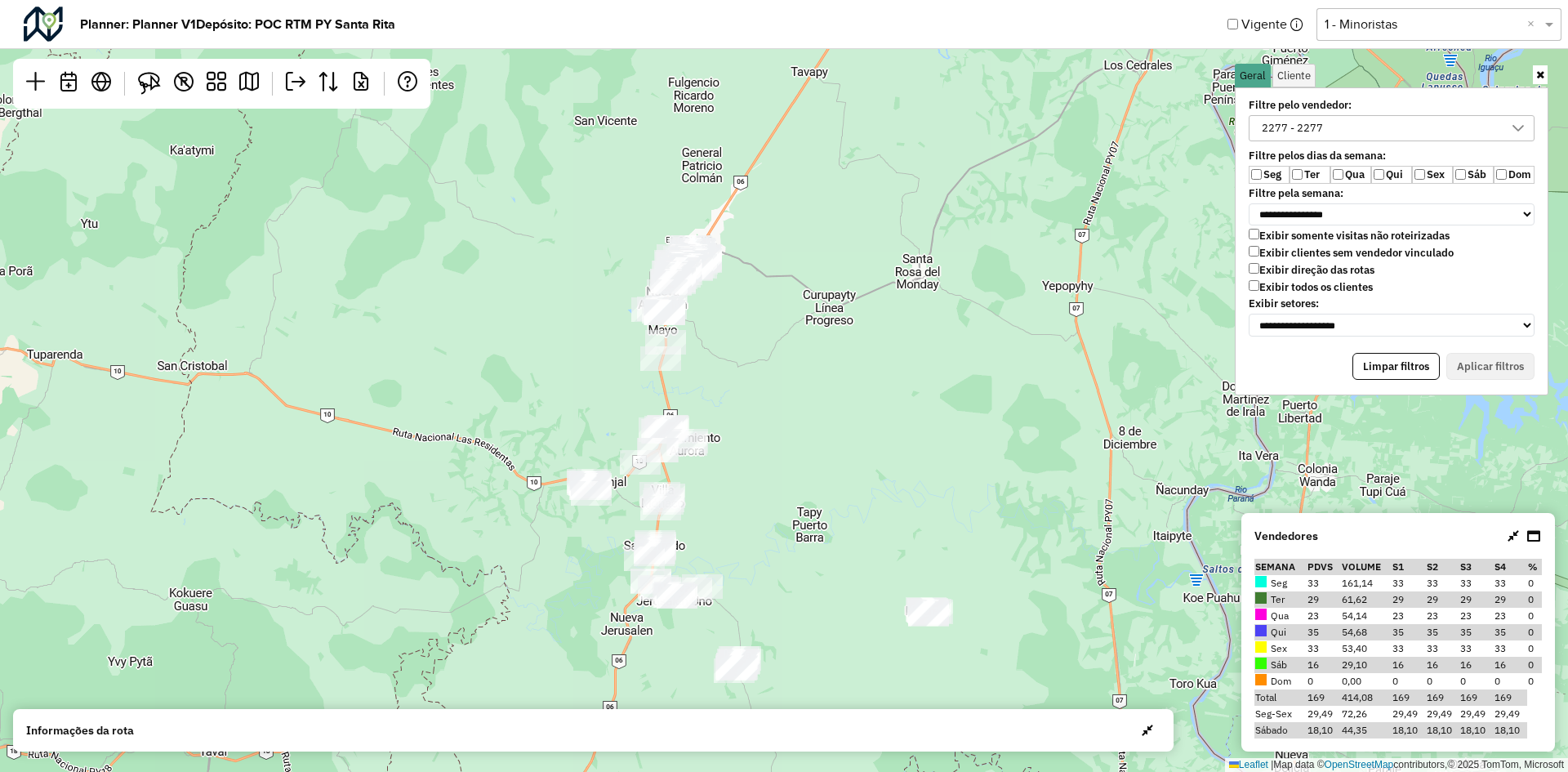 drag, startPoint x: 743, startPoint y: 293, endPoint x: 754, endPoint y: 321, distance: 30.08322 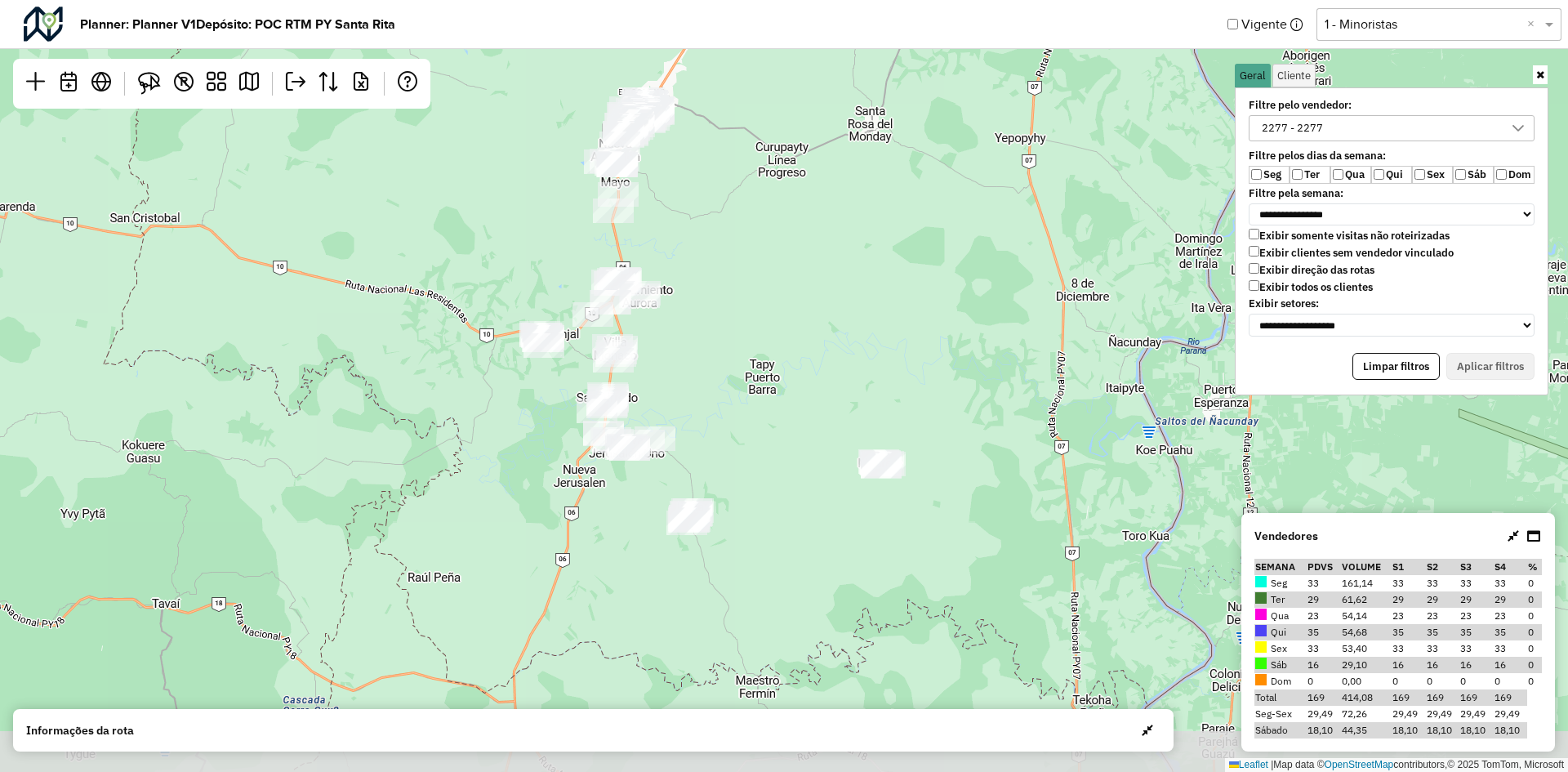 drag, startPoint x: 734, startPoint y: 408, endPoint x: 687, endPoint y: 261, distance: 154.33081 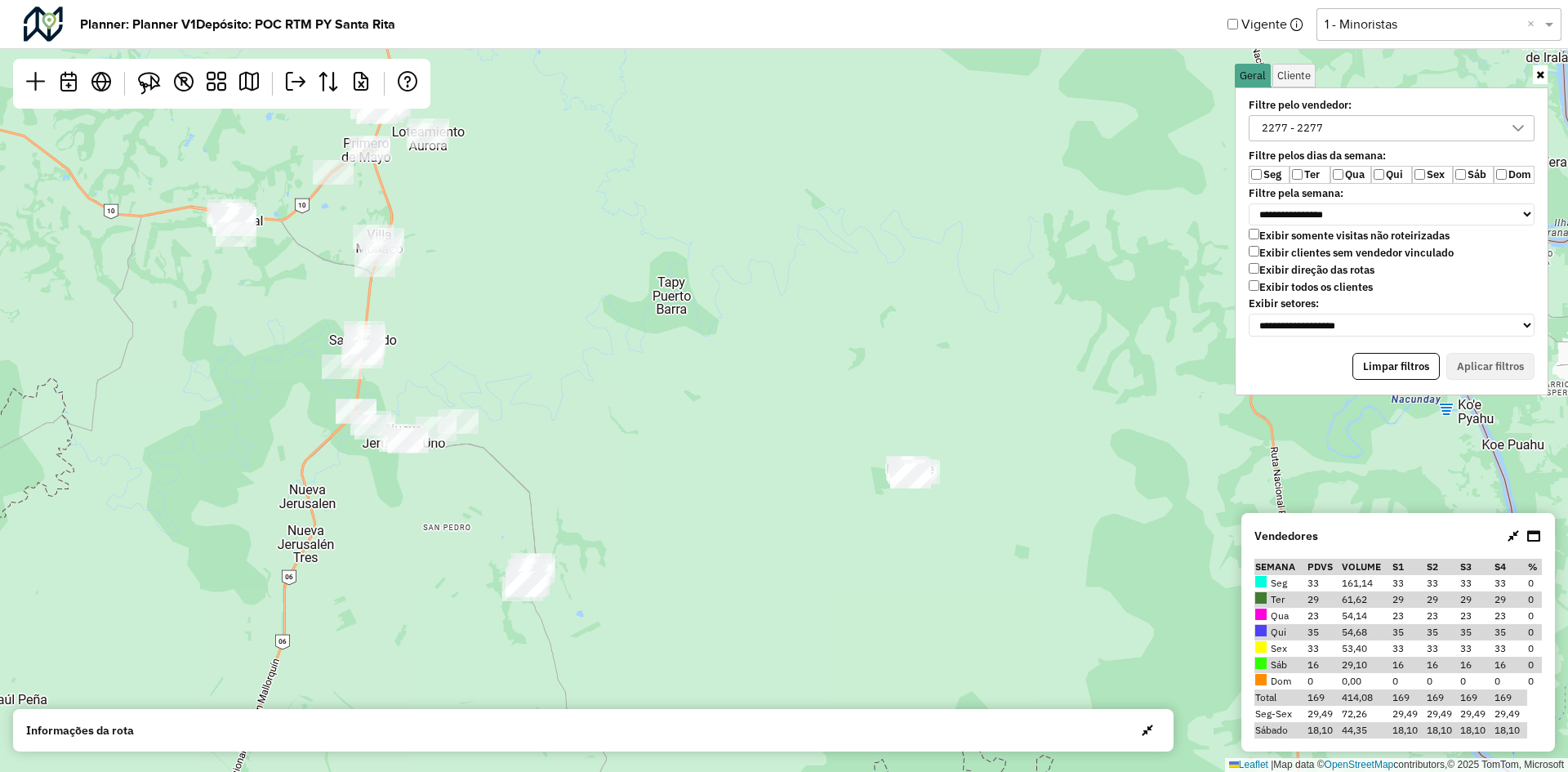drag, startPoint x: 492, startPoint y: 283, endPoint x: 510, endPoint y: 346, distance: 65.52099 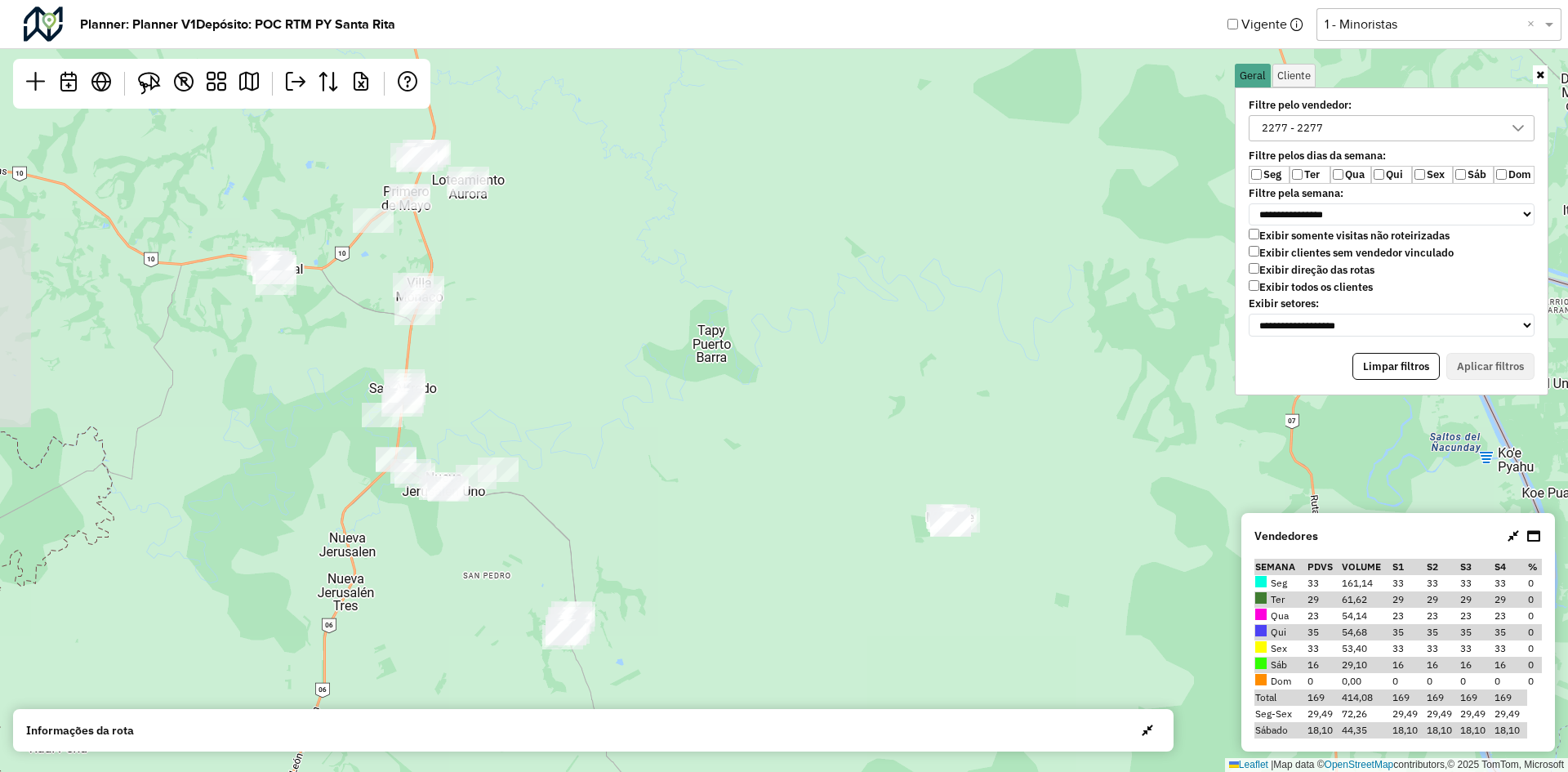 drag, startPoint x: 543, startPoint y: 241, endPoint x: 581, endPoint y: 277, distance: 52.345009 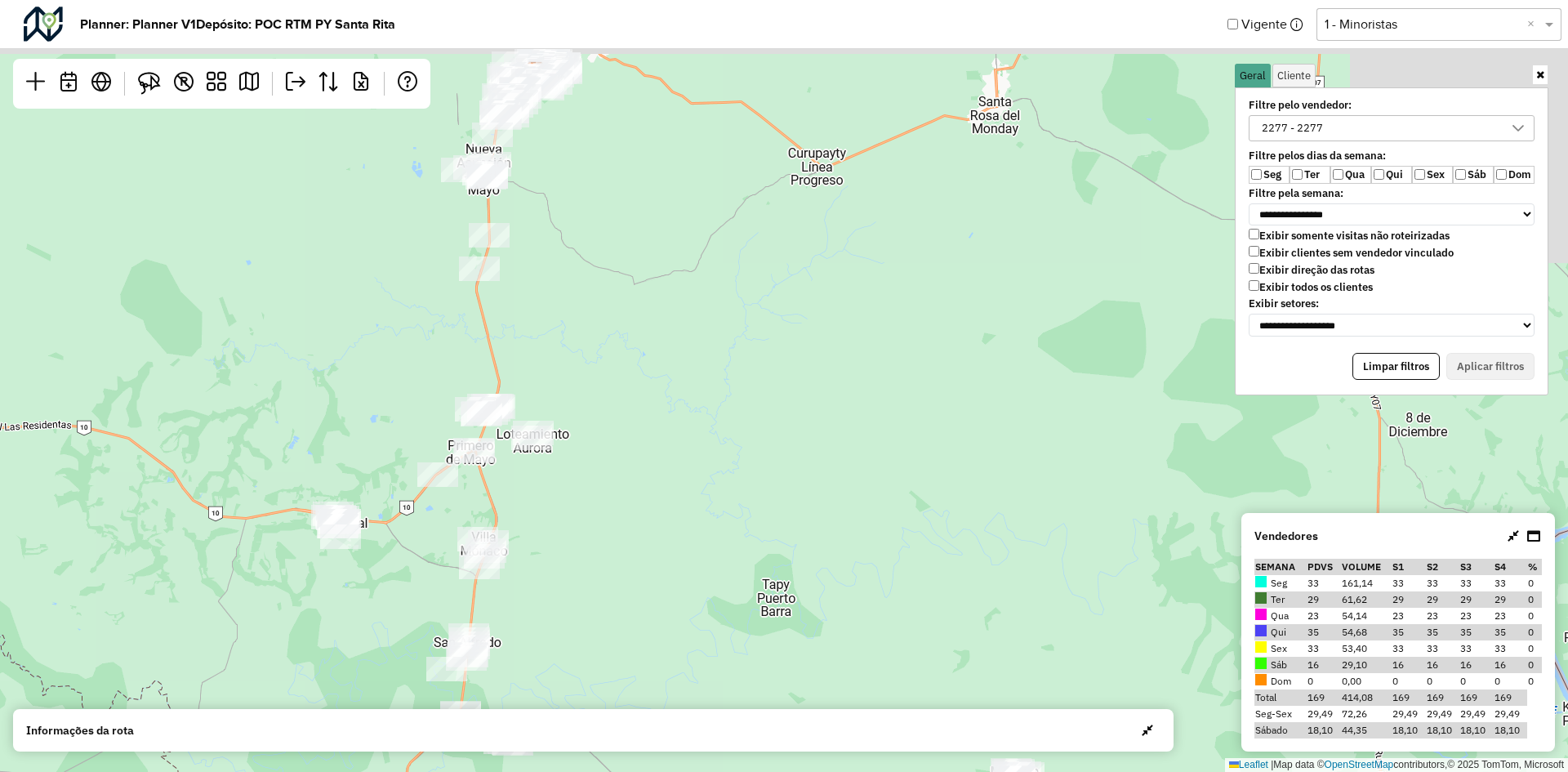 drag, startPoint x: 604, startPoint y: 242, endPoint x: 656, endPoint y: 426, distance: 191.2067 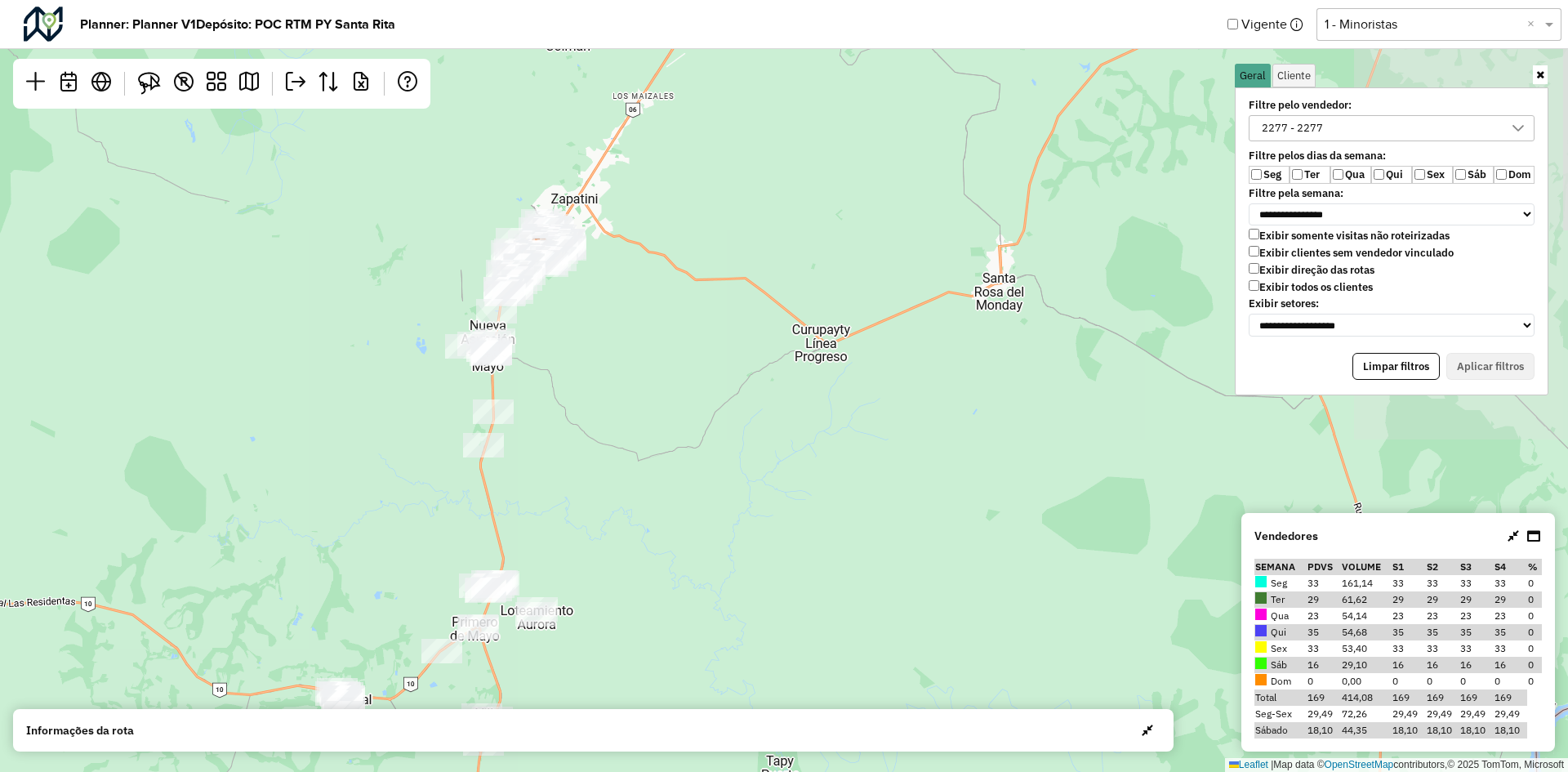 drag, startPoint x: 644, startPoint y: 191, endPoint x: 648, endPoint y: 365, distance: 174.04597 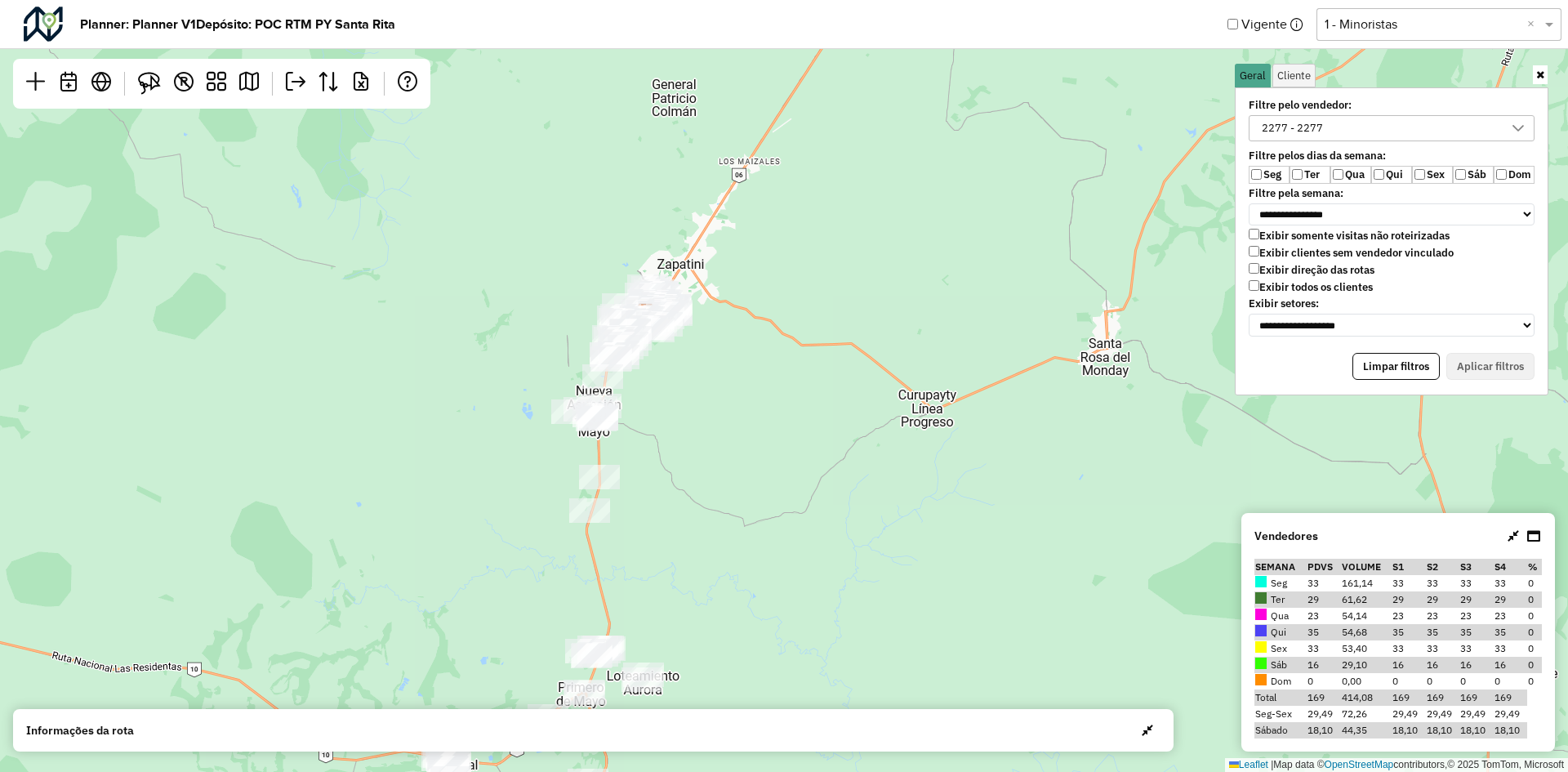 drag, startPoint x: 1302, startPoint y: 124, endPoint x: 1267, endPoint y: 132, distance: 35.902646 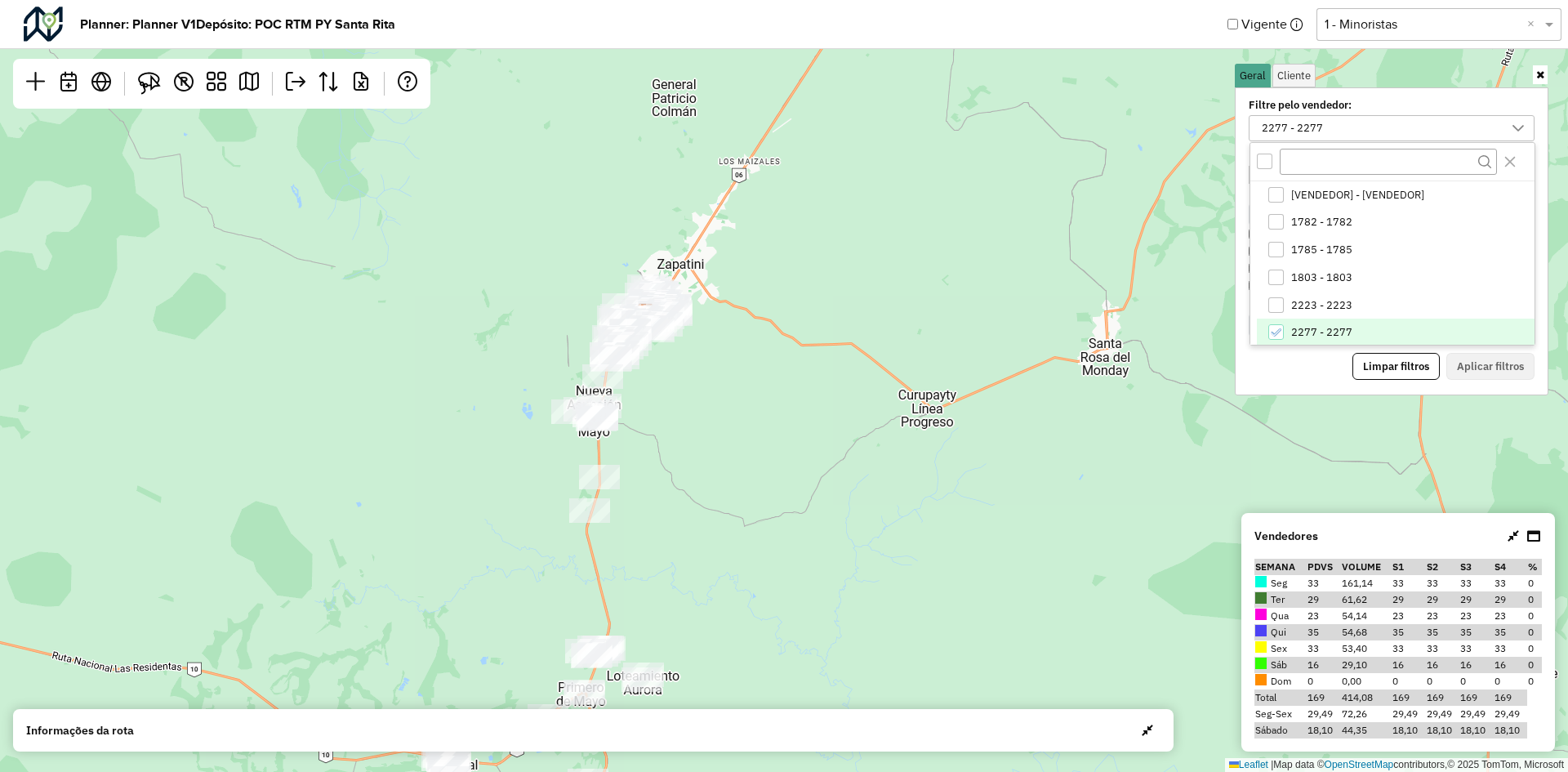 scroll, scrollTop: 2, scrollLeft: 0, axis: vertical 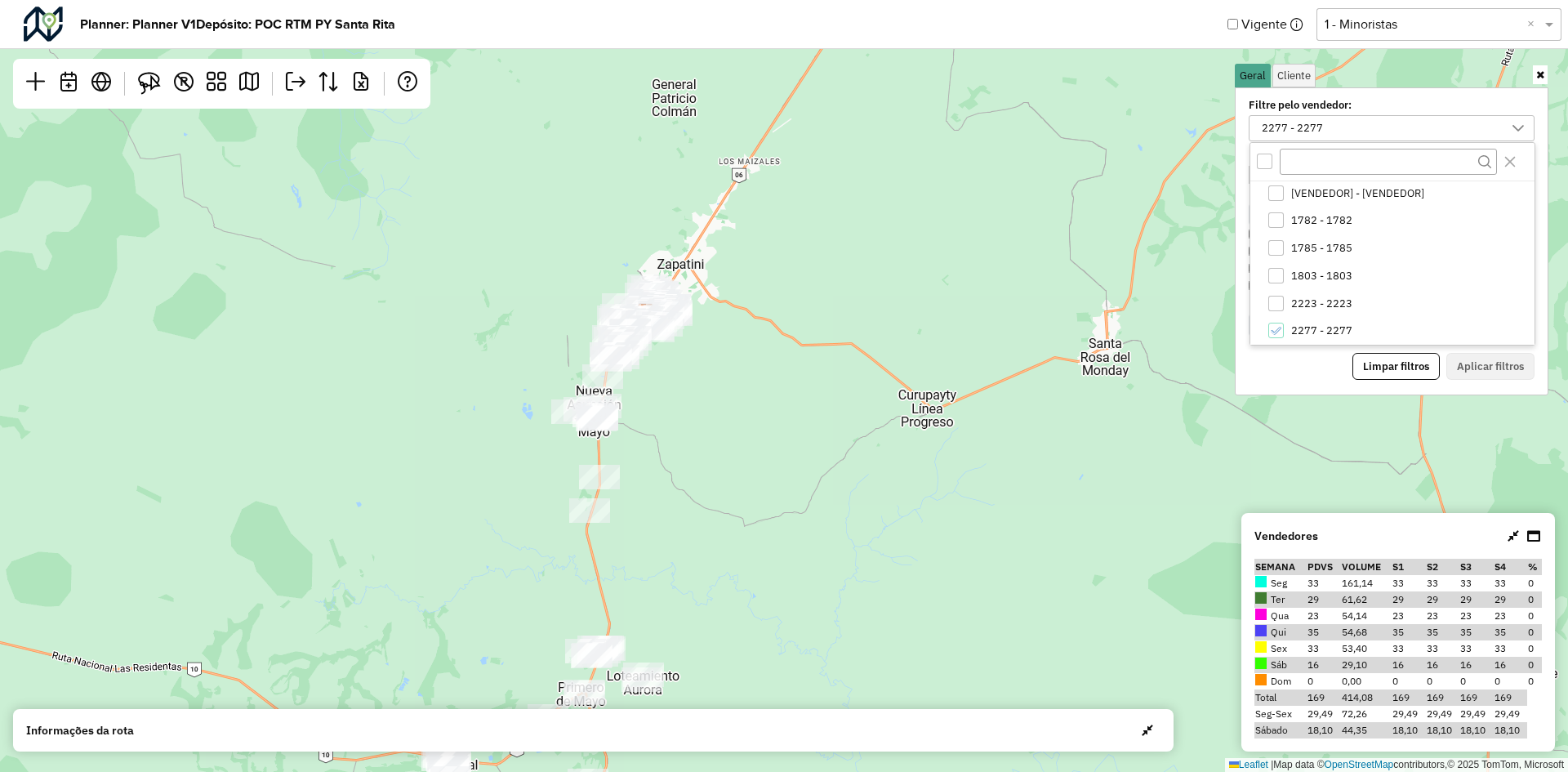 click at bounding box center (1264, 161) 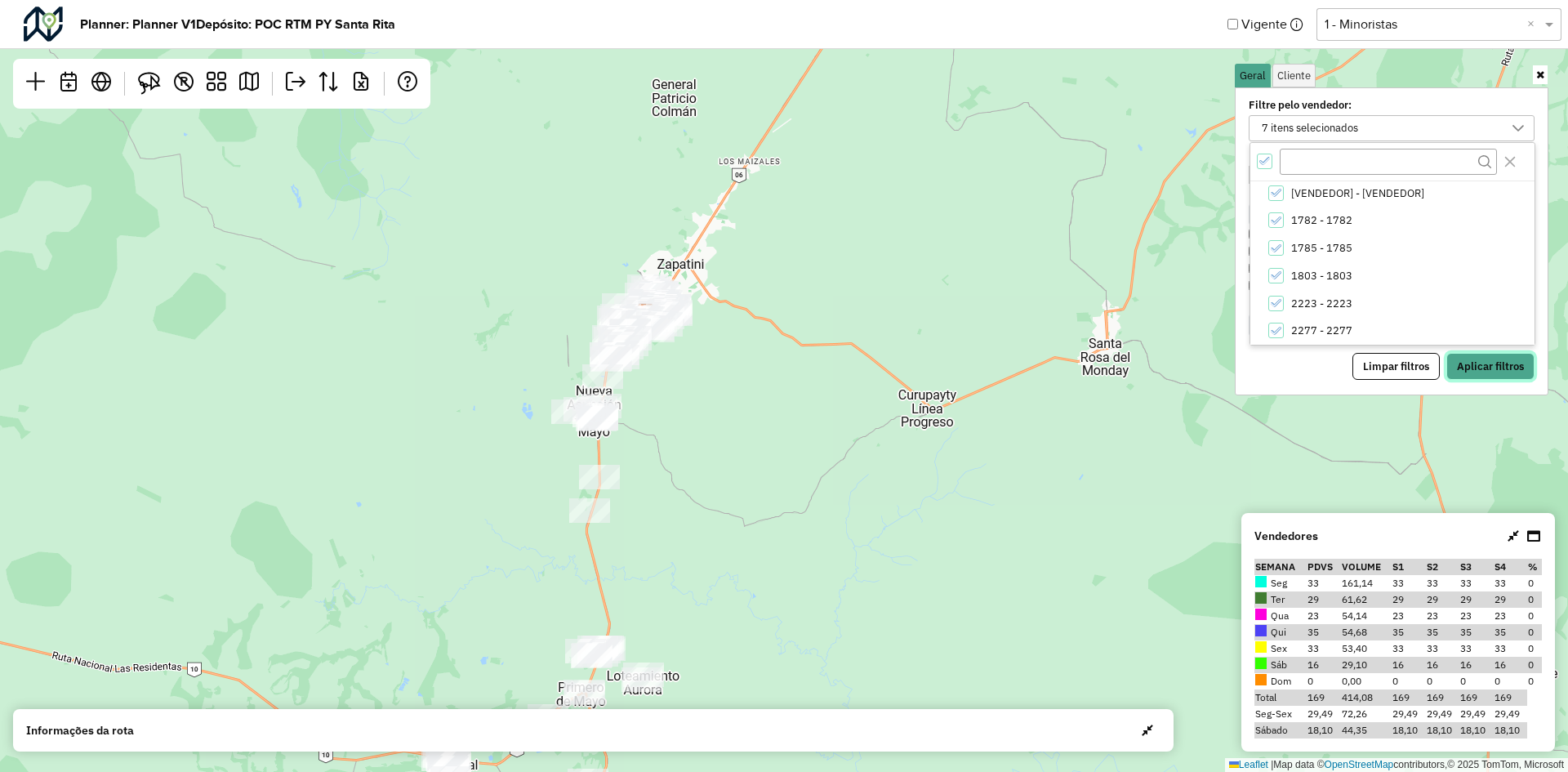 drag, startPoint x: 1478, startPoint y: 359, endPoint x: 1265, endPoint y: 421, distance: 221.84003 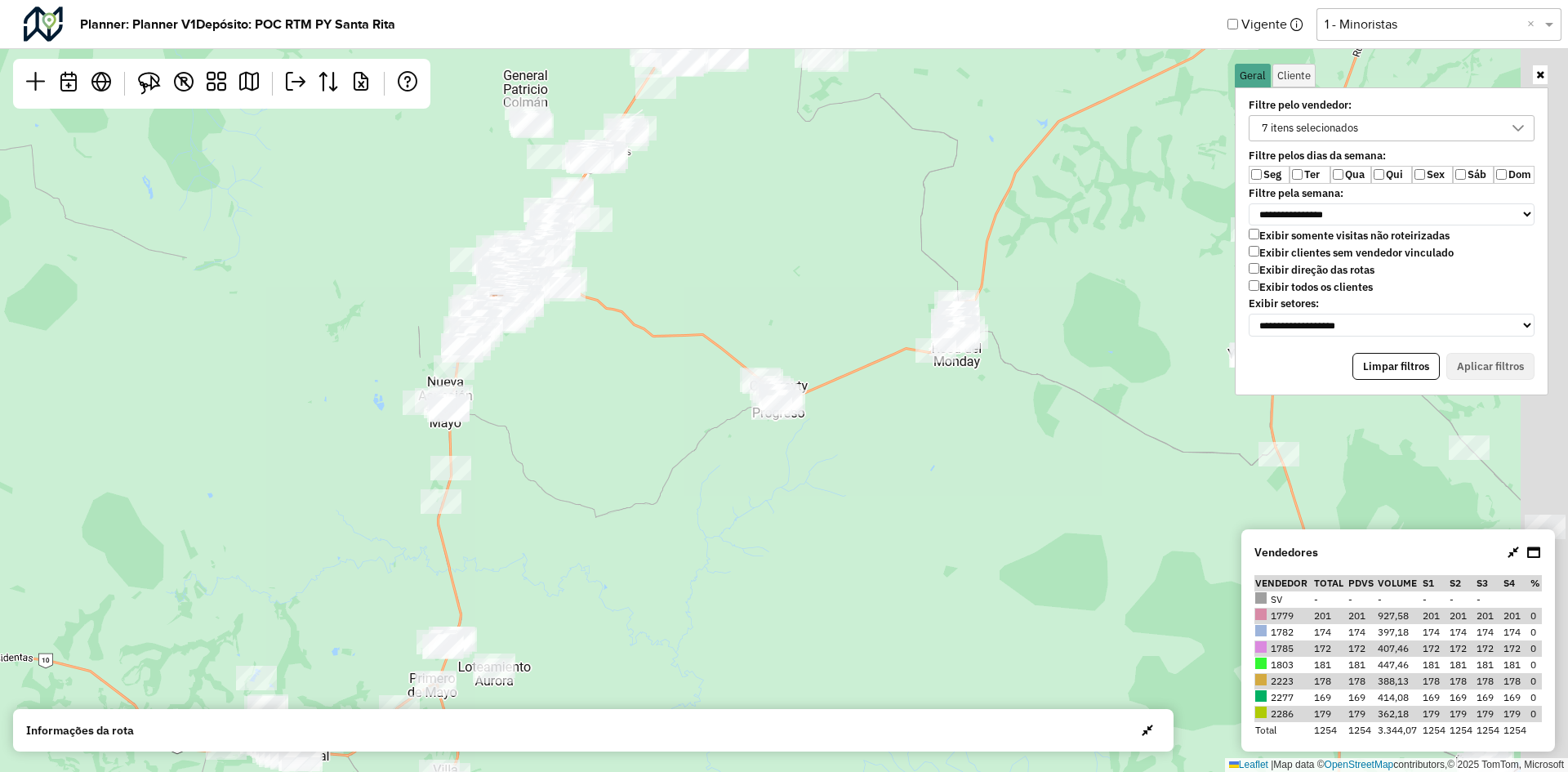 drag, startPoint x: 1007, startPoint y: 355, endPoint x: 654, endPoint y: 332, distance: 353.7485 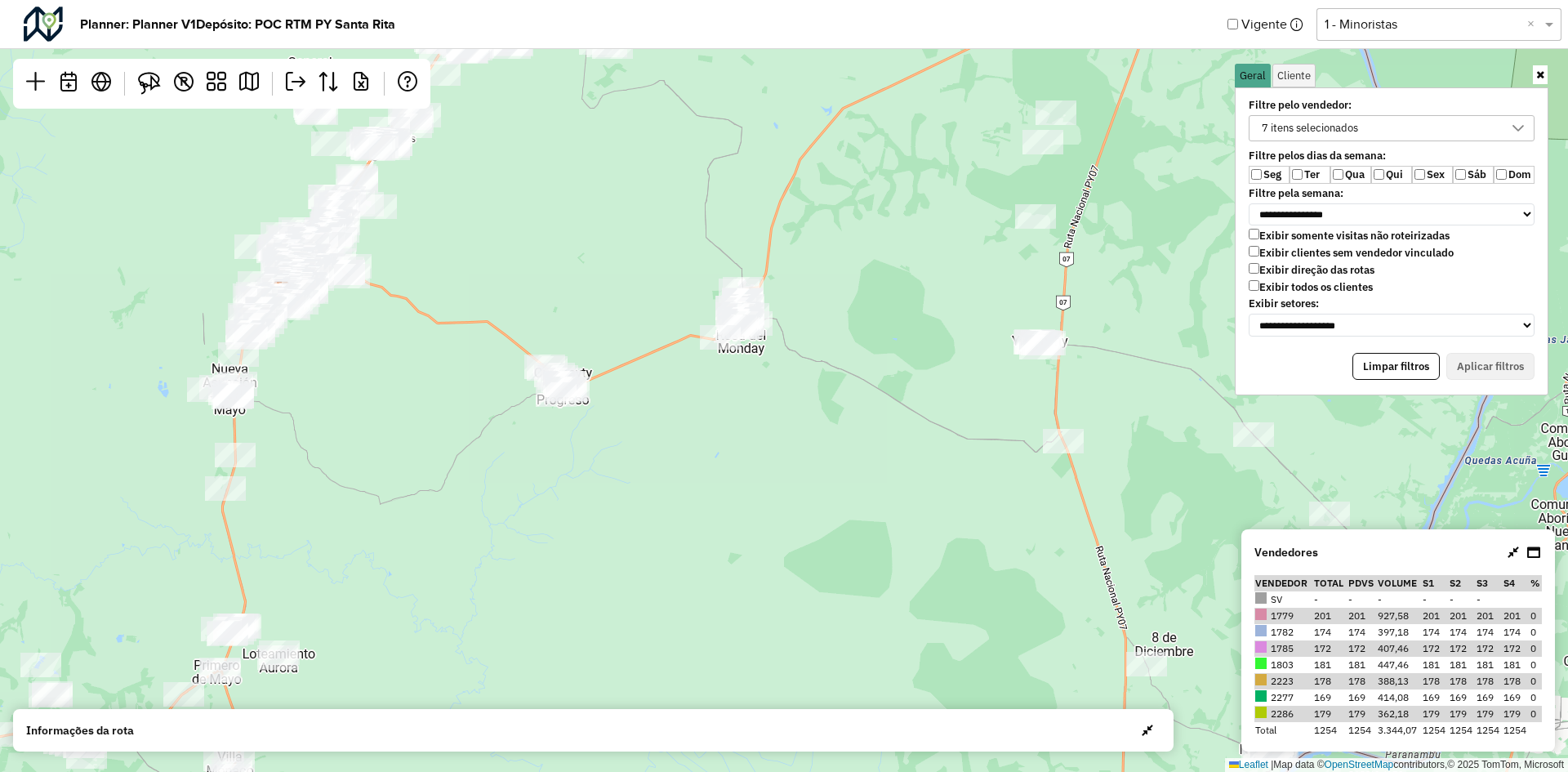 click on "Filtre pelo vendedor:" at bounding box center (1366, 105) 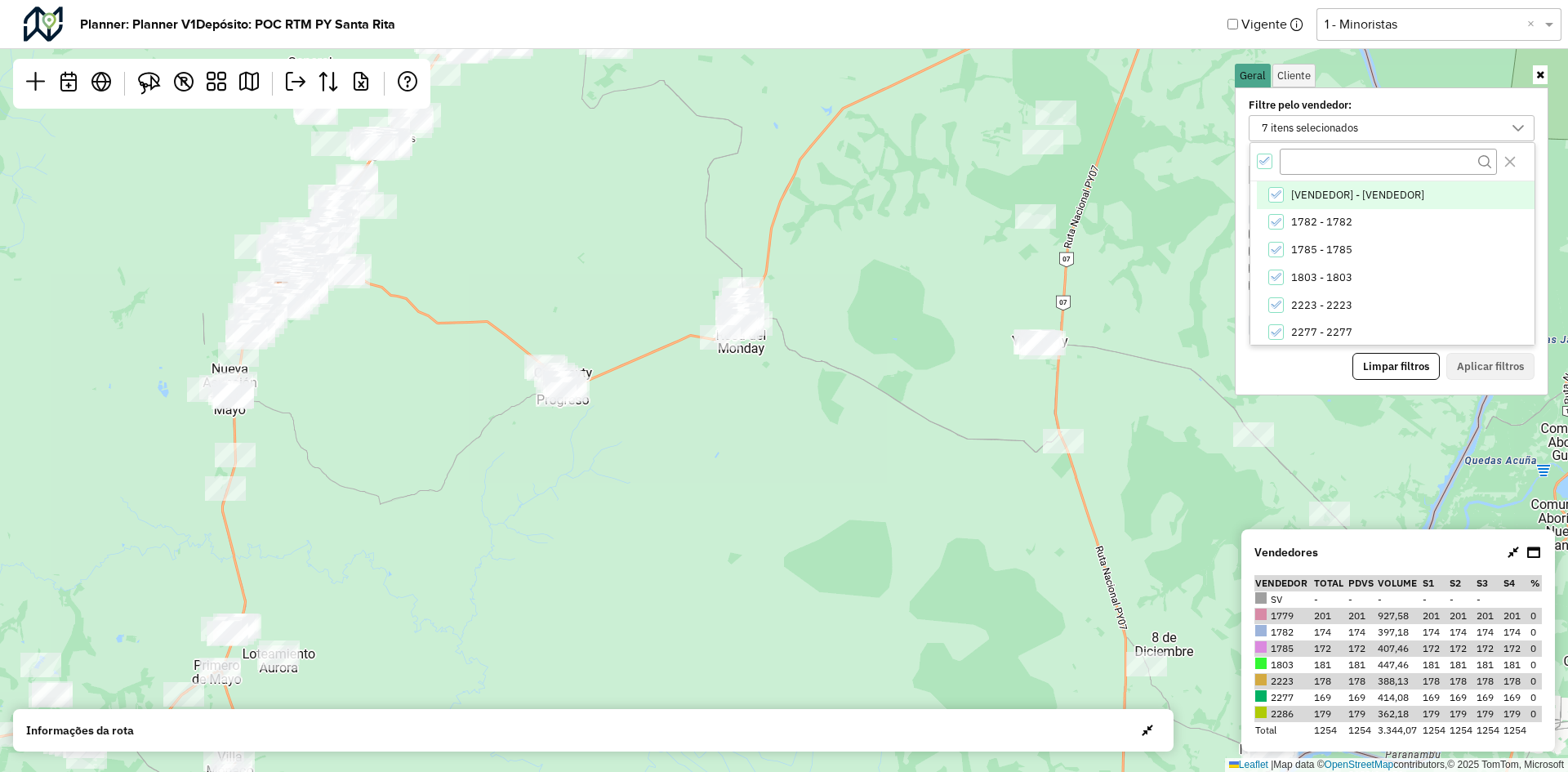click at bounding box center [1264, 161] 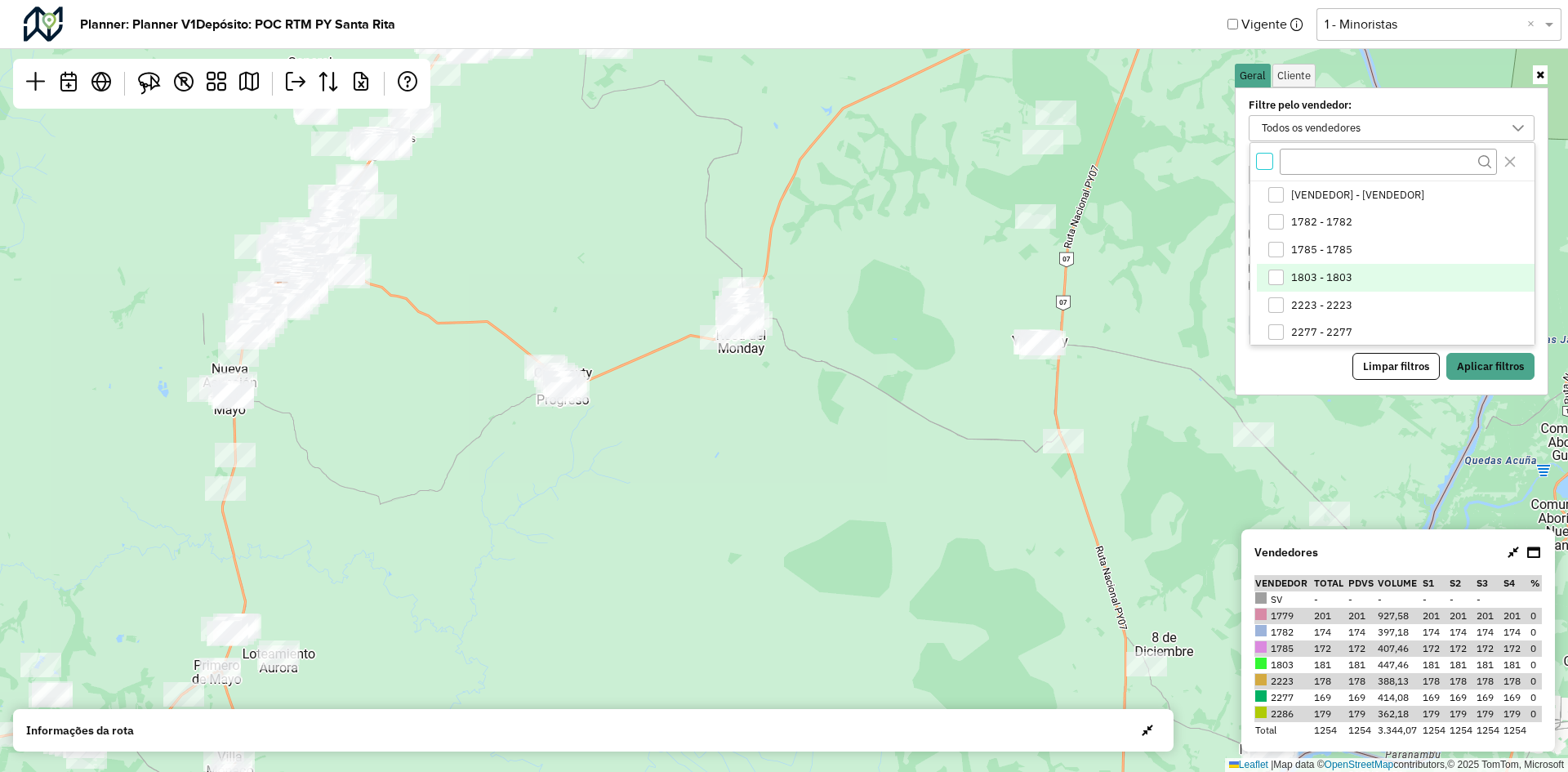 scroll, scrollTop: 6, scrollLeft: 6, axis: both 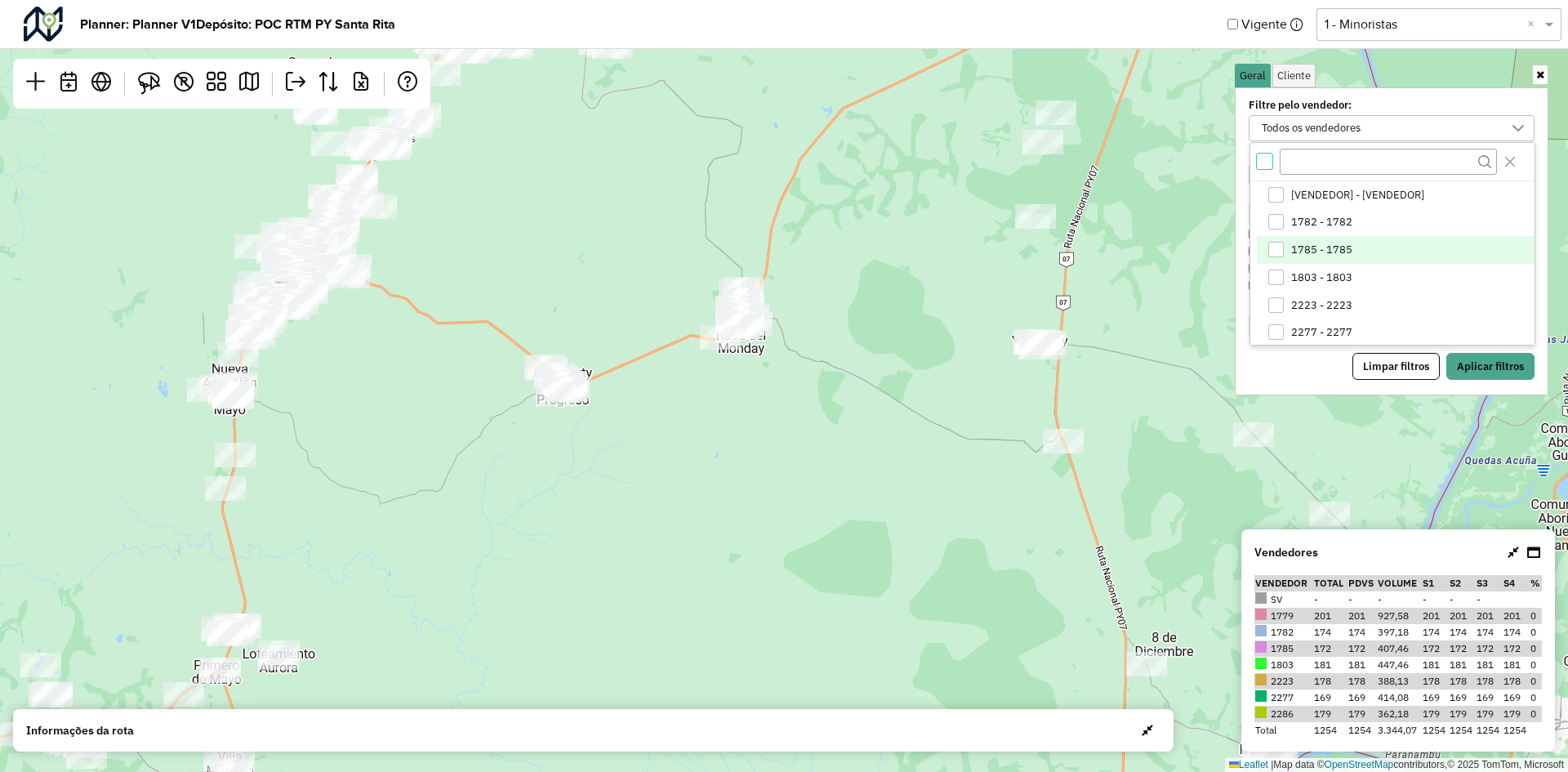 drag, startPoint x: 1307, startPoint y: 222, endPoint x: 1313, endPoint y: 238, distance: 17.088007 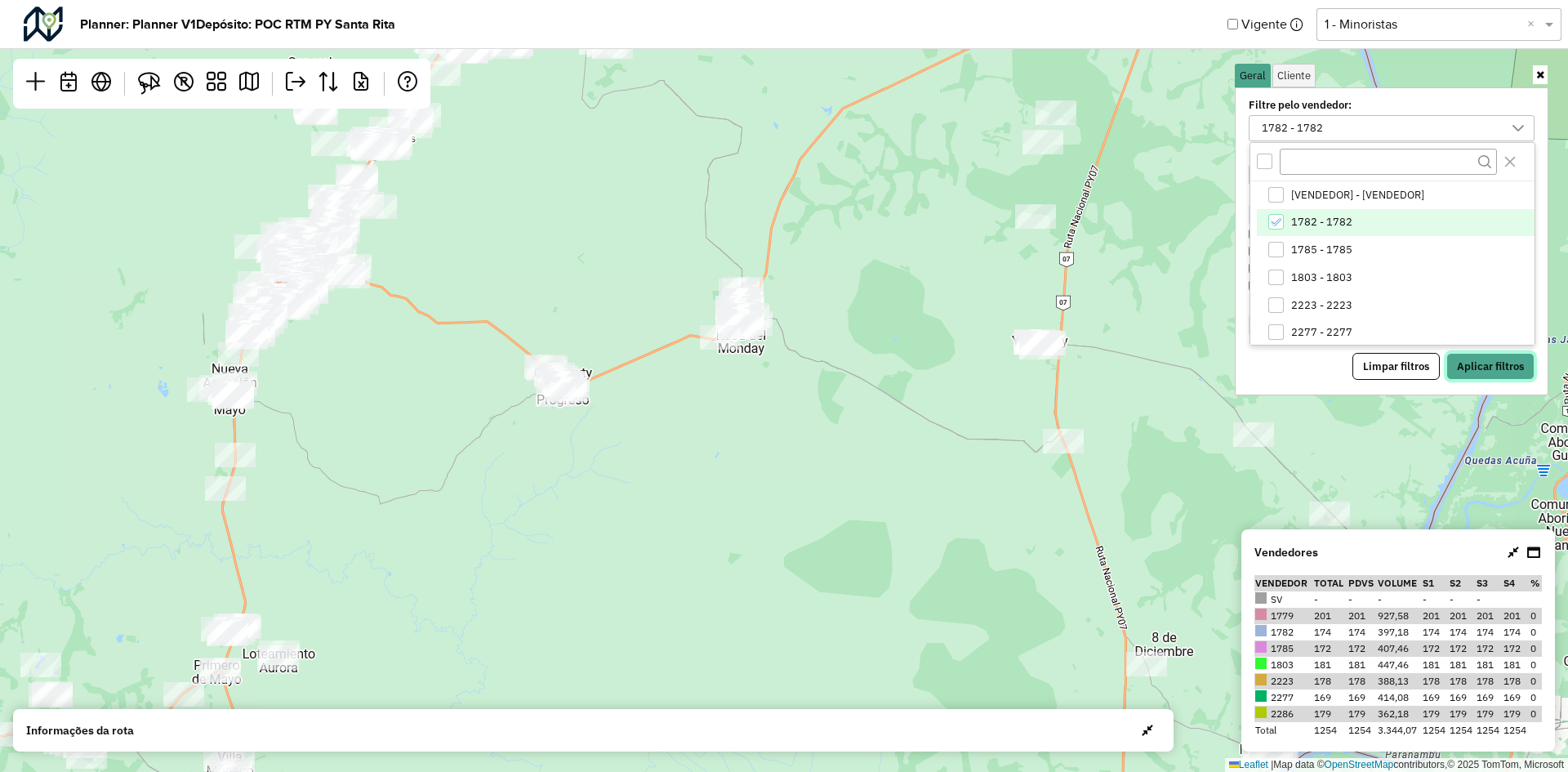 click on "Aplicar filtros" at bounding box center (1490, 367) 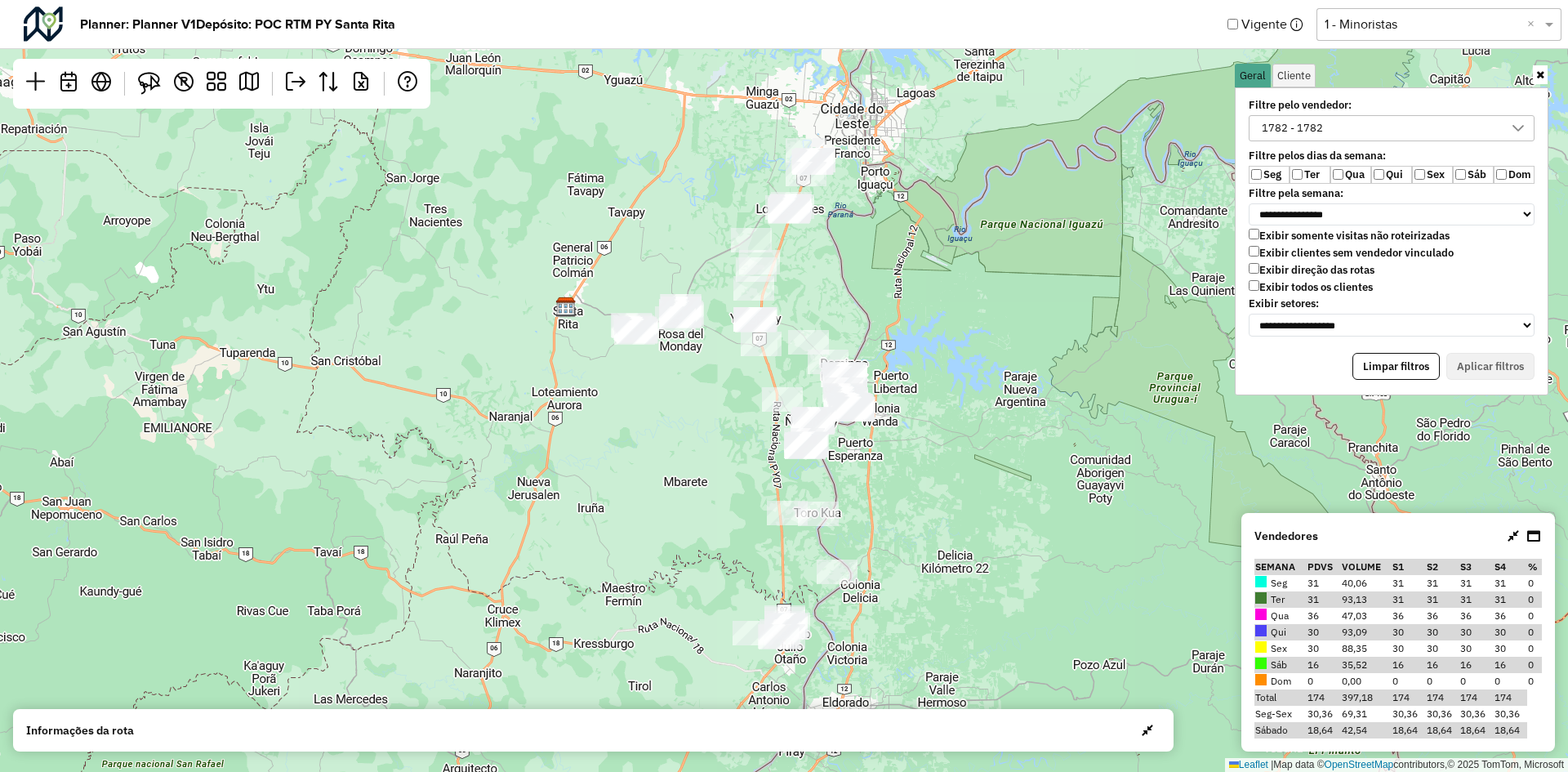drag, startPoint x: 840, startPoint y: 298, endPoint x: 844, endPoint y: 280, distance: 18.439089 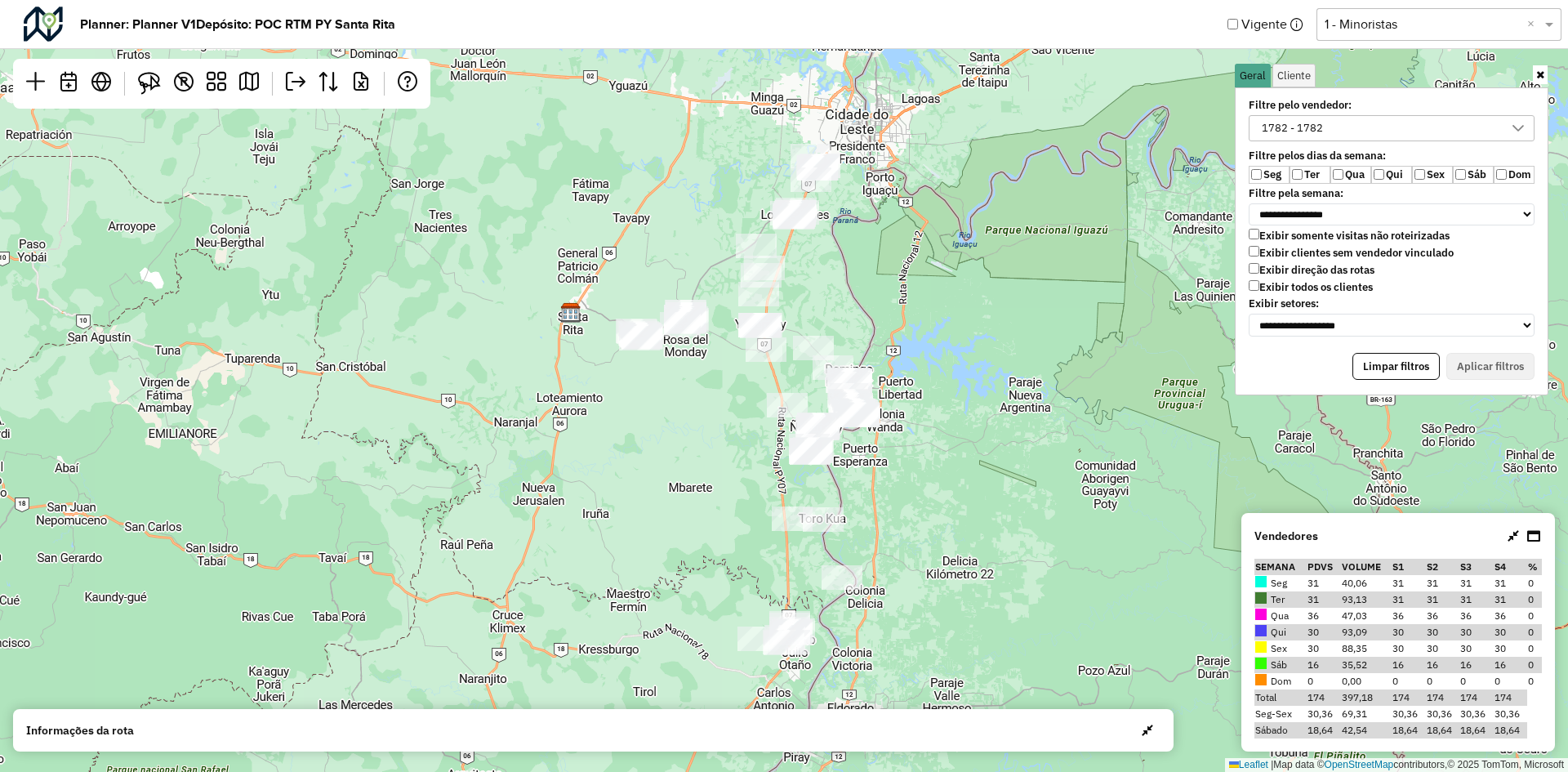 click on "Leaflet   |  Map data ©  OpenStreetMap  contributors,© 2025 TomTom, Microsoft" 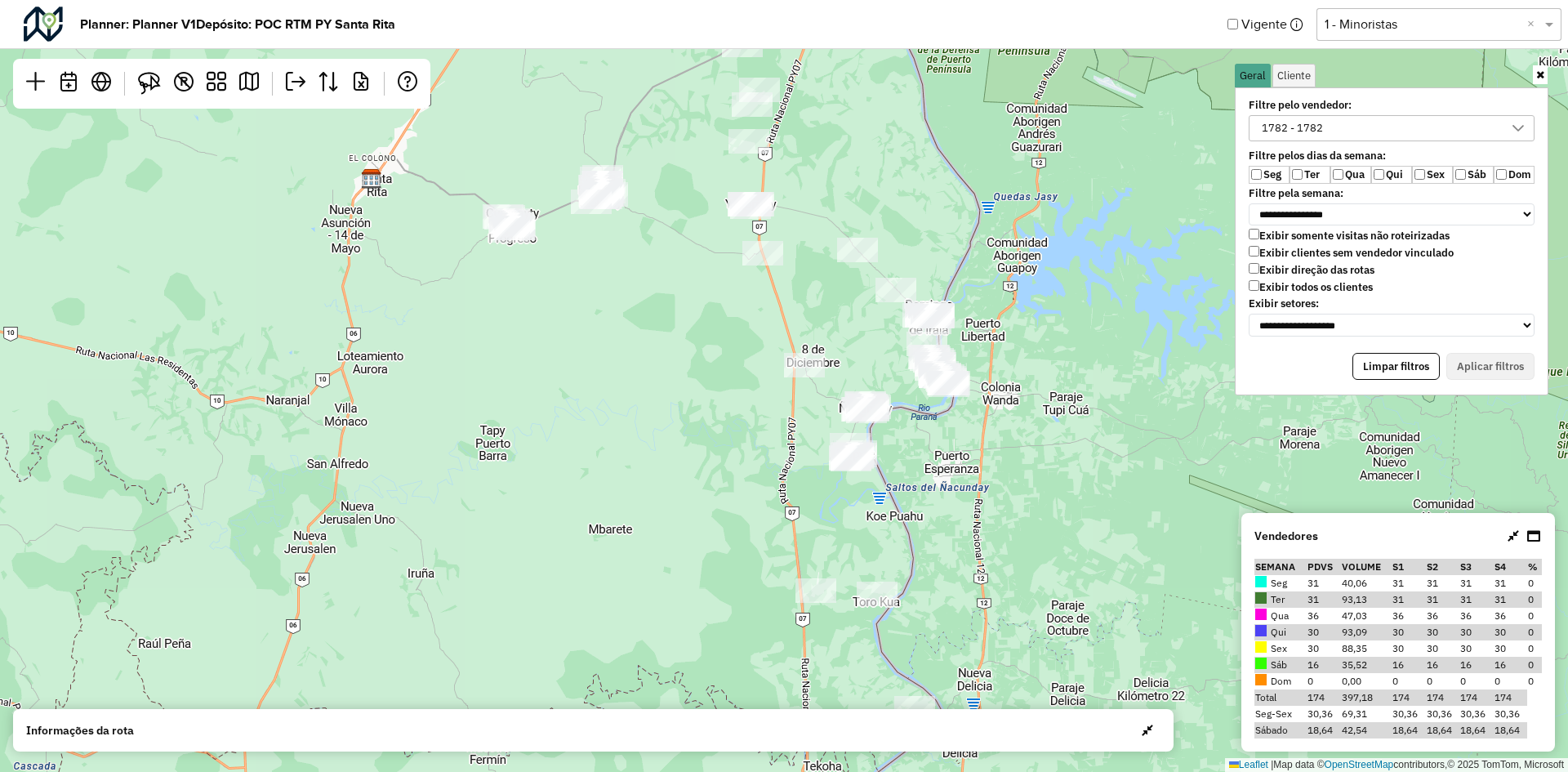 drag, startPoint x: 797, startPoint y: 387, endPoint x: 827, endPoint y: 297, distance: 94.86833 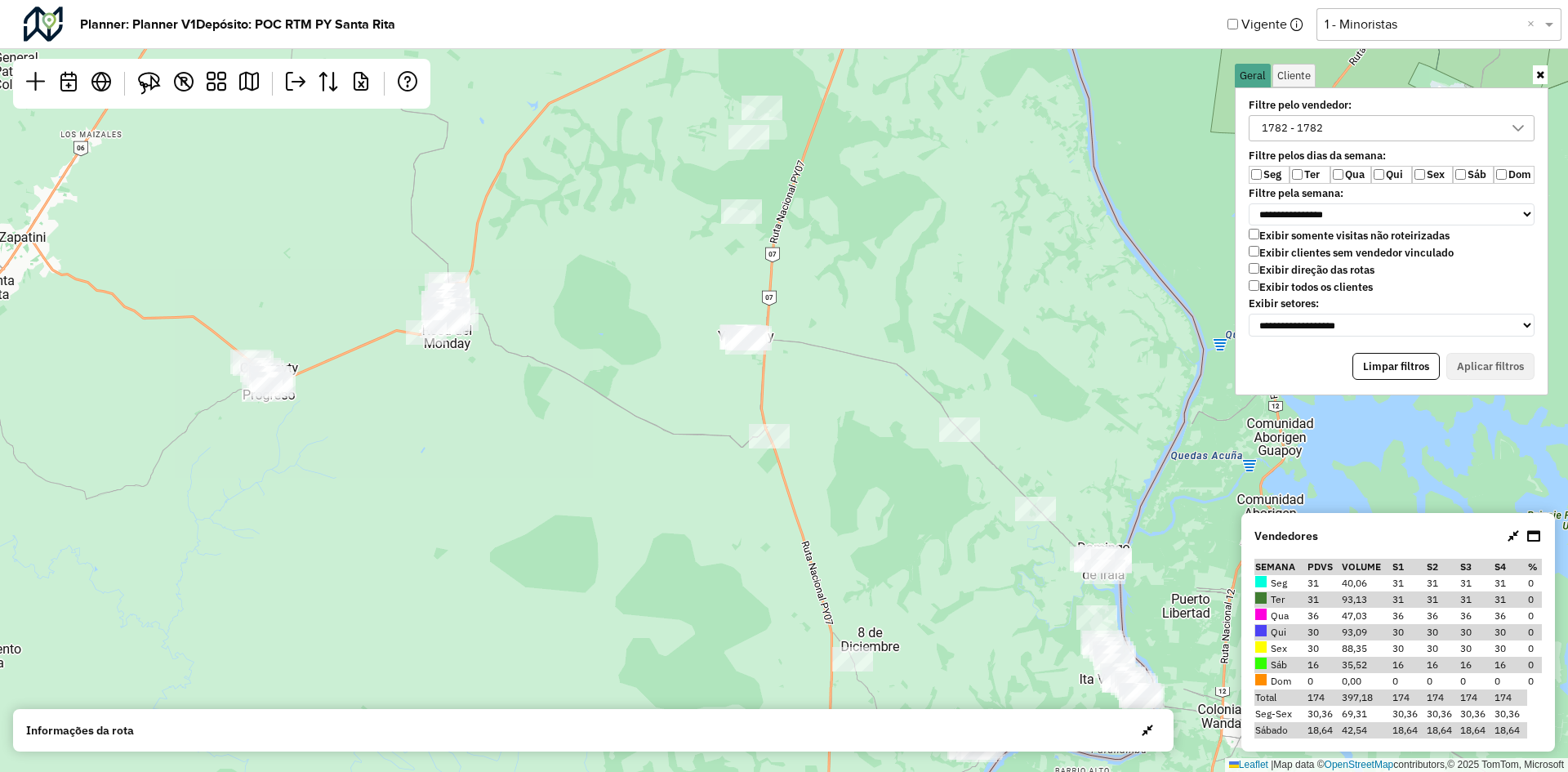 drag, startPoint x: 794, startPoint y: 404, endPoint x: 784, endPoint y: 347, distance: 57.870545 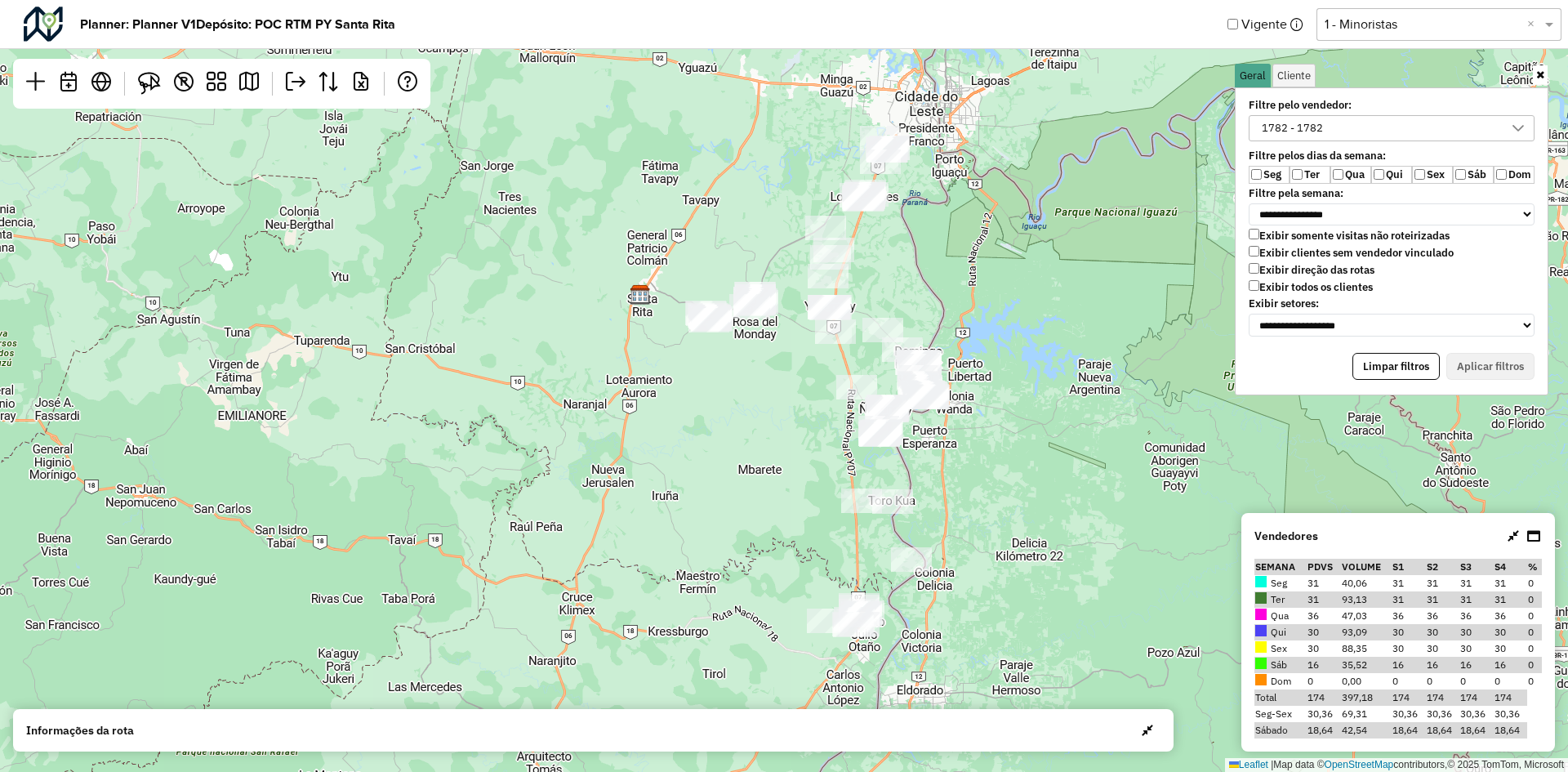 drag, startPoint x: 926, startPoint y: 248, endPoint x: 918, endPoint y: 269, distance: 22.472205 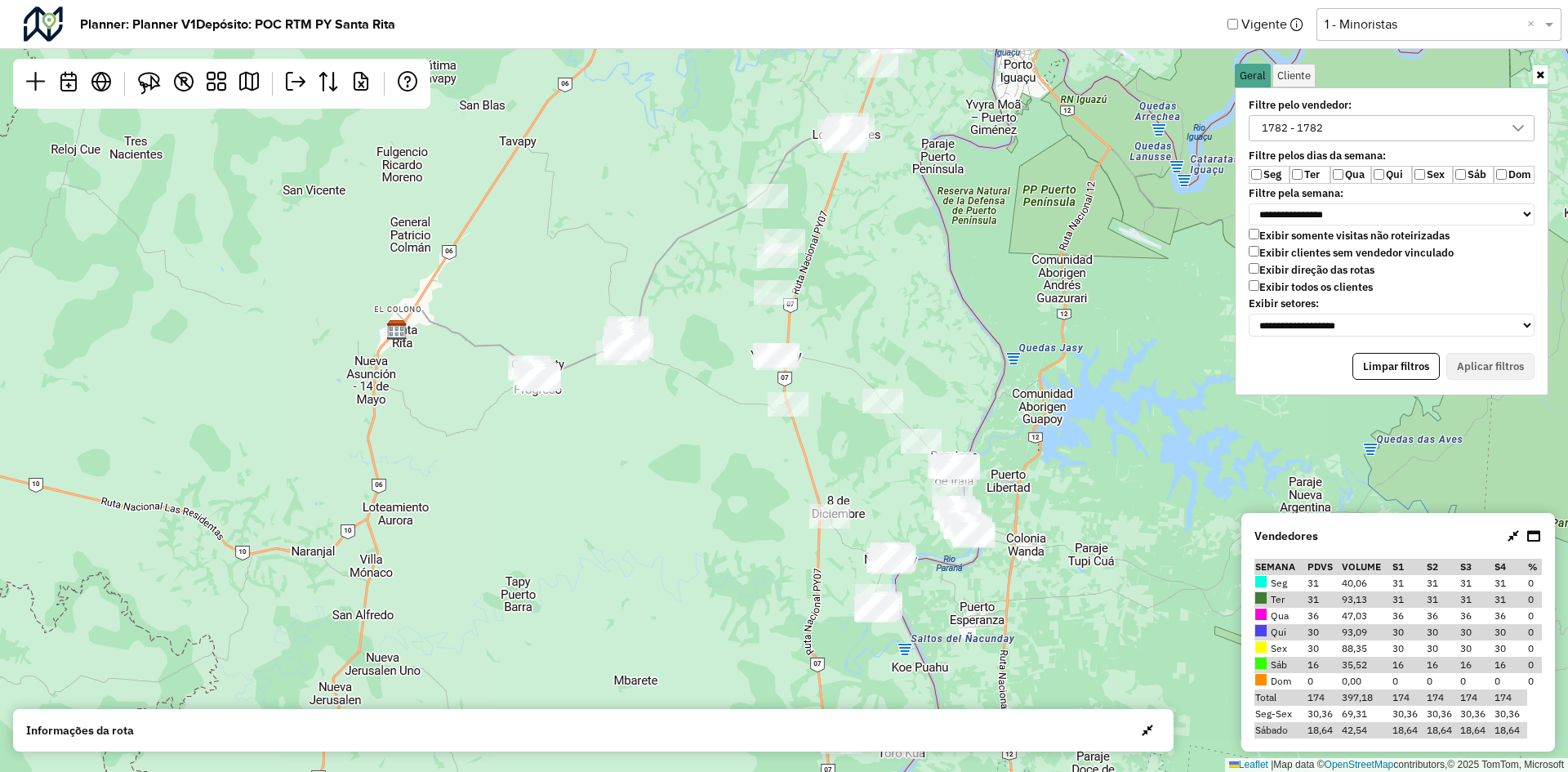drag, startPoint x: 883, startPoint y: 311, endPoint x: 909, endPoint y: 189, distance: 124.73973 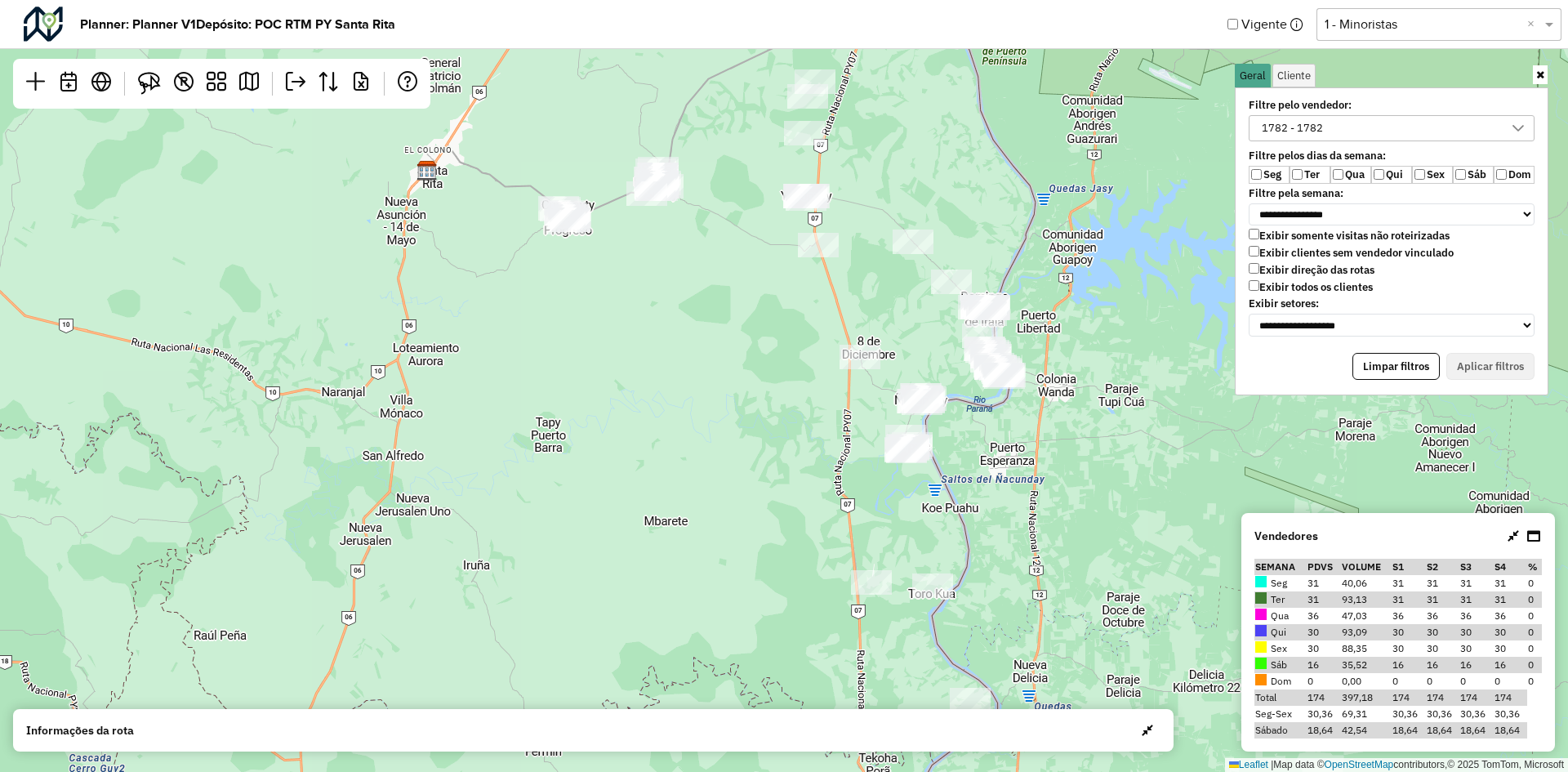 drag, startPoint x: 896, startPoint y: 285, endPoint x: 913, endPoint y: 192, distance: 94.540996 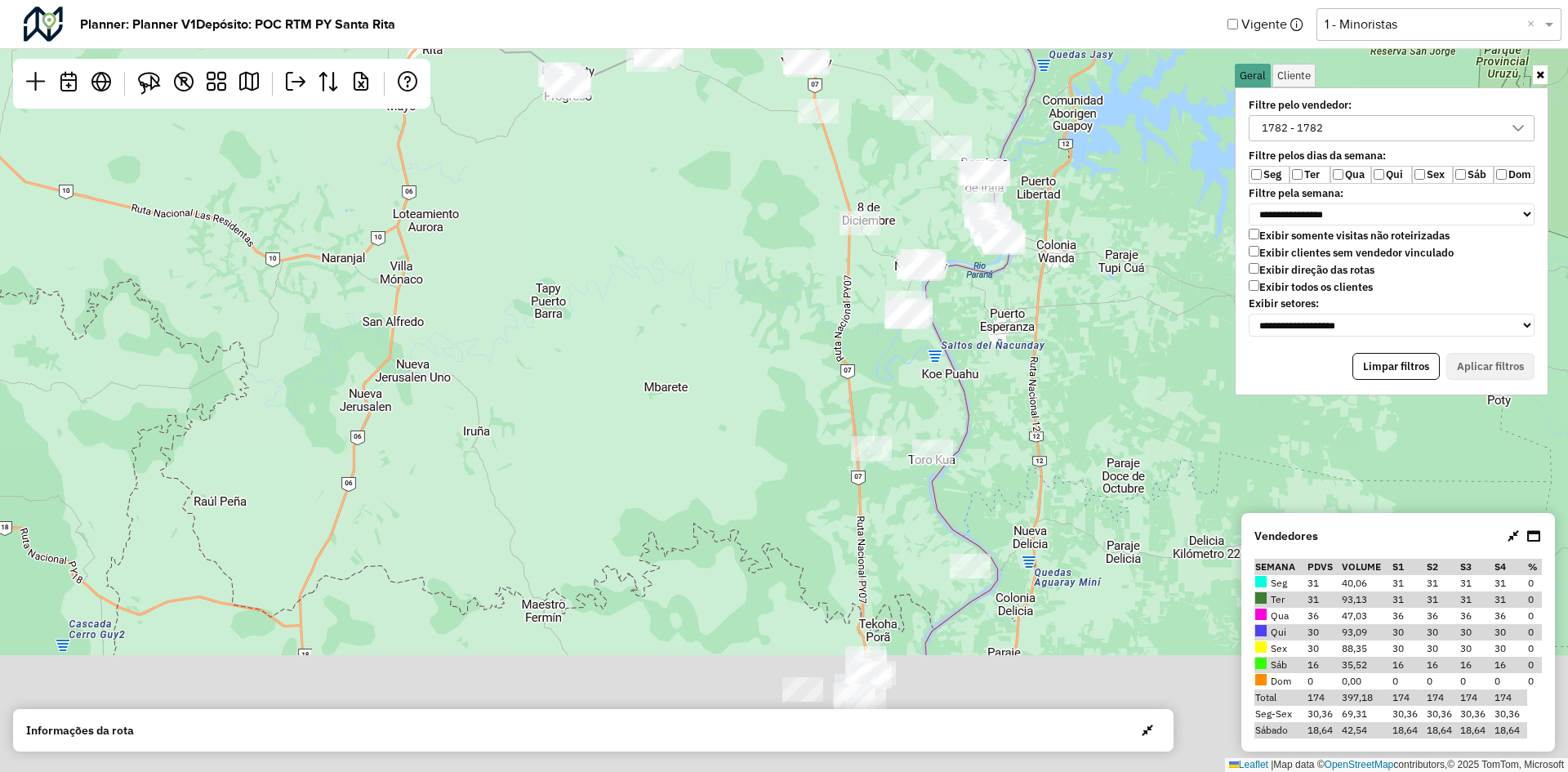 drag, startPoint x: 936, startPoint y: 417, endPoint x: 936, endPoint y: 282, distance: 135 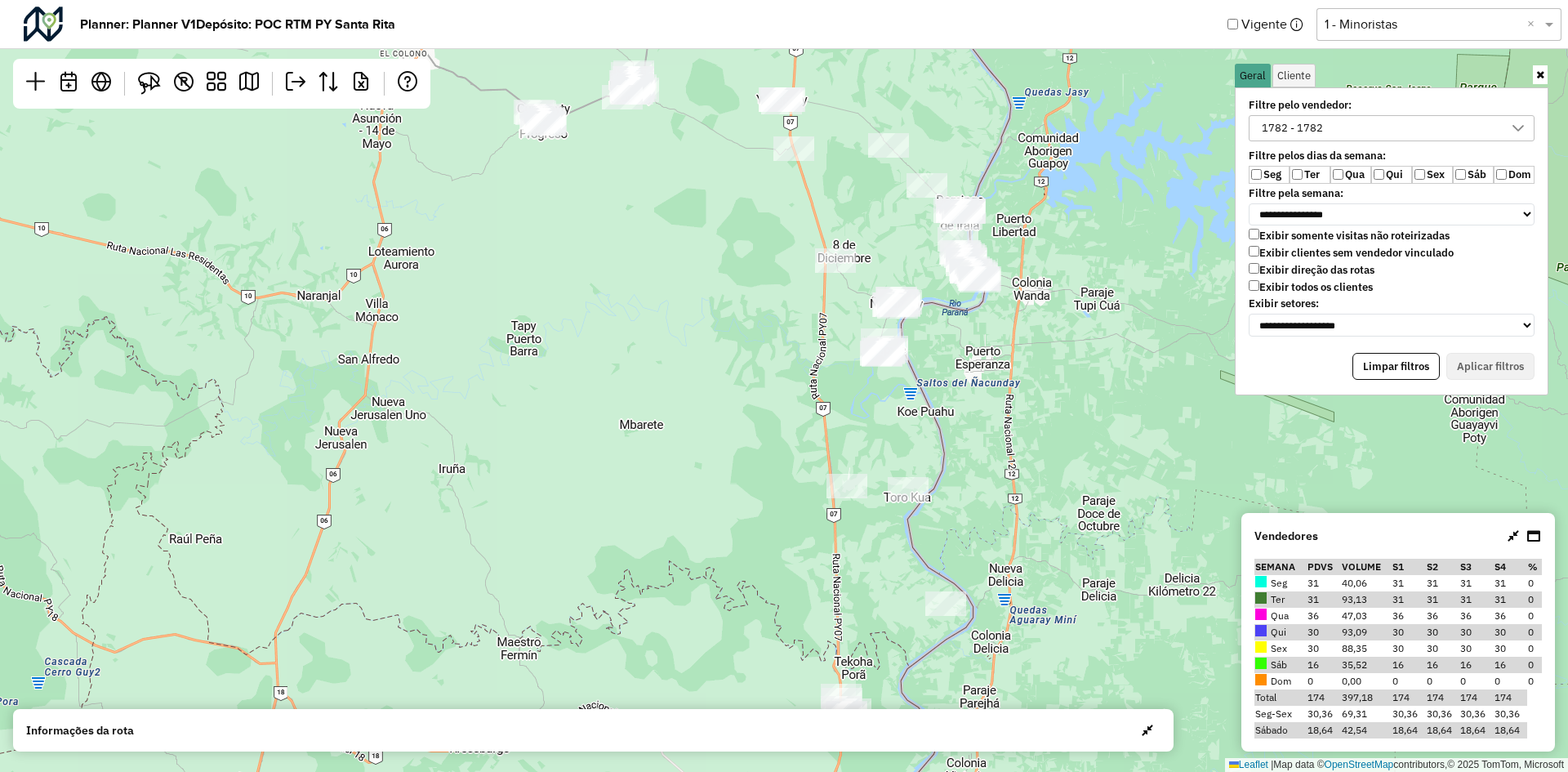 drag, startPoint x: 918, startPoint y: 437, endPoint x: 901, endPoint y: 199, distance: 238.60637 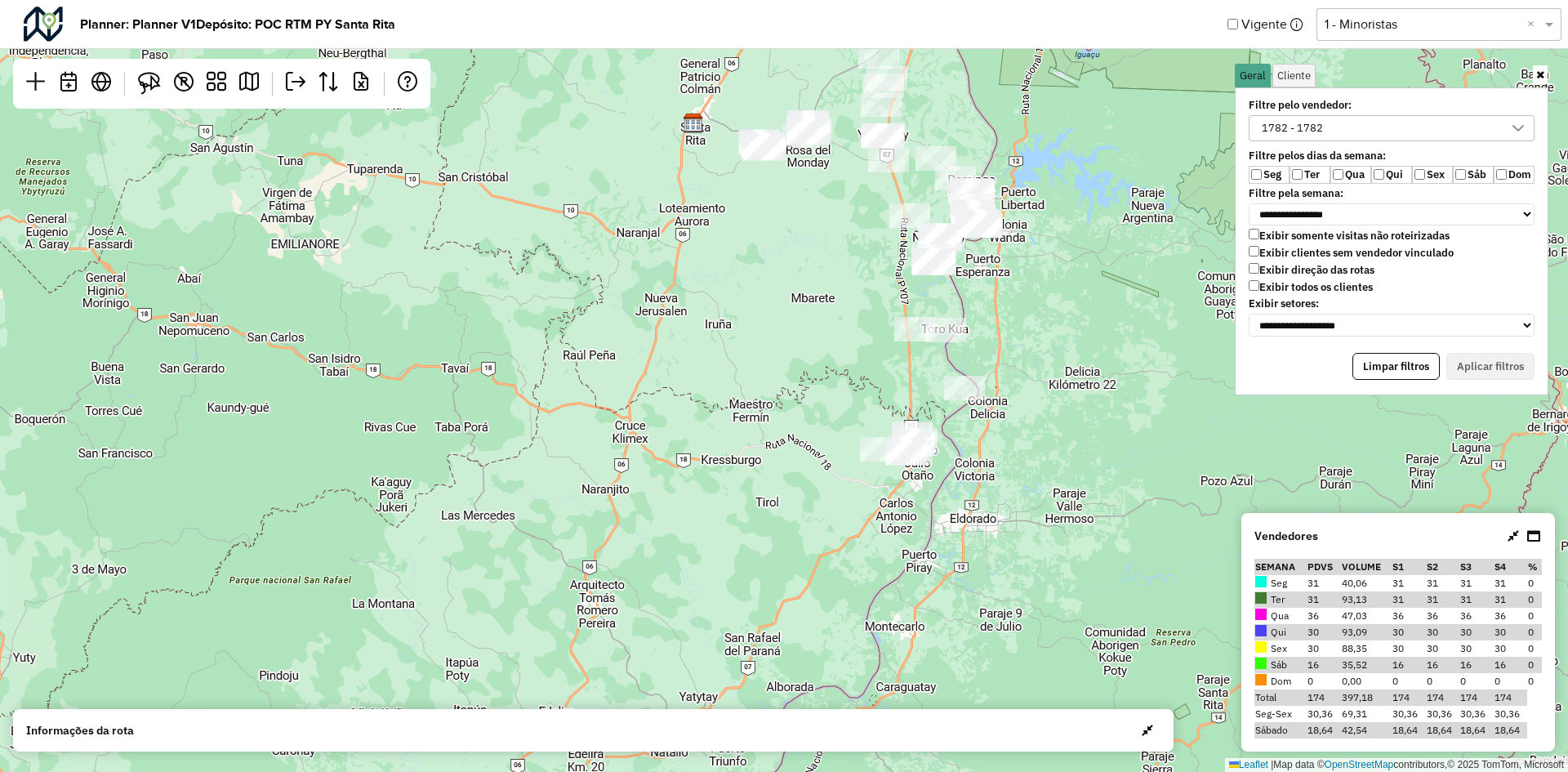 drag, startPoint x: 1033, startPoint y: 310, endPoint x: 1014, endPoint y: 333, distance: 29.83287 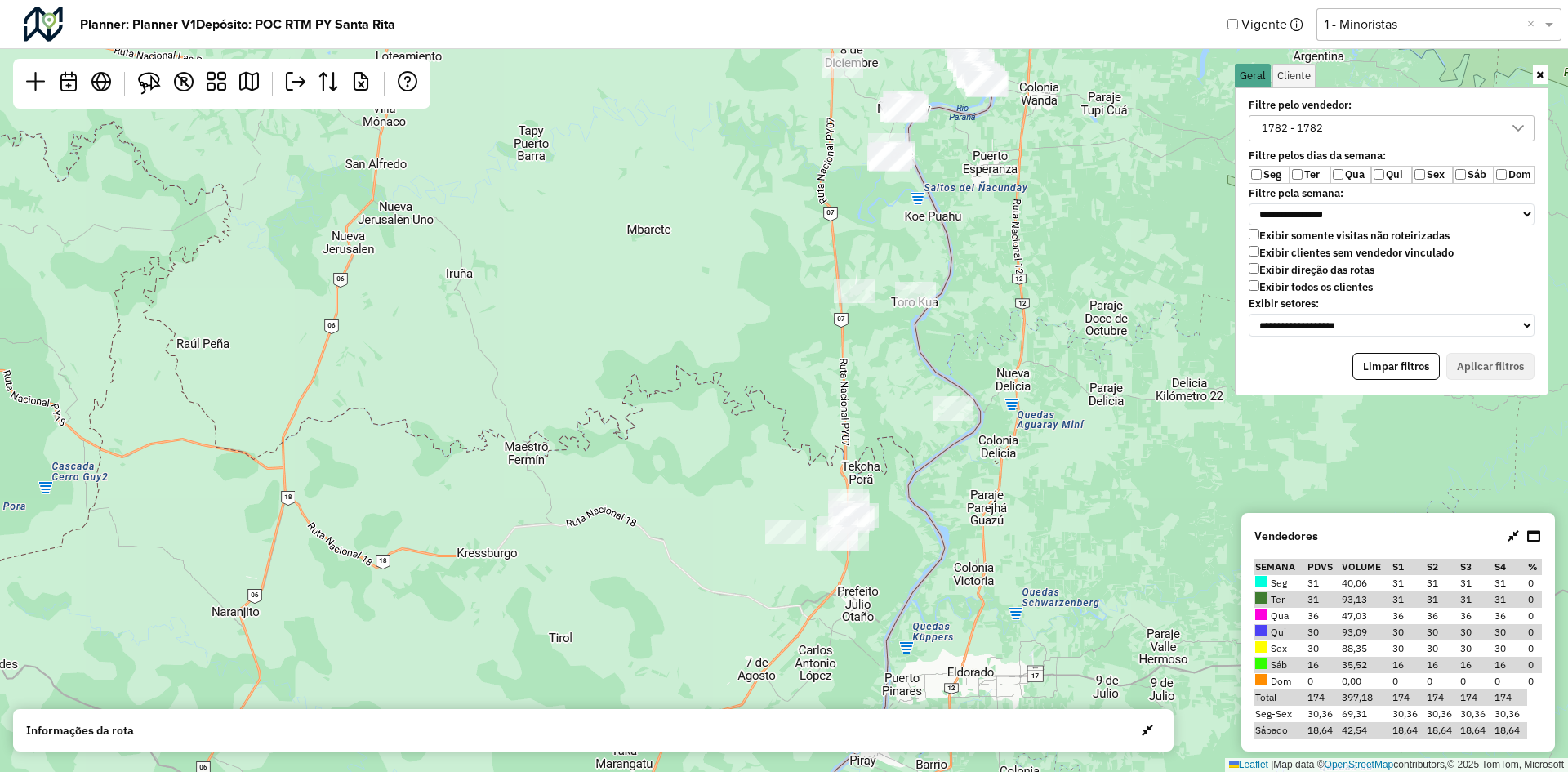 drag, startPoint x: 957, startPoint y: 391, endPoint x: 924, endPoint y: 468, distance: 83.7735 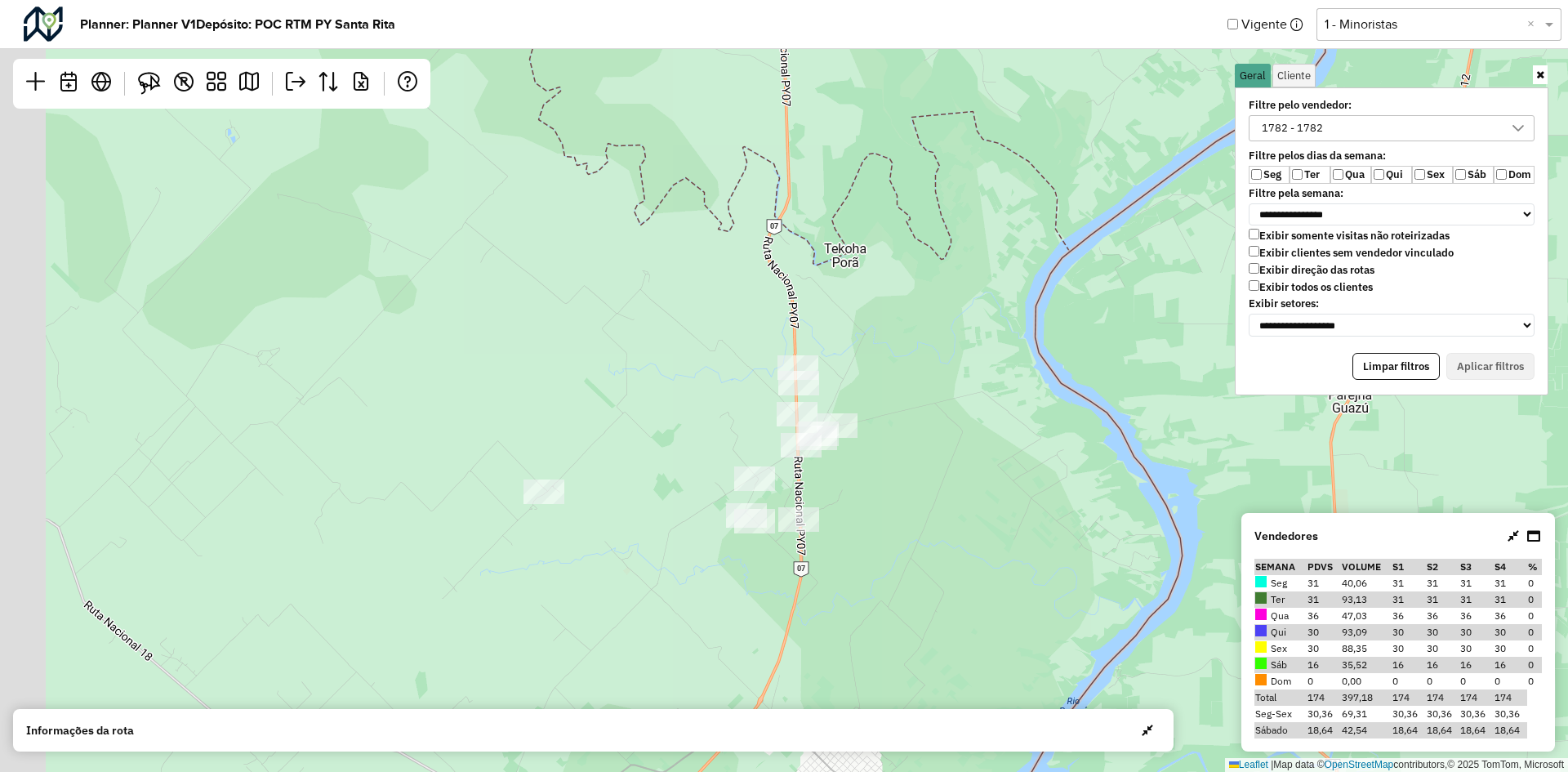 click on "Leaflet   |  Map data ©  OpenStreetMap  contributors,© 2025 TomTom, Microsoft" 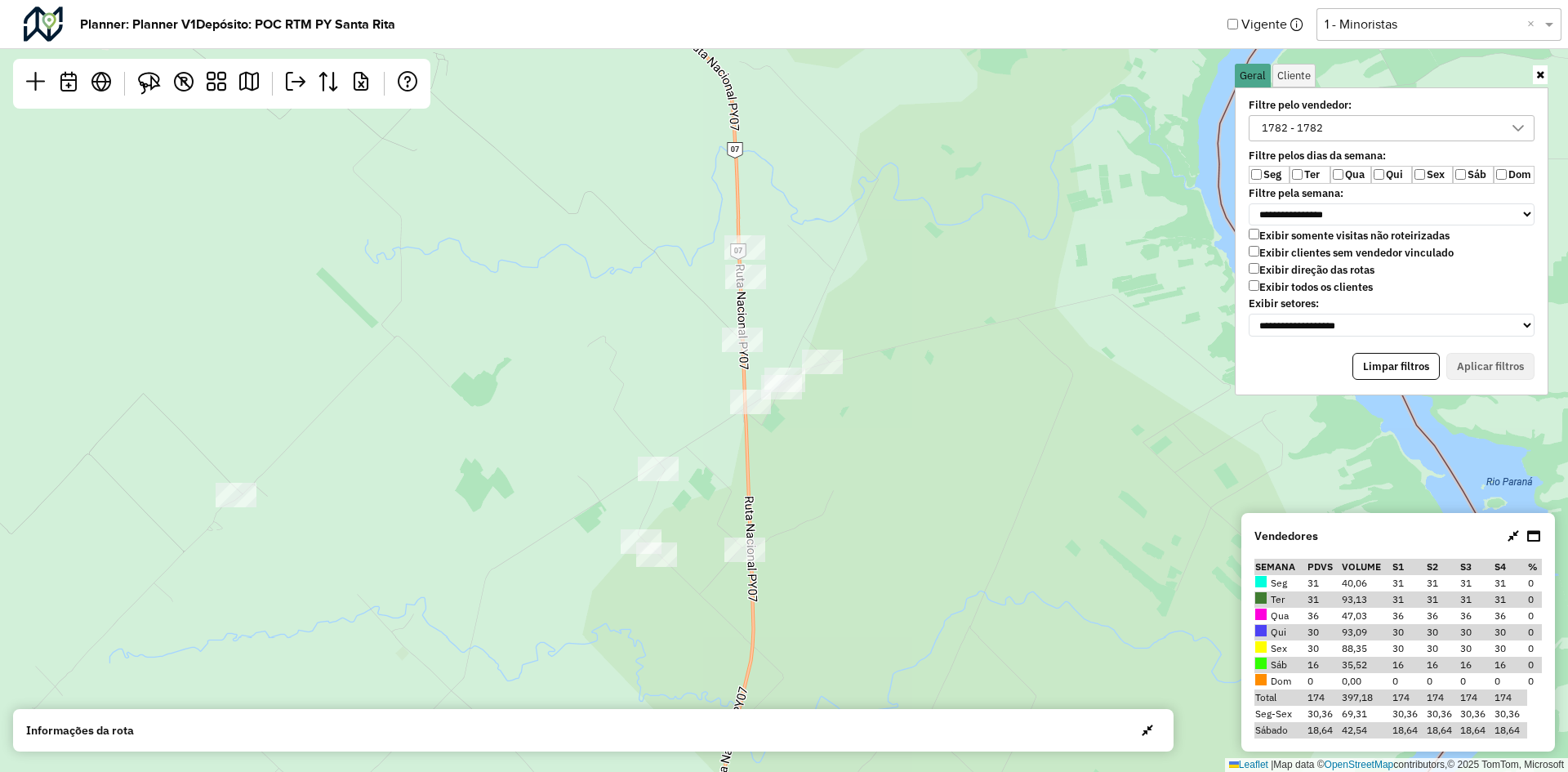 drag, startPoint x: 151, startPoint y: 84, endPoint x: 338, endPoint y: 108, distance: 188.53382 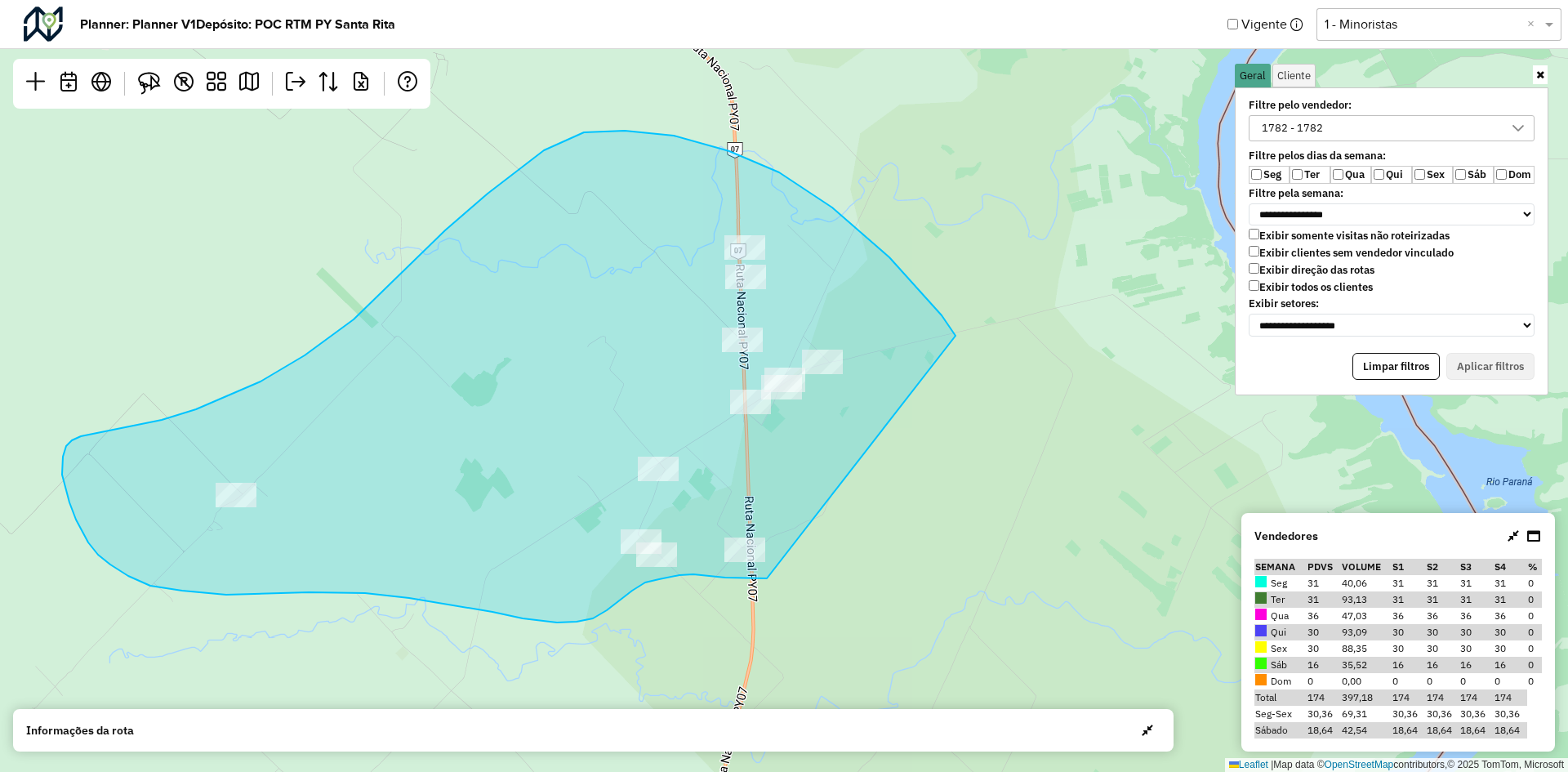 drag, startPoint x: 956, startPoint y: 336, endPoint x: 849, endPoint y: 524, distance: 216.3169 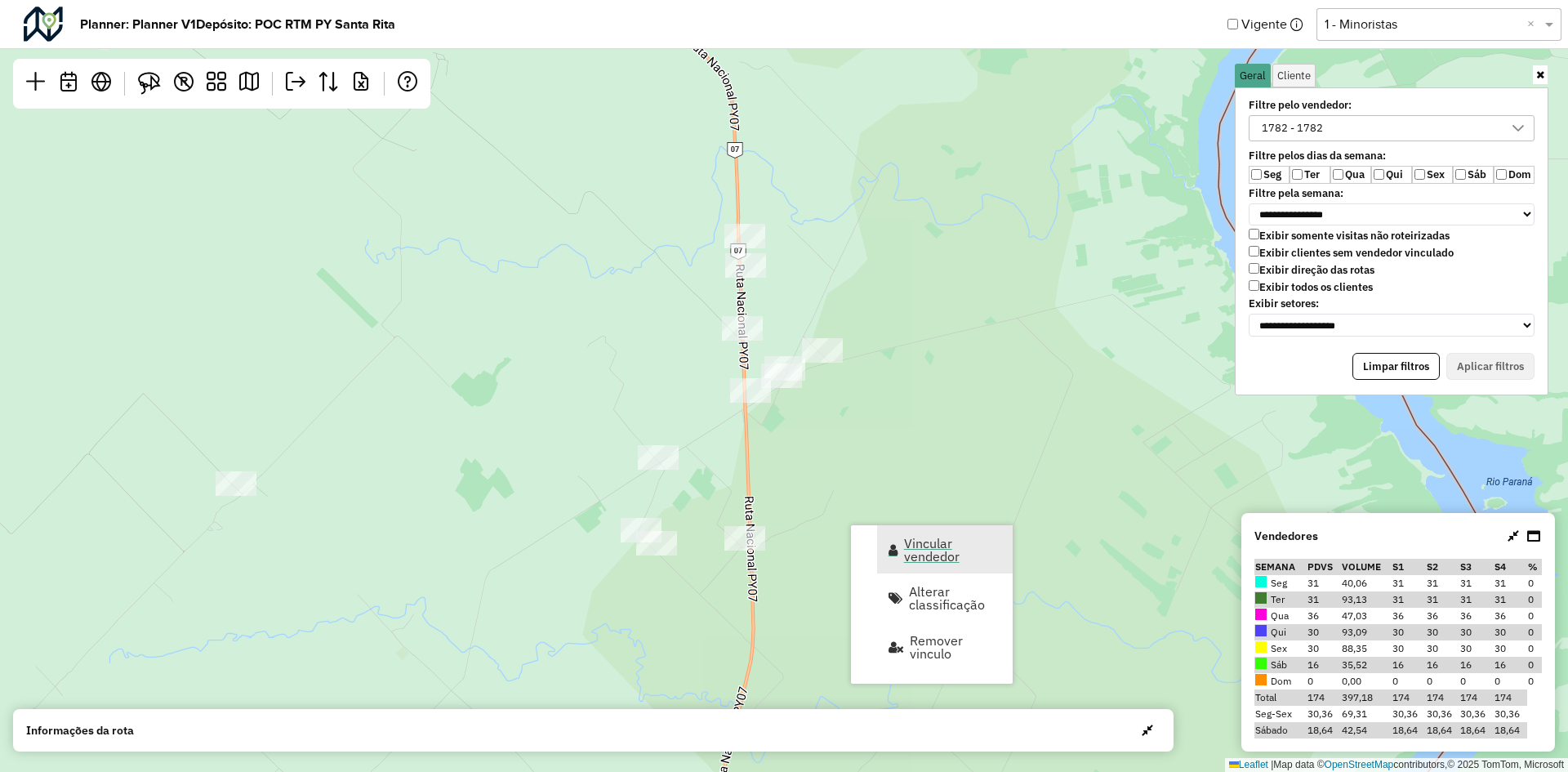 click on "Vincular vendedor" at bounding box center (953, 550) 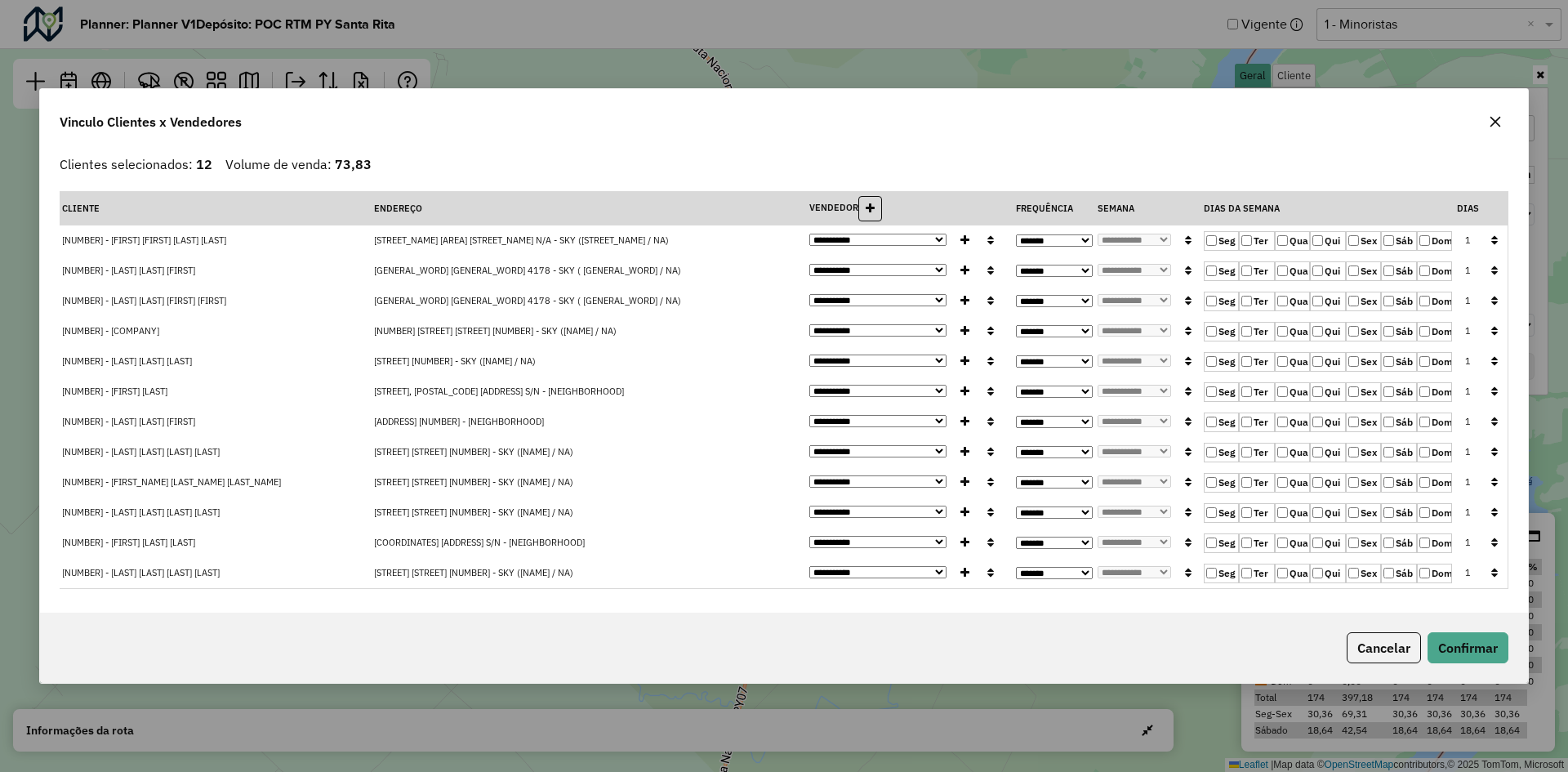 drag, startPoint x: 1394, startPoint y: 655, endPoint x: 1236, endPoint y: 663, distance: 158.2024 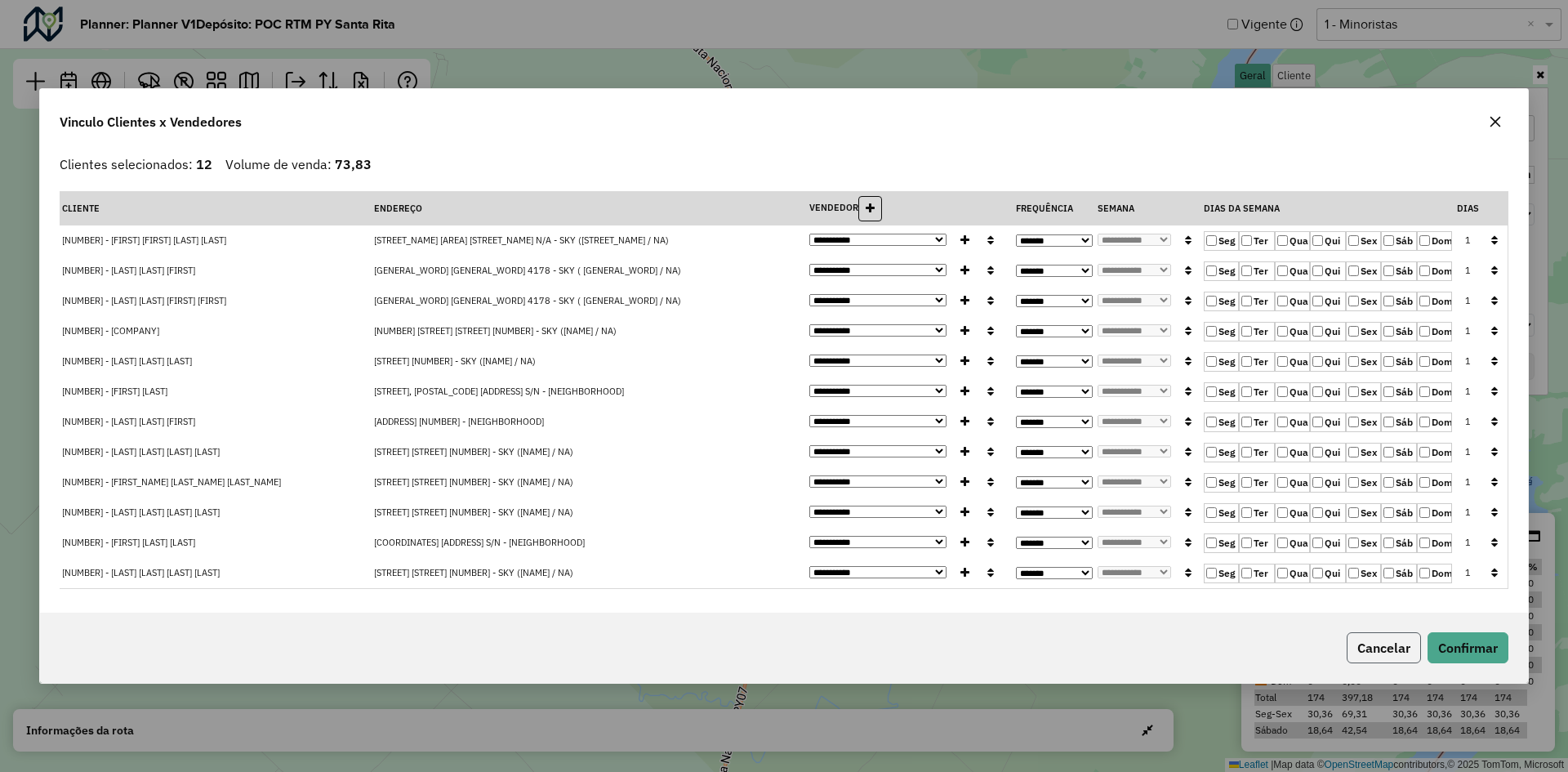 click on "Cancelar" 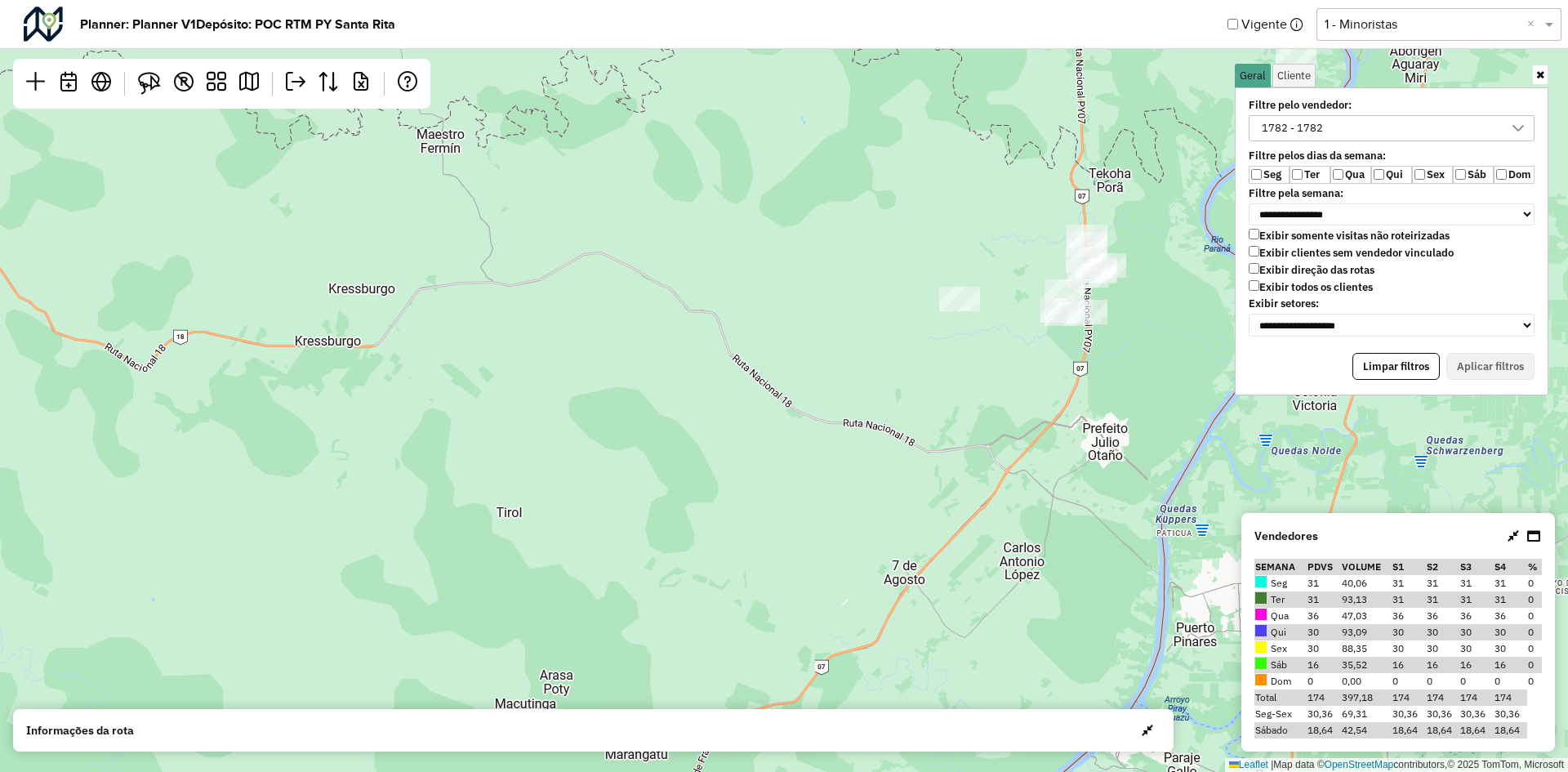 click on "1782 - 1782" at bounding box center [1292, 128] 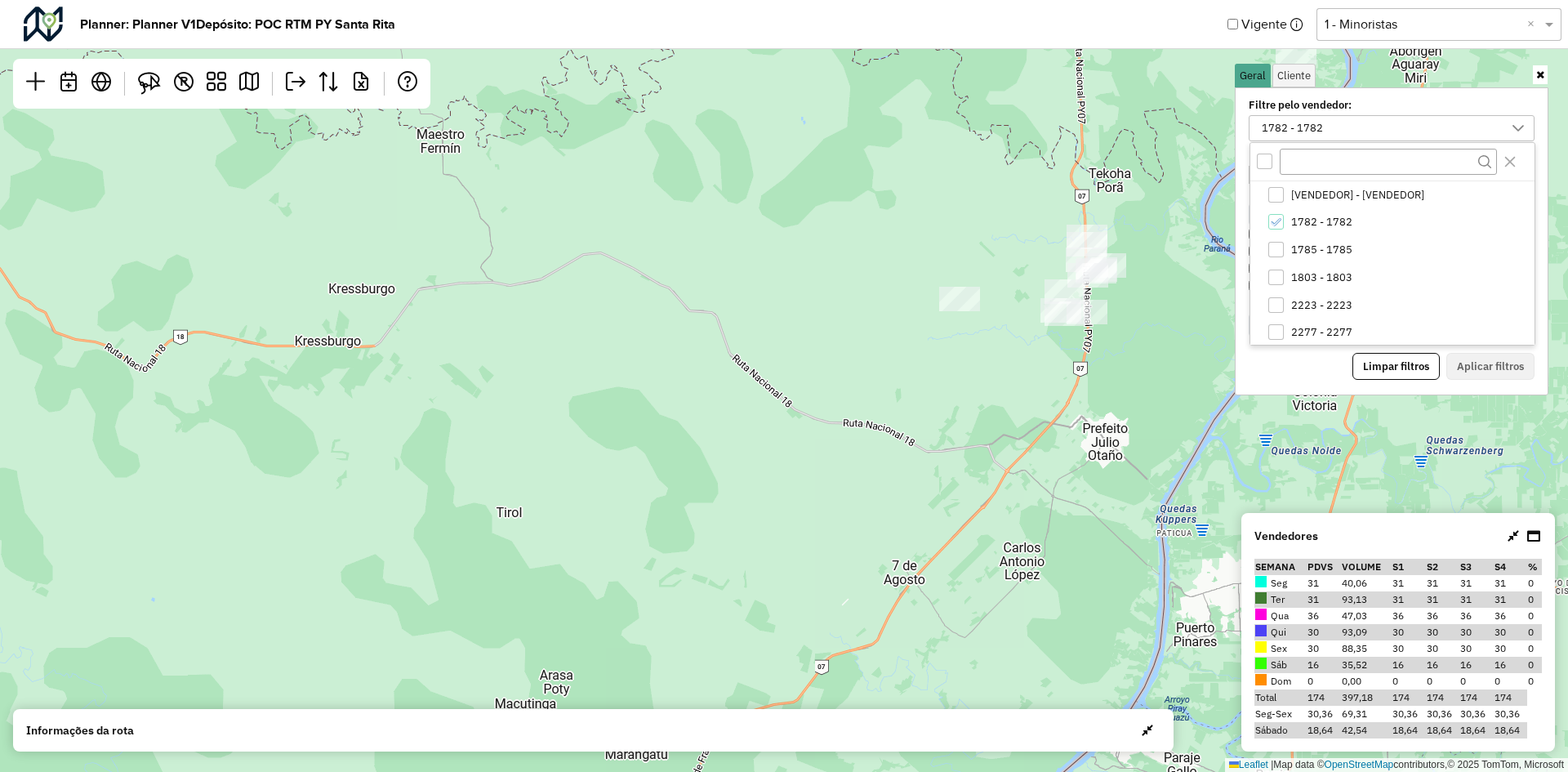 drag, startPoint x: 1259, startPoint y: 160, endPoint x: 1281, endPoint y: 176, distance: 27.20294 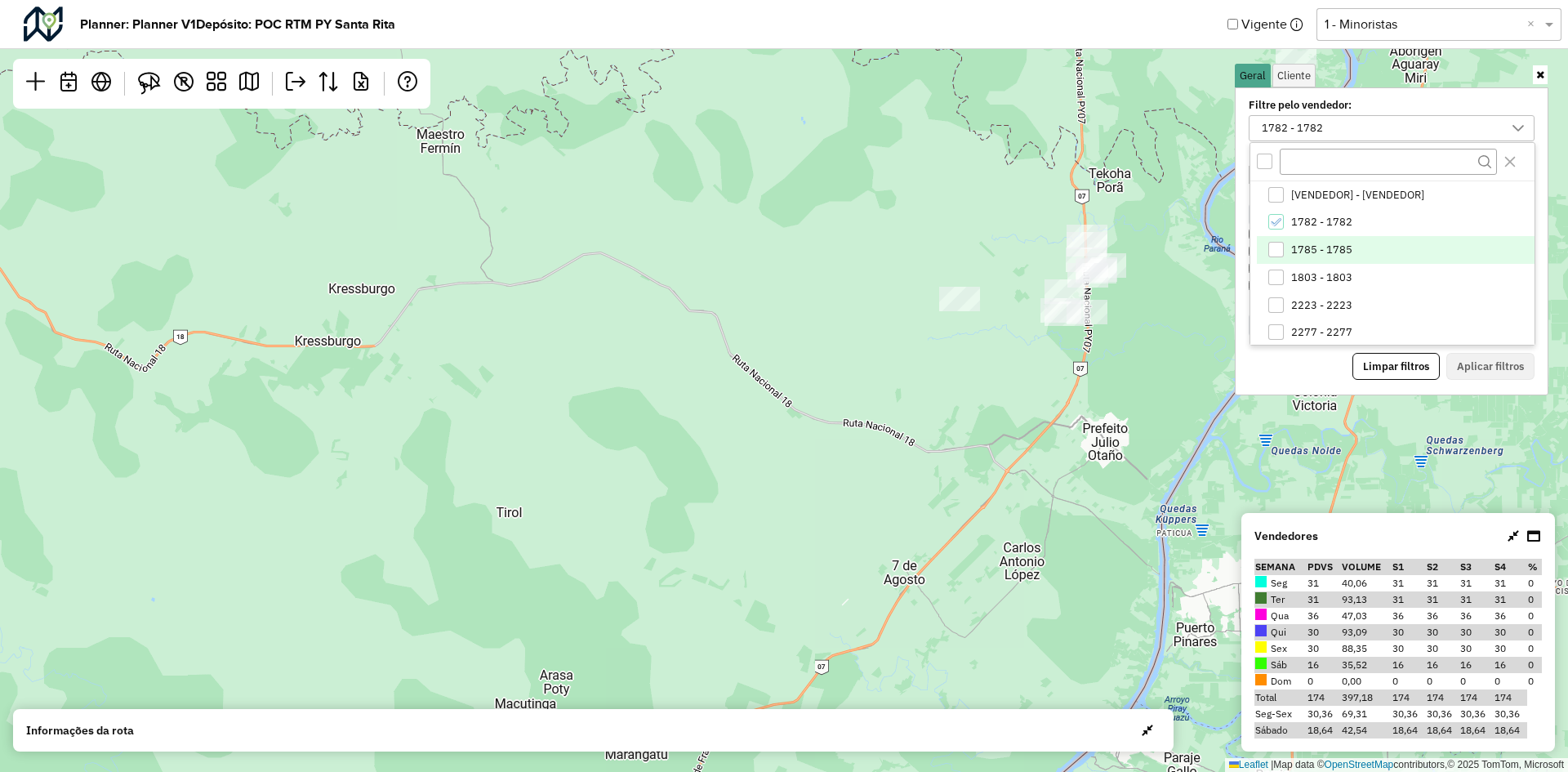 scroll, scrollTop: 6, scrollLeft: 6, axis: both 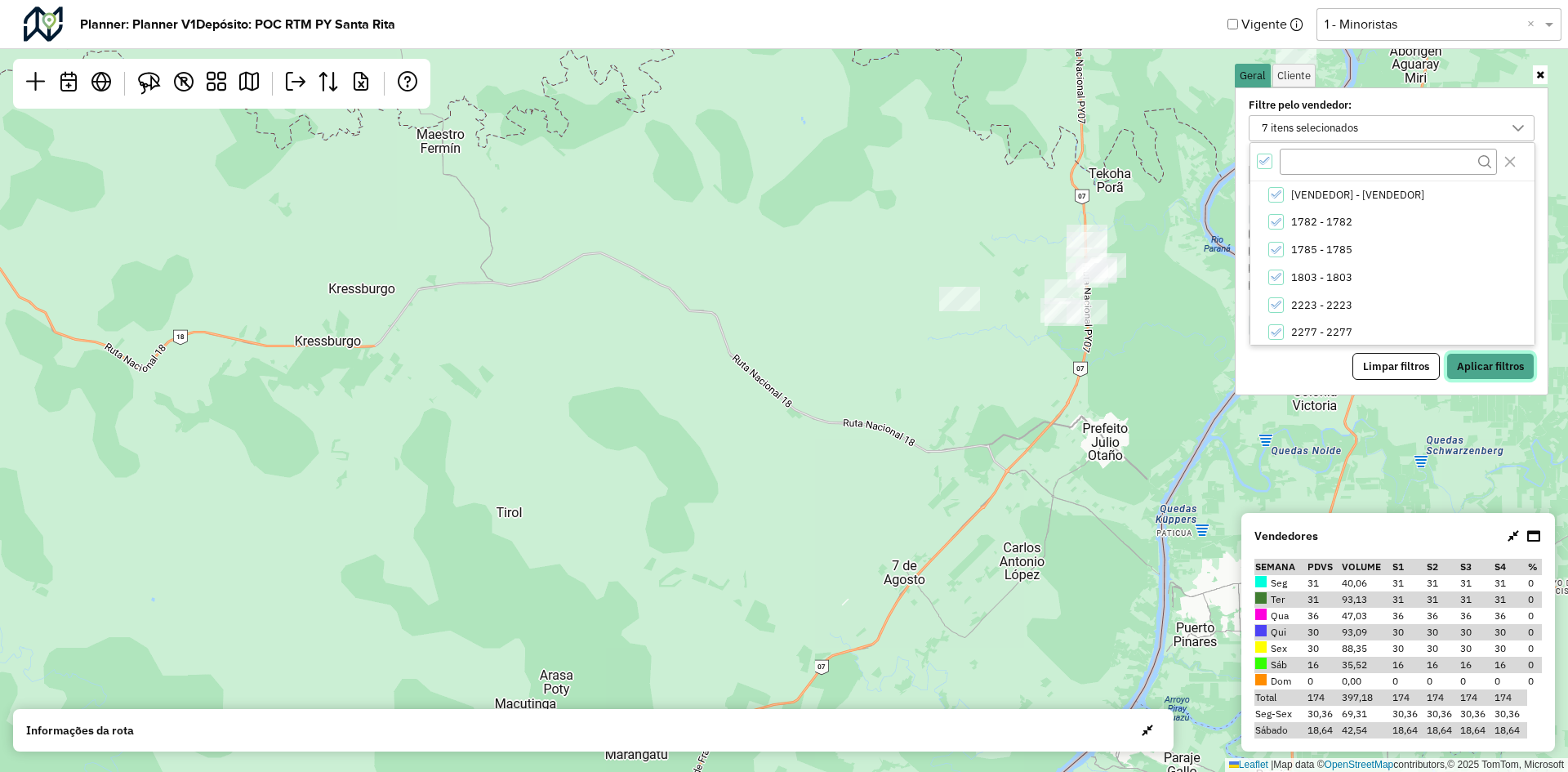 drag, startPoint x: 1459, startPoint y: 366, endPoint x: 916, endPoint y: 368, distance: 543.0037 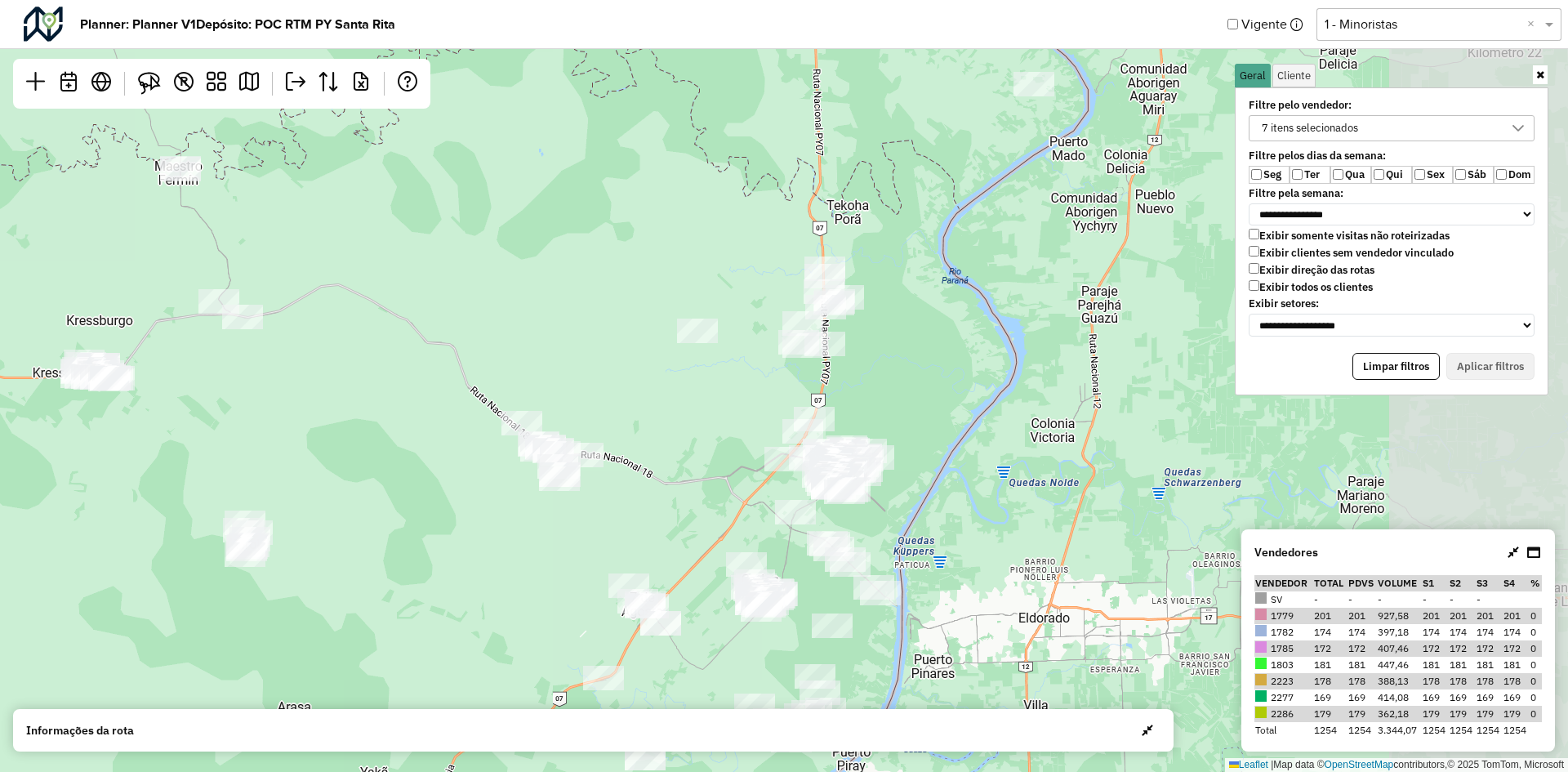 drag, startPoint x: 906, startPoint y: 368, endPoint x: 735, endPoint y: 397, distance: 173.44163 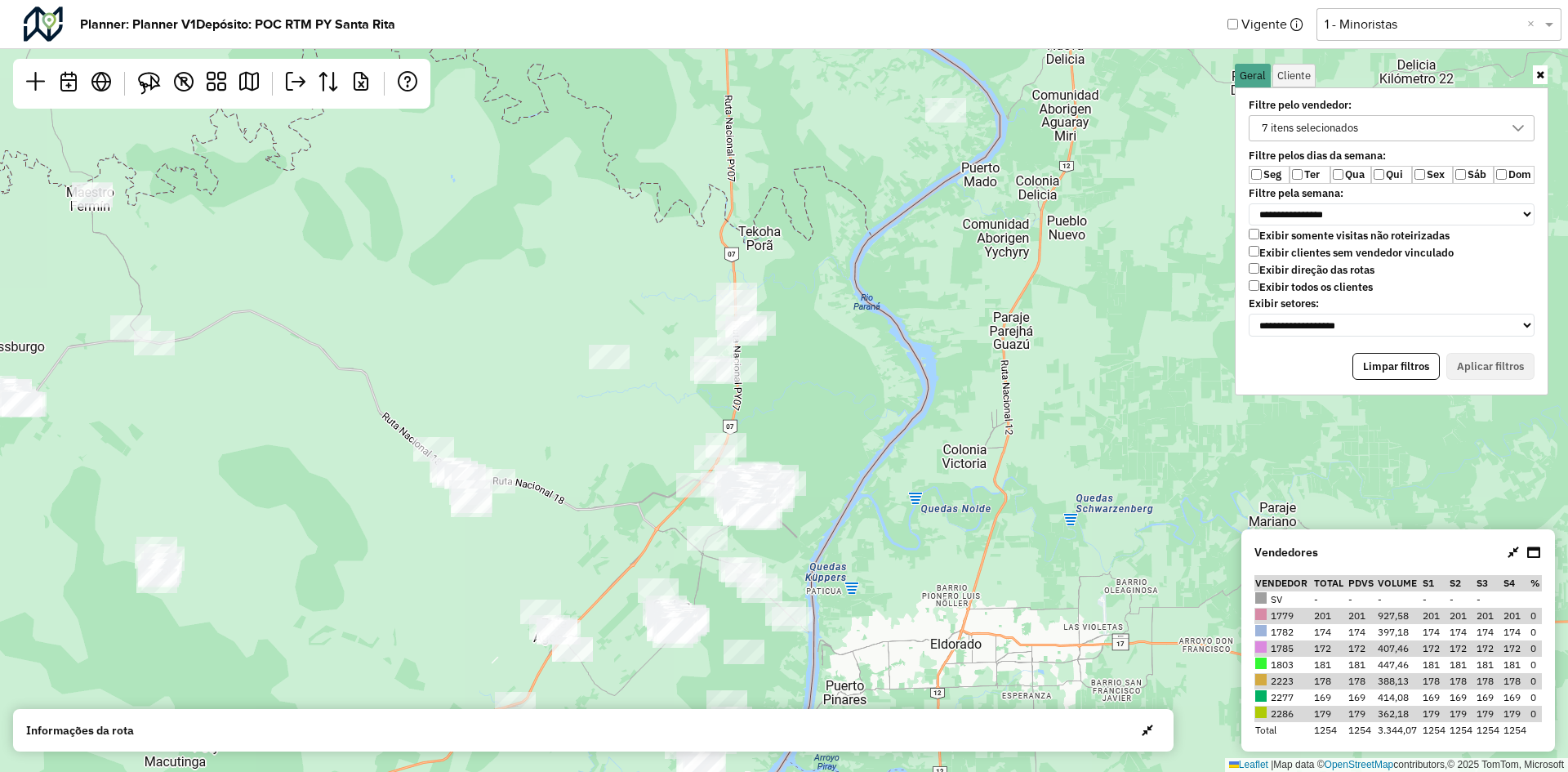 drag, startPoint x: 920, startPoint y: 387, endPoint x: 831, endPoint y: 413, distance: 92.72001 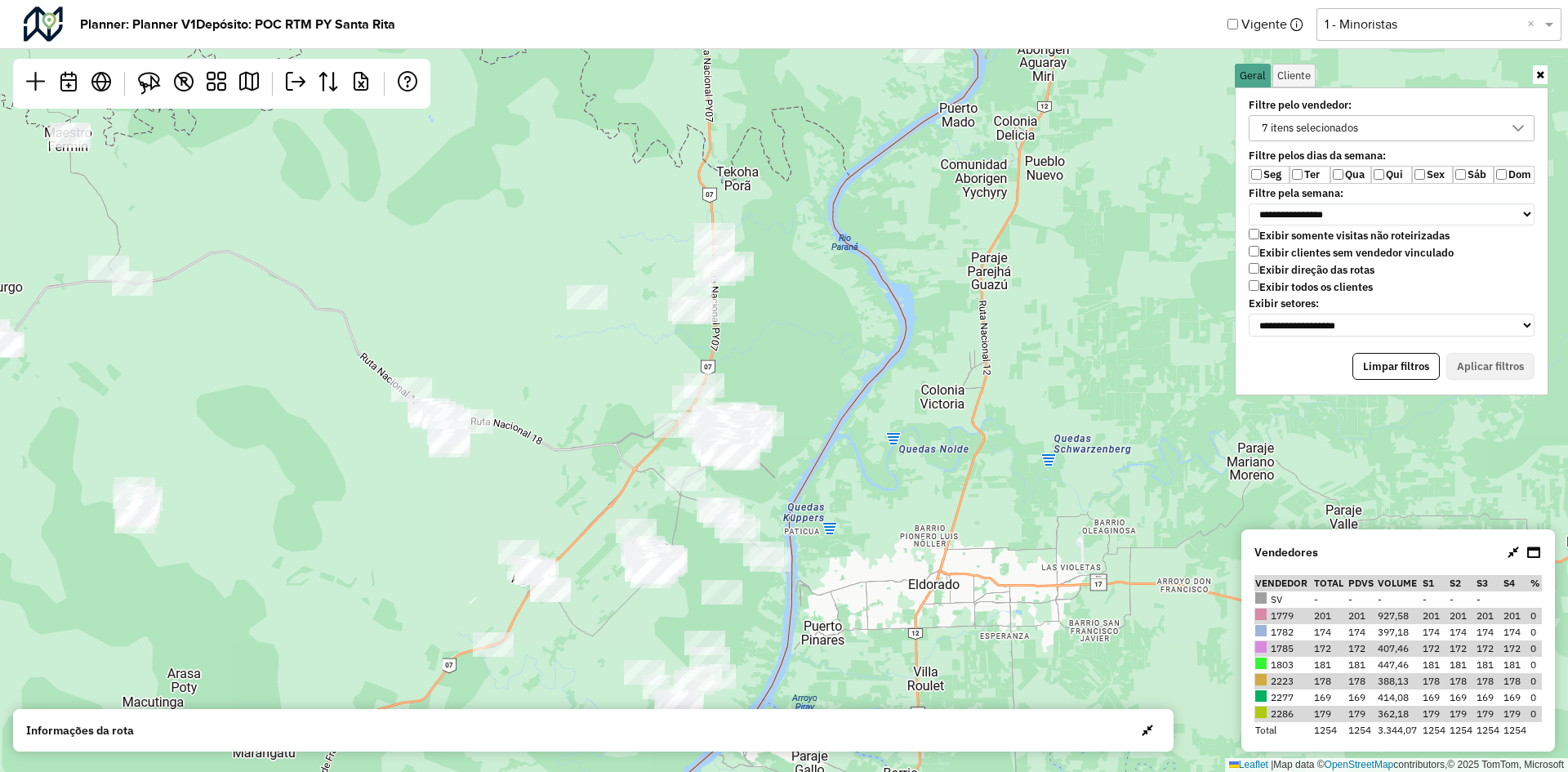 drag, startPoint x: 768, startPoint y: 346, endPoint x: 747, endPoint y: 287, distance: 62.625873 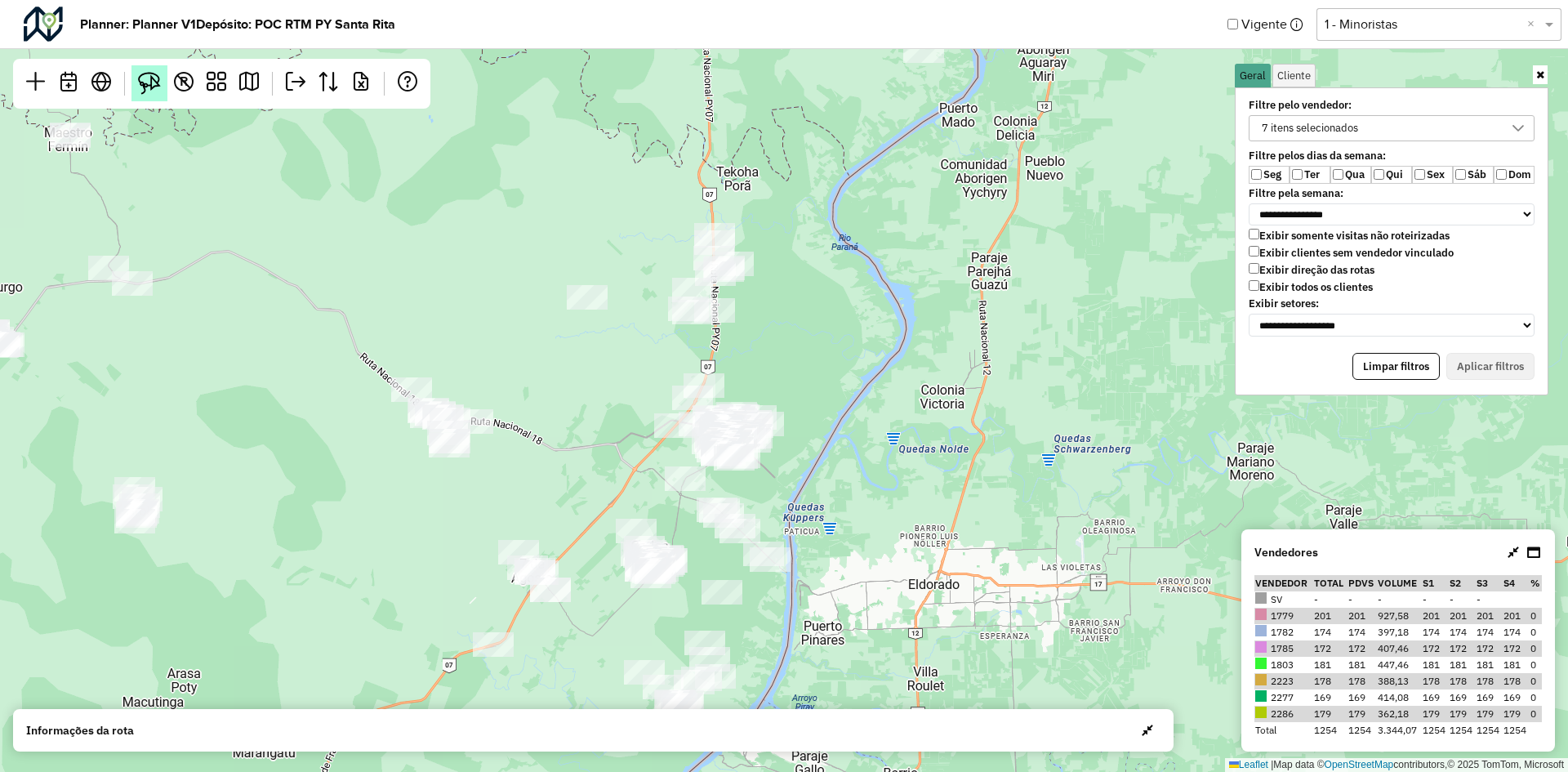 click at bounding box center (149, 83) 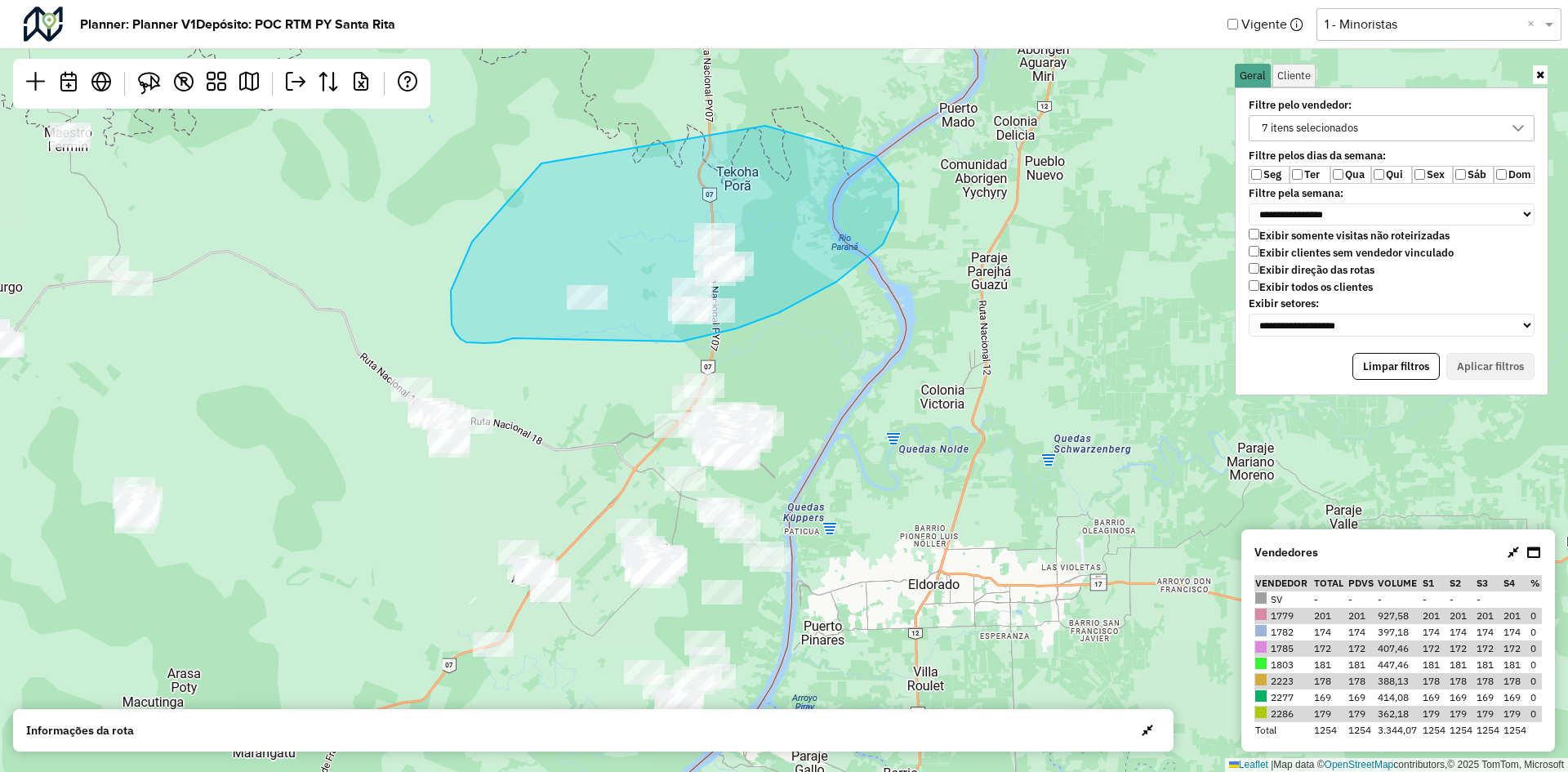 drag, startPoint x: 685, startPoint y: 340, endPoint x: 513, endPoint y: 338, distance: 172.01163 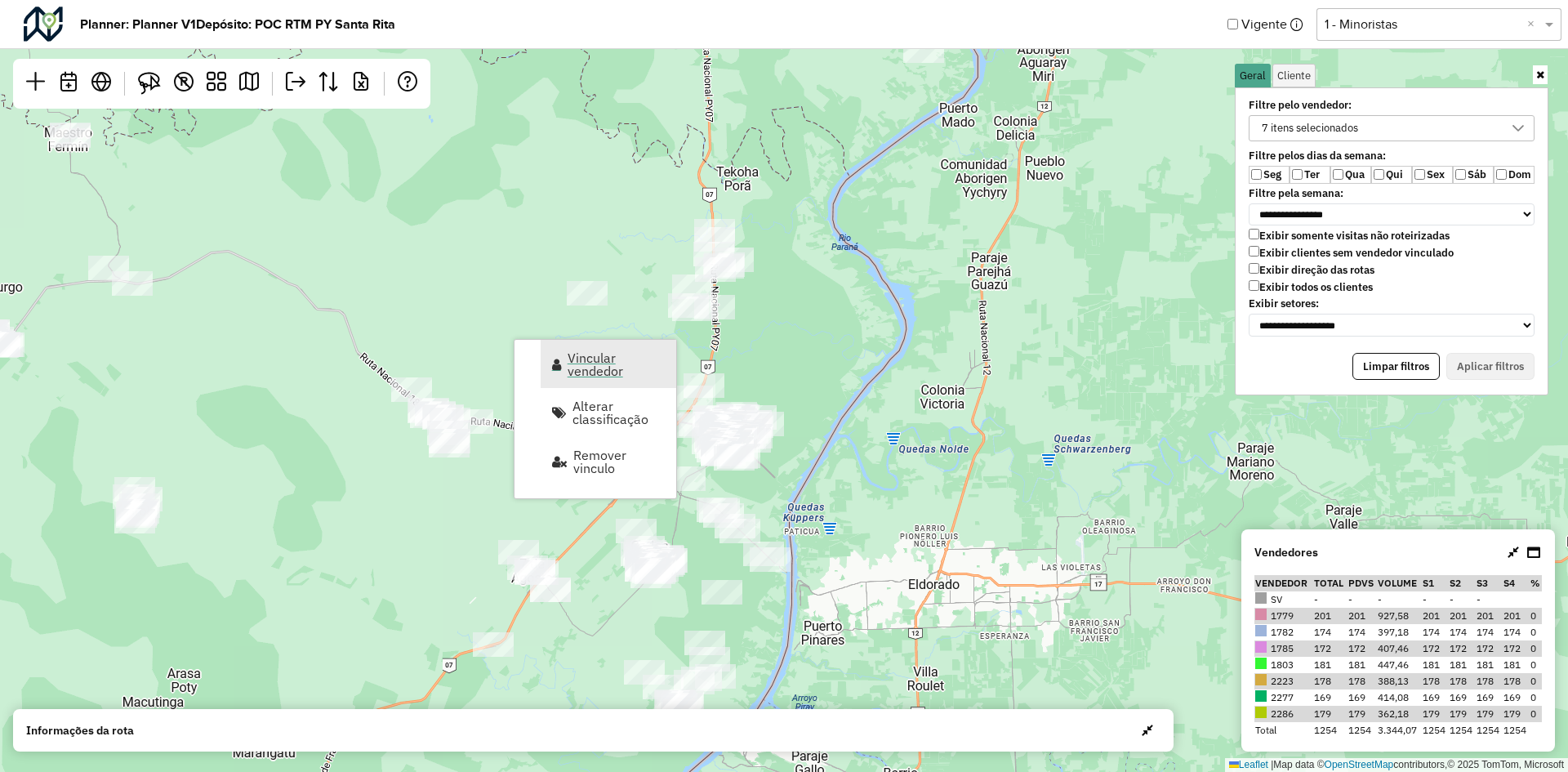 click on "Vincular vendedor" at bounding box center [608, 364] 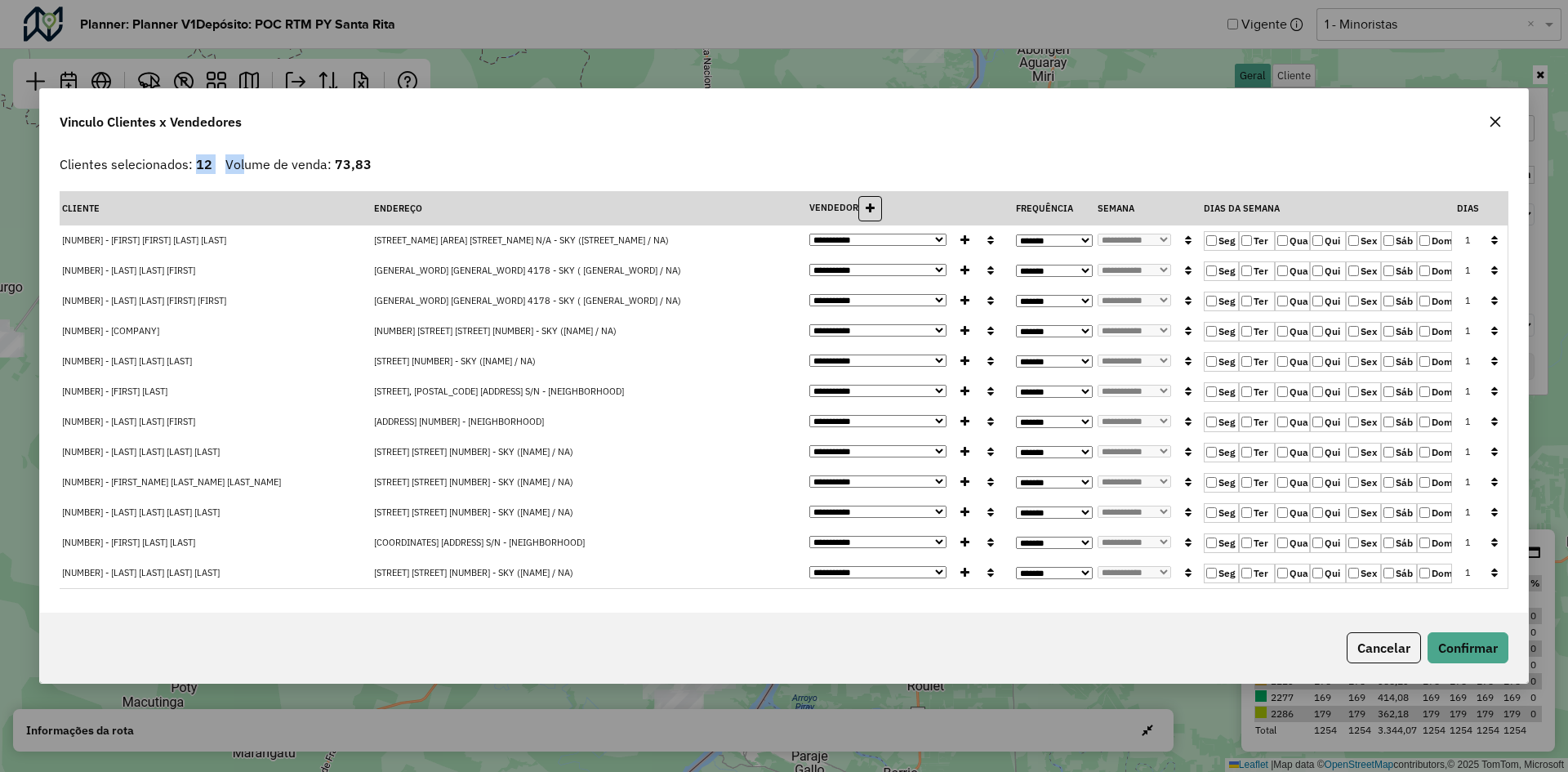 drag, startPoint x: 194, startPoint y: 160, endPoint x: 707, endPoint y: 141, distance: 513.35173 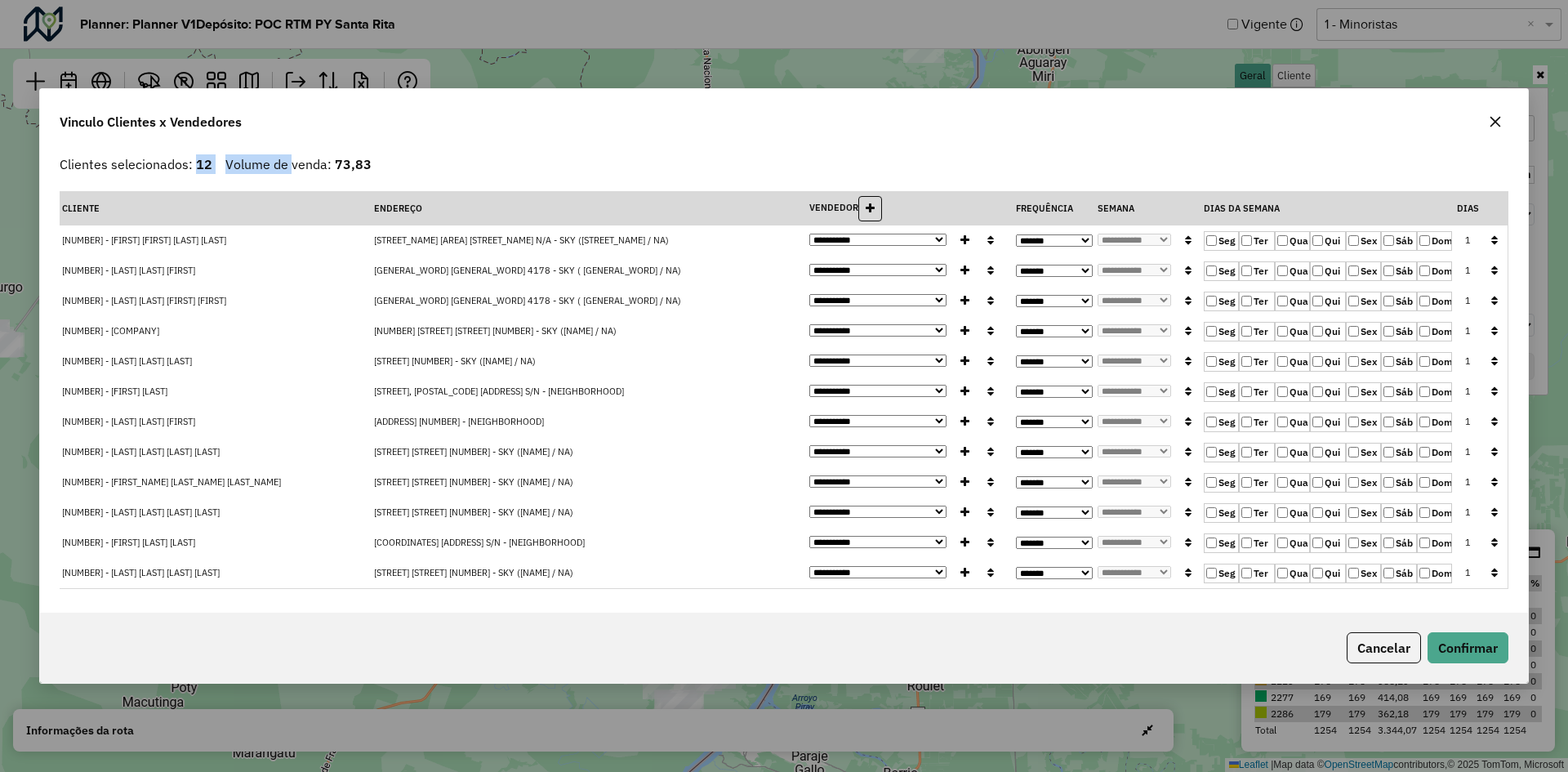drag, startPoint x: 1491, startPoint y: 120, endPoint x: 1387, endPoint y: 139, distance: 105.72133 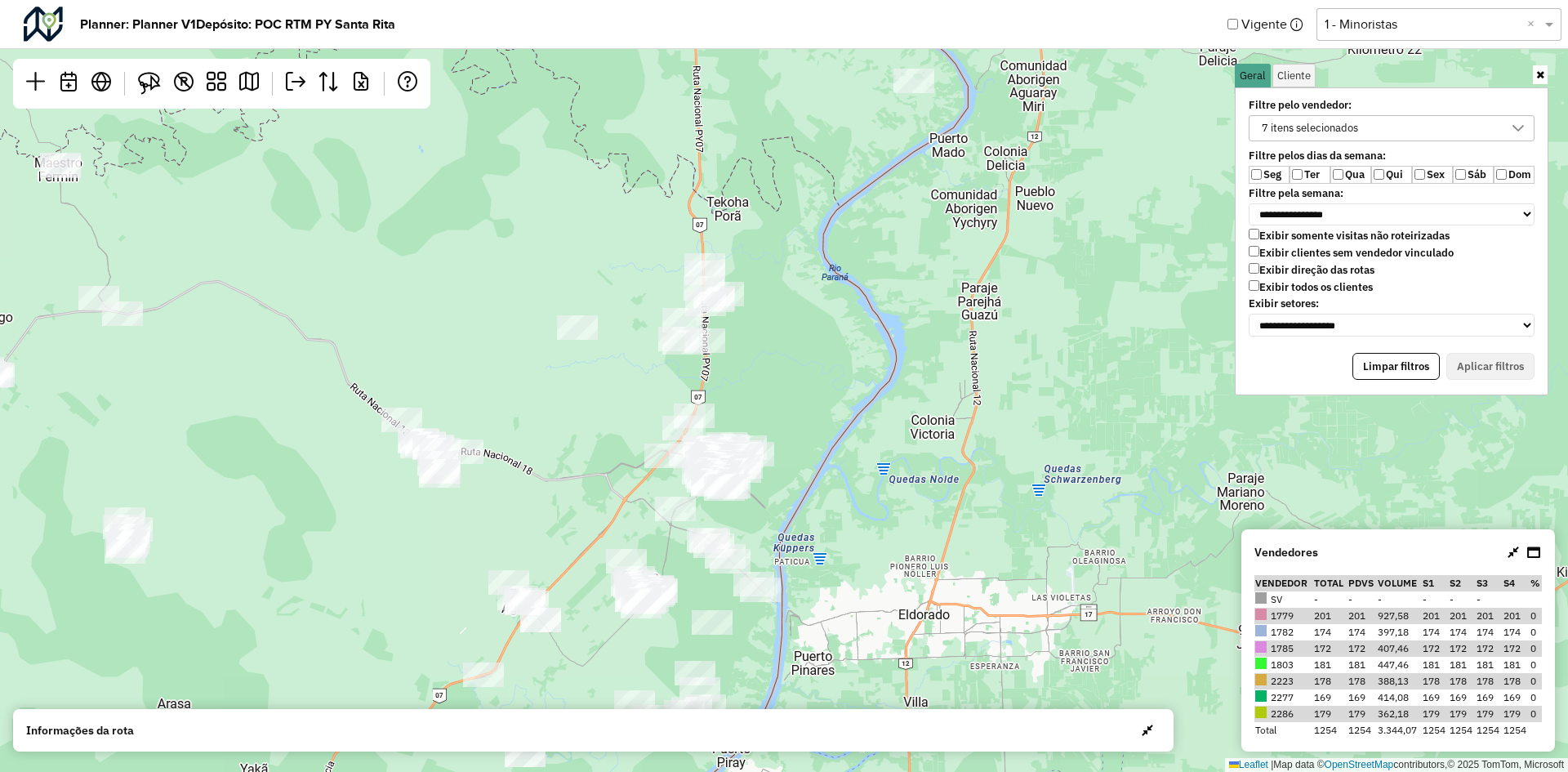 drag, startPoint x: 763, startPoint y: 267, endPoint x: 756, endPoint y: 285, distance: 19.313208 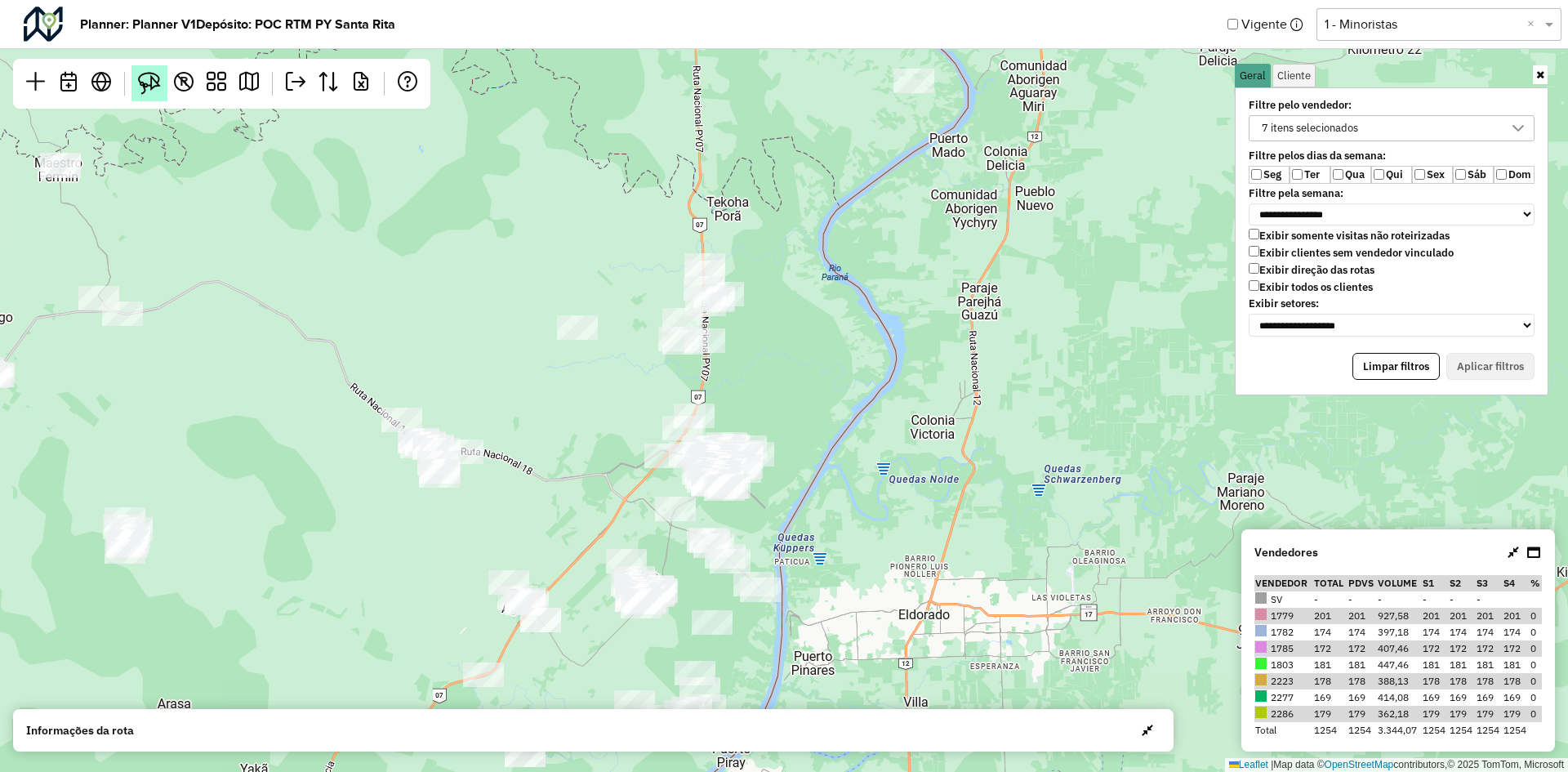 click at bounding box center [149, 83] 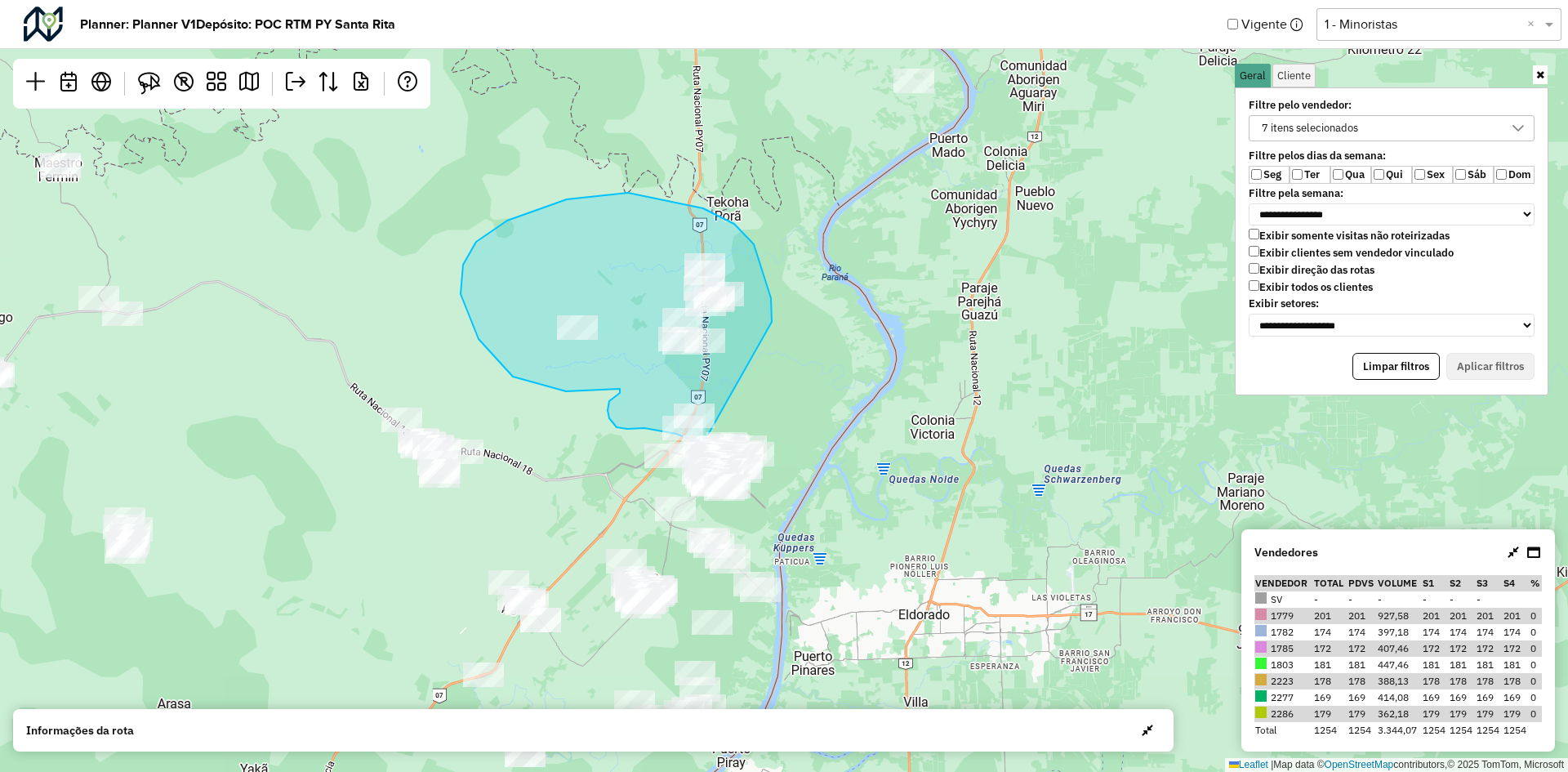 drag, startPoint x: 772, startPoint y: 322, endPoint x: 723, endPoint y: 415, distance: 105.11898 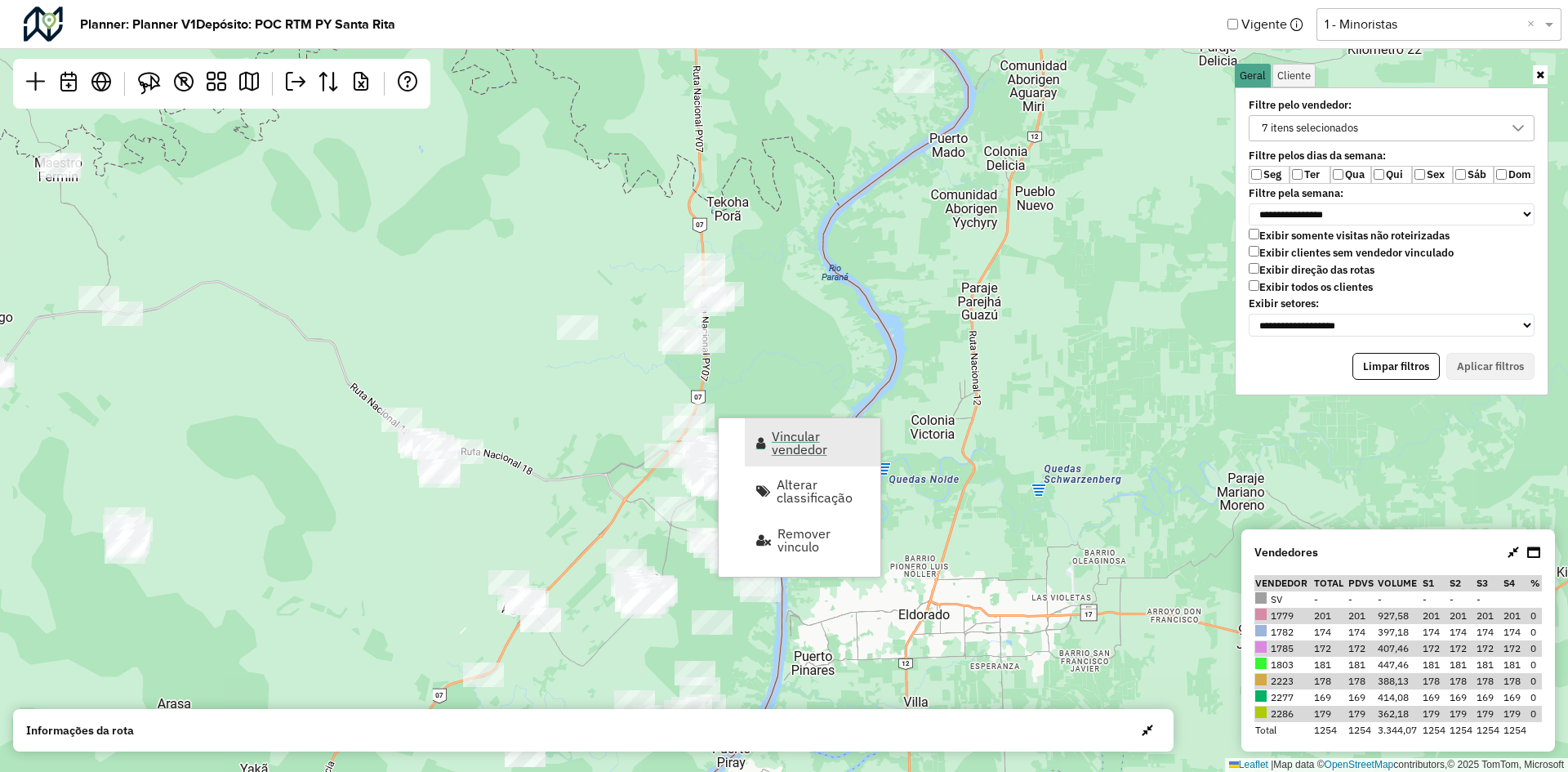 click on "Vincular vendedor" at bounding box center [813, 442] 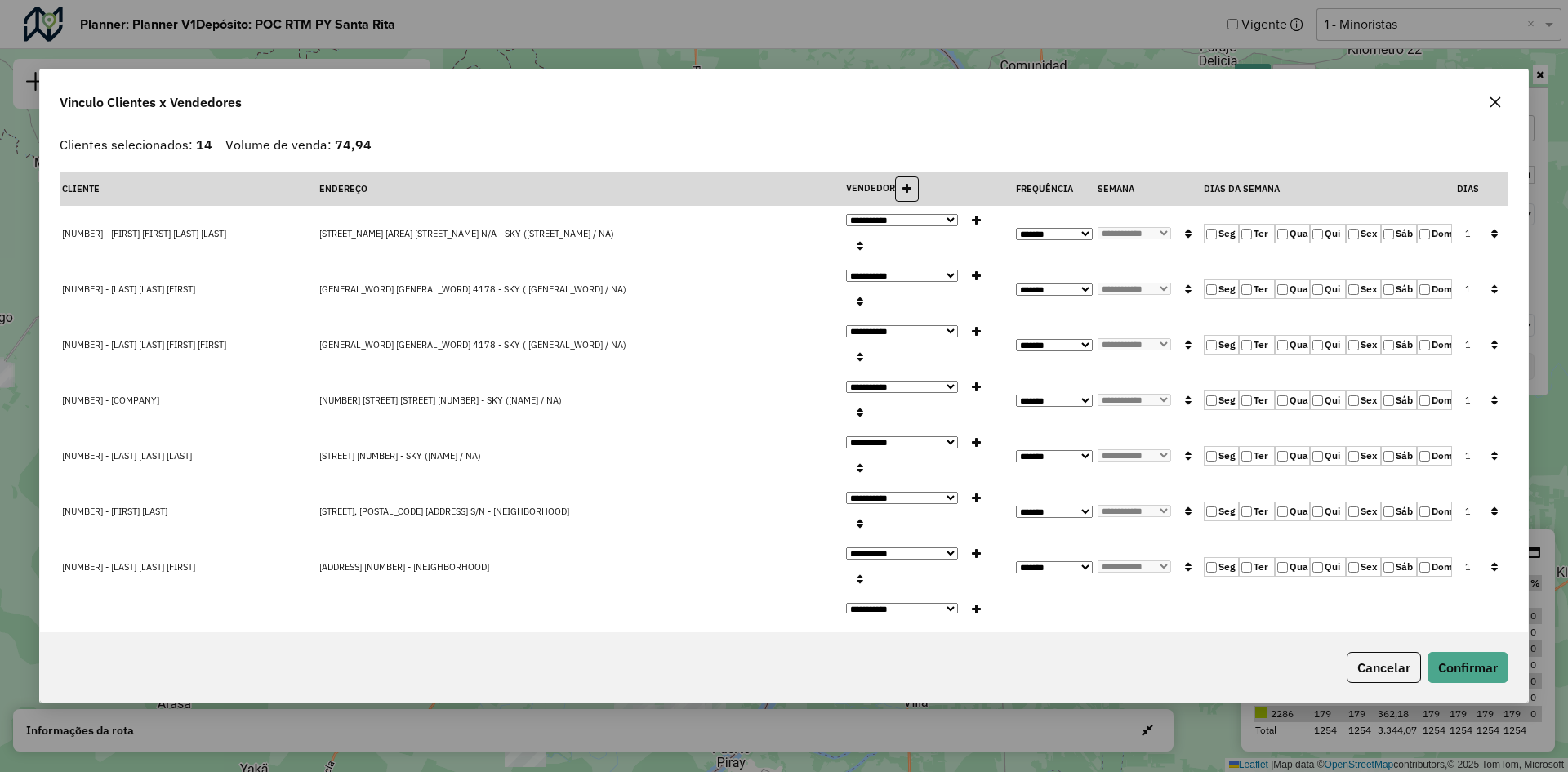 click on "**********" 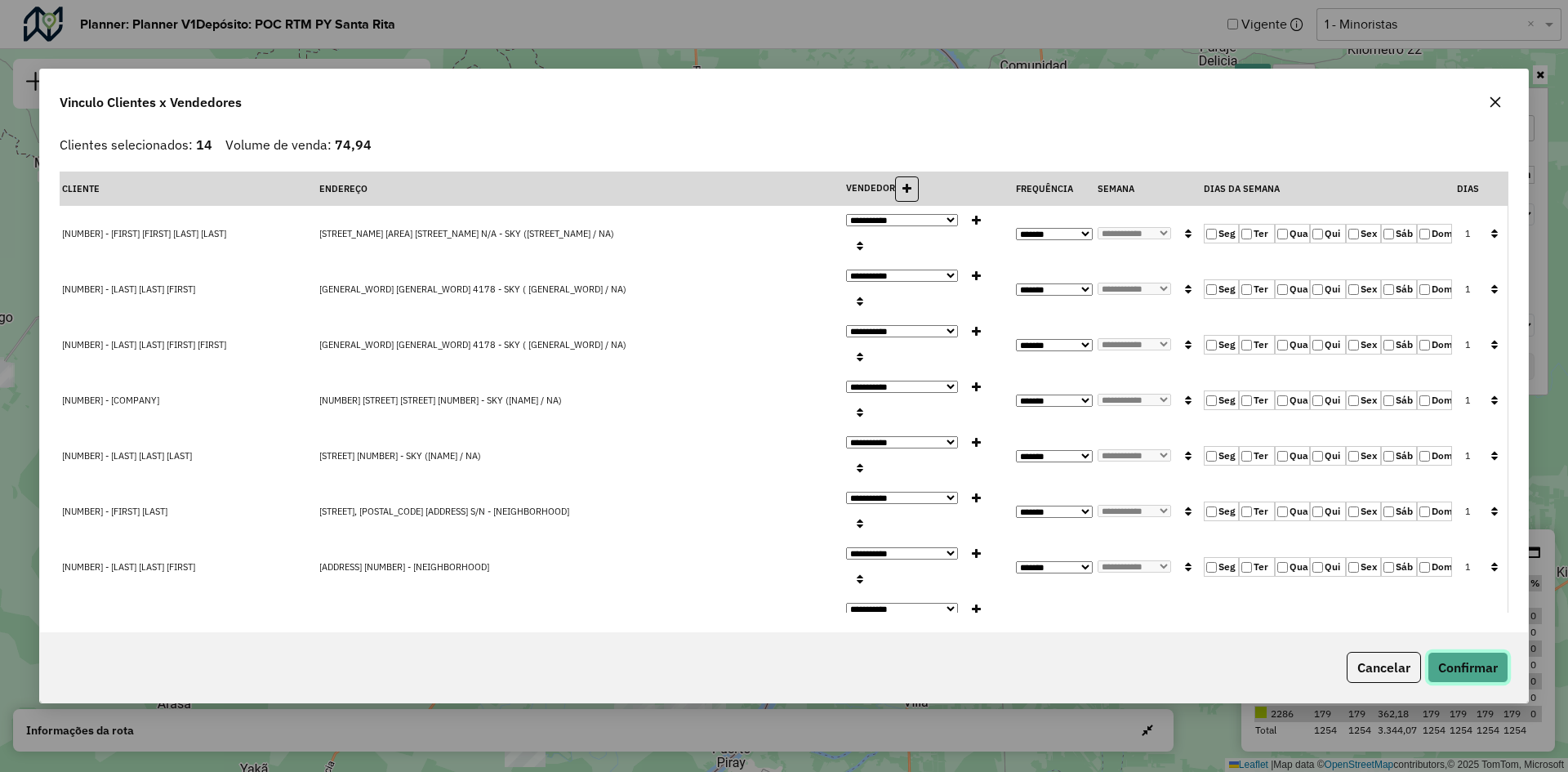 drag, startPoint x: 1443, startPoint y: 673, endPoint x: 1431, endPoint y: 666, distance: 13.892444 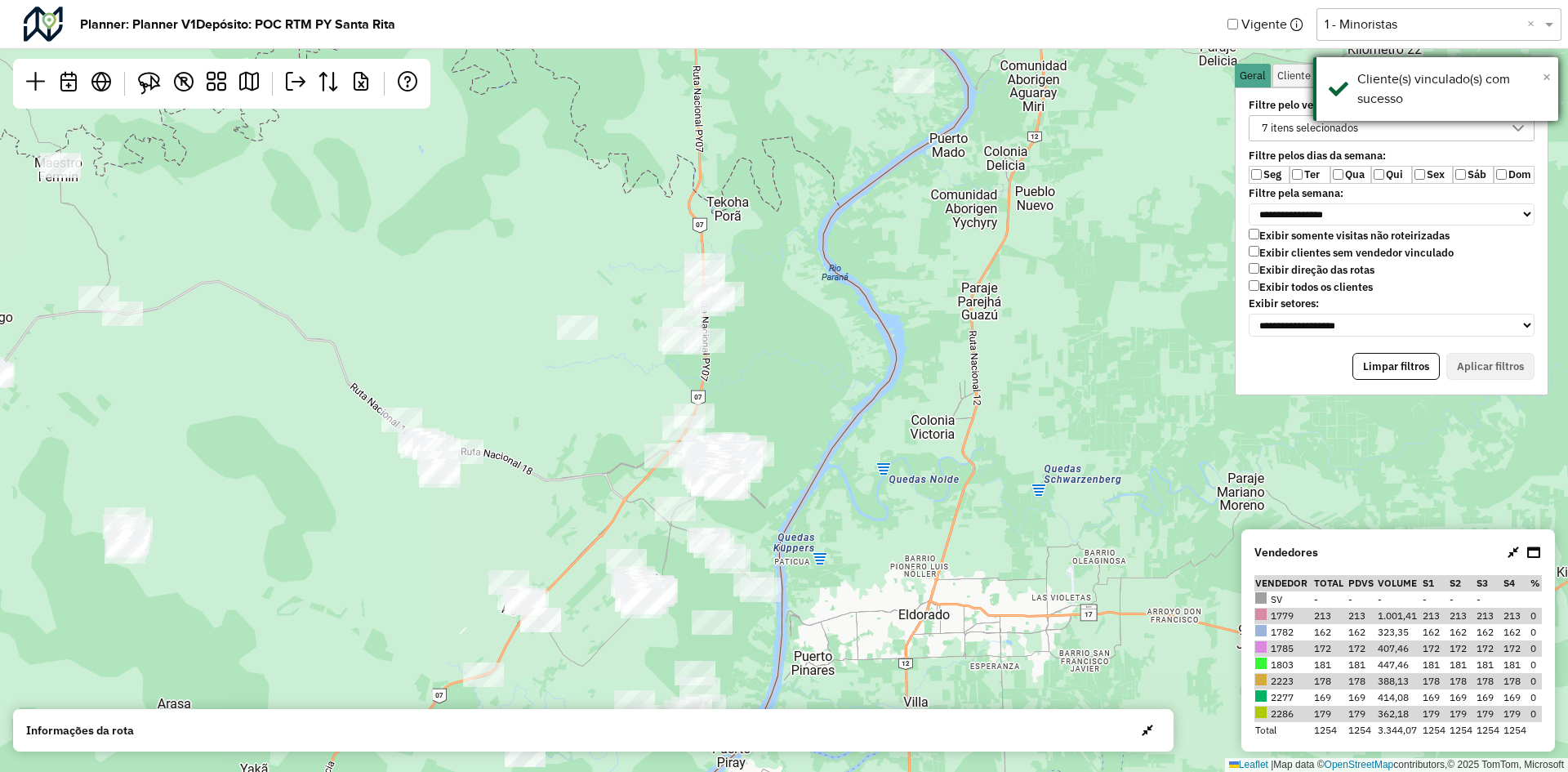 drag, startPoint x: 1548, startPoint y: 76, endPoint x: 1539, endPoint y: 80, distance: 9.848858 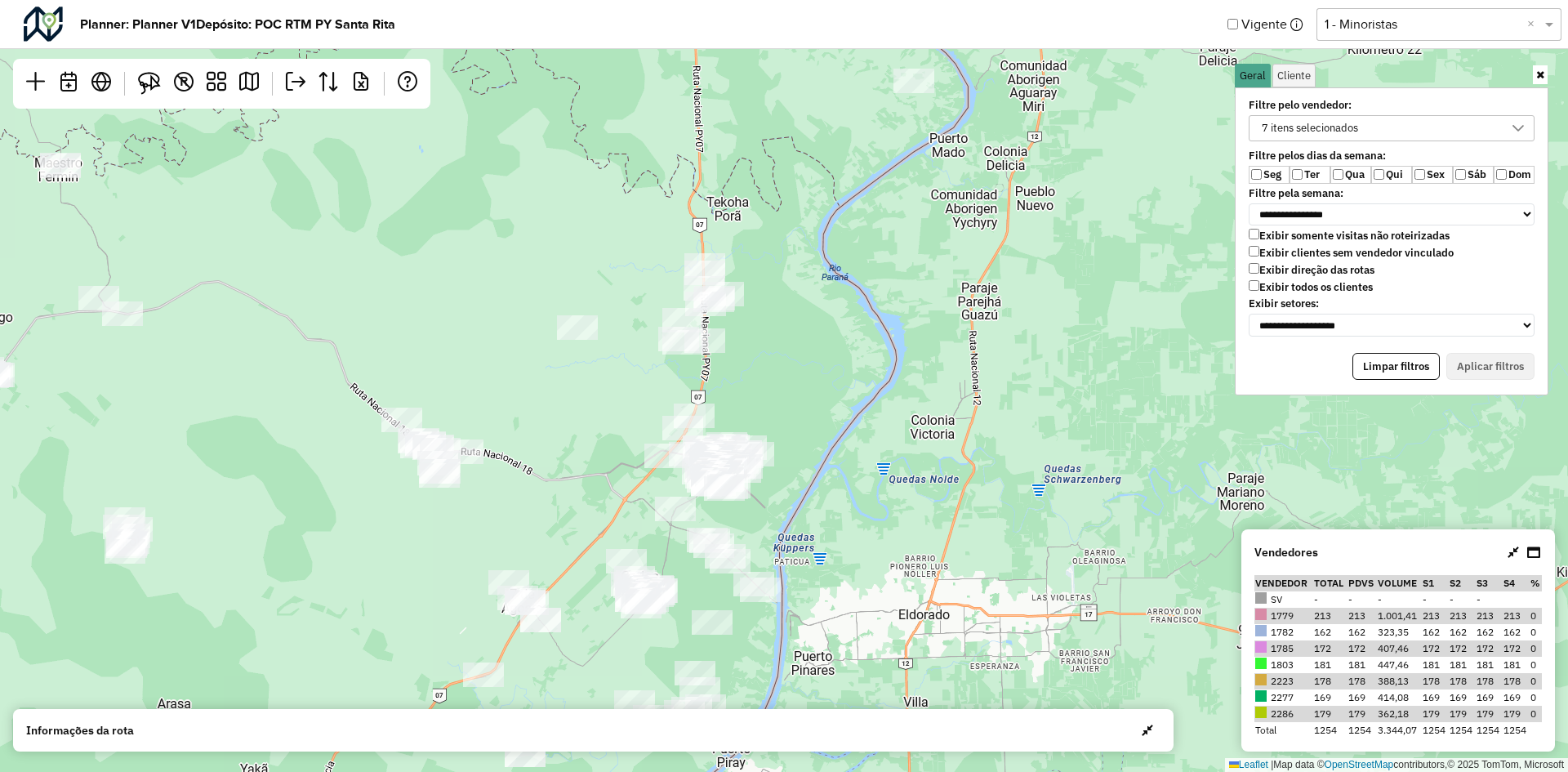 click on "7 itens selecionados" at bounding box center (1379, 128) 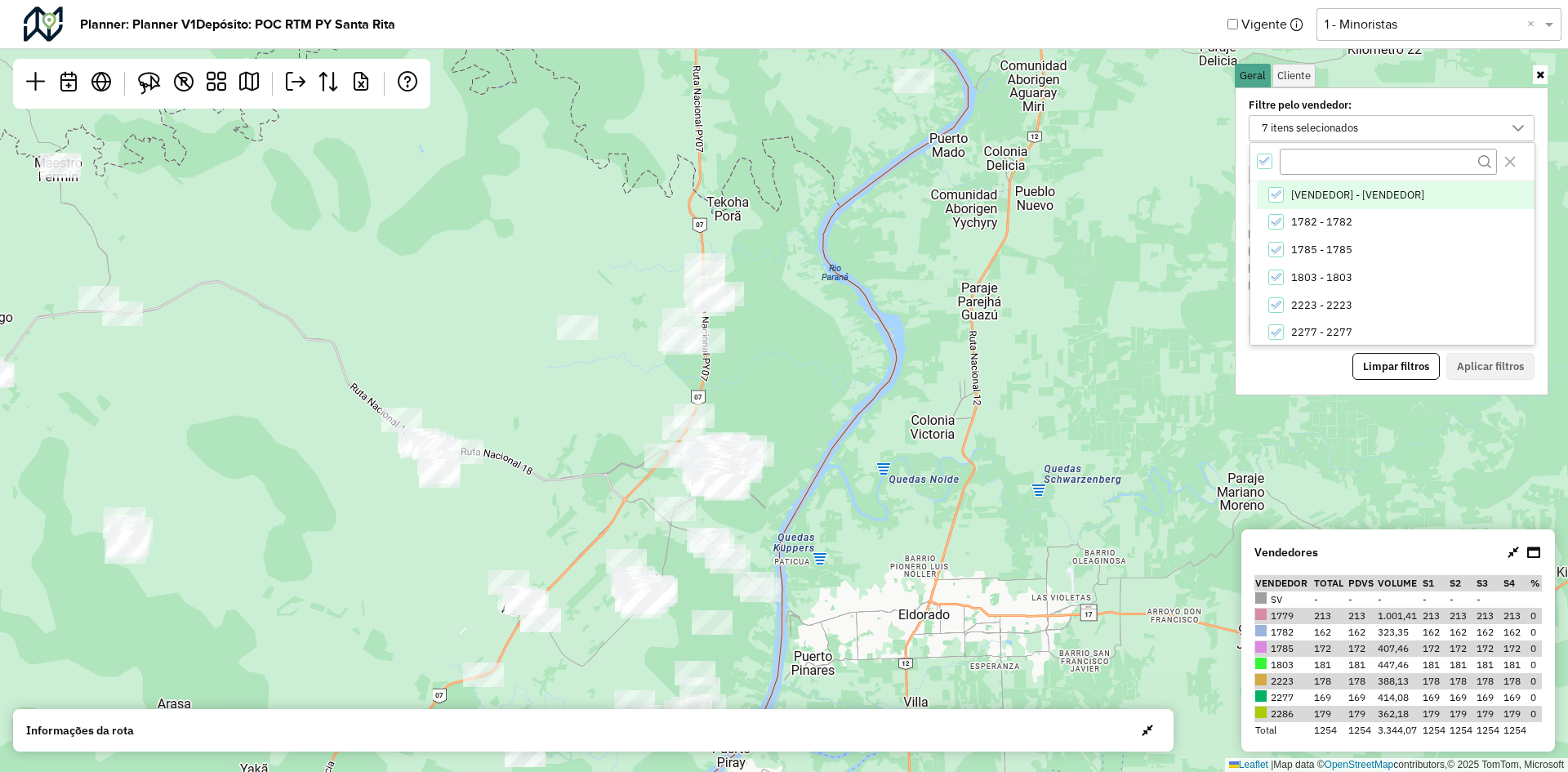 drag, startPoint x: 1255, startPoint y: 154, endPoint x: 1259, endPoint y: 162, distance: 8.94427 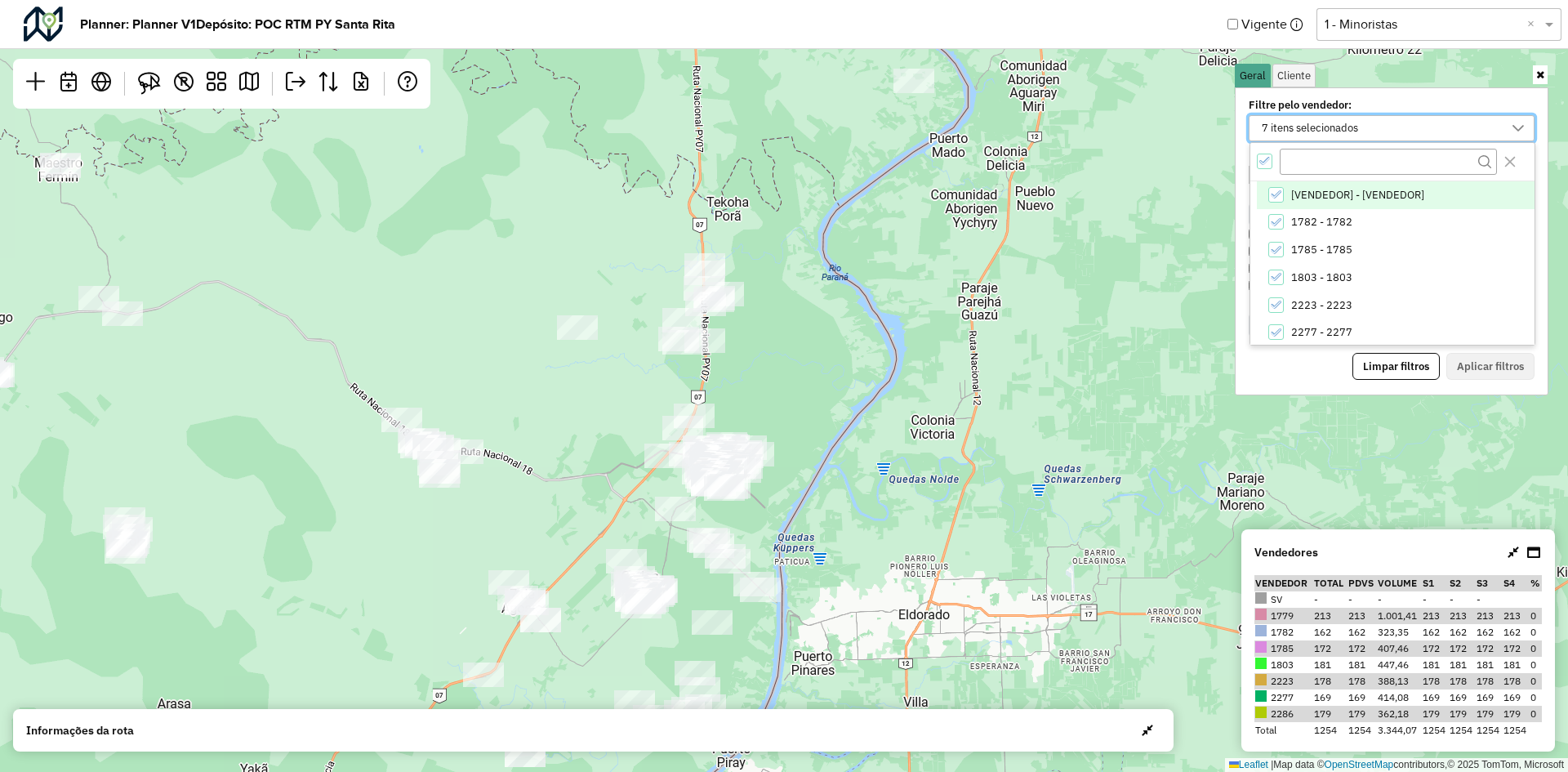 click on "[VENDEDOR] - [VENDEDOR]" at bounding box center (1396, 195) 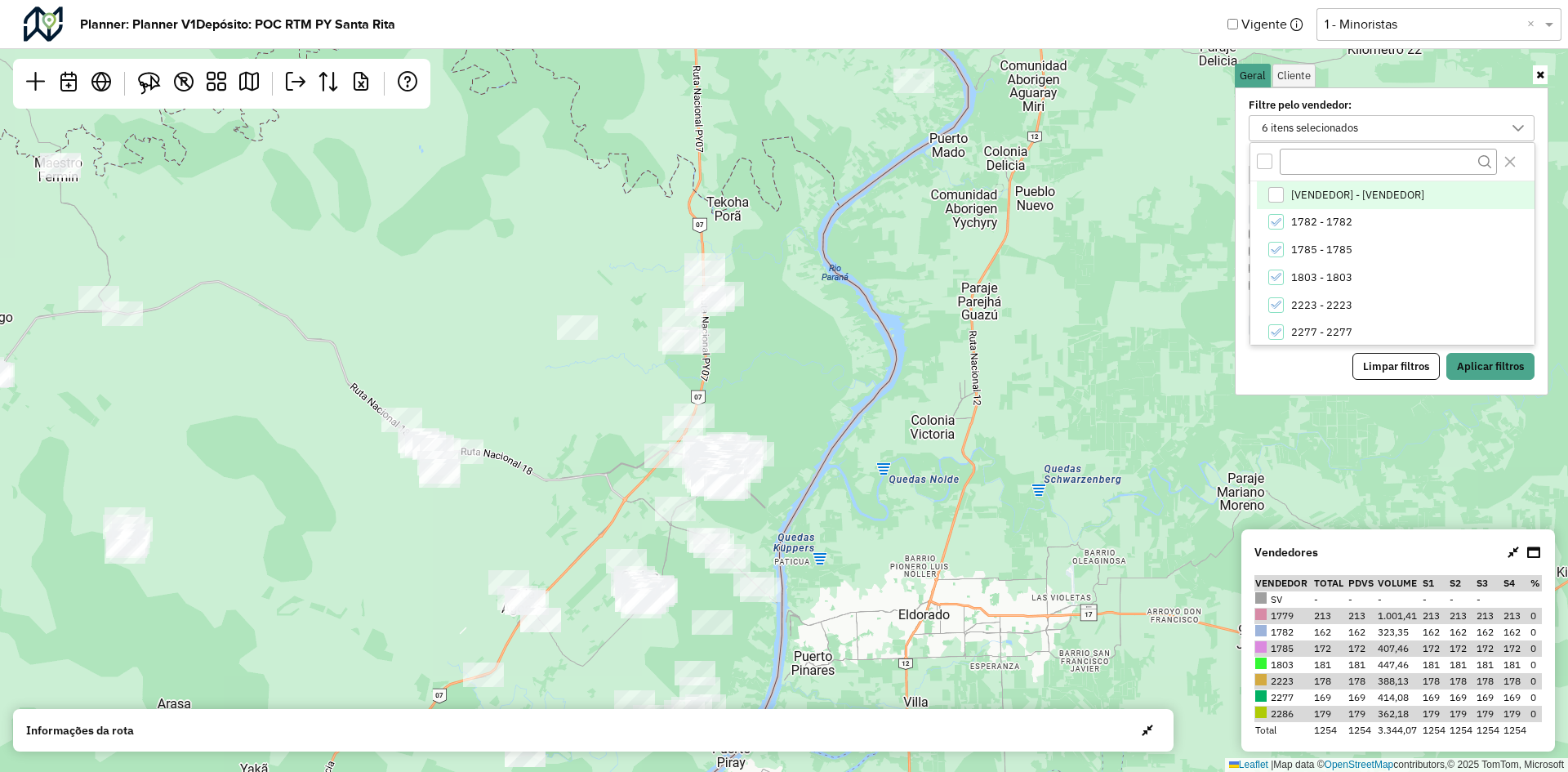 click at bounding box center [1392, 162] 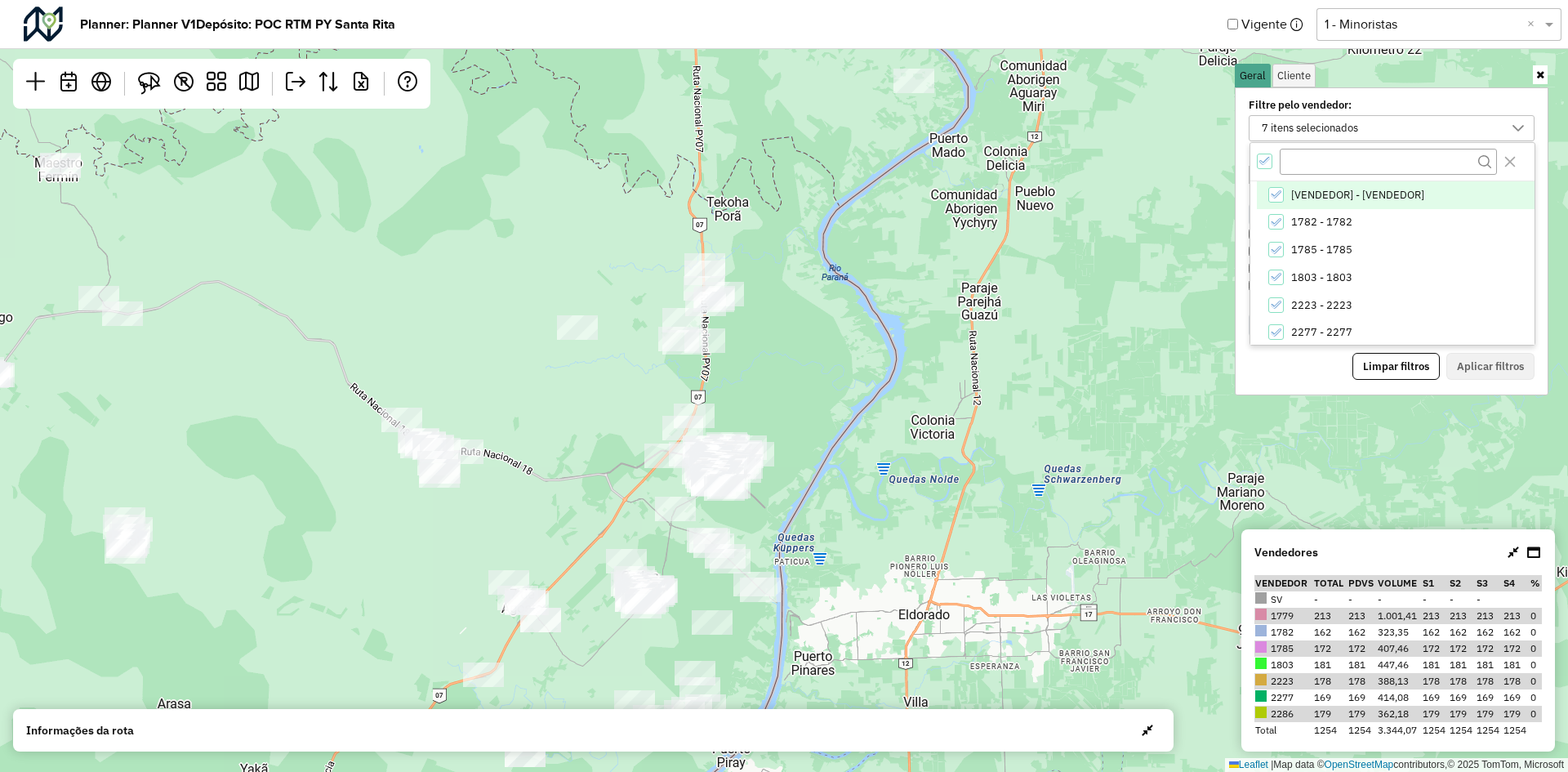 click 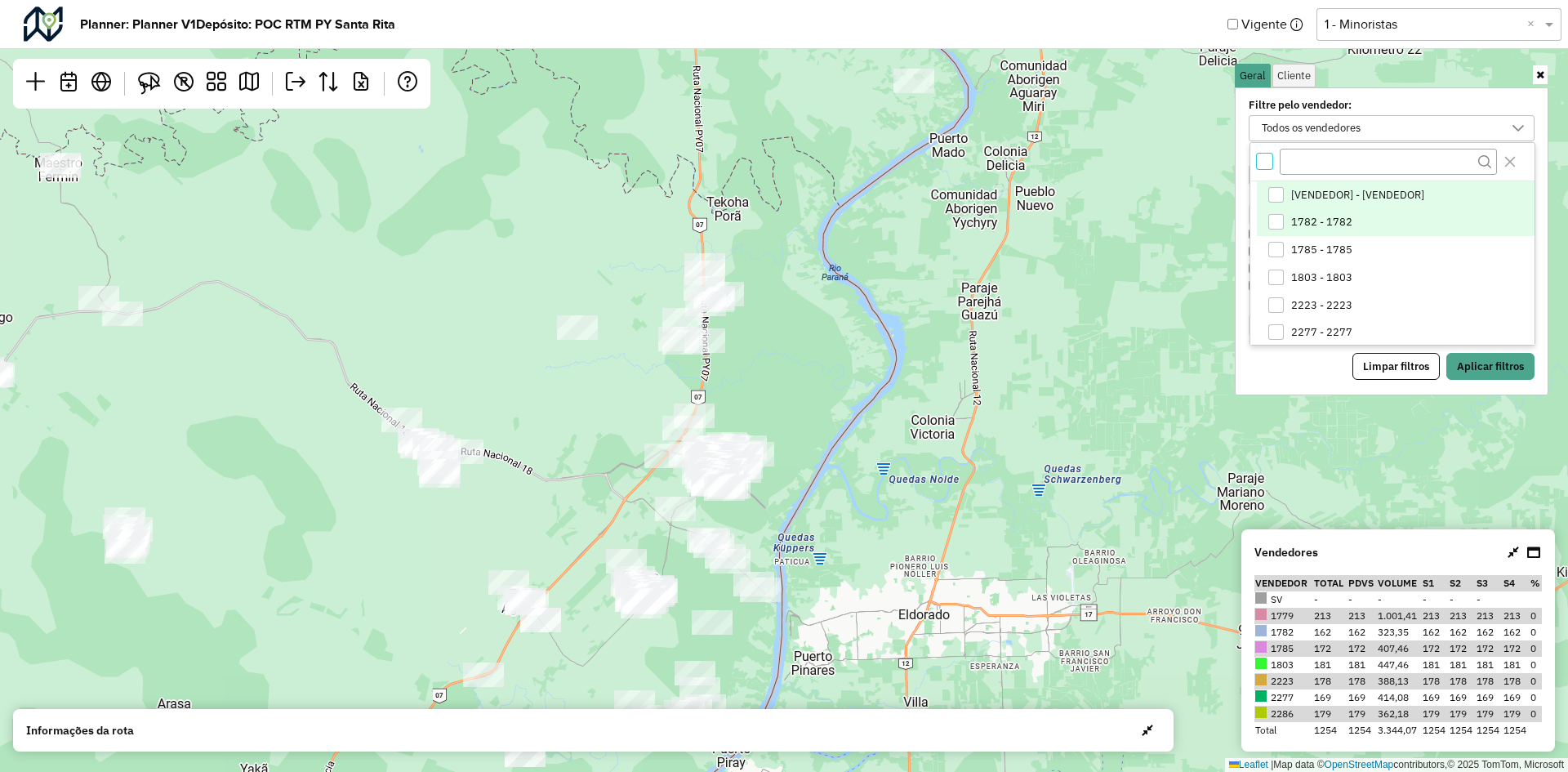 drag, startPoint x: 1286, startPoint y: 197, endPoint x: 1312, endPoint y: 209, distance: 28.63564 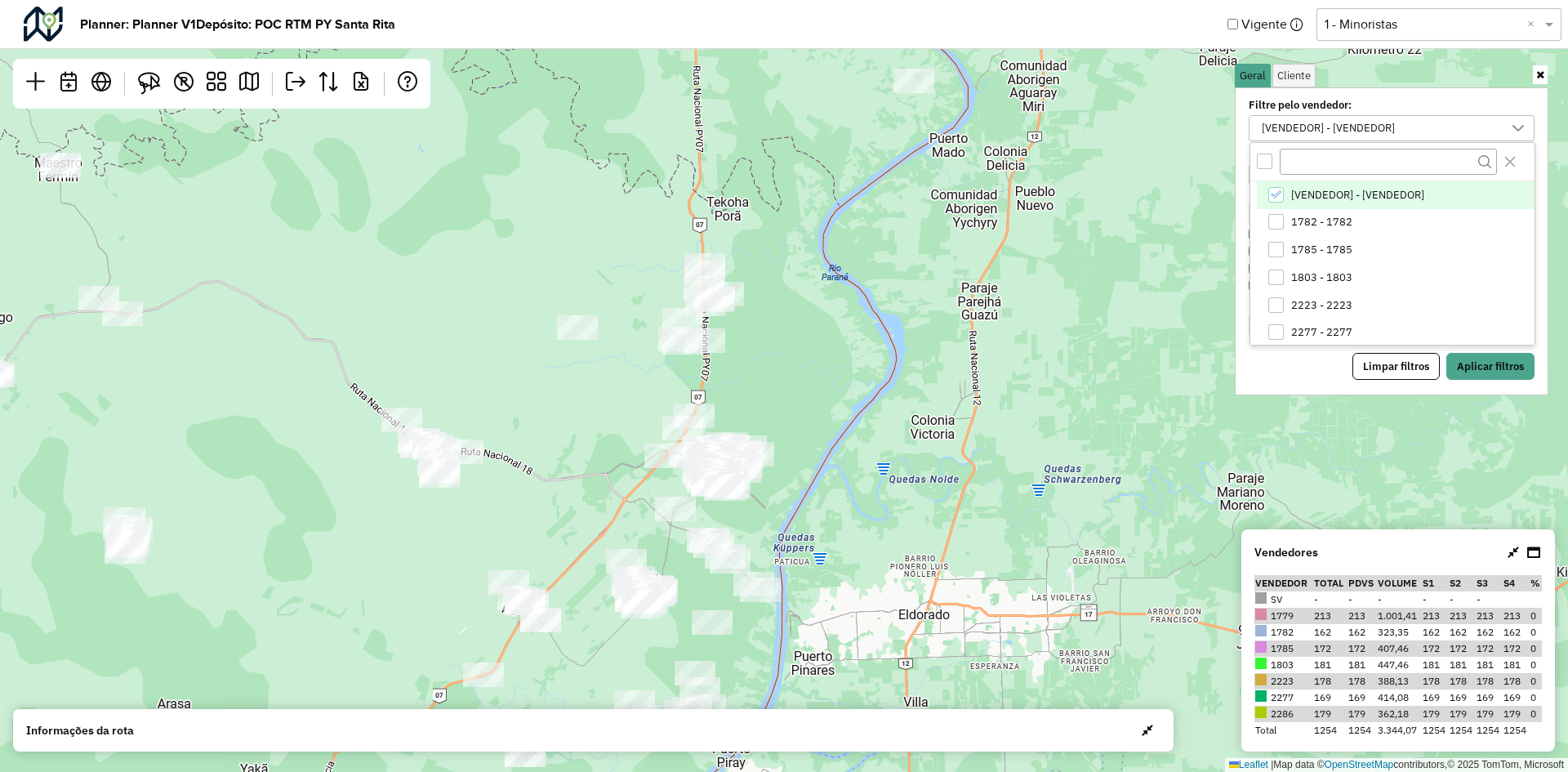 click on "**********" at bounding box center (1392, 241) 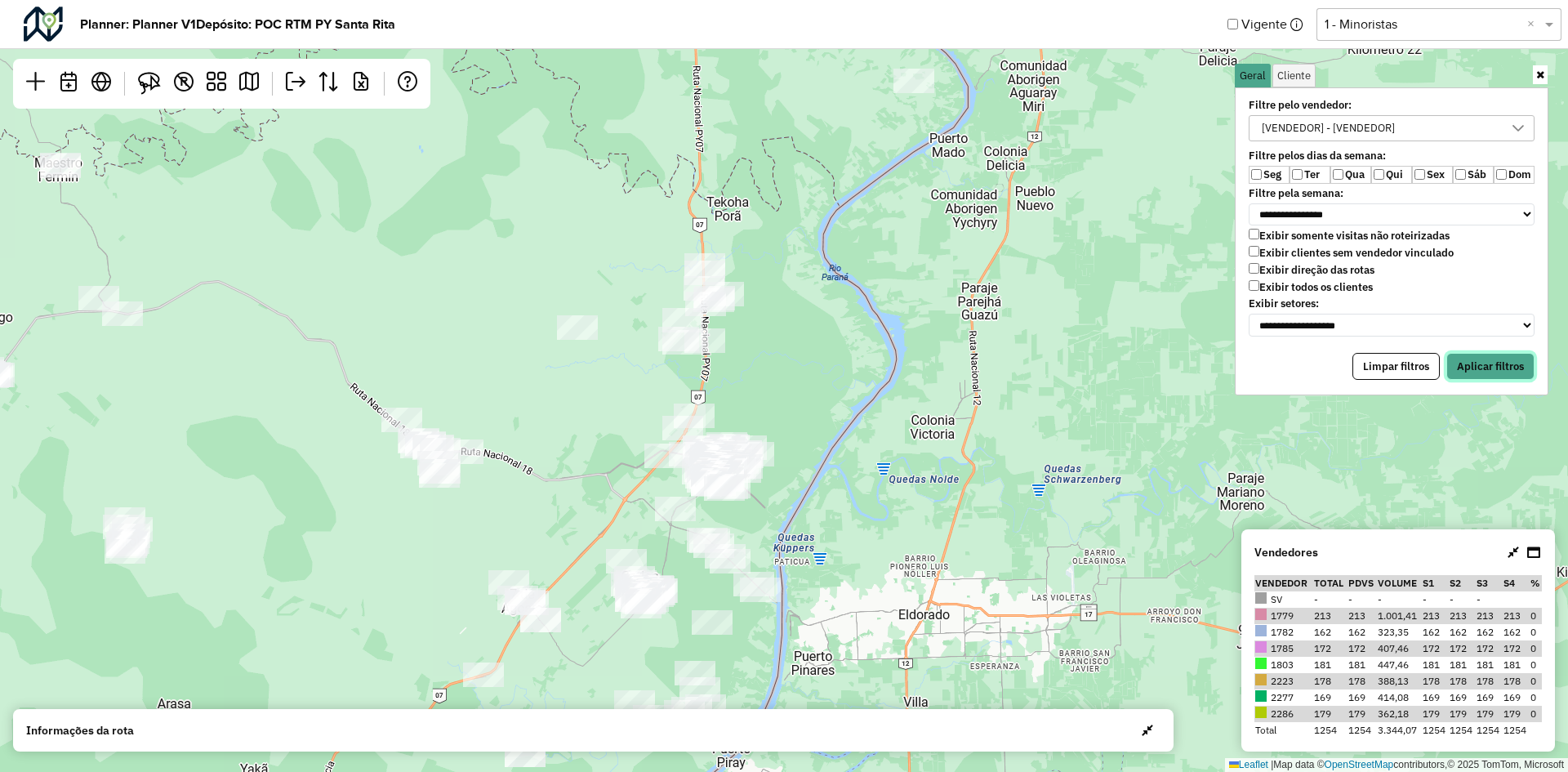click on "Aplicar filtros" at bounding box center [1490, 367] 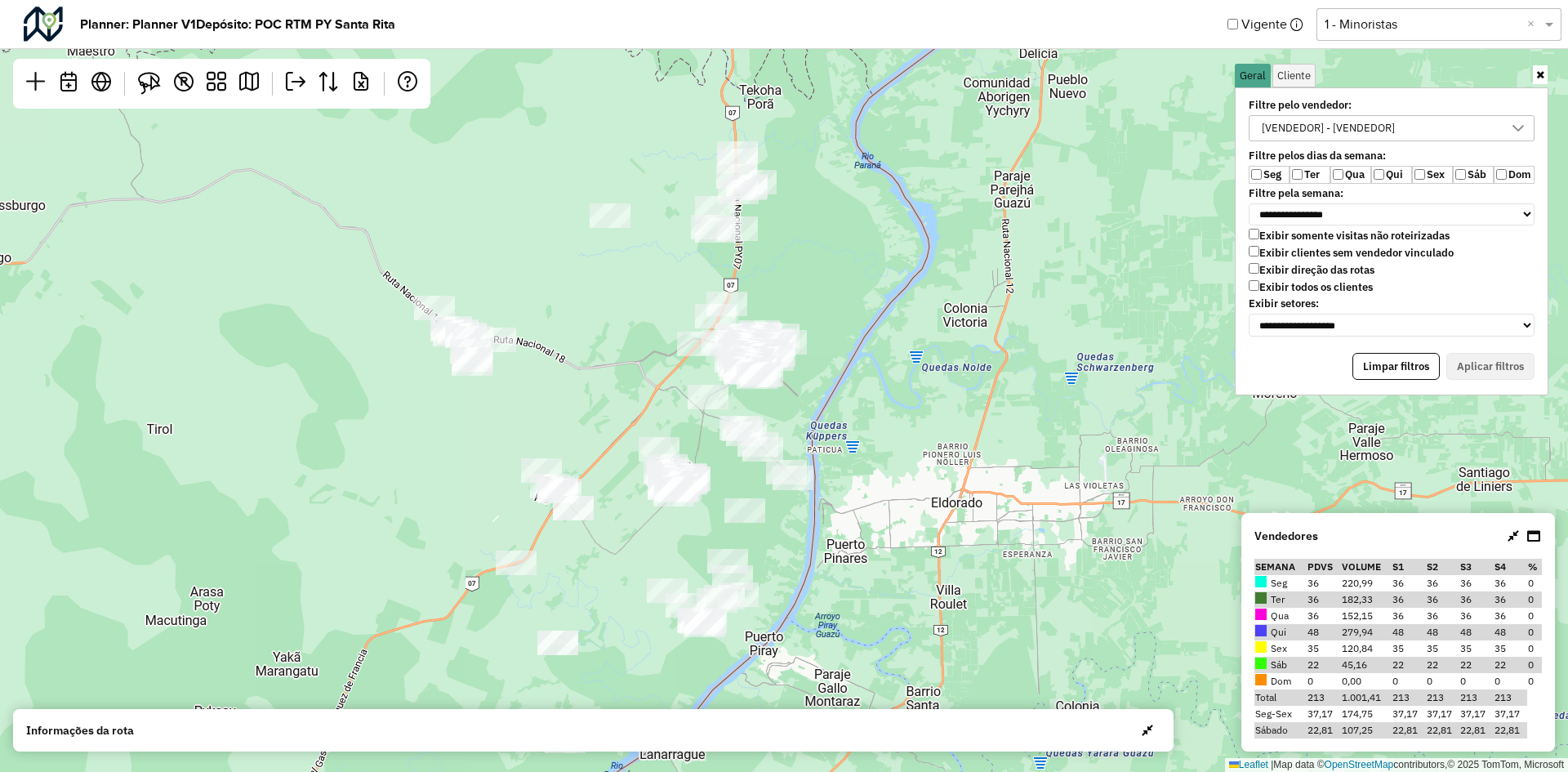 drag, startPoint x: 821, startPoint y: 412, endPoint x: 853, endPoint y: 300, distance: 116.48 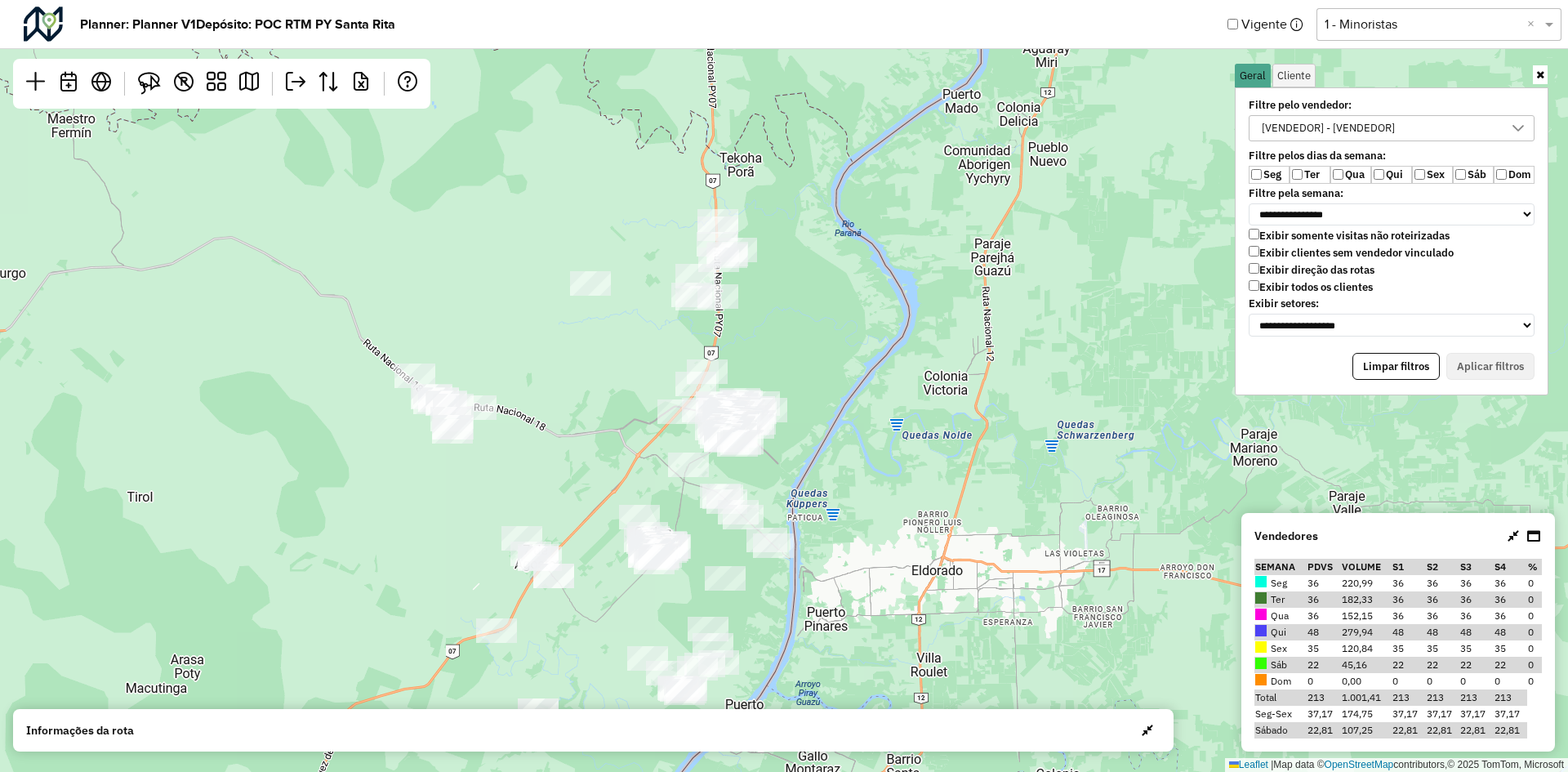 drag, startPoint x: 822, startPoint y: 282, endPoint x: 810, endPoint y: 330, distance: 49.477268 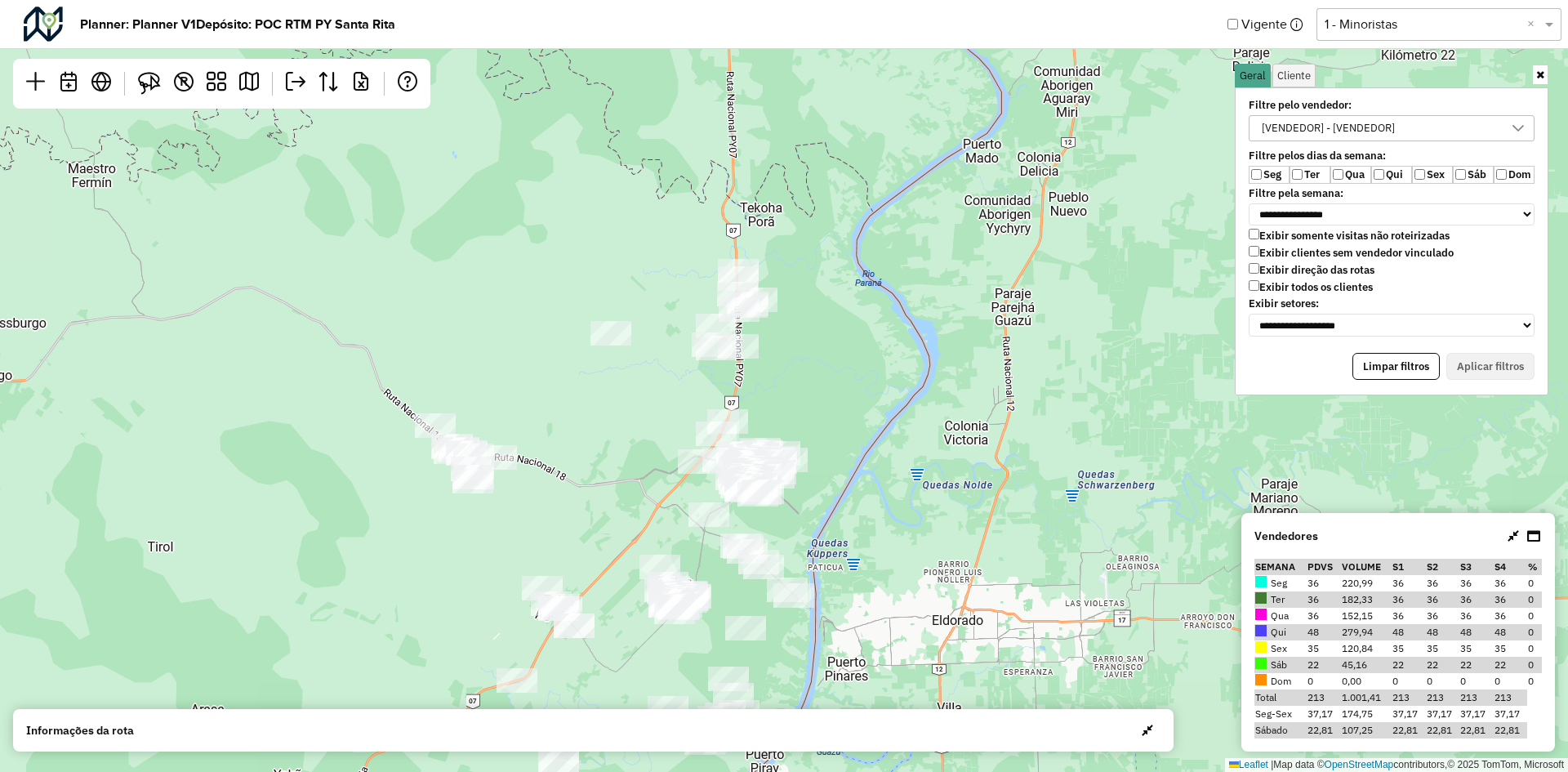 drag, startPoint x: 810, startPoint y: 341, endPoint x: 825, endPoint y: 374, distance: 36.249138 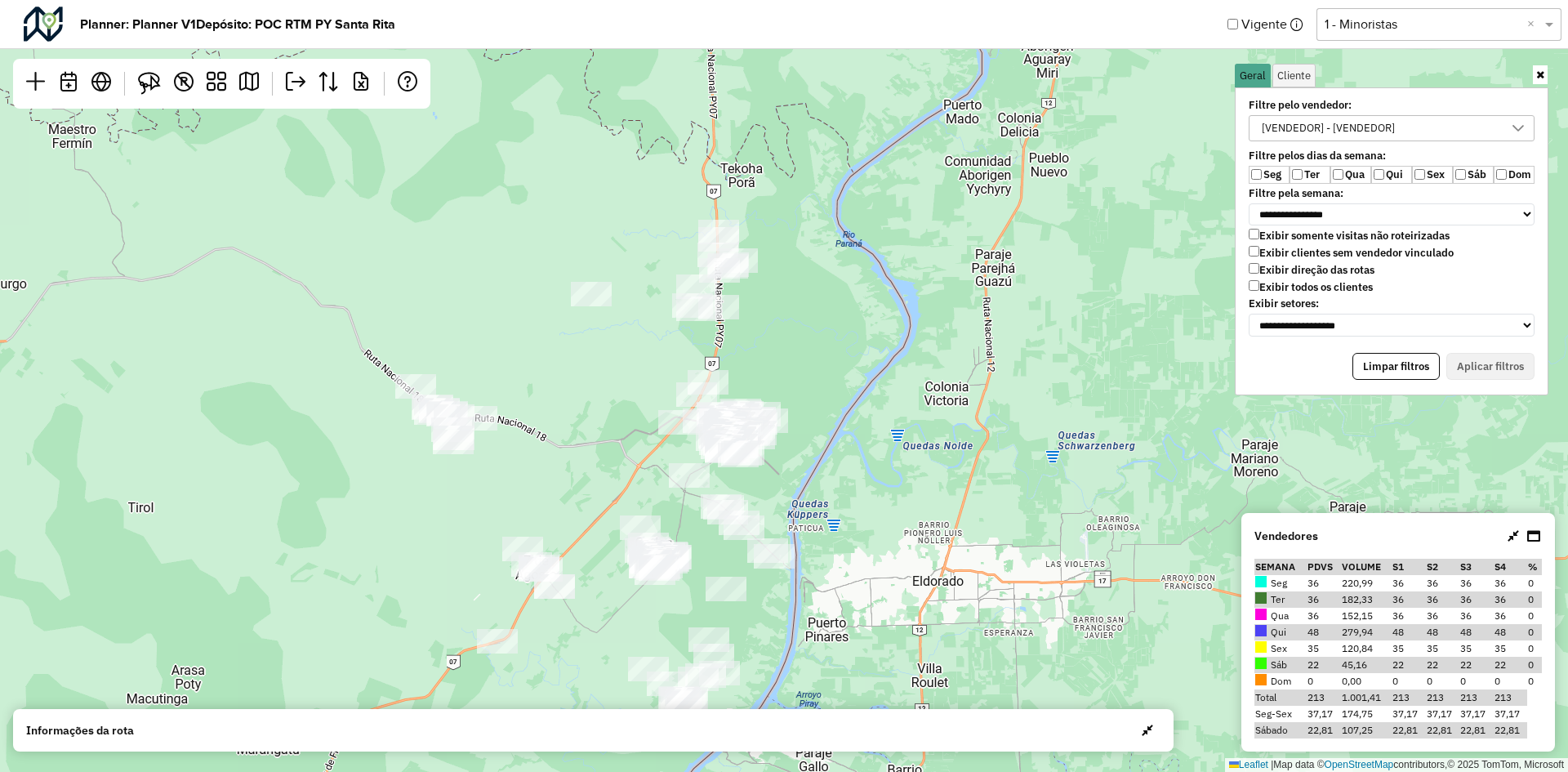 drag, startPoint x: 825, startPoint y: 374, endPoint x: 805, endPoint y: 335, distance: 43.82921 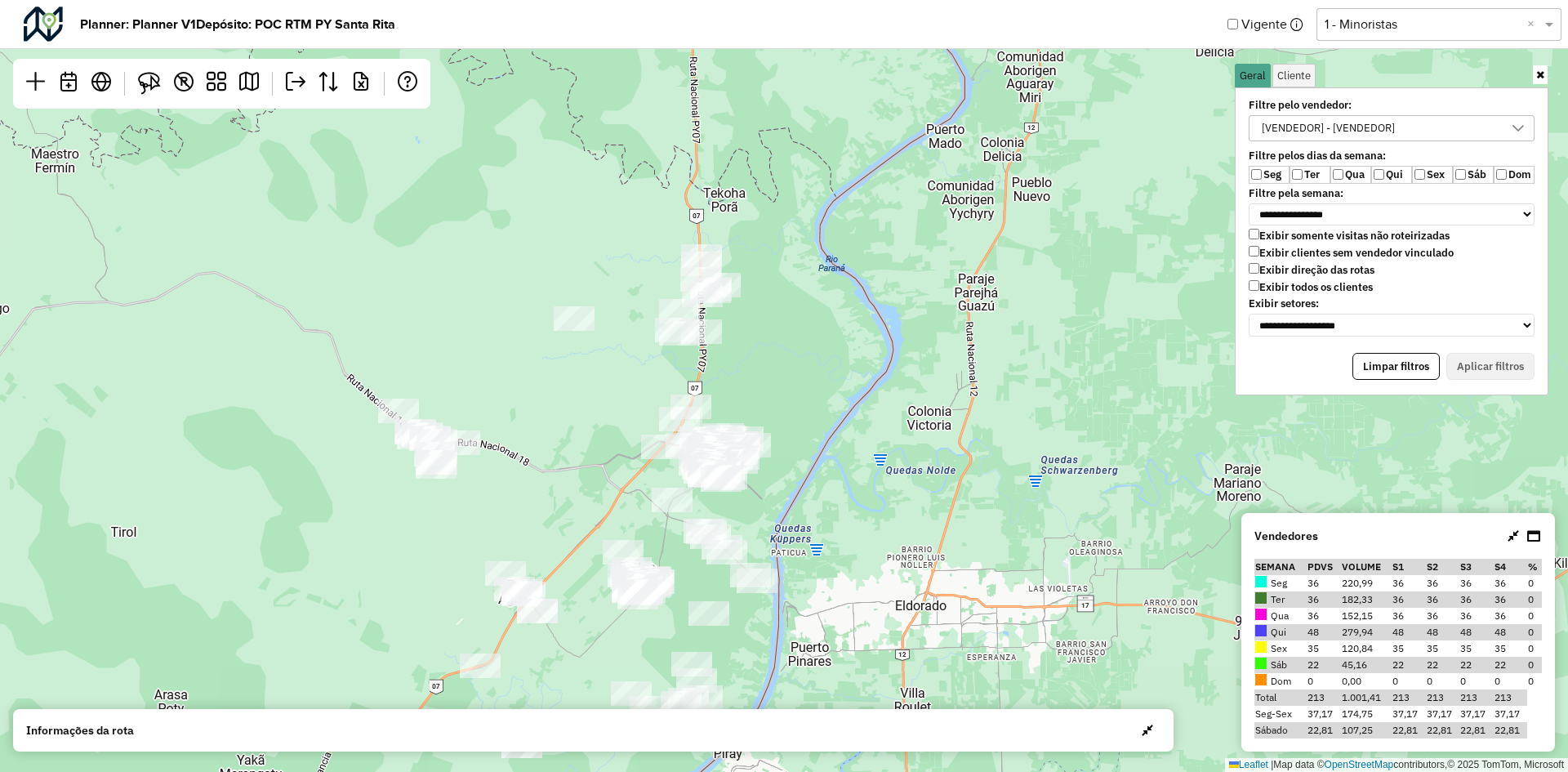 drag, startPoint x: 805, startPoint y: 335, endPoint x: 788, endPoint y: 359, distance: 29.410882 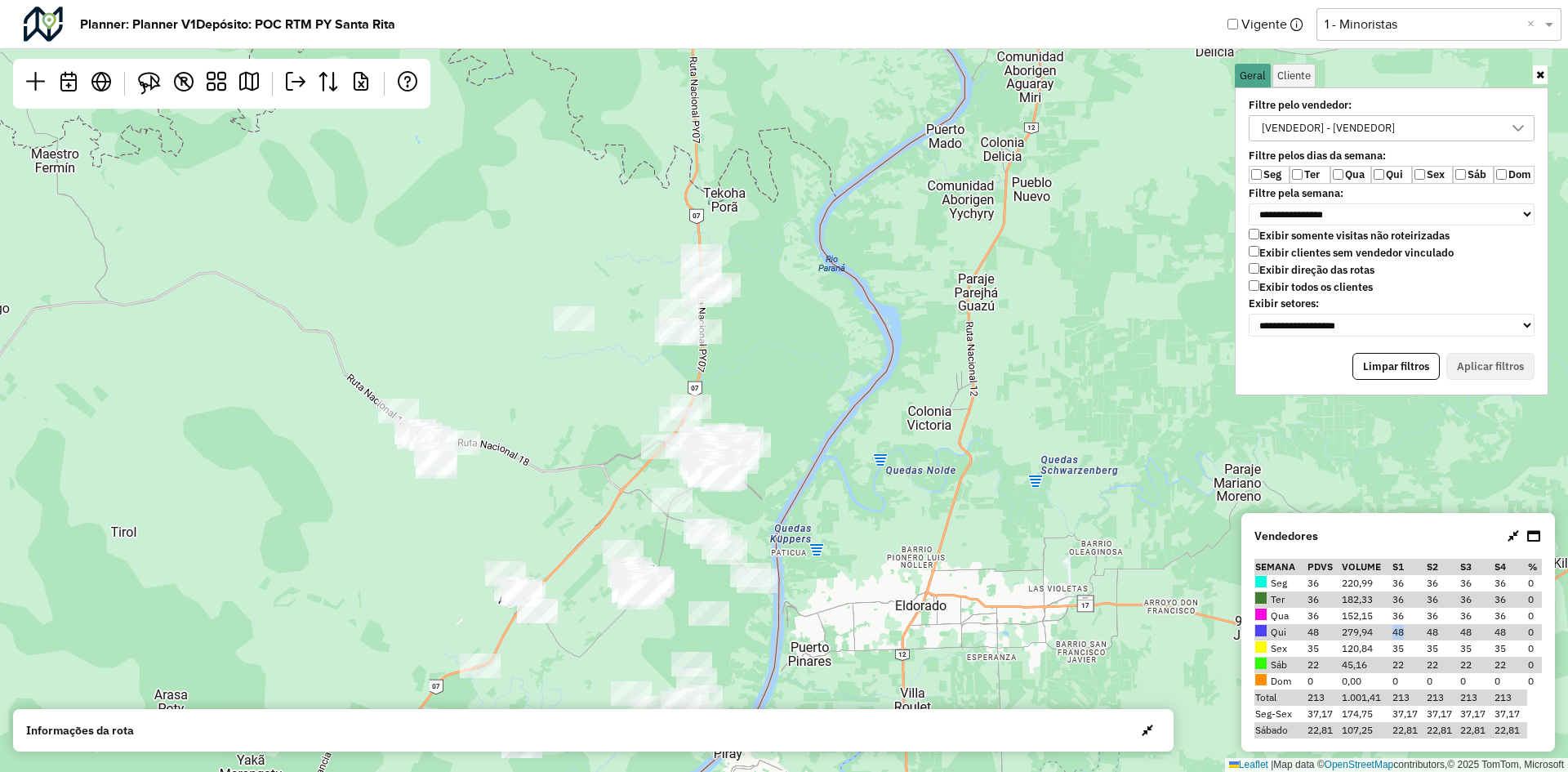 drag, startPoint x: 1392, startPoint y: 634, endPoint x: 1409, endPoint y: 631, distance: 17.262677 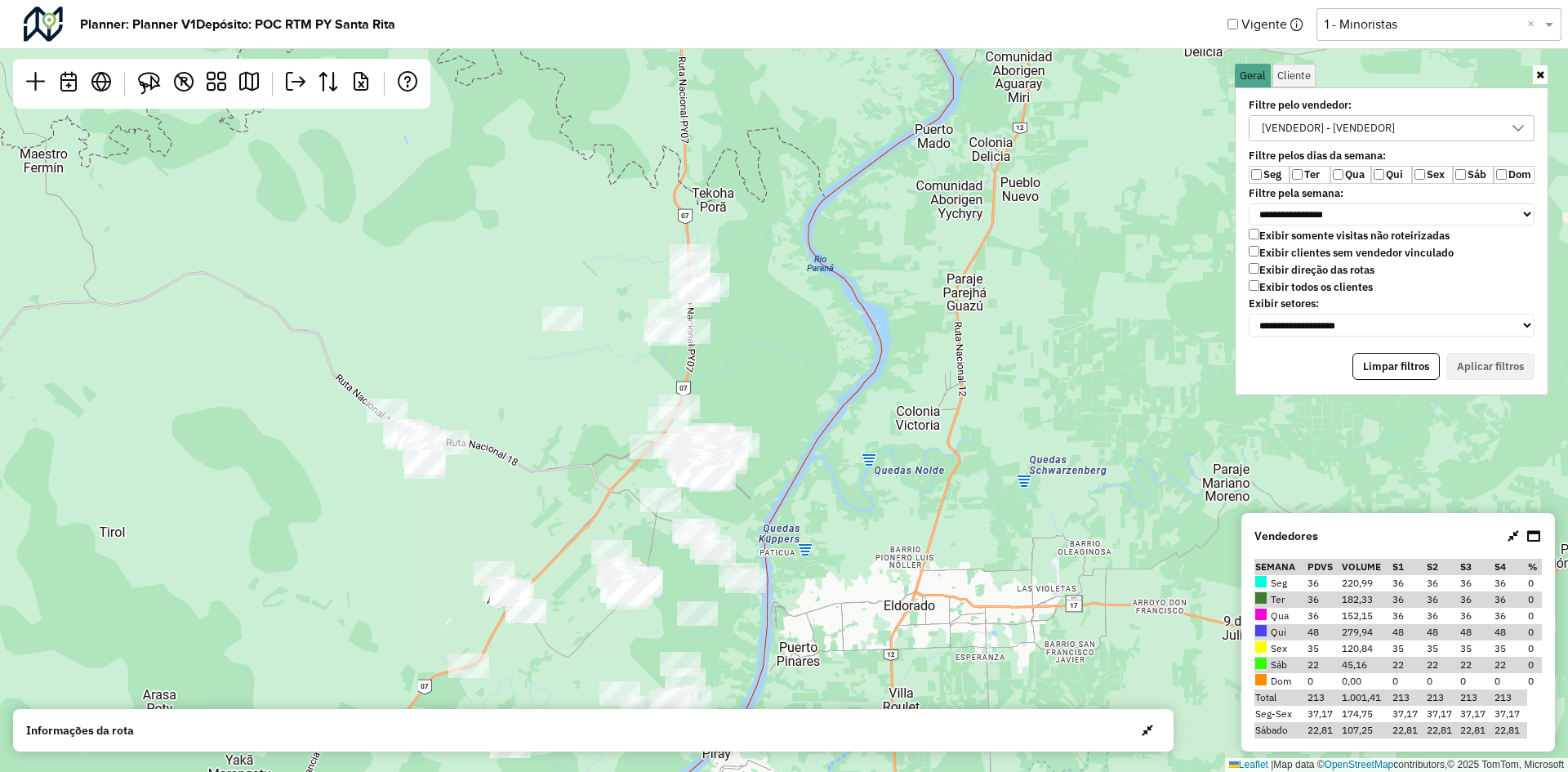 drag, startPoint x: 784, startPoint y: 339, endPoint x: 773, endPoint y: 339, distance: 11 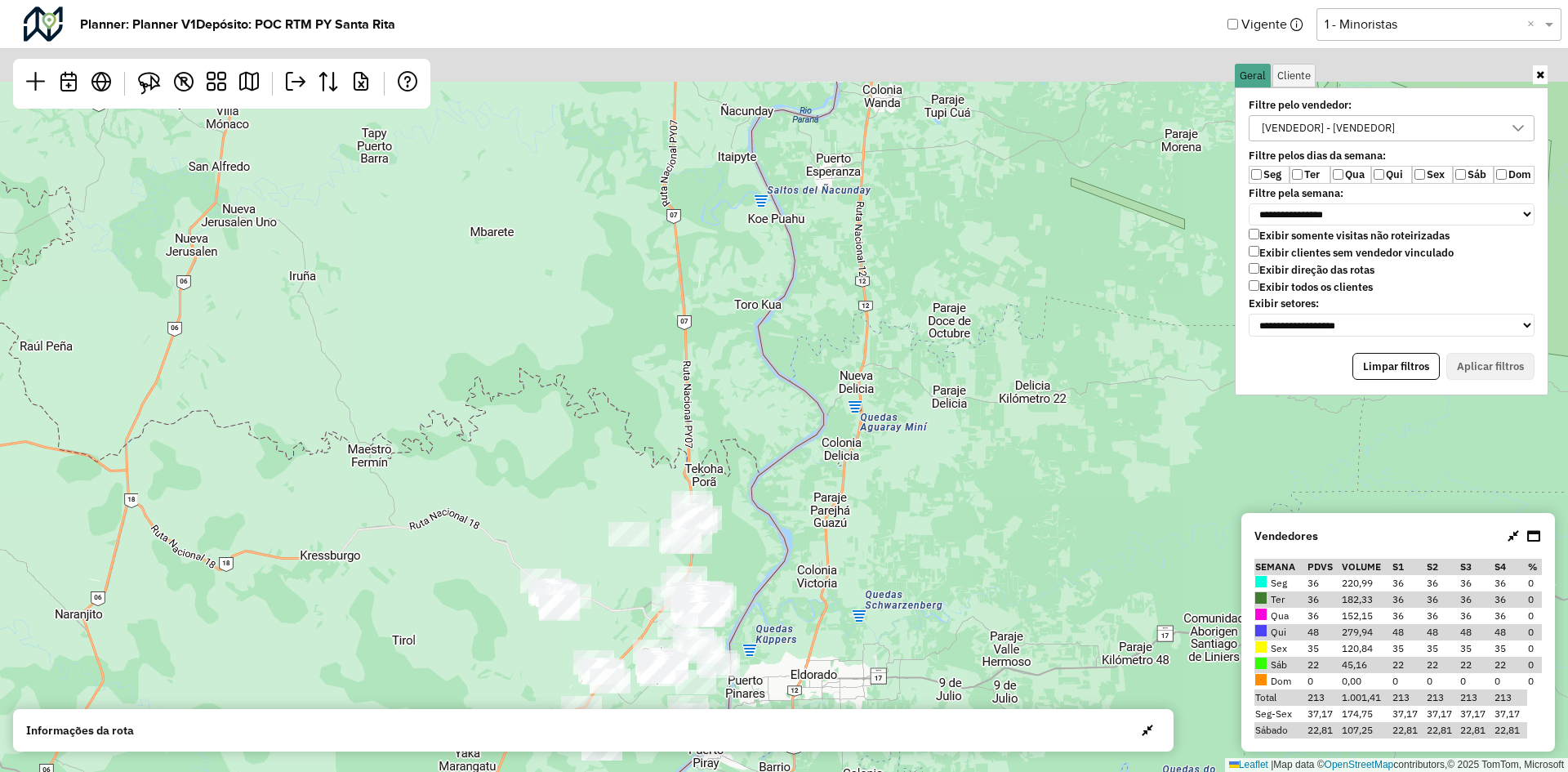 drag, startPoint x: 759, startPoint y: 389, endPoint x: 749, endPoint y: 473, distance: 84.59314 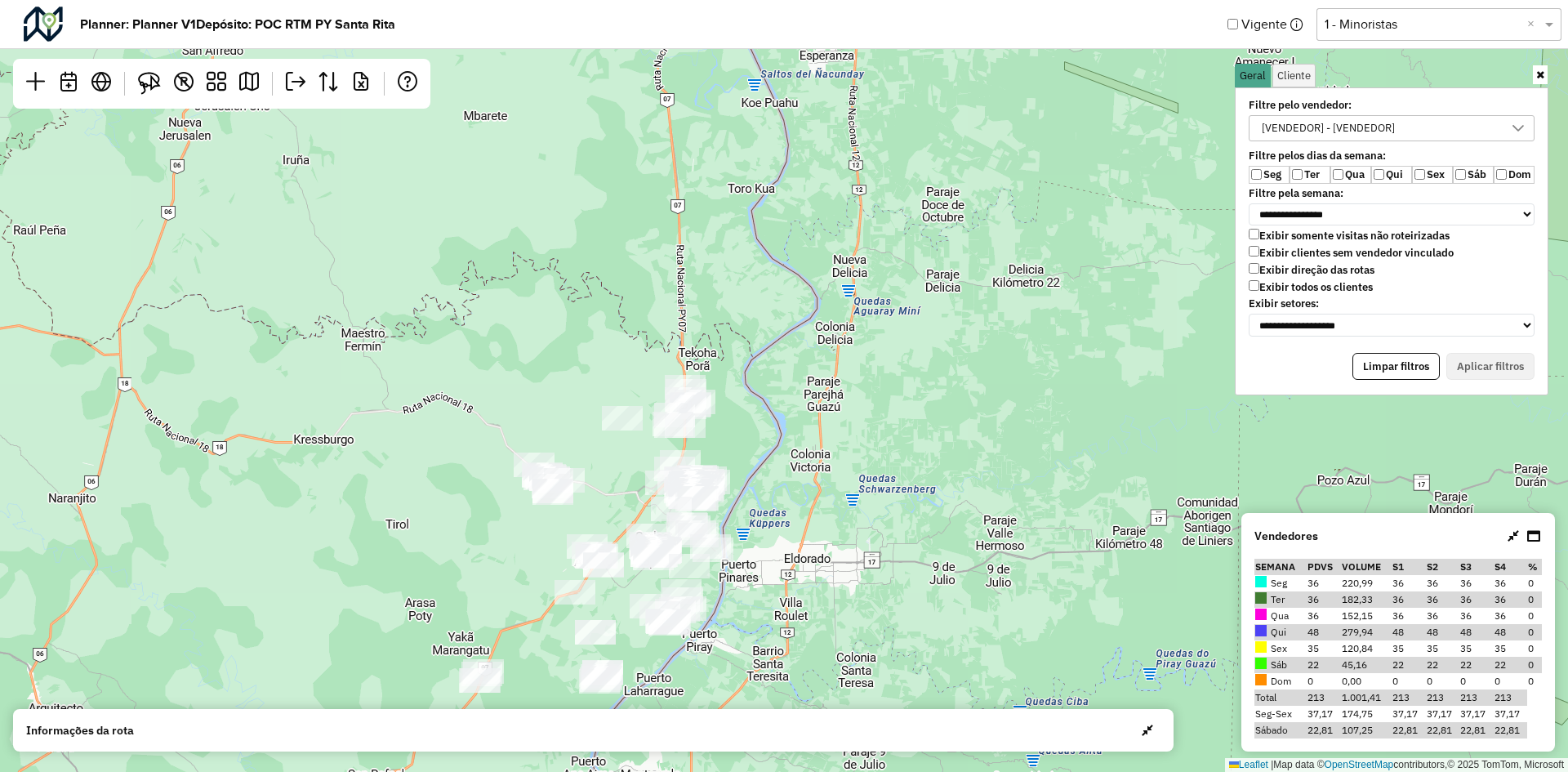 drag, startPoint x: 676, startPoint y: 461, endPoint x: 670, endPoint y: 344, distance: 117.15375 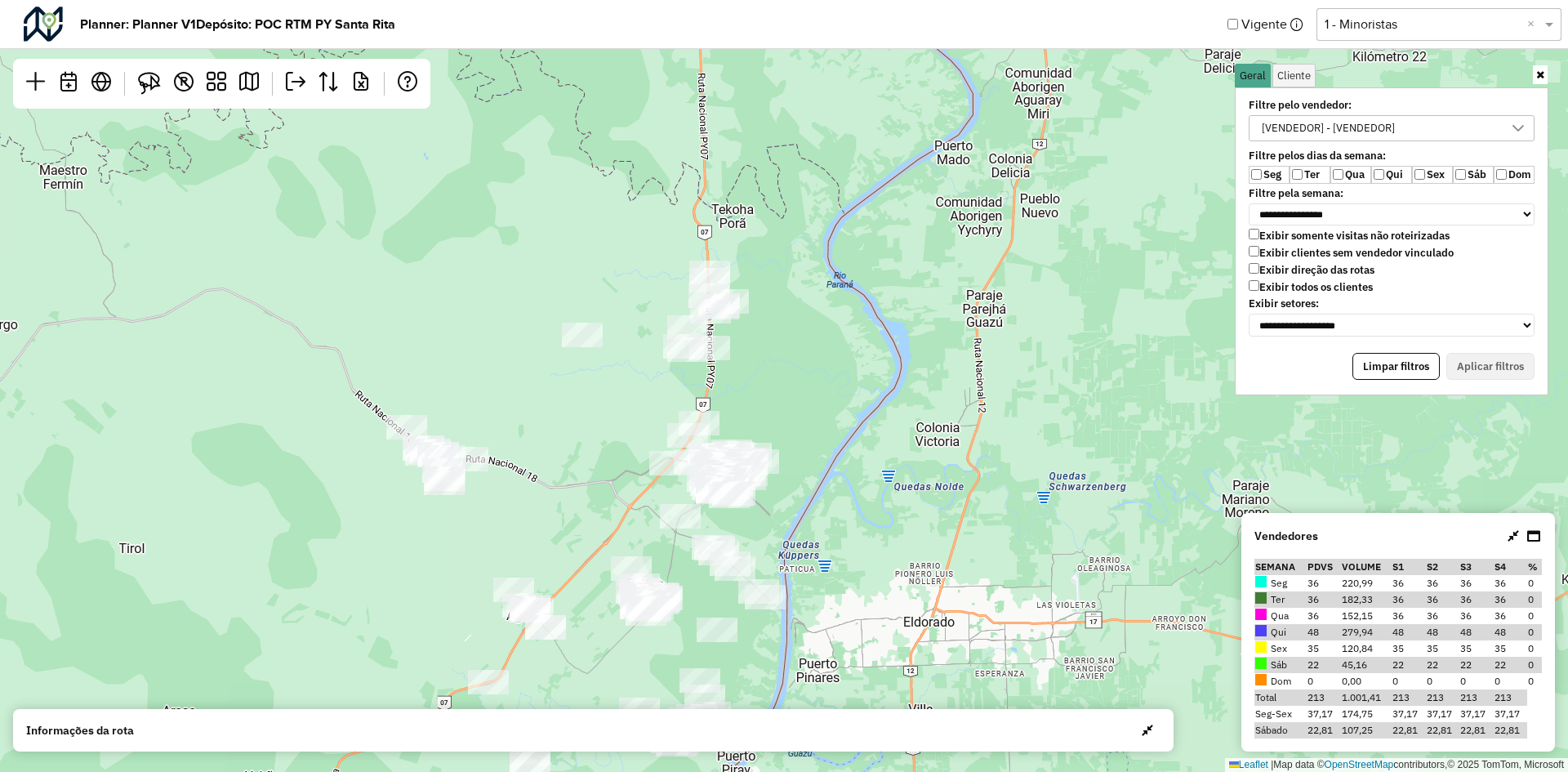 drag, startPoint x: 665, startPoint y: 417, endPoint x: 654, endPoint y: 298, distance: 119.50732 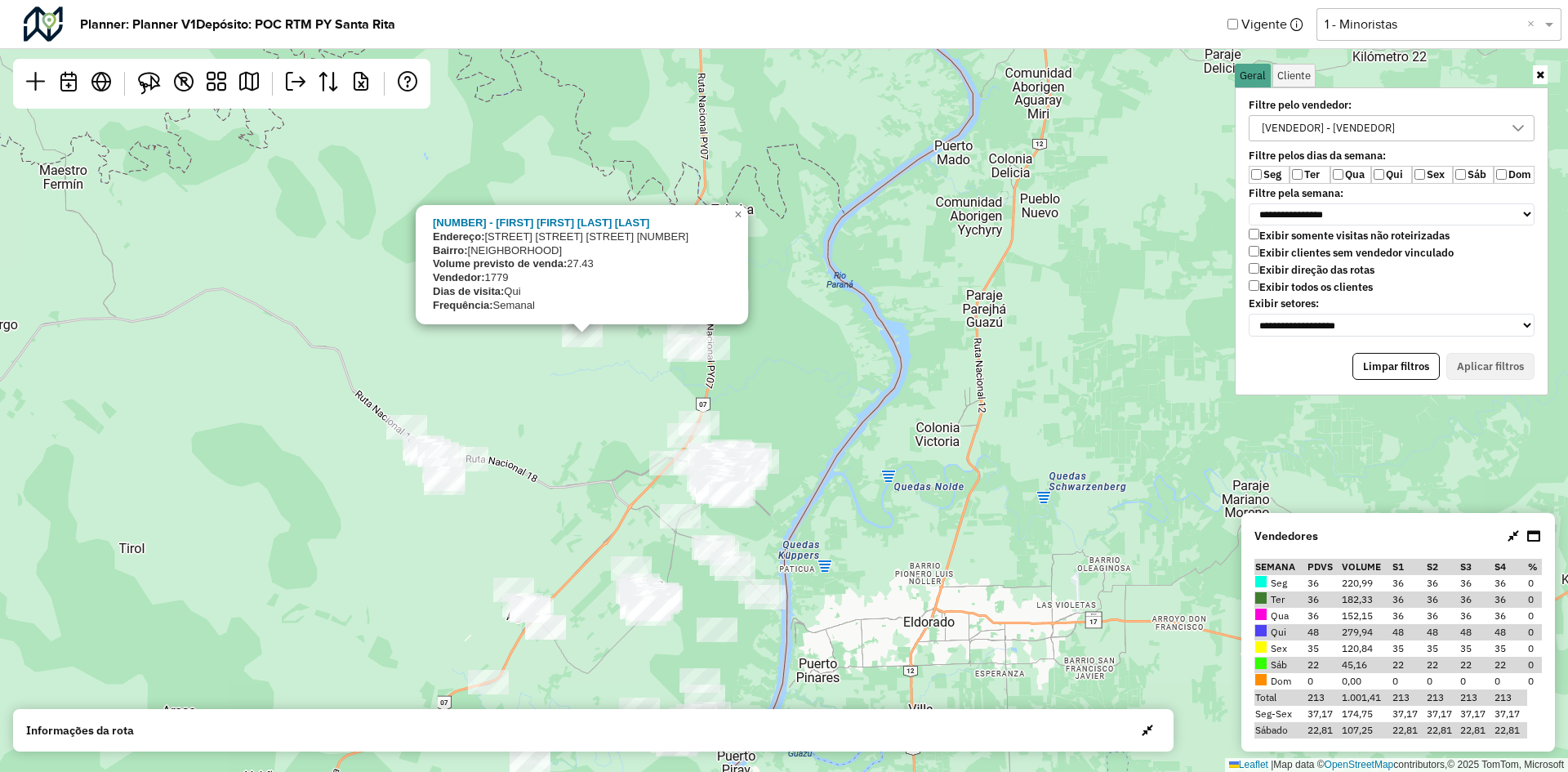 click on "[NUMBER] - [FIRST_NAME] [LAST_NAME] [LAST_NAME]
Endereço:  [STREET_NAME] [AREA] [STREET_NAME]           N/A
Bairro:  SKY ([STREET_NAME] / NA)
Volume previsto de venda:  27.43
Vendedor:  [VENDEDOR]
Dias de visita:  Qui
Frequência:  Semanal
×  Leaflet   |  Map data ©  OpenStreetMap  contributors,© 2025 TomTom, Microsoft" 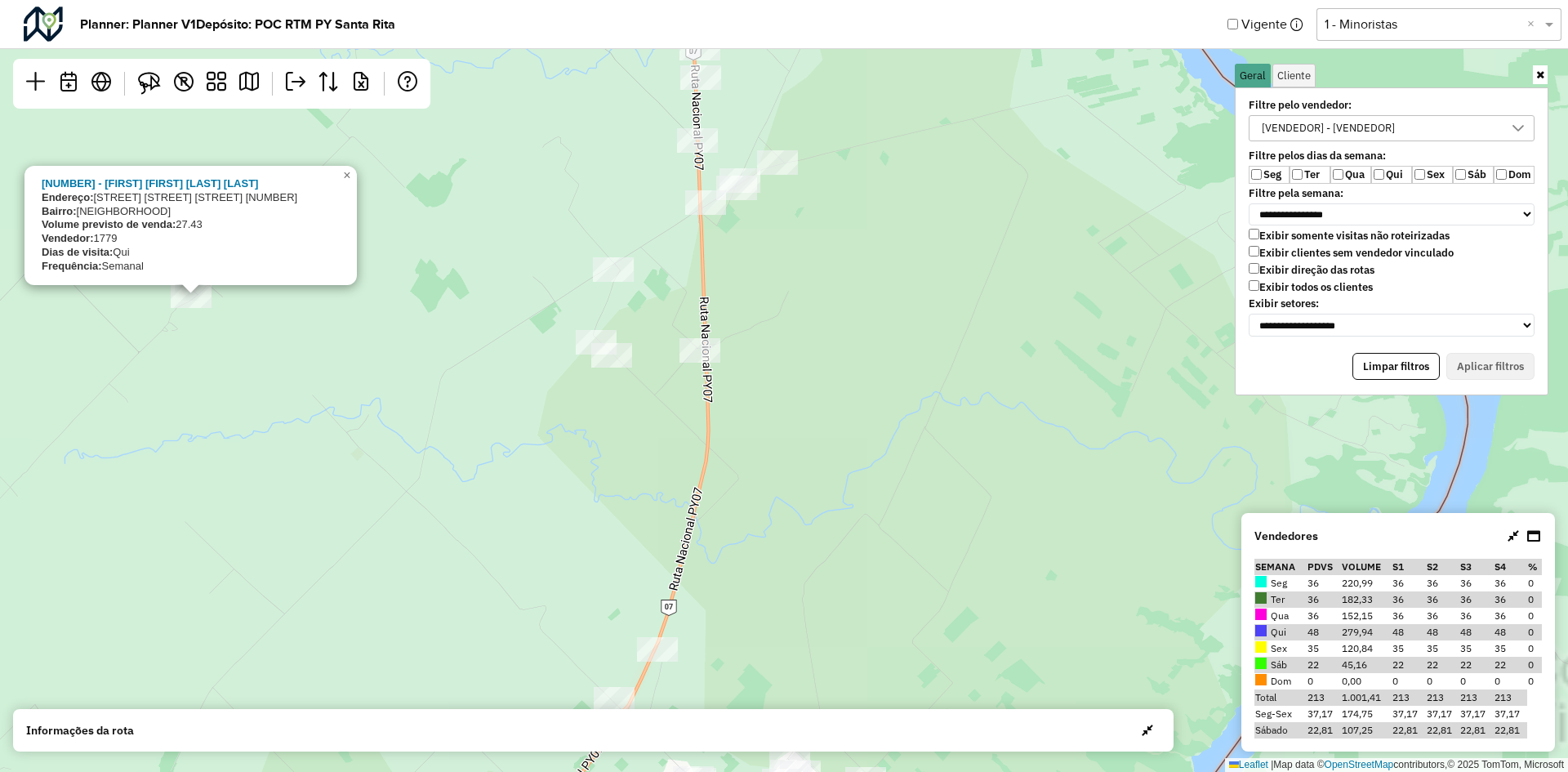 drag, startPoint x: 751, startPoint y: 261, endPoint x: 729, endPoint y: 399, distance: 139.7426 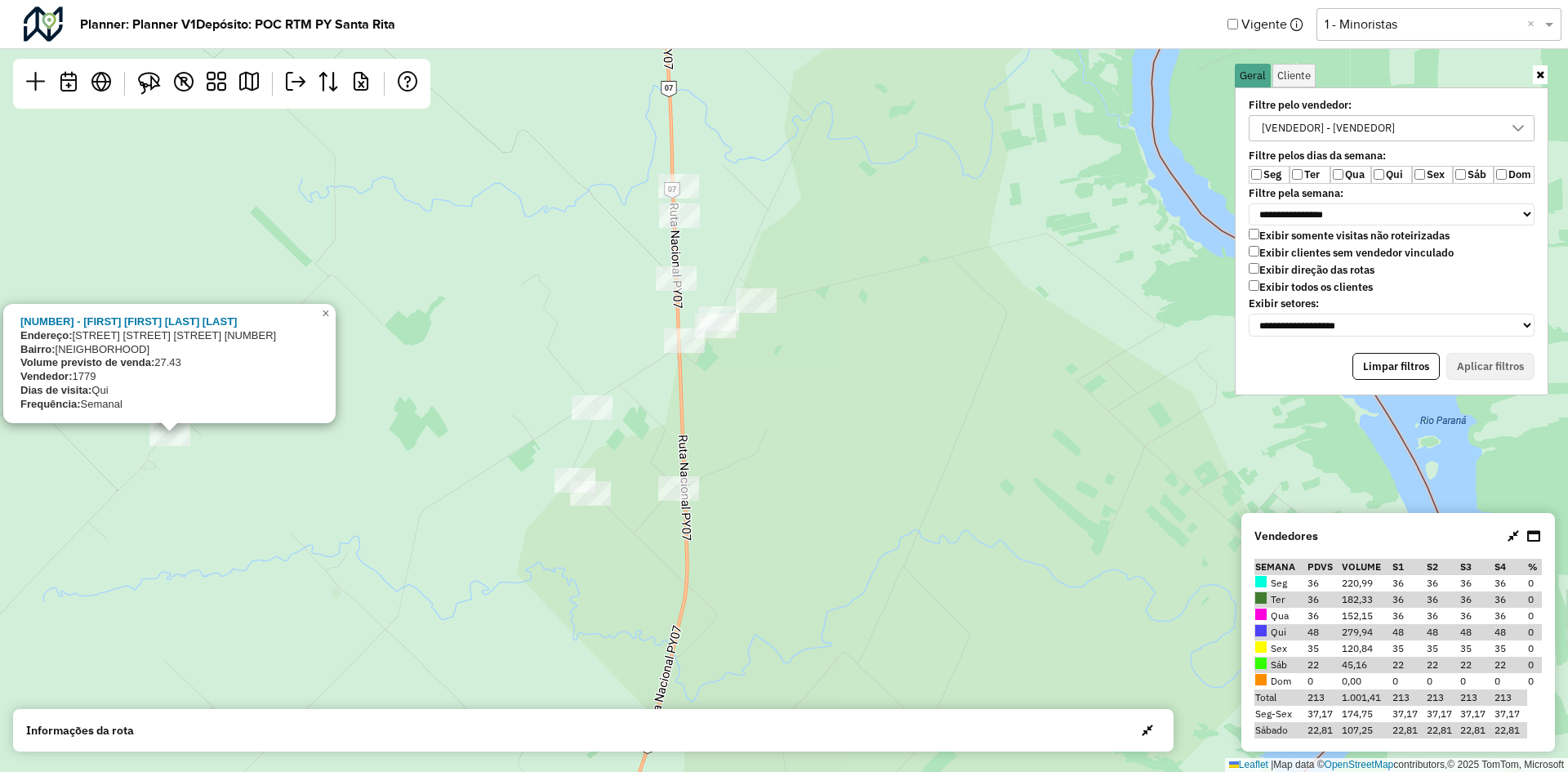 click on "[NUMBER] - [FIRST_NAME] [LAST_NAME] [LAST_NAME]
Endereço:  [STREET_NAME] [AREA] [STREET_NAME]           N/A
Bairro:  SKY ([STREET_NAME] / NA)
Volume previsto de venda:  27.43
Vendedor:  [VENDEDOR]
Dias de visita:  Qui
Frequência:  Semanal
×  Leaflet   |  Map data ©  OpenStreetMap  contributors,© 2025 TomTom, Microsoft" 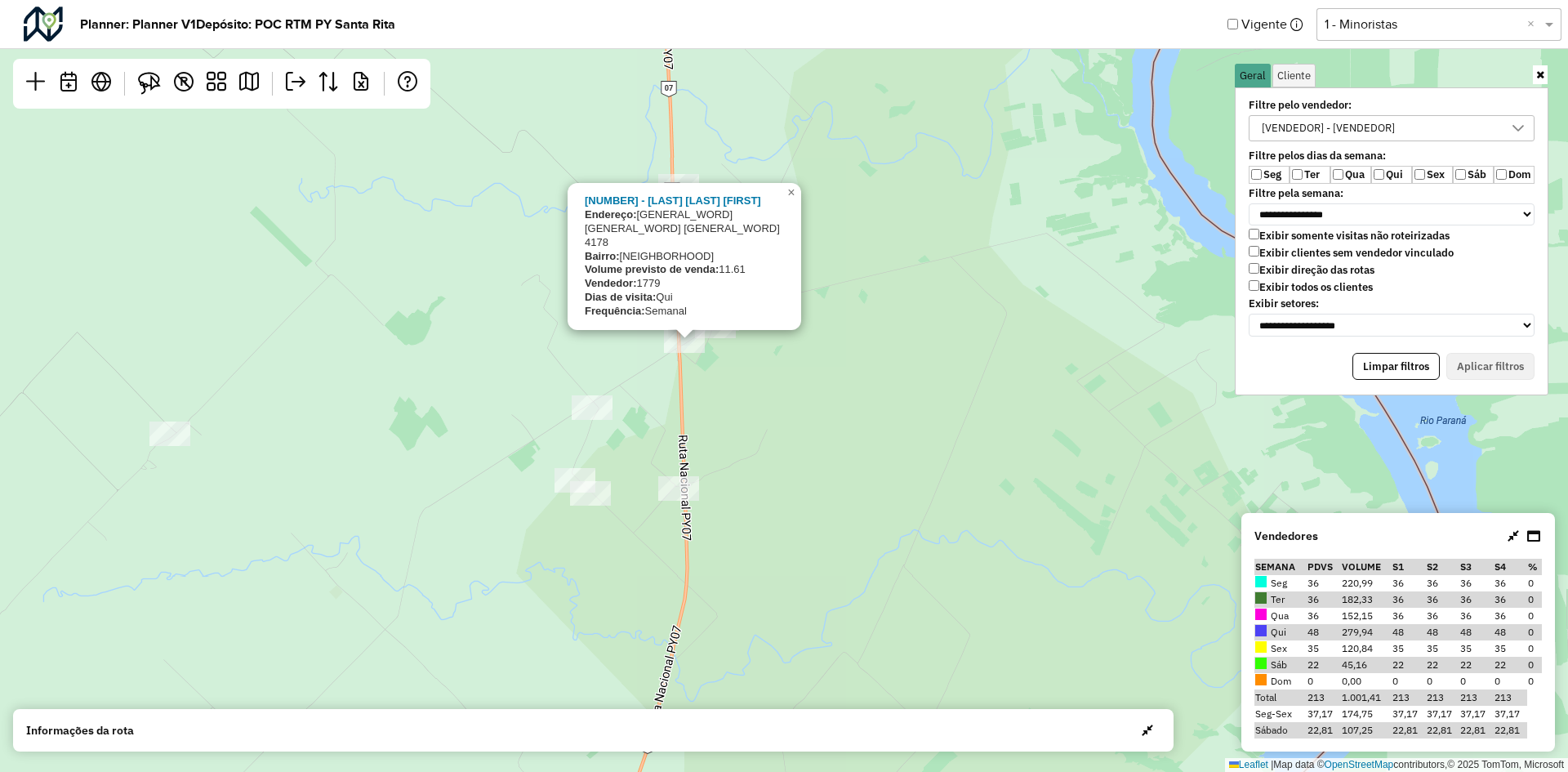 click on "[NUMBER] - [LAST] [LAST] [LAST]
Endereço:  [STREET] [STREET] [NUMBER]
Bairro:  SKY ([NAME] / NA)
Volume previsto de venda:  11.61
Vendedor:  1779
Dias de visita:  Qui
Frequência:  Semanal
×  Leaflet   |  Map data ©  OpenStreetMap  contributors,© 2025 TomTom, Microsoft" 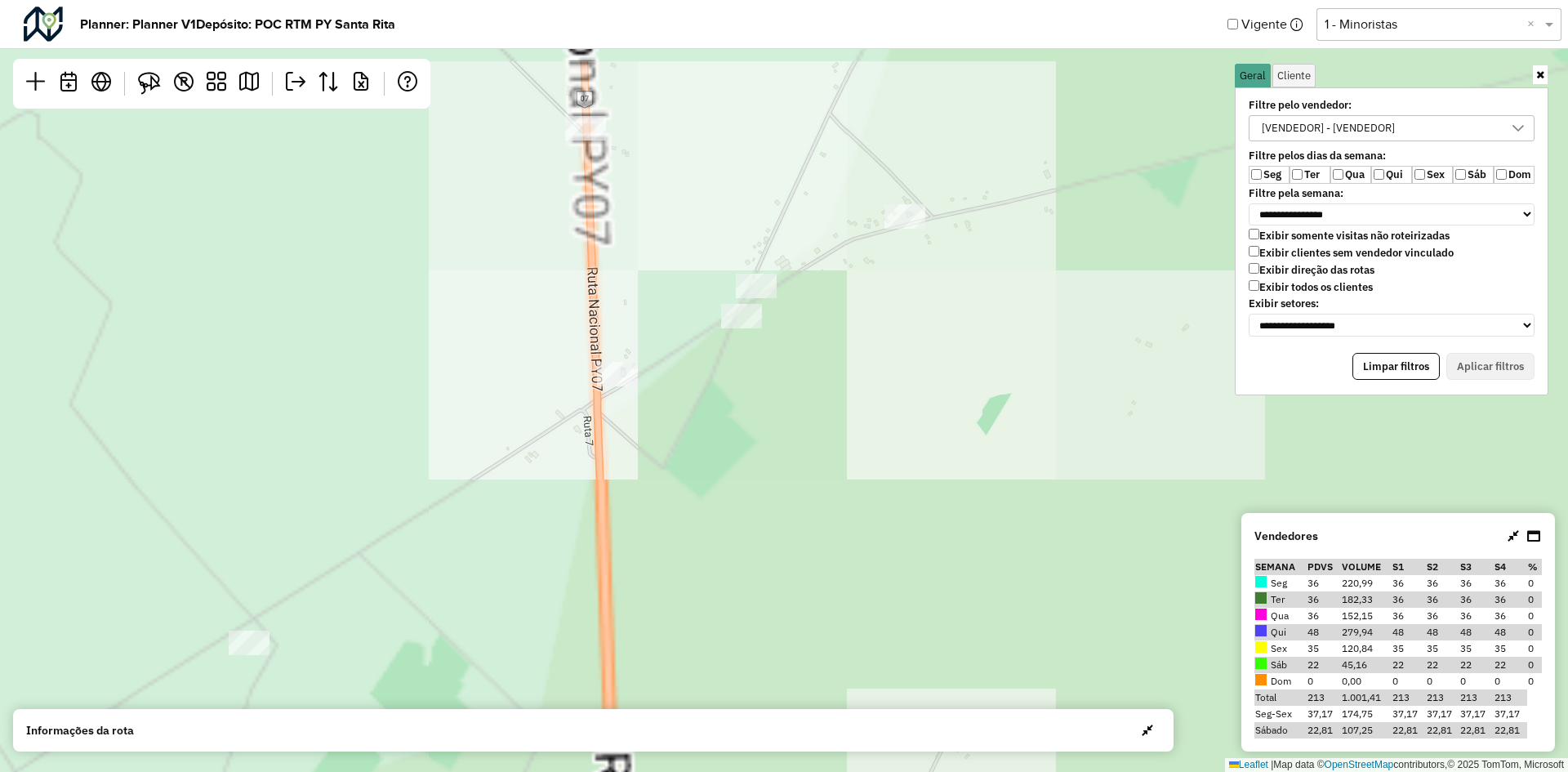 click on "Leaflet   |  Map data ©  OpenStreetMap  contributors,© 2025 TomTom, Microsoft" 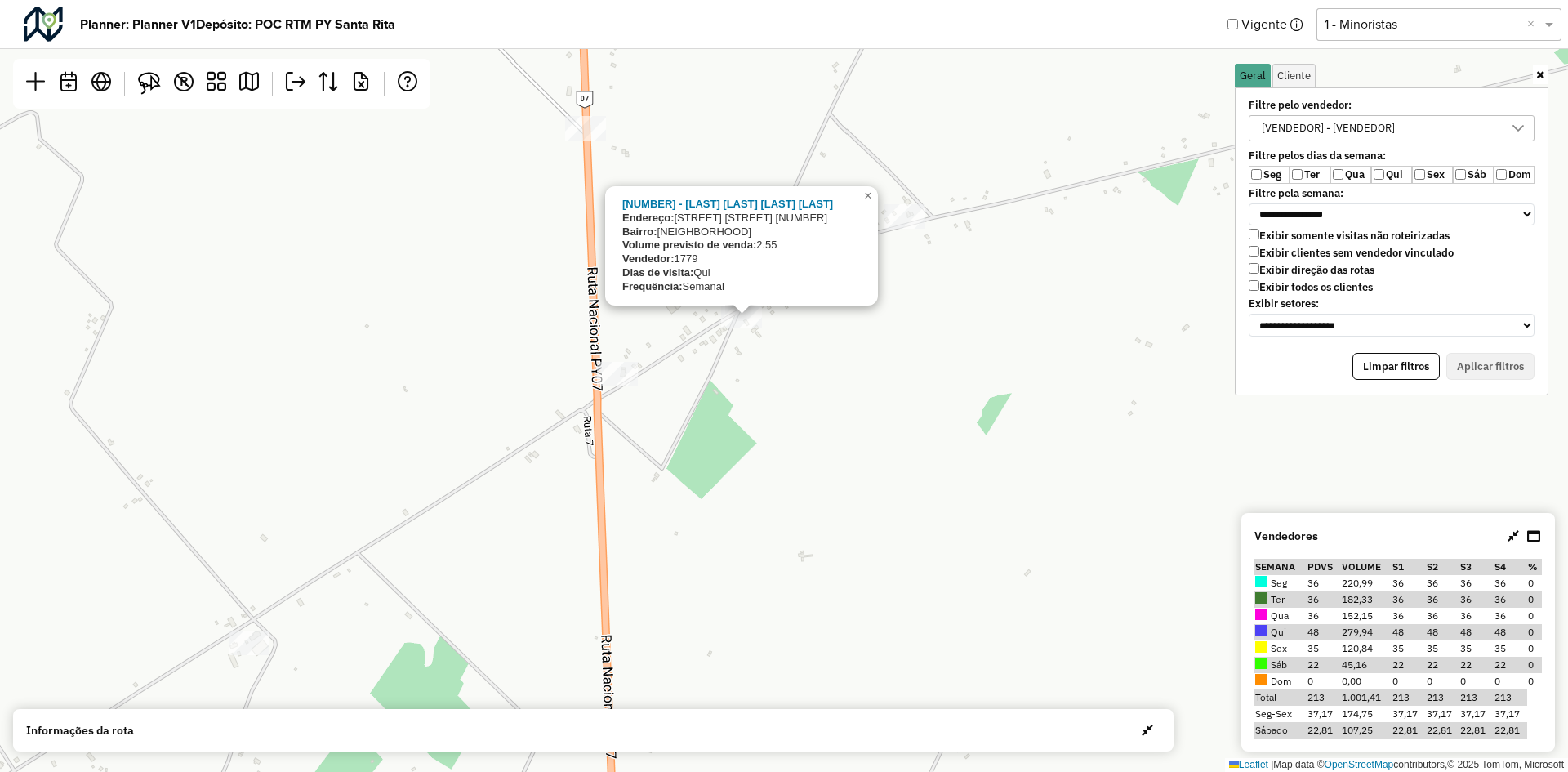 click on "[NUMBER] - [FIRST] [FIRST] [LAST] [LAST]
Endereço:  [GENERAL_WORD] [GENERAL_WORD]                            4183
Bairro:  SKY ( [GENERAL_WORD] / NA)
Volume previsto de venda:  2.55
Vendedor:  1779
Dias de visita:  Qui
Frequência:  Semanal
×  Leaflet   |  Map data ©  OpenStreetMap  contributors,© 2025 TomTom, Microsoft" 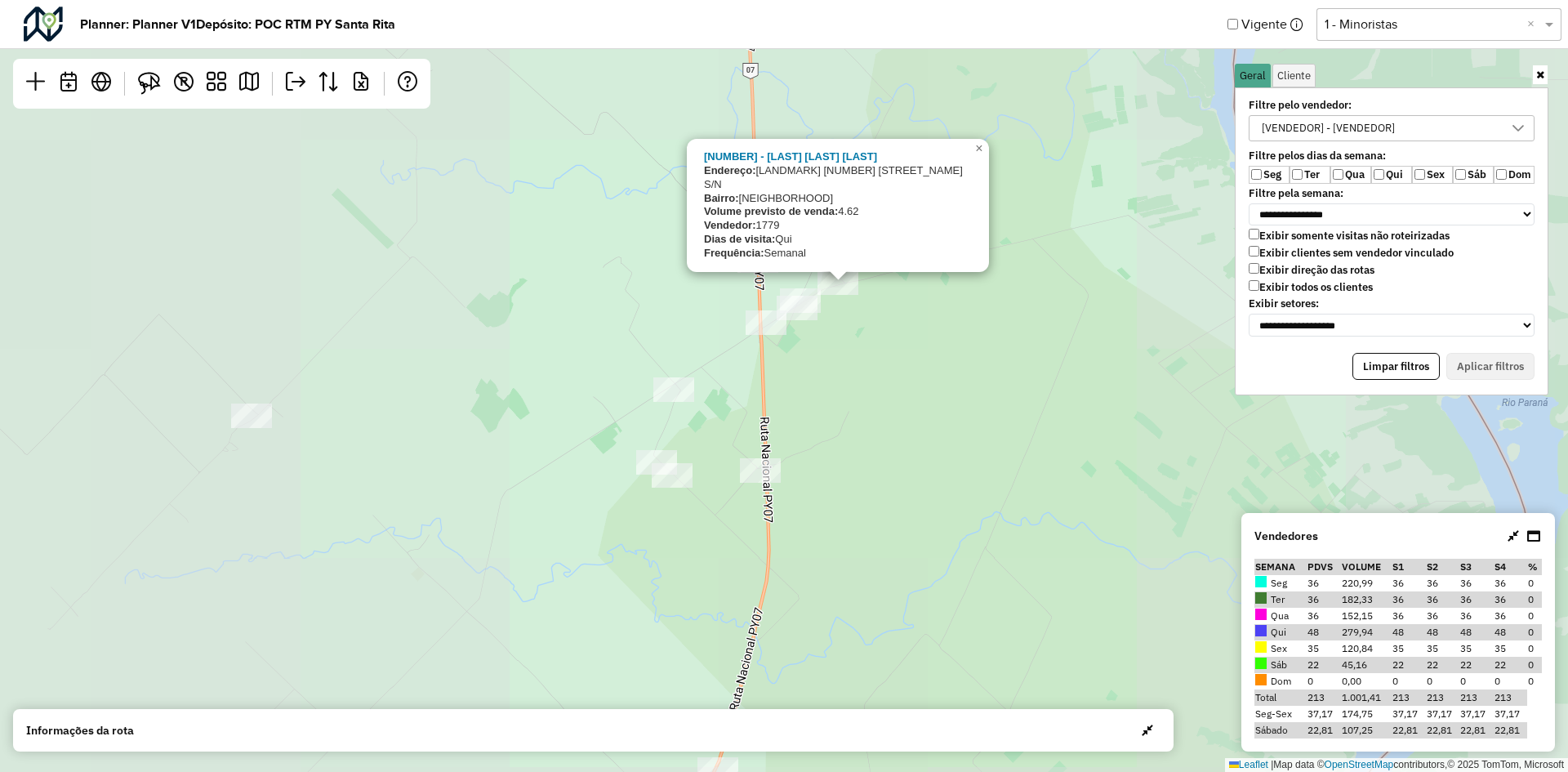 click on "[NUMBER] - [FIRST] [LAST] [LAST]
Endereço:  [GENERAL_WORD] [NUMBER] [GENERAL_WORD], [GENERAL_WORD] [GENERAL_WORD]               S/N
Bairro:  SKY ( [GENERAL_WORD] / NA)
Volume previsto de venda:  4.62
Vendedor:  1779
Dias de visita:  Qui
Frequência:  Semanal
×  Leaflet   |  Map data ©  OpenStreetMap  contributors,© 2025 TomTom, Microsoft" 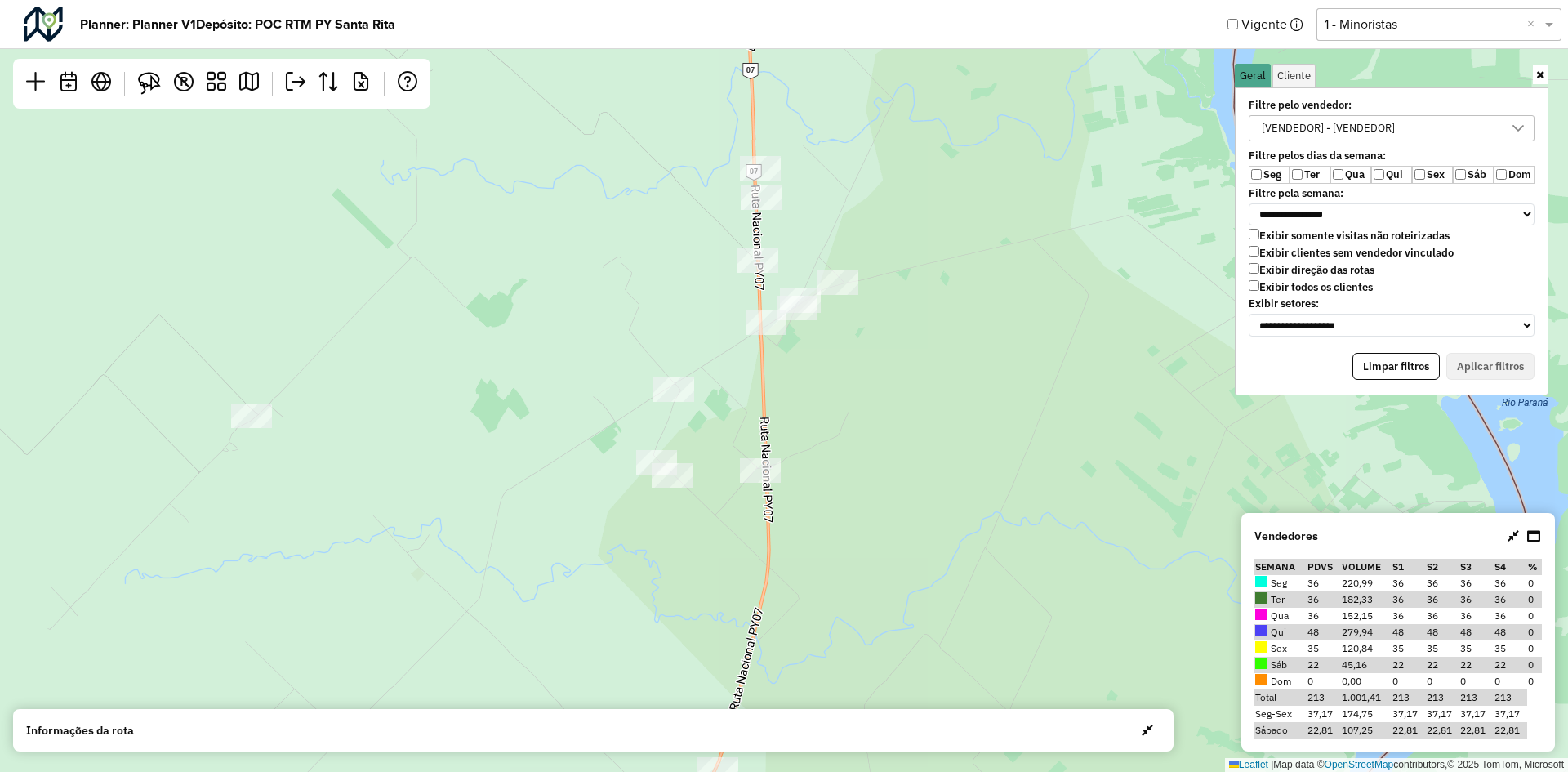click on "Leaflet   |  Map data ©  OpenStreetMap  contributors,© 2025 TomTom, Microsoft" 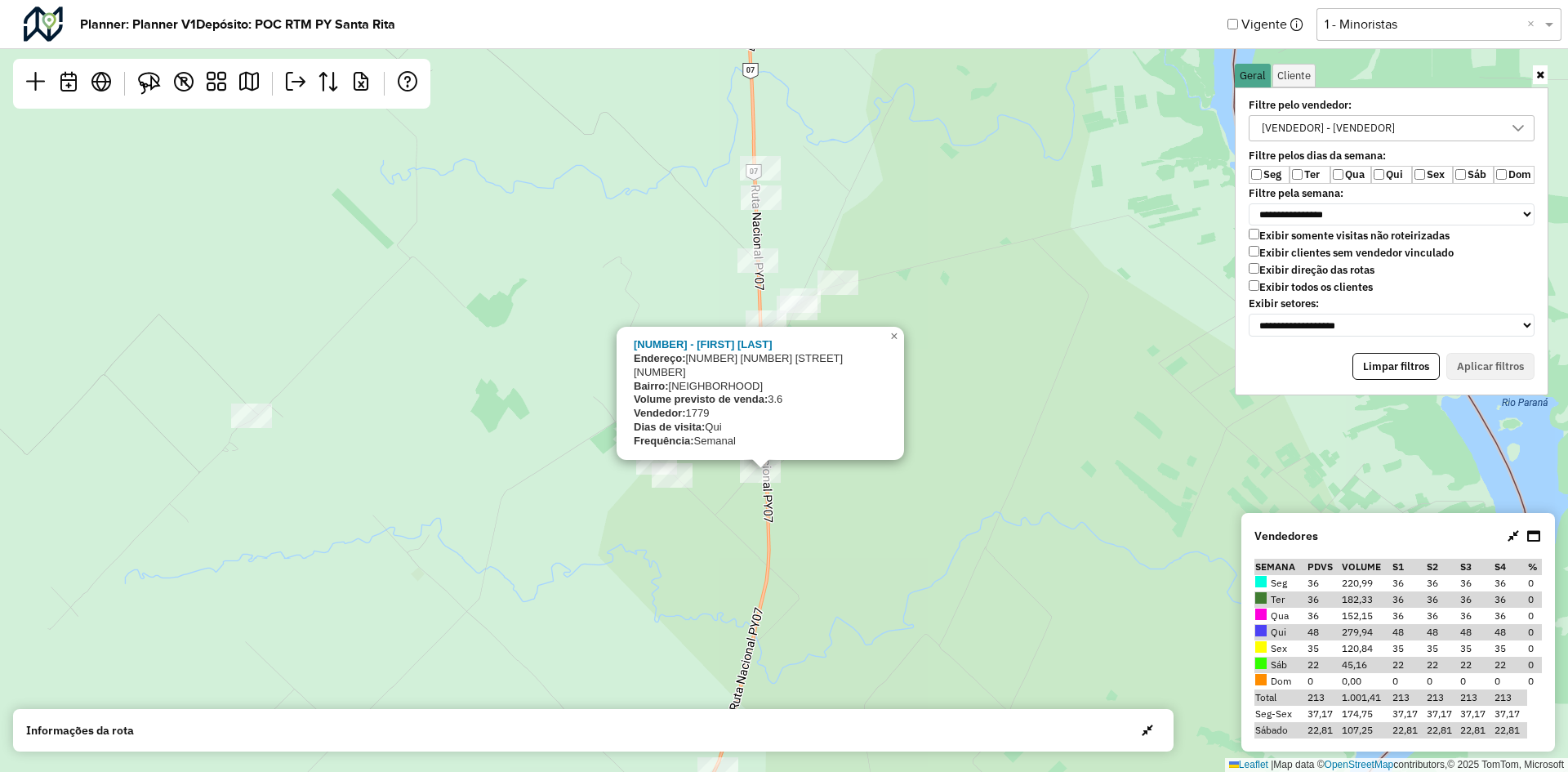 click on "[NUMBER] - [LAST] [LAST]
Endereço:  [STREET], [NUMBER] [STREET] [NUMBER]
Bairro:  SKY ([NAME] / NA)
Volume previsto de venda:  3.6
Vendedor:  1779
Dias de visita:  Qui
Frequência:  Semanal
×  Leaflet   |  Map data ©  OpenStreetMap  contributors,© 2025 TomTom, Microsoft" 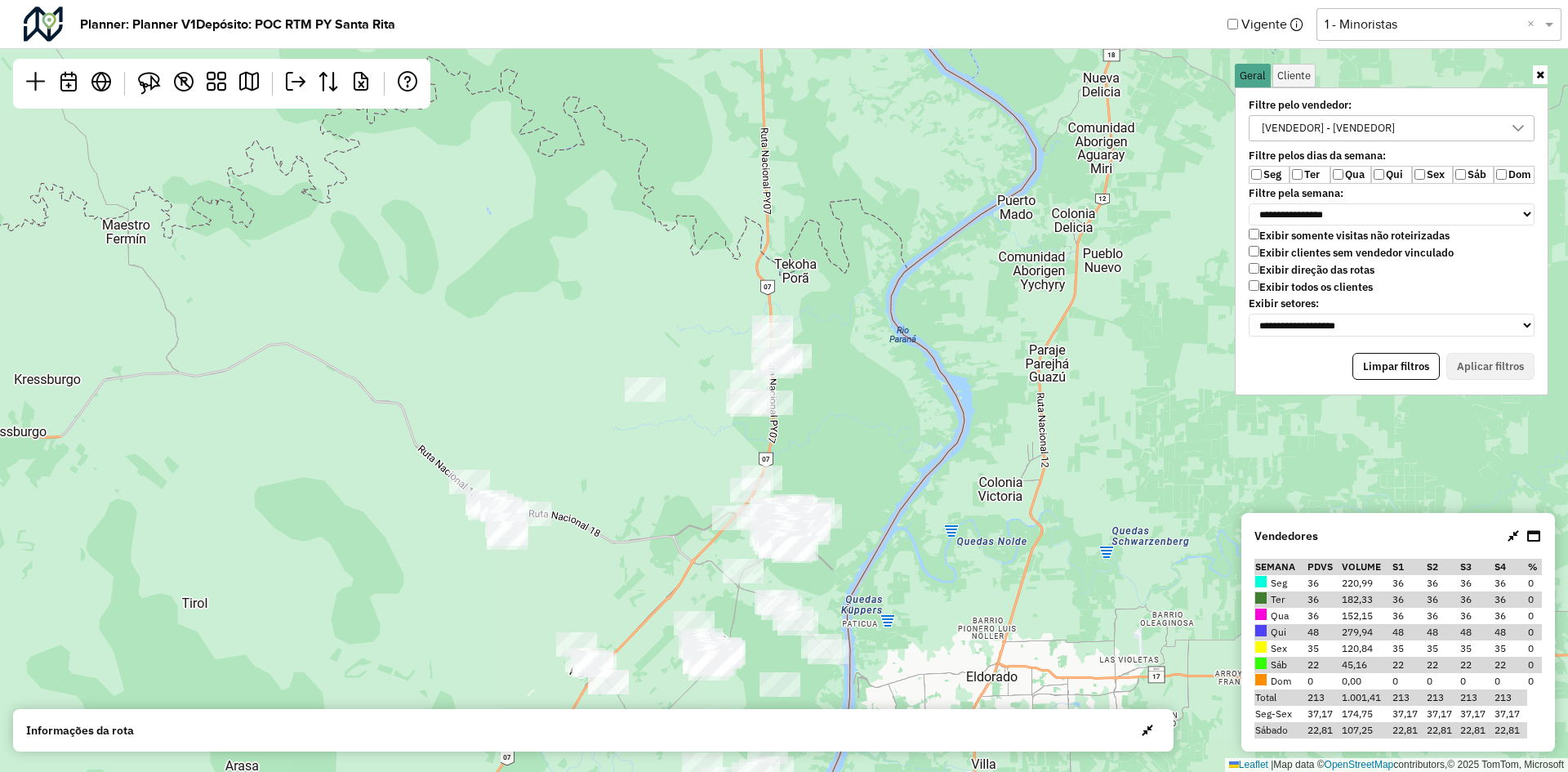 drag, startPoint x: 835, startPoint y: 427, endPoint x: 833, endPoint y: 413, distance: 14.142136 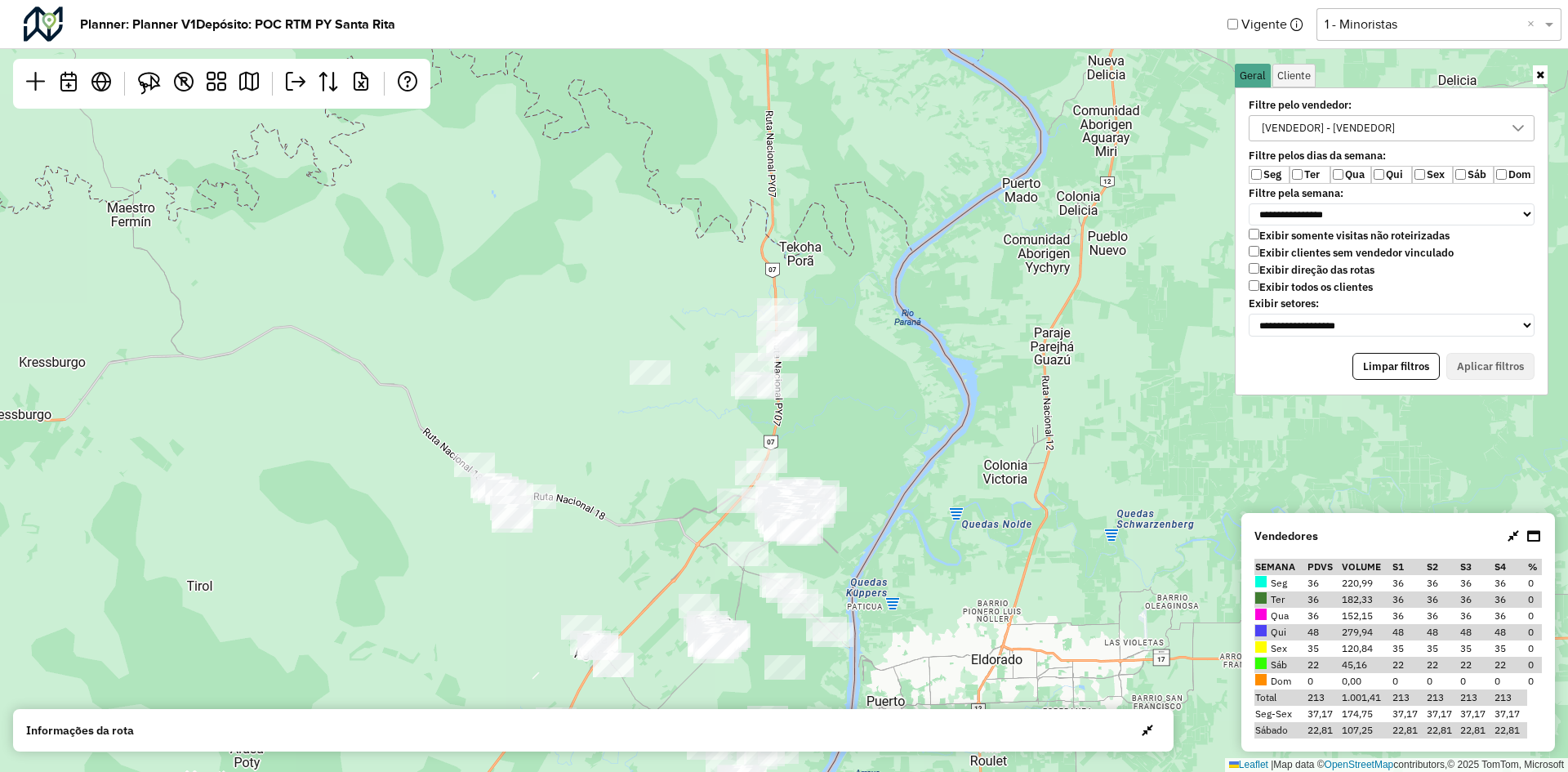 click on "Leaflet   |  Map data ©  OpenStreetMap  contributors,© 2025 TomTom, Microsoft" 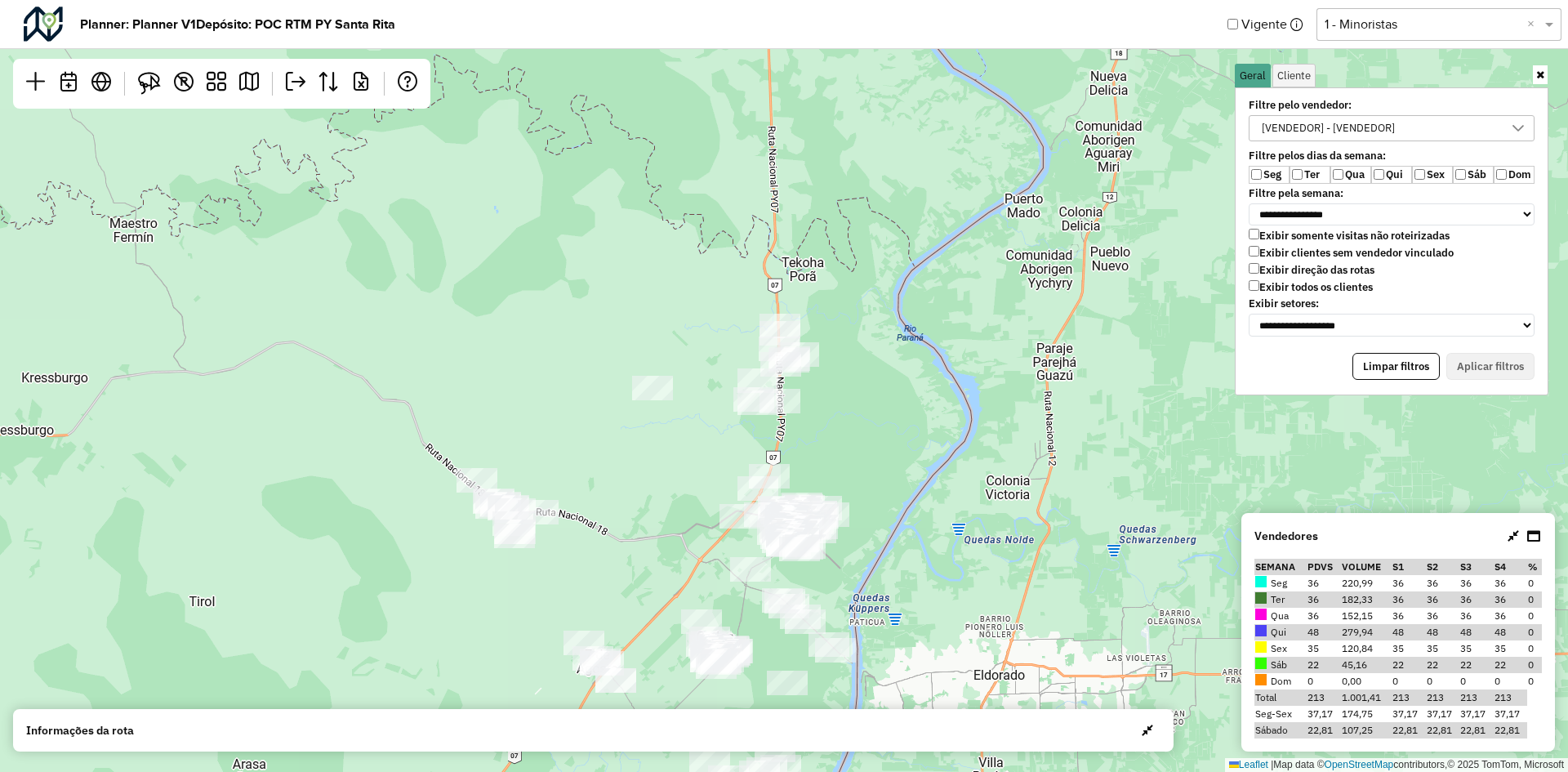drag, startPoint x: 905, startPoint y: 455, endPoint x: 906, endPoint y: 464, distance: 9.055385 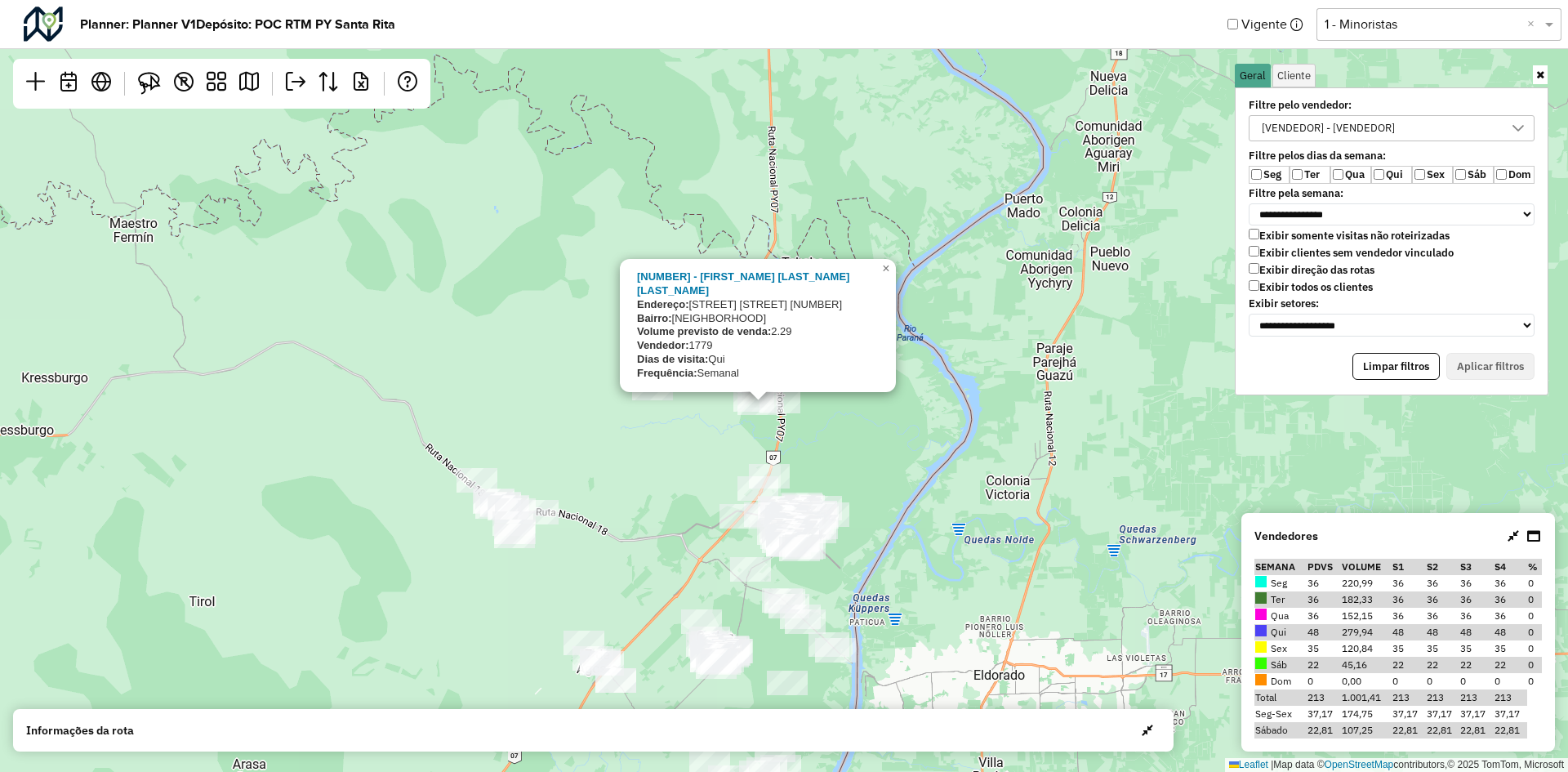 click on "[NUMBER] - [FIRST_NAME] [LAST_NAME] [LAST_NAME]
Endereço:  [STREET_NAME] [AREA]                            [NUMBER]
Bairro:  SKY ([STREET_NAME] / NA)
Volume previsto de venda:  2.29
Vendedor:  [VENDEDOR]
Dias de visita:  Qui
Frequência:  Semanal
×  Leaflet   |  Map data ©  OpenStreetMap  contributors,© 2025 TomTom, Microsoft" 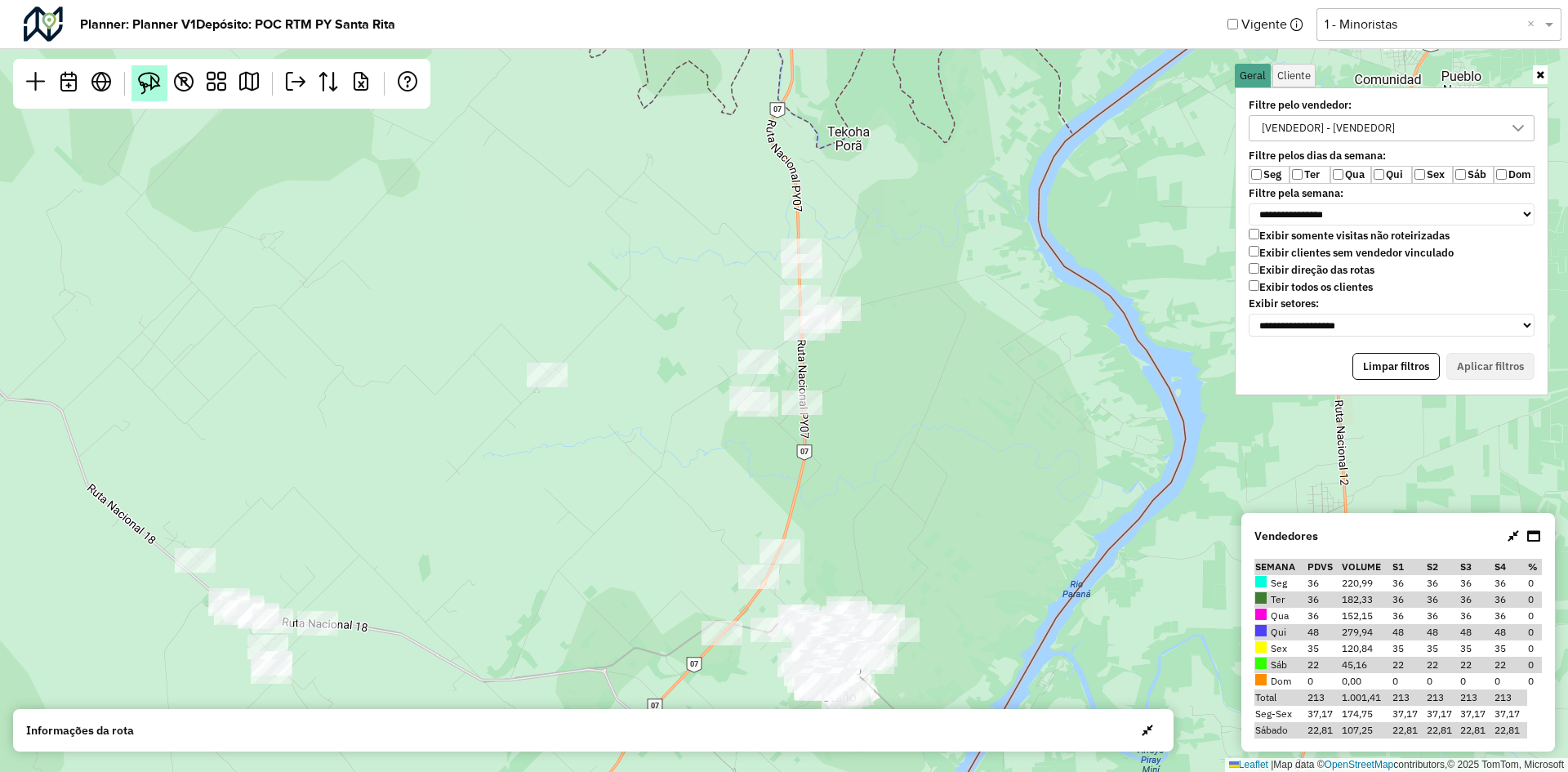 drag, startPoint x: 146, startPoint y: 76, endPoint x: 158, endPoint y: 87, distance: 16.278821 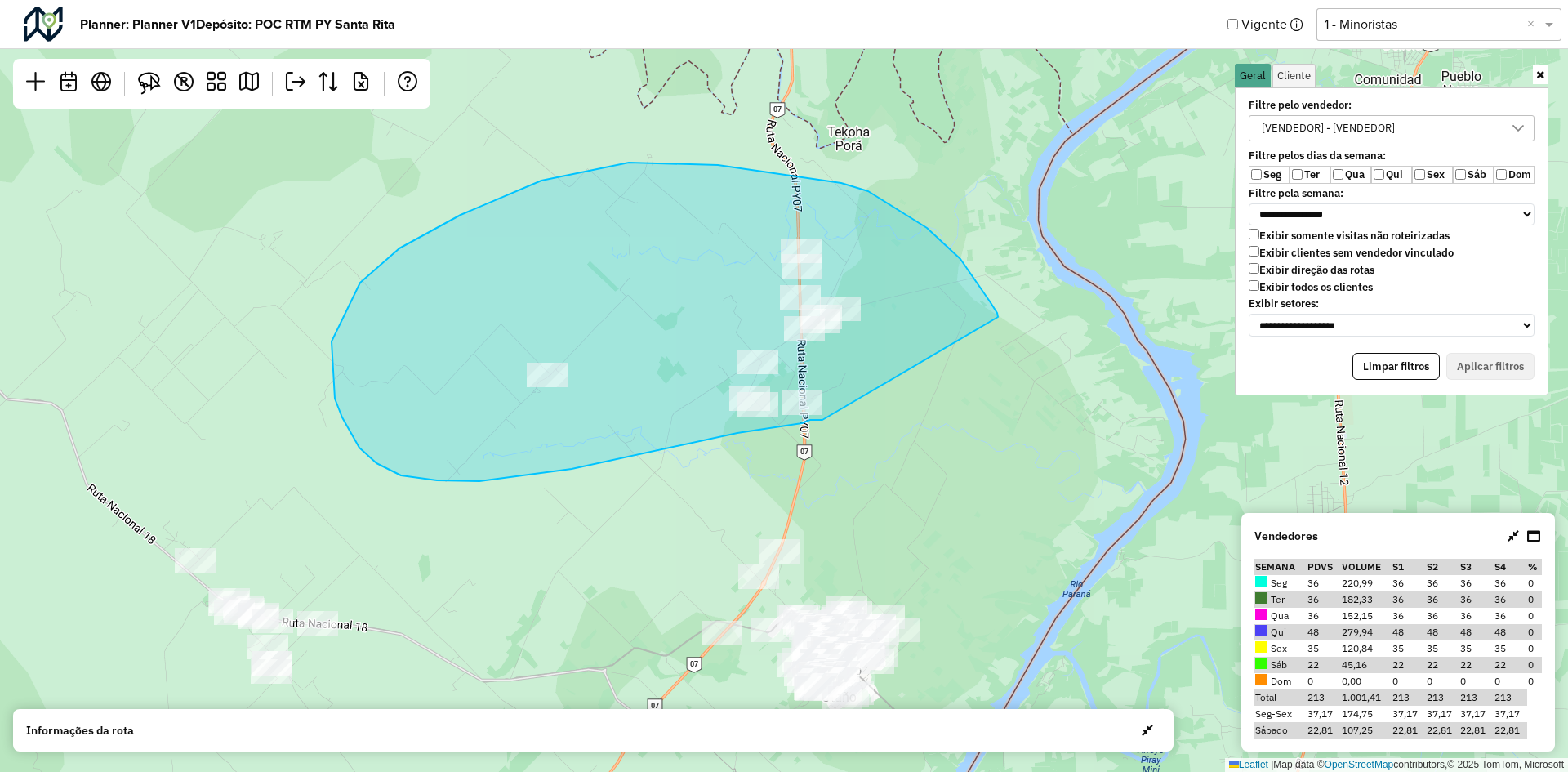 drag, startPoint x: 997, startPoint y: 313, endPoint x: 822, endPoint y: 420, distance: 205.11948 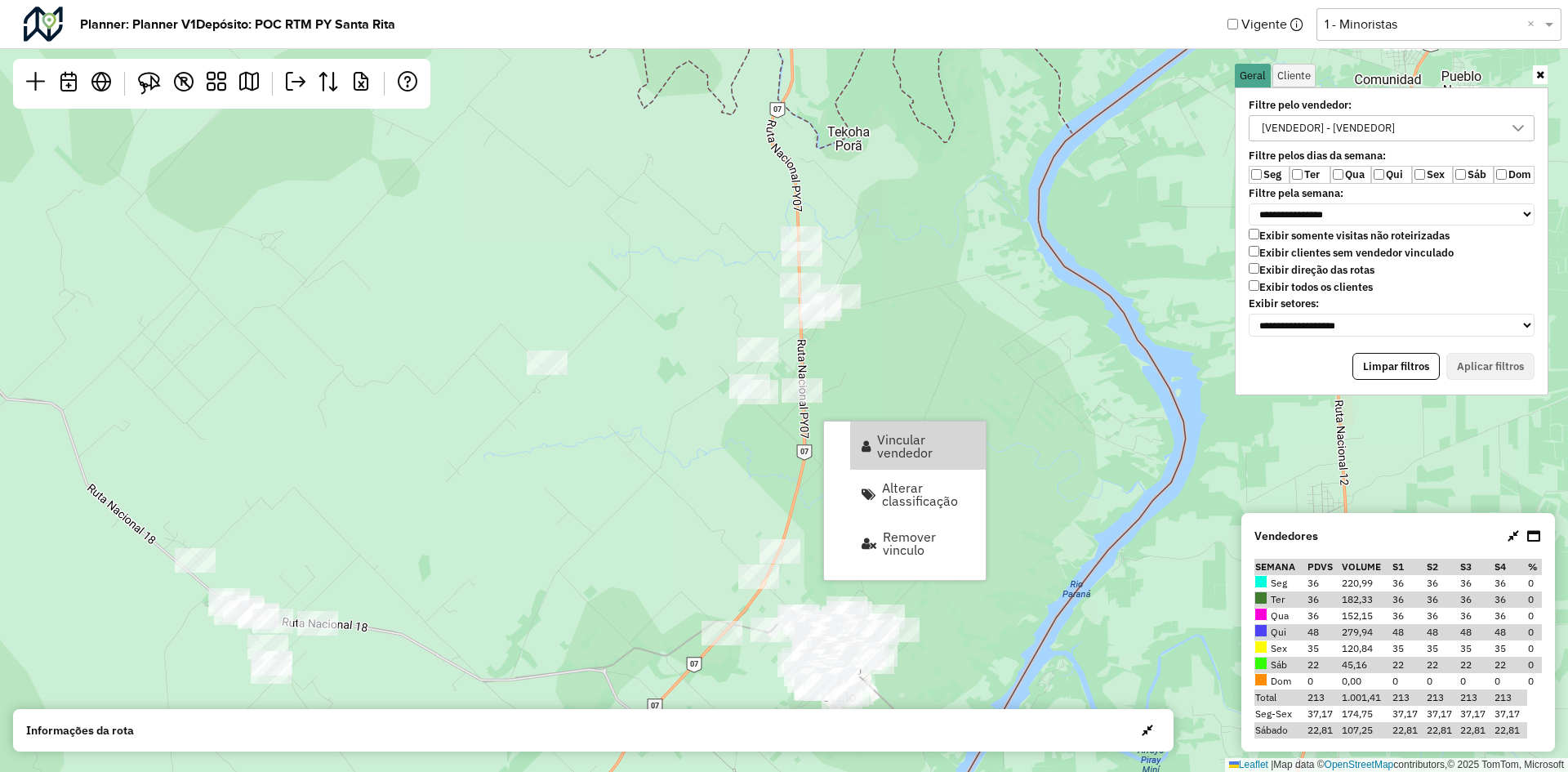 click on "Leaflet   |  Map data ©  OpenStreetMap  contributors,© 2025 TomTom, Microsoft" 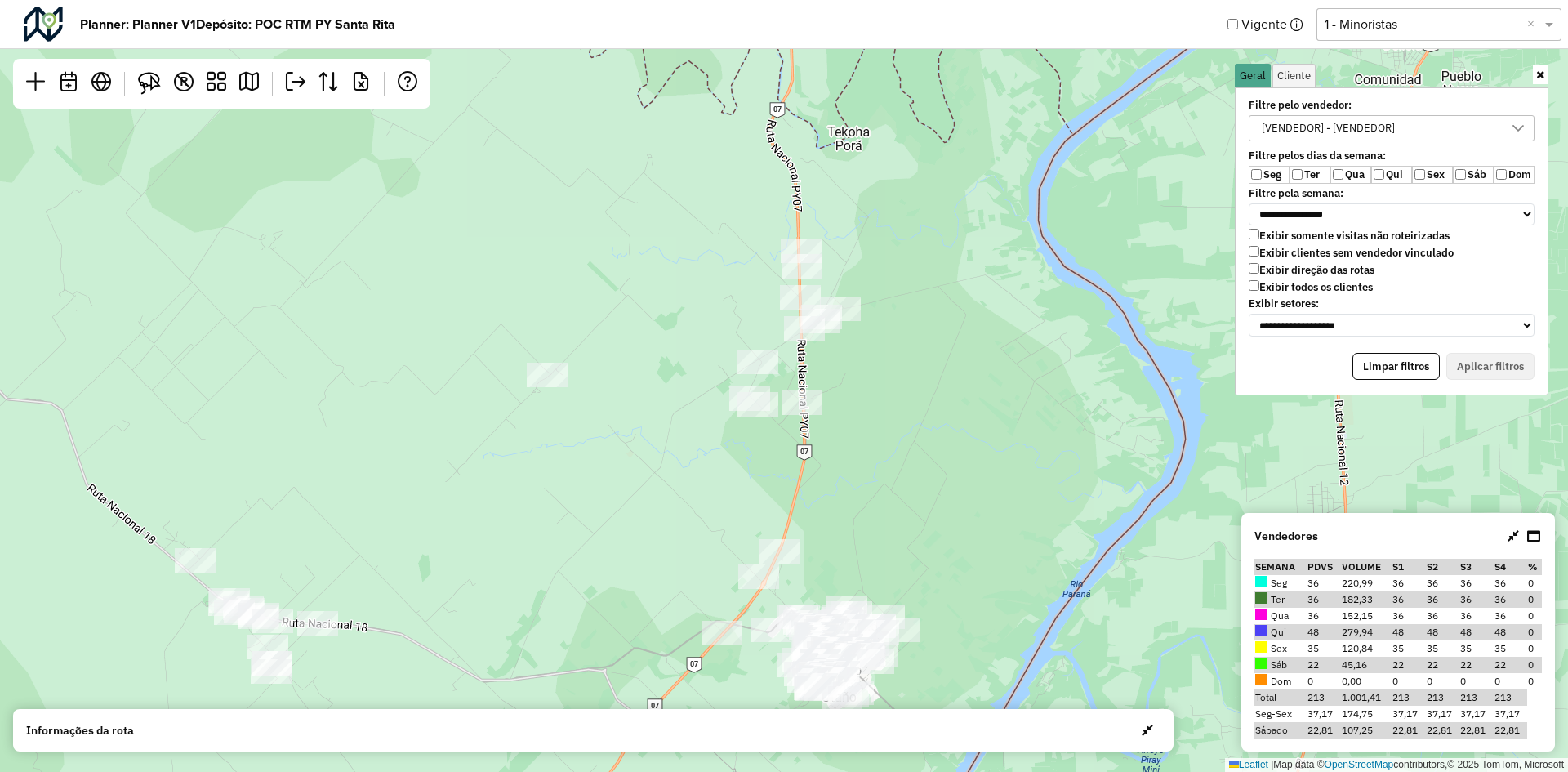 click 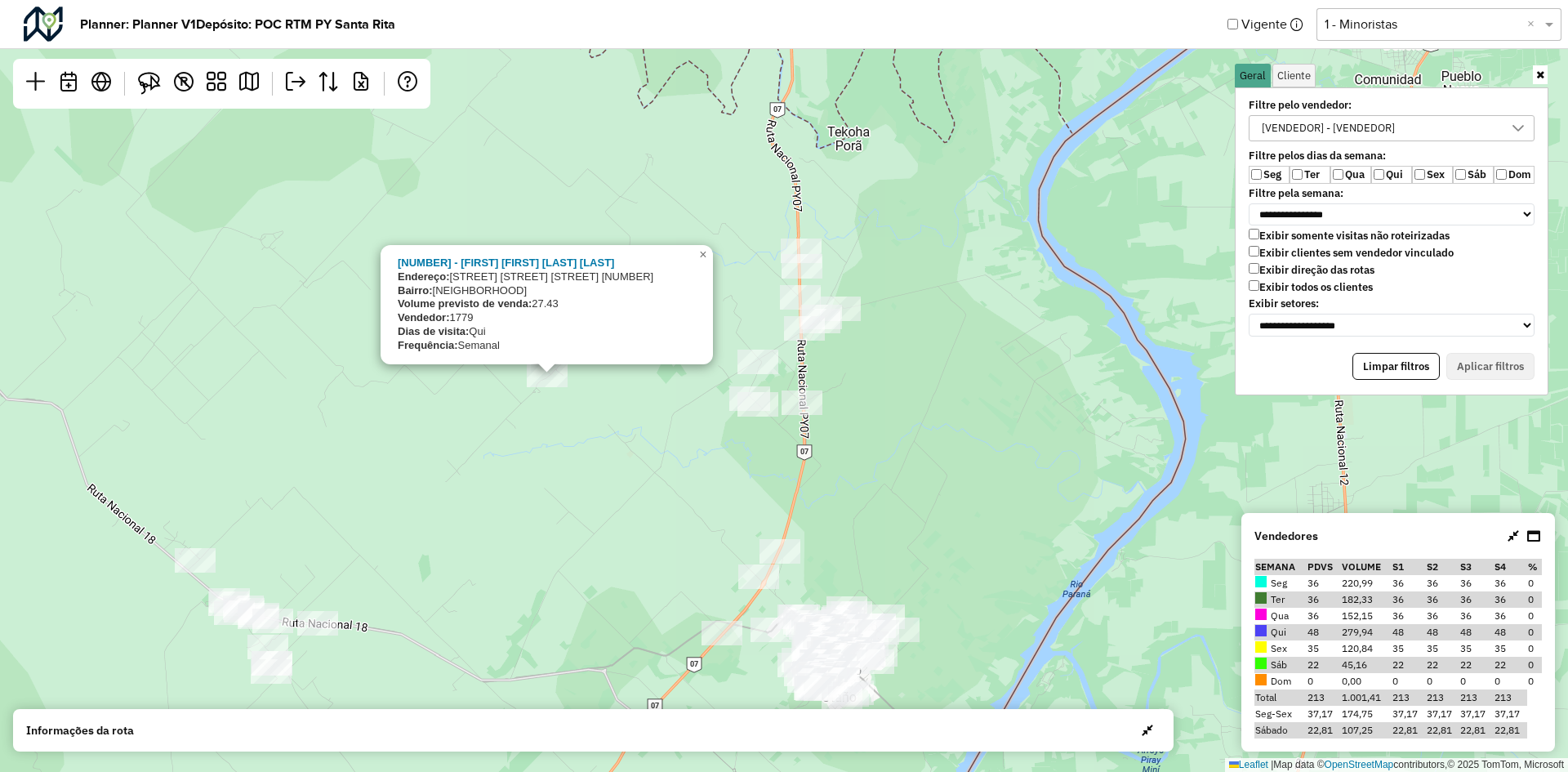 drag, startPoint x: 538, startPoint y: 304, endPoint x: 599, endPoint y: 303, distance: 61.0082 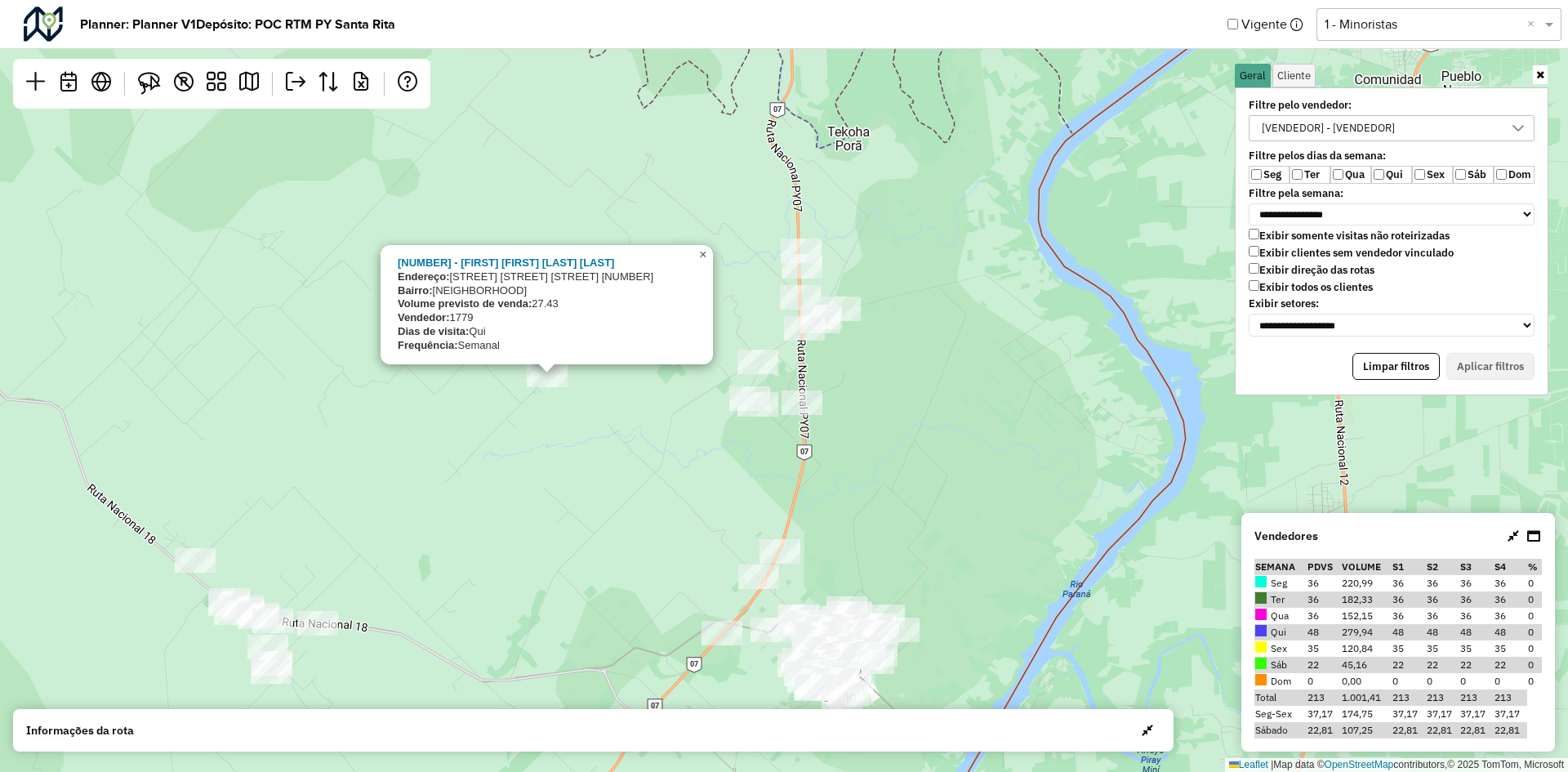 click on "×" 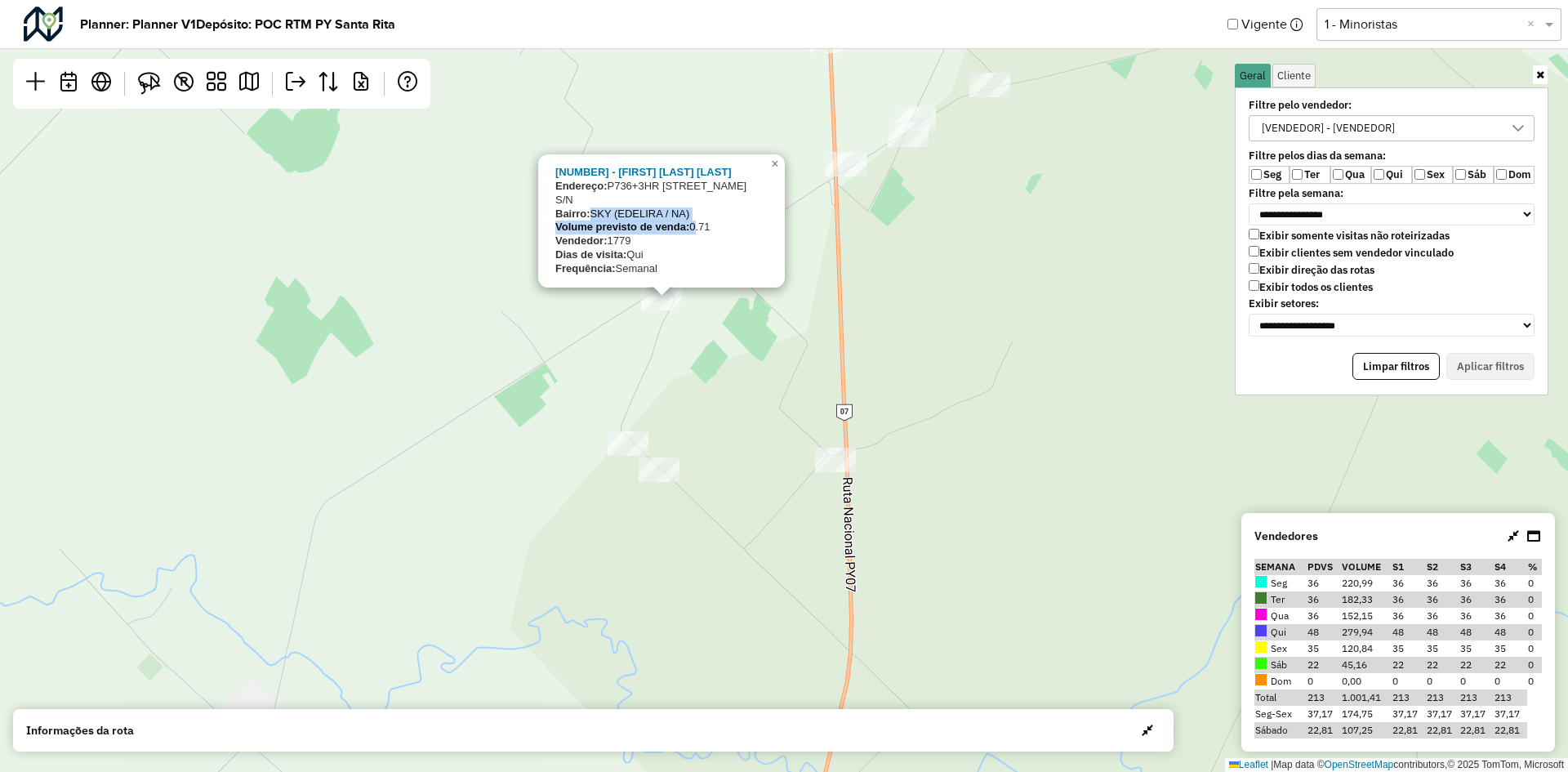 drag, startPoint x: 693, startPoint y: 221, endPoint x: 751, endPoint y: 221, distance: 58 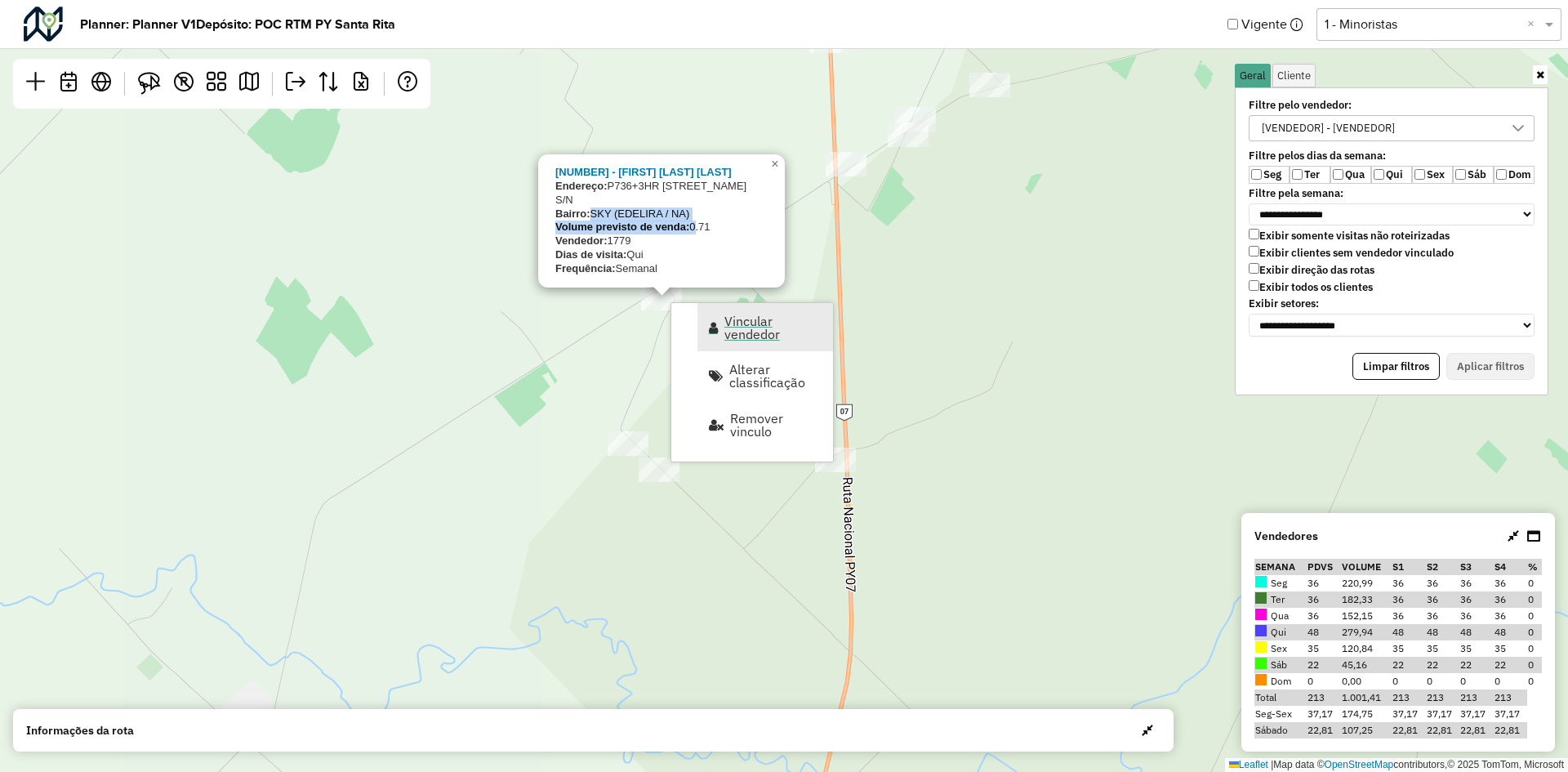 click on "Vincular vendedor" at bounding box center [773, 328] 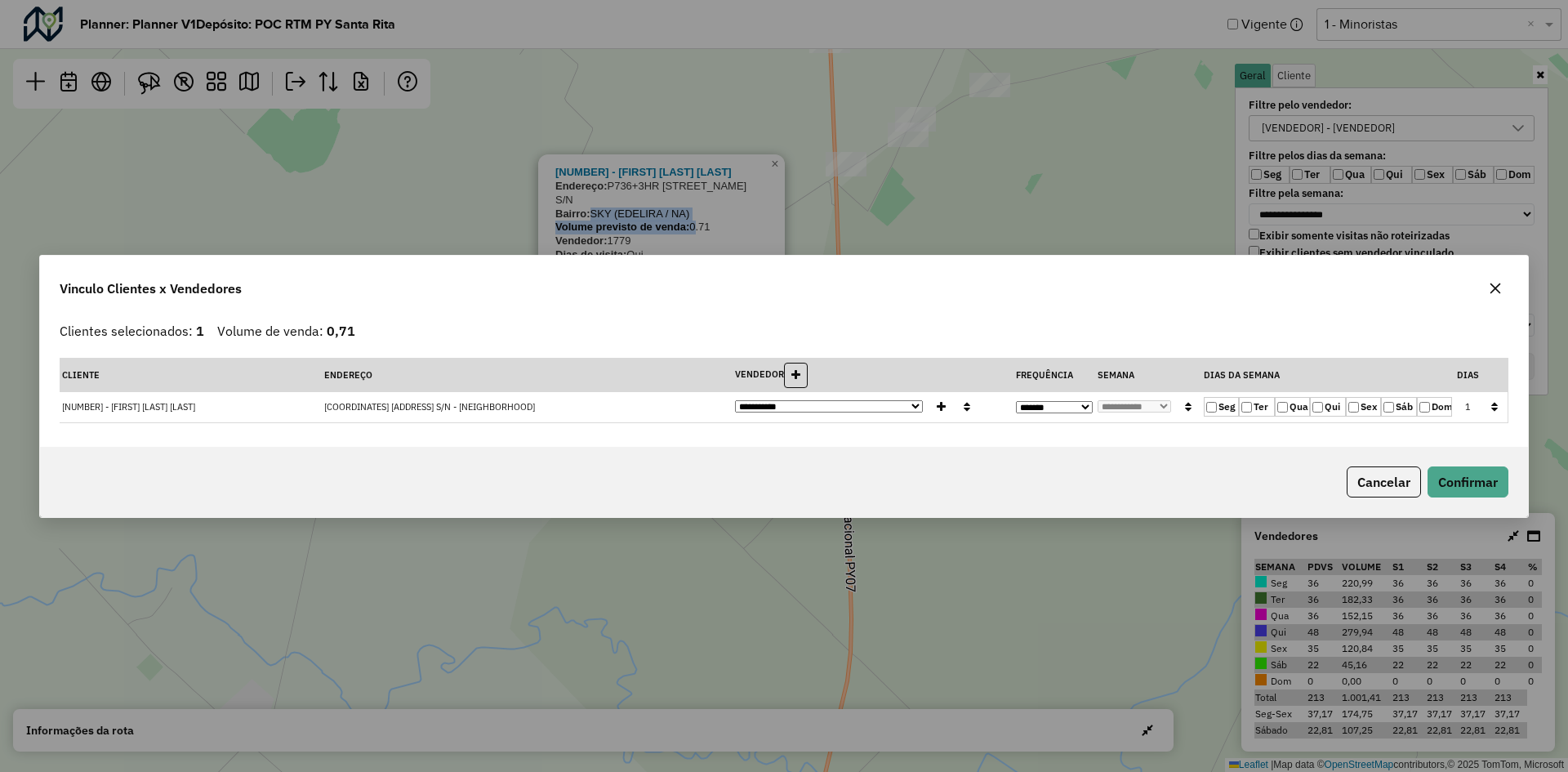 click on "**********" 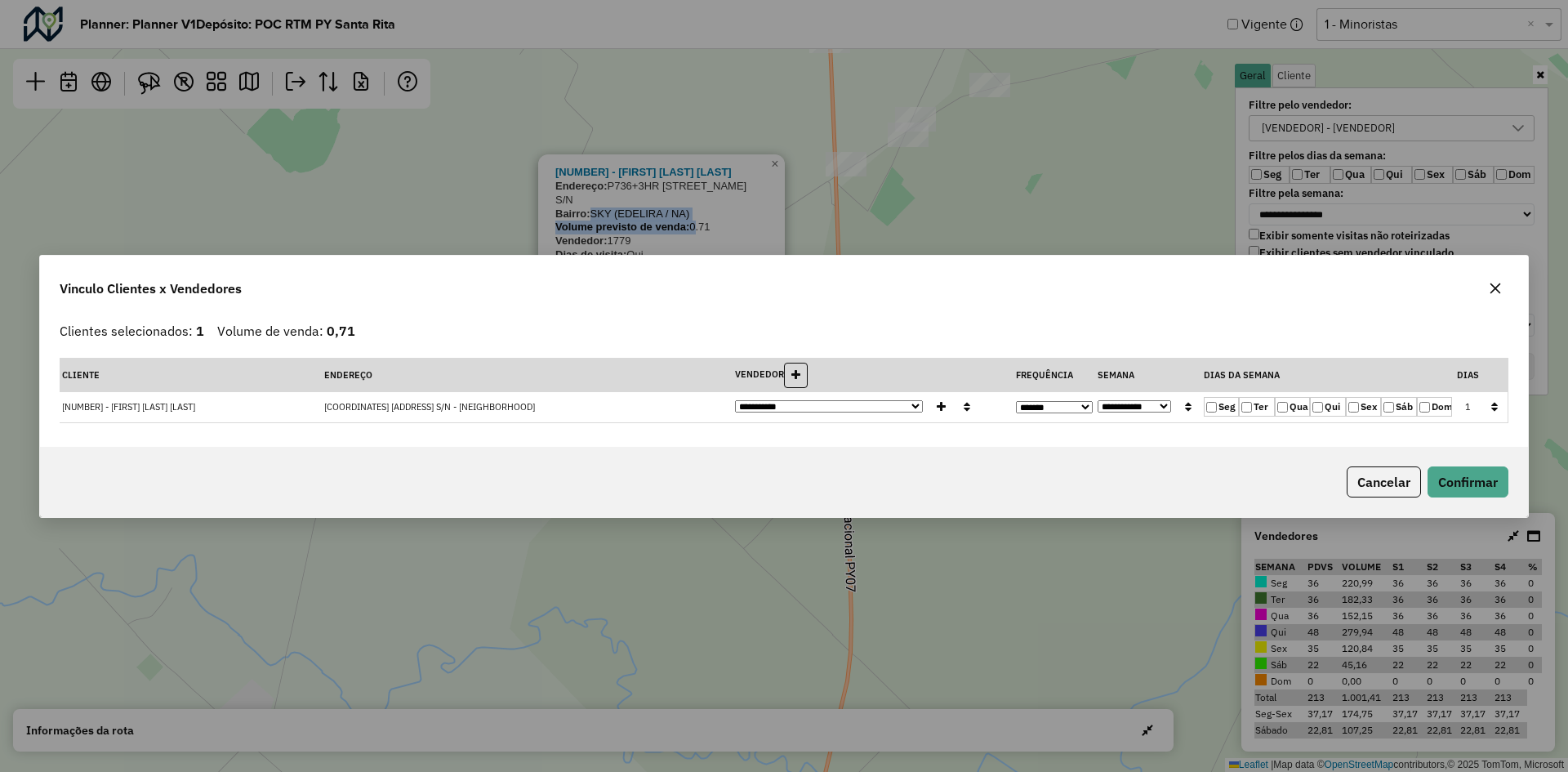 click on "**********" 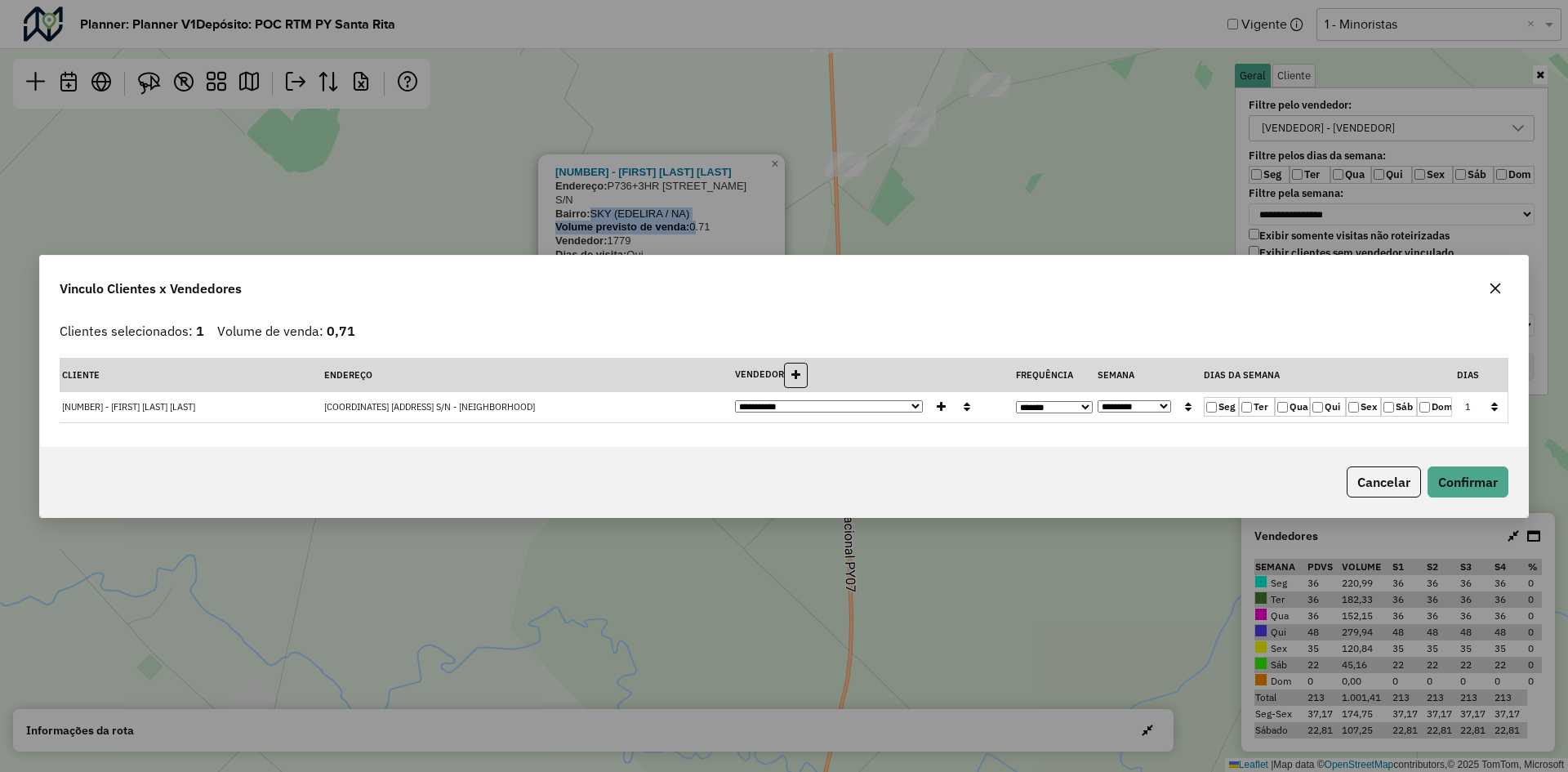click on "**********" 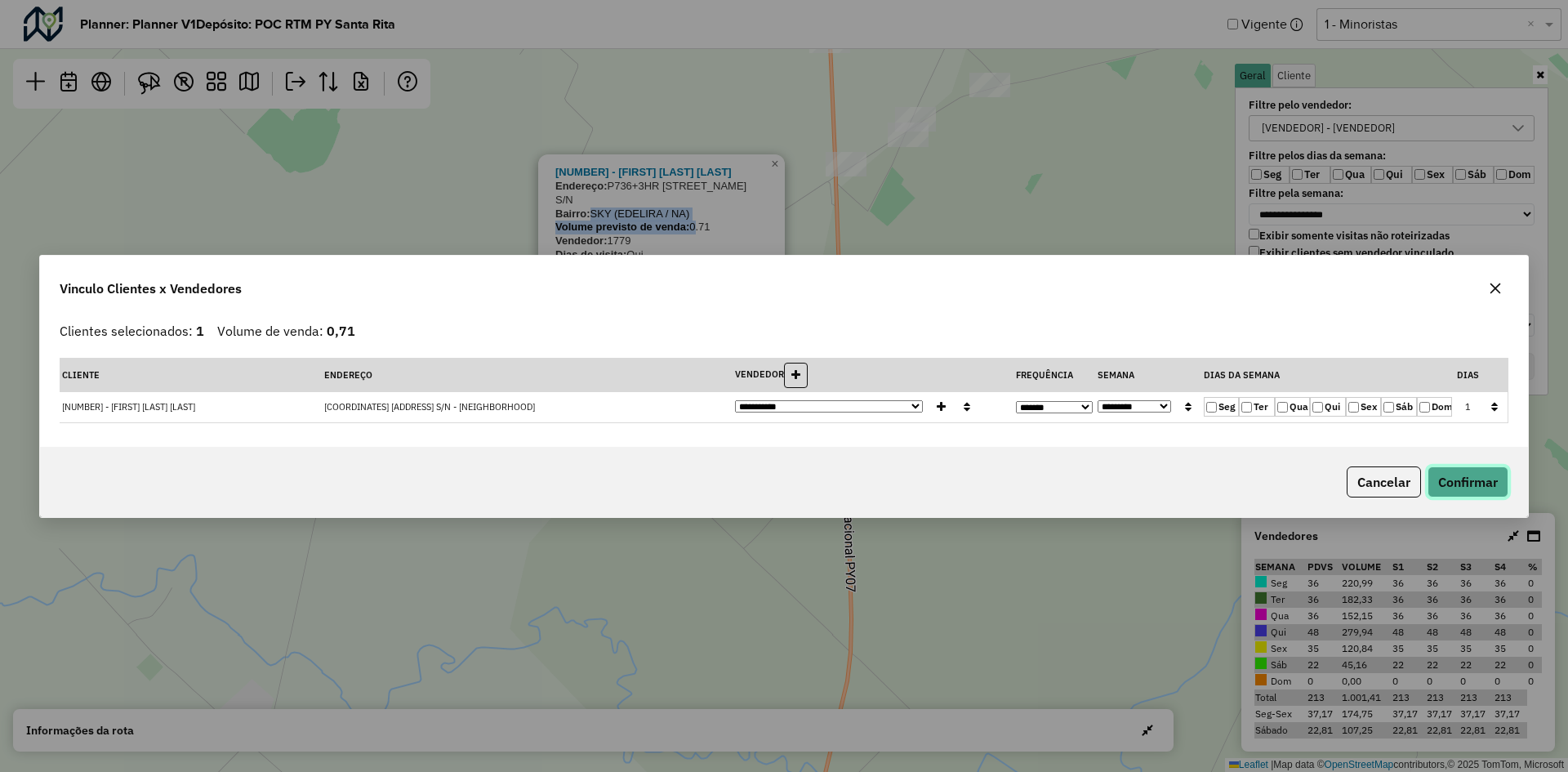 click on "Confirmar" 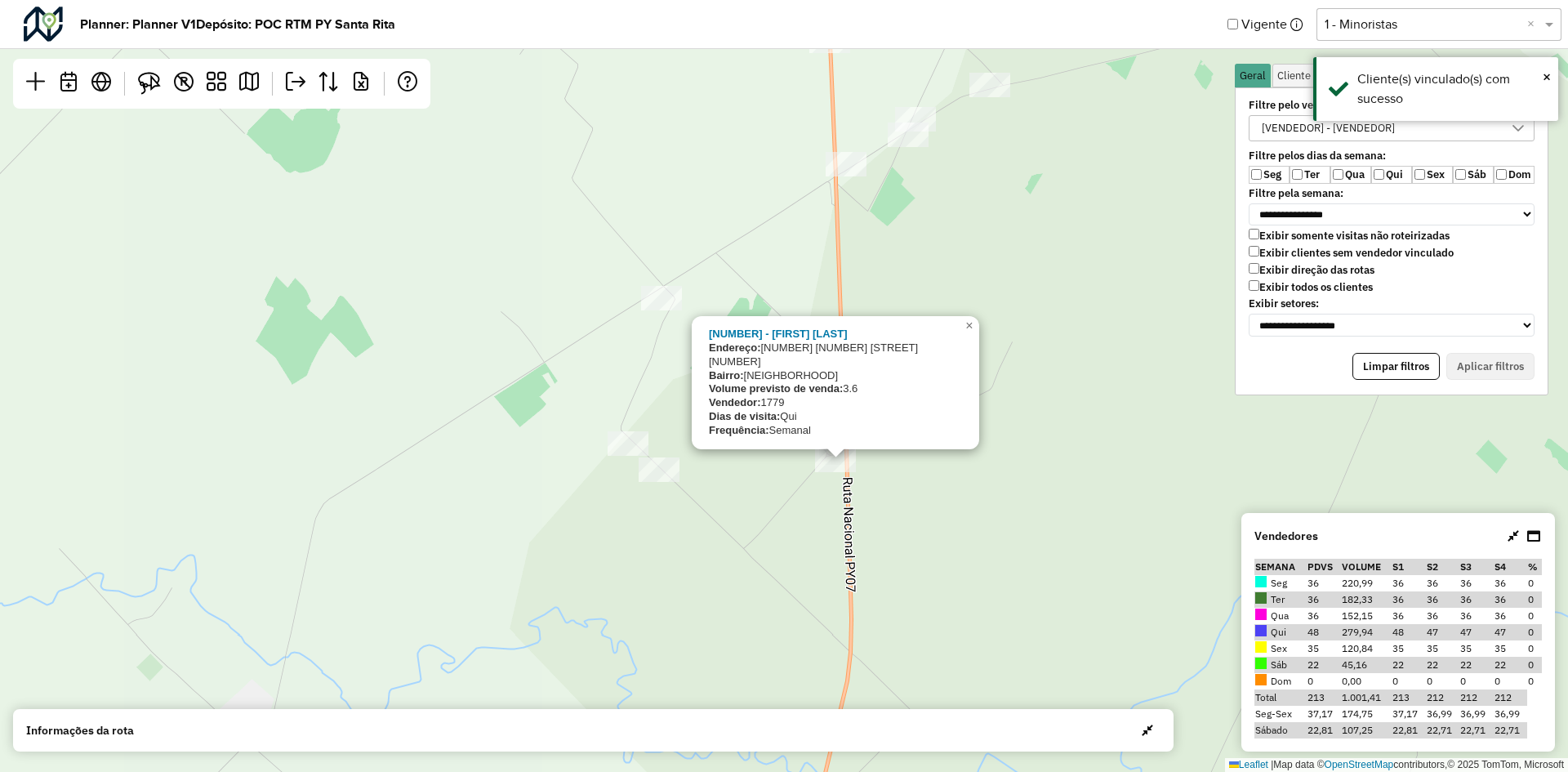 click on "[NUMBER] - [LAST] [LAST]
Endereço:  [STREET], [NUMBER] [STREET] [NUMBER]
Bairro:  SKY ([NAME] / NA)
Volume previsto de venda:  3.6
Vendedor:  1779
Dias de visita:  Qui
Frequência:  Semanal
×  Leaflet   |  Map data ©  OpenStreetMap  contributors,© 2025 TomTom, Microsoft" 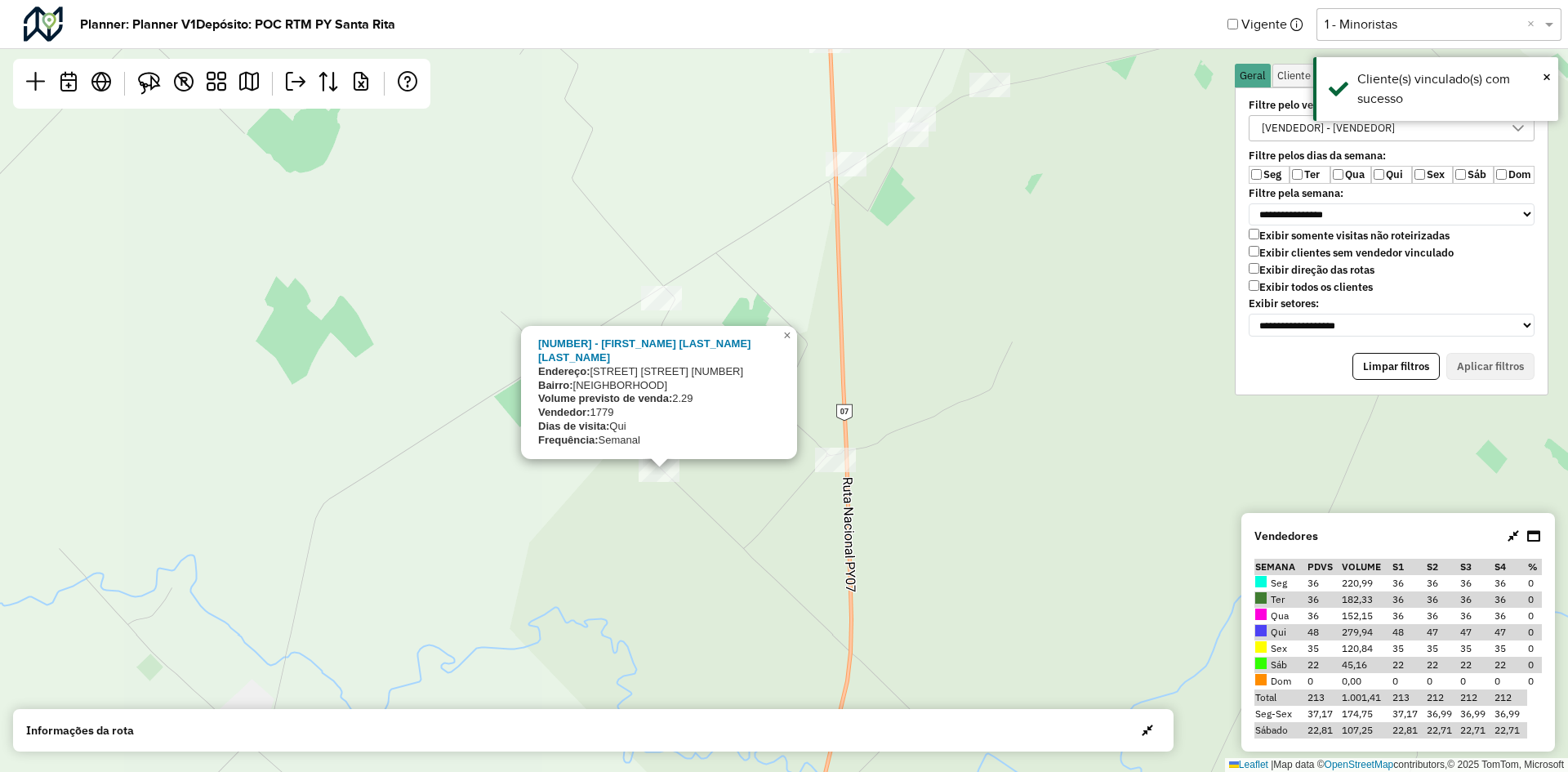 click on "[NUMBER] - [FIRST_NAME] [LAST_NAME] [LAST_NAME]
Endereço:  [STREET_NAME] [AREA]                            [NUMBER]
Bairro:  SKY ([STREET_NAME] / NA)
Volume previsto de venda:  2.29
Vendedor:  [VENDEDOR]
Dias de visita:  Qui
Frequência:  Semanal
×  Leaflet   |  Map data ©  OpenStreetMap  contributors,© 2025 TomTom, Microsoft" 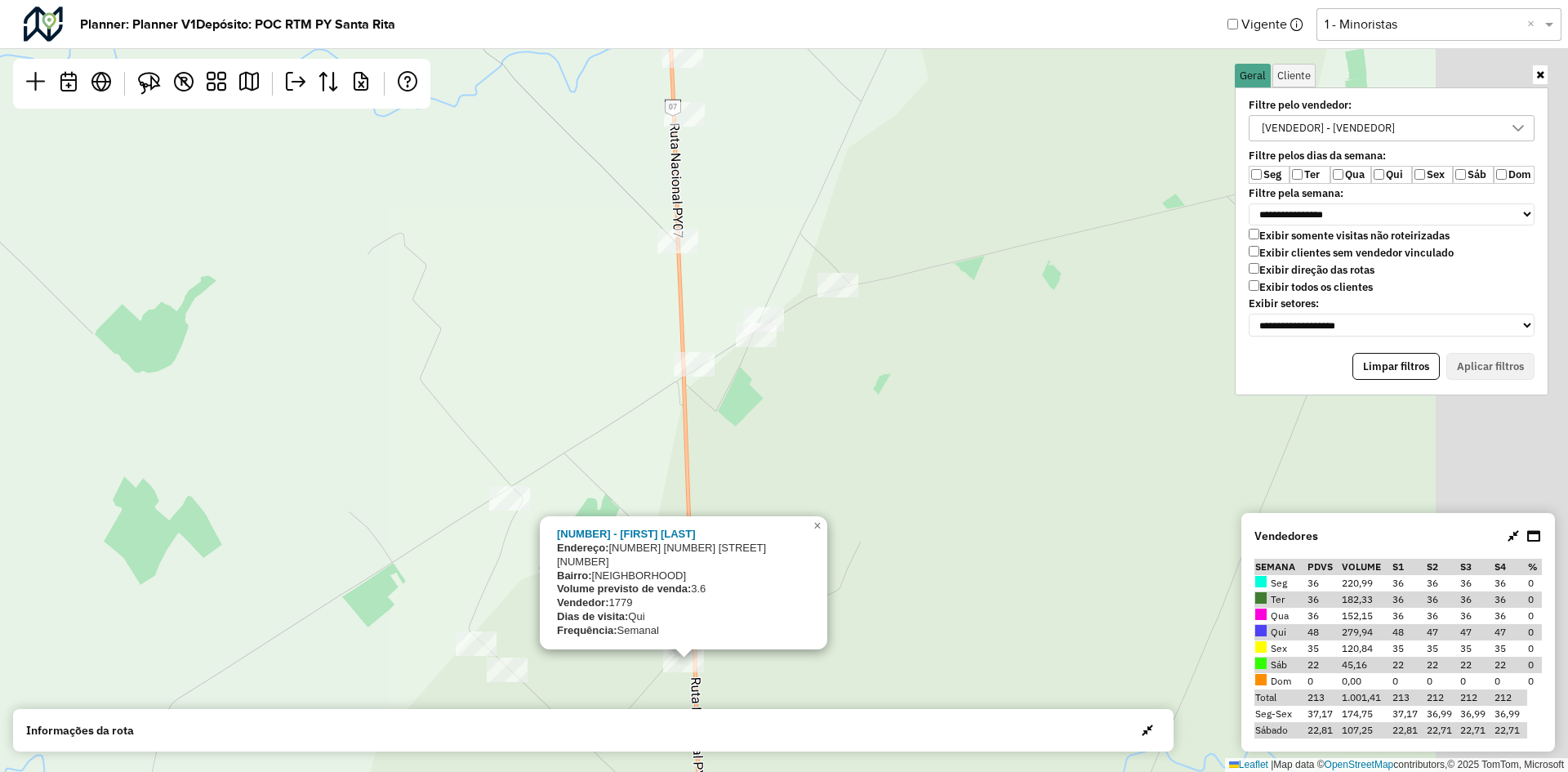 drag, startPoint x: 850, startPoint y: 245, endPoint x: 692, endPoint y: 456, distance: 263.60008 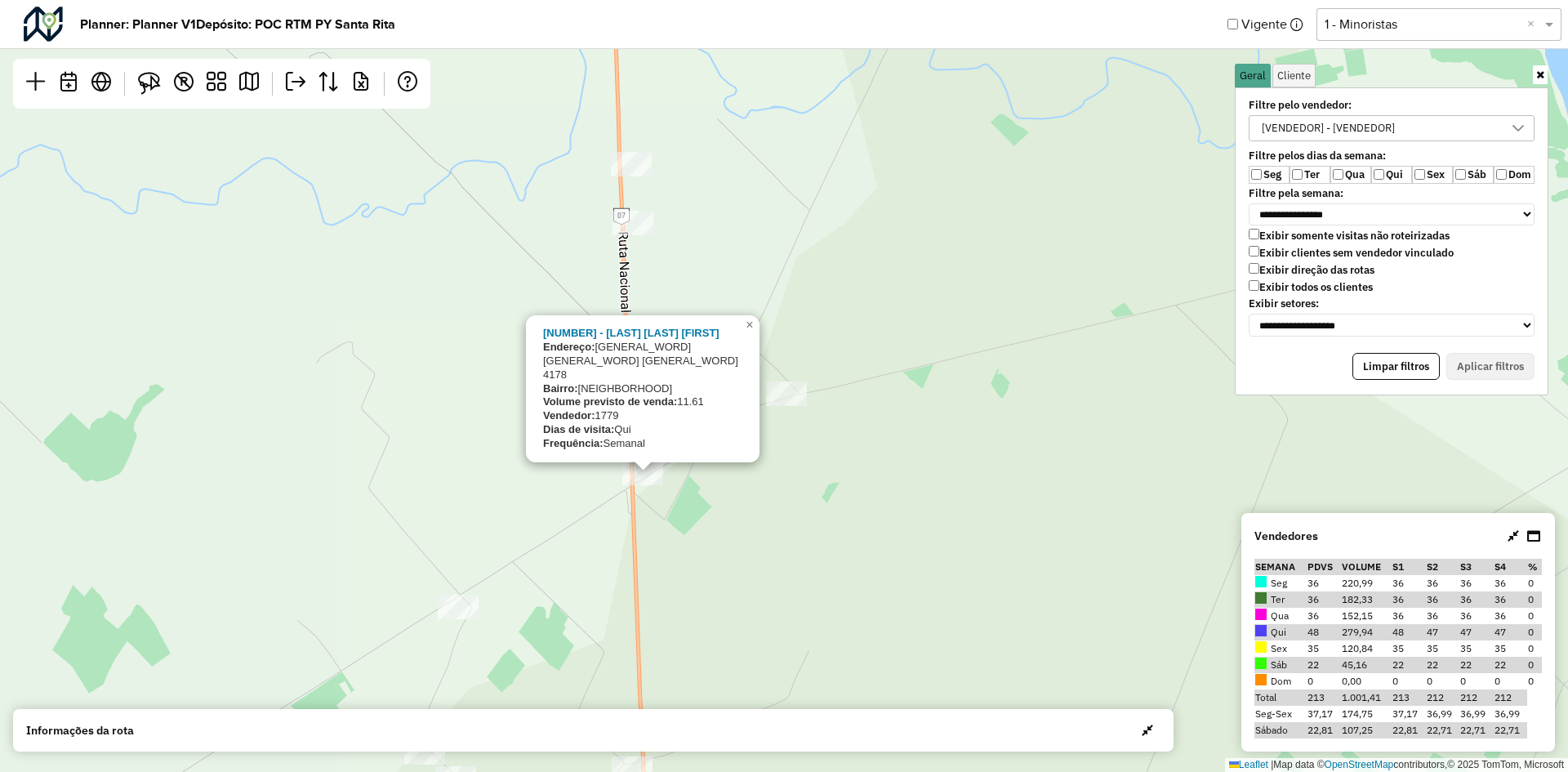 click on "[NUMBER] - [LAST] [LAST] [LAST]
Endereço:  [STREET] [STREET] [NUMBER]
Bairro:  SKY ([NAME] / NA)
Volume previsto de venda:  11.61
Vendedor:  1779
Dias de visita:  Qui
Frequência:  Semanal
×  Leaflet   |  Map data ©  OpenStreetMap  contributors,© 2025 TomTom, Microsoft" 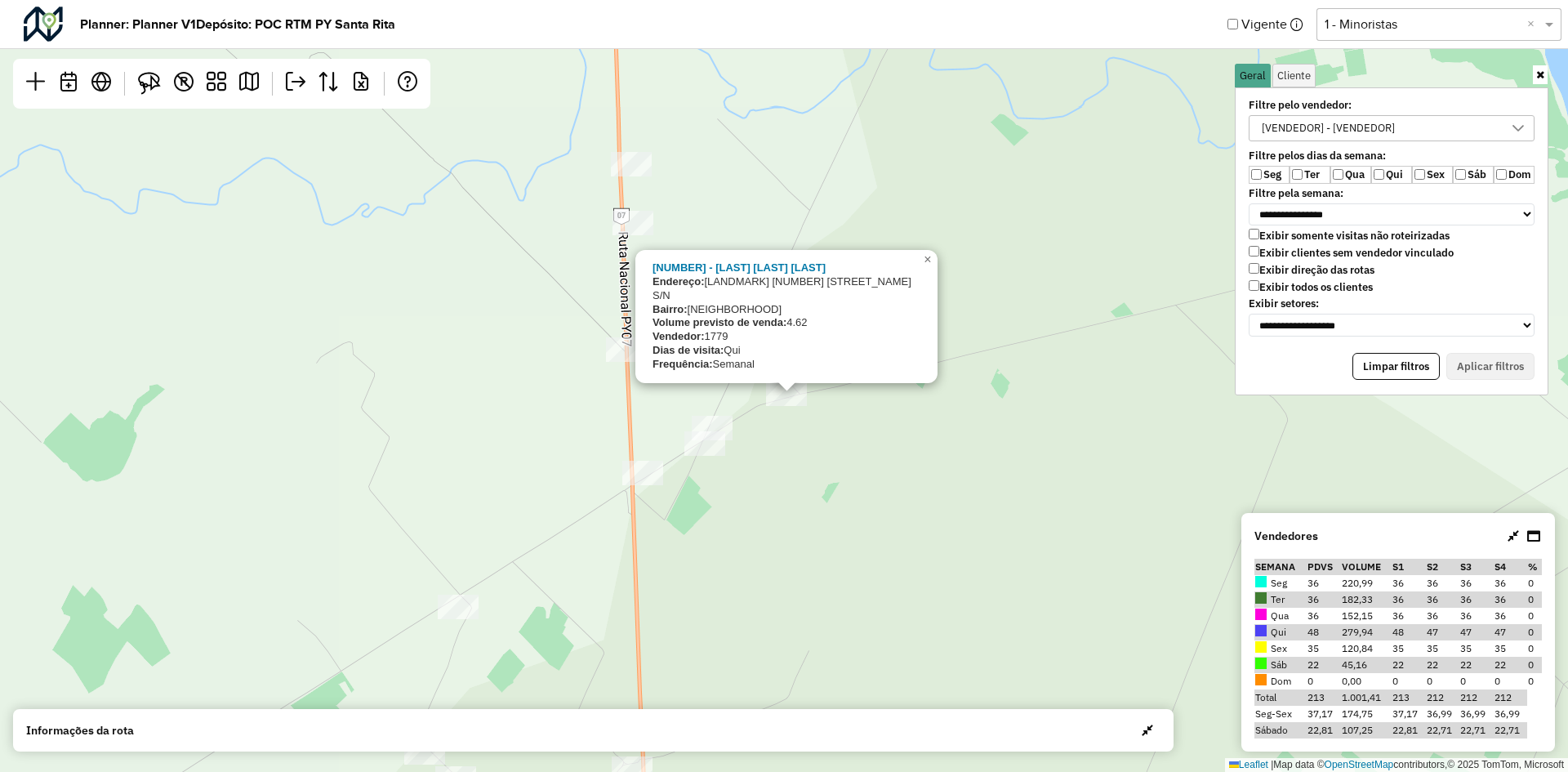 click 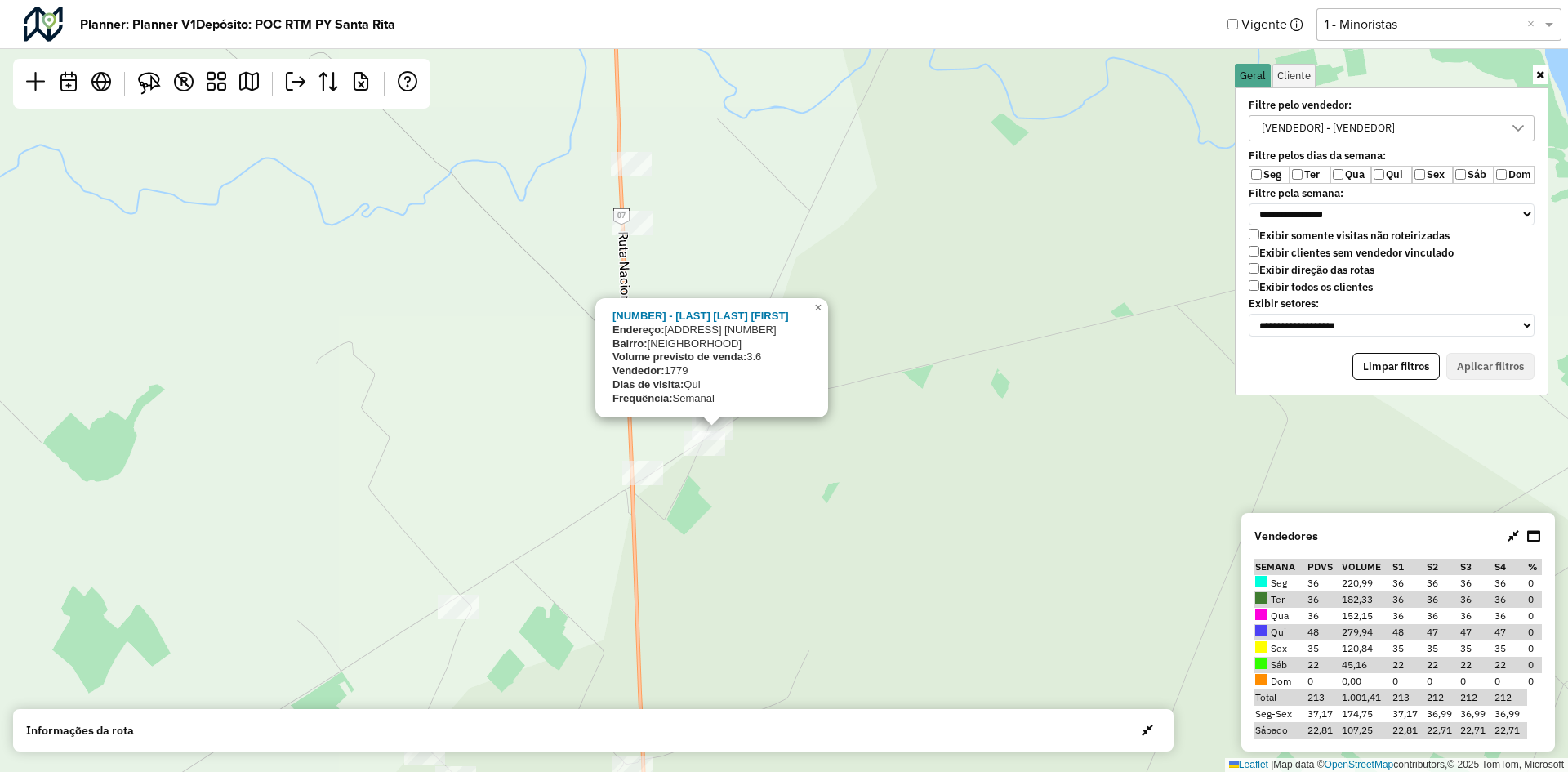 click on "[NUMBER] - [LAST] [LAST] [LAST]
Endereço:  [STREET] [NUMBER]
Bairro:  SKY ([NAME] / NA)
Volume previsto de venda:  3.6
Vendedor:  1779
Dias de visita:  Qui
Frequência:  Semanal
×  Leaflet   |  Map data ©  OpenStreetMap  contributors,© 2025 TomTom, Microsoft" 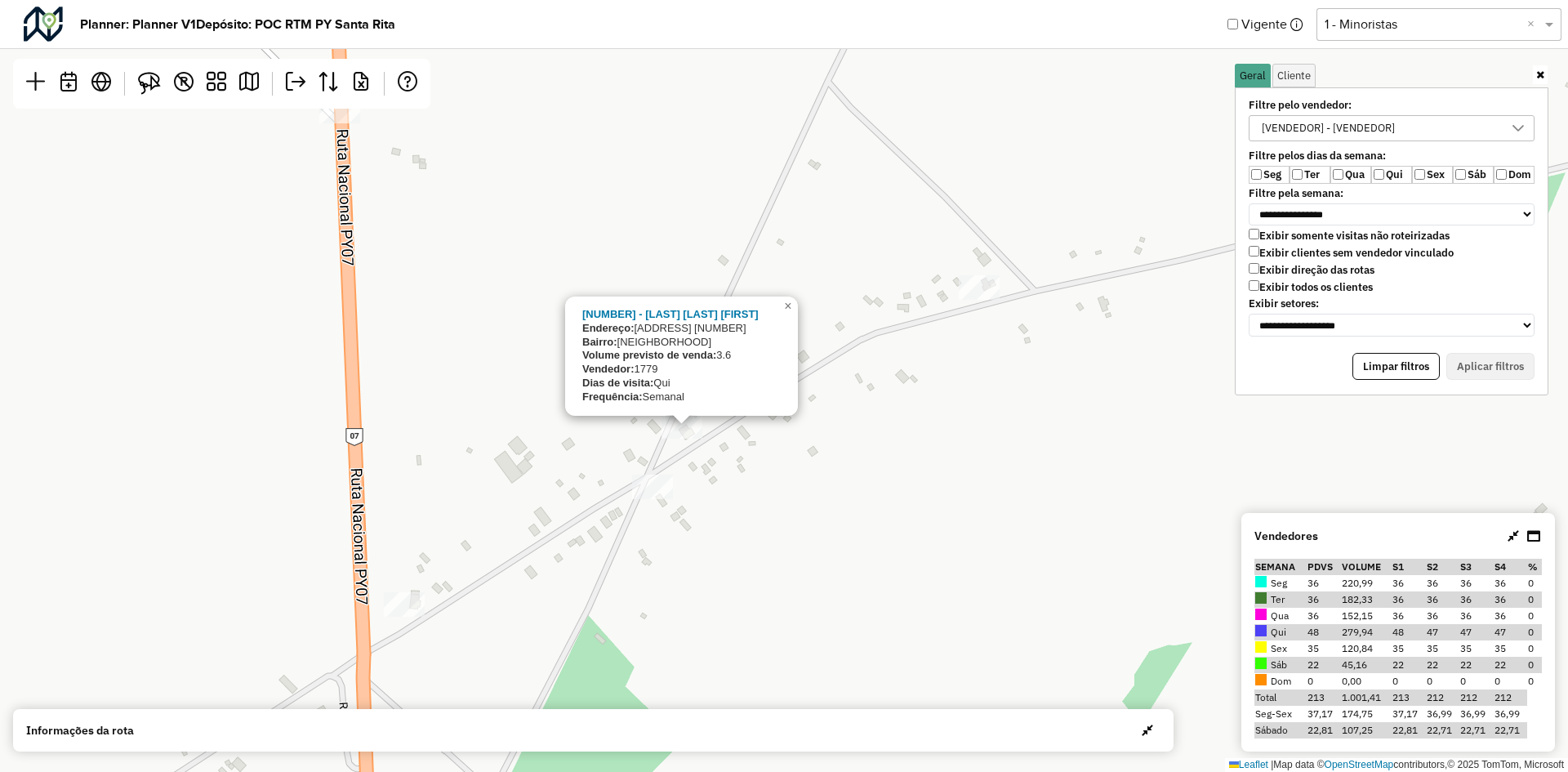 click on "[NUMBER] - [LAST] [LAST] [LAST]
Endereço:  [STREET] [NUMBER]
Bairro:  SKY ([NAME] / NA)
Volume previsto de venda:  3.6
Vendedor:  1779
Dias de visita:  Qui
Frequência:  Semanal
×  Leaflet   |  Map data ©  OpenStreetMap  contributors,© 2025 TomTom, Microsoft" 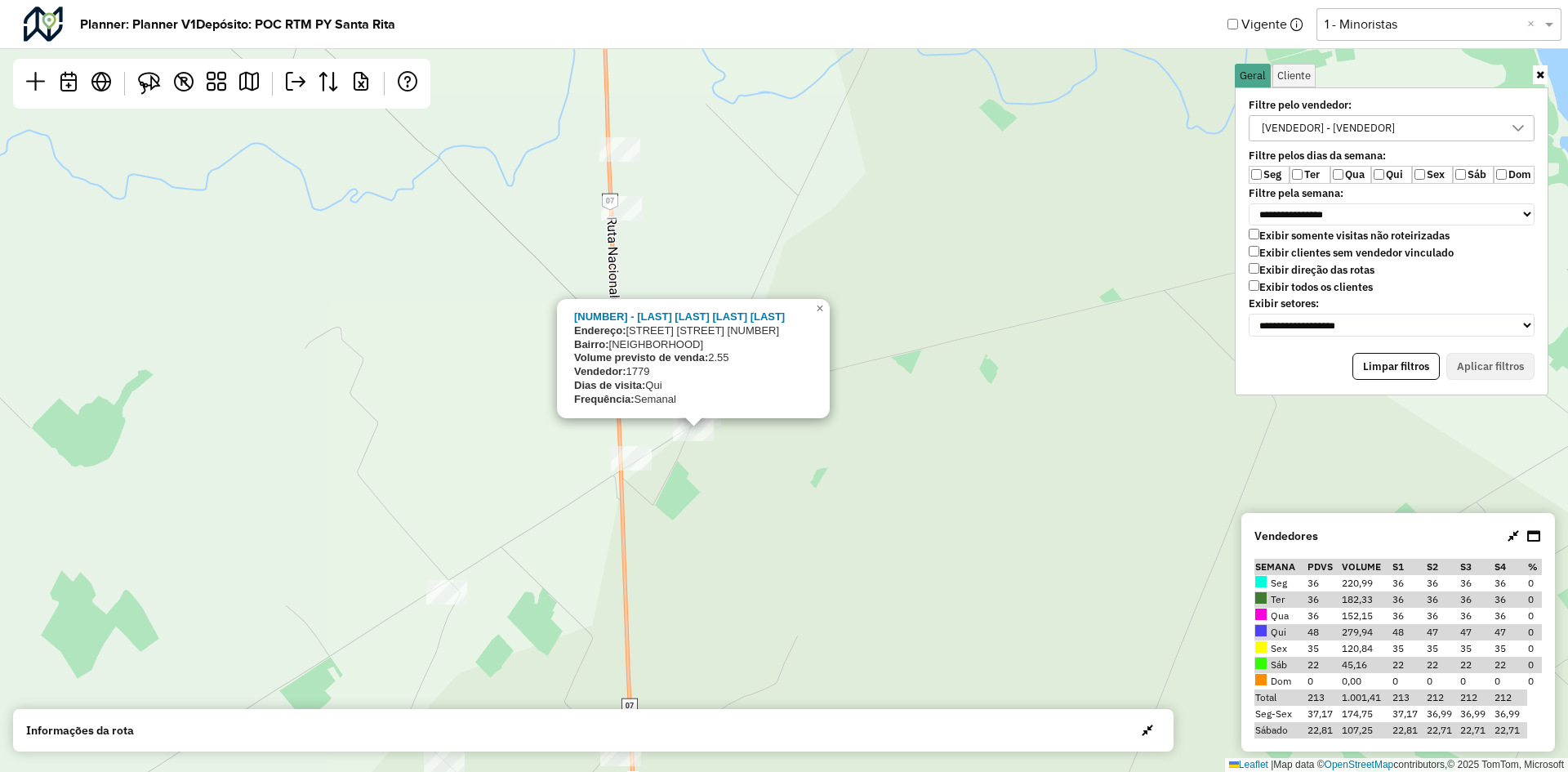 click on "[NUMBER] - [FIRST] [FIRST] [LAST] [LAST]
Endereço:  [GENERAL_WORD] [GENERAL_WORD]                            4183
Bairro:  SKY ( [GENERAL_WORD] / NA)
Volume previsto de venda:  2.55
Vendedor:  1779
Dias de visita:  Qui
Frequência:  Semanal
×  Leaflet   |  Map data ©  OpenStreetMap  contributors,© 2025 TomTom, Microsoft" 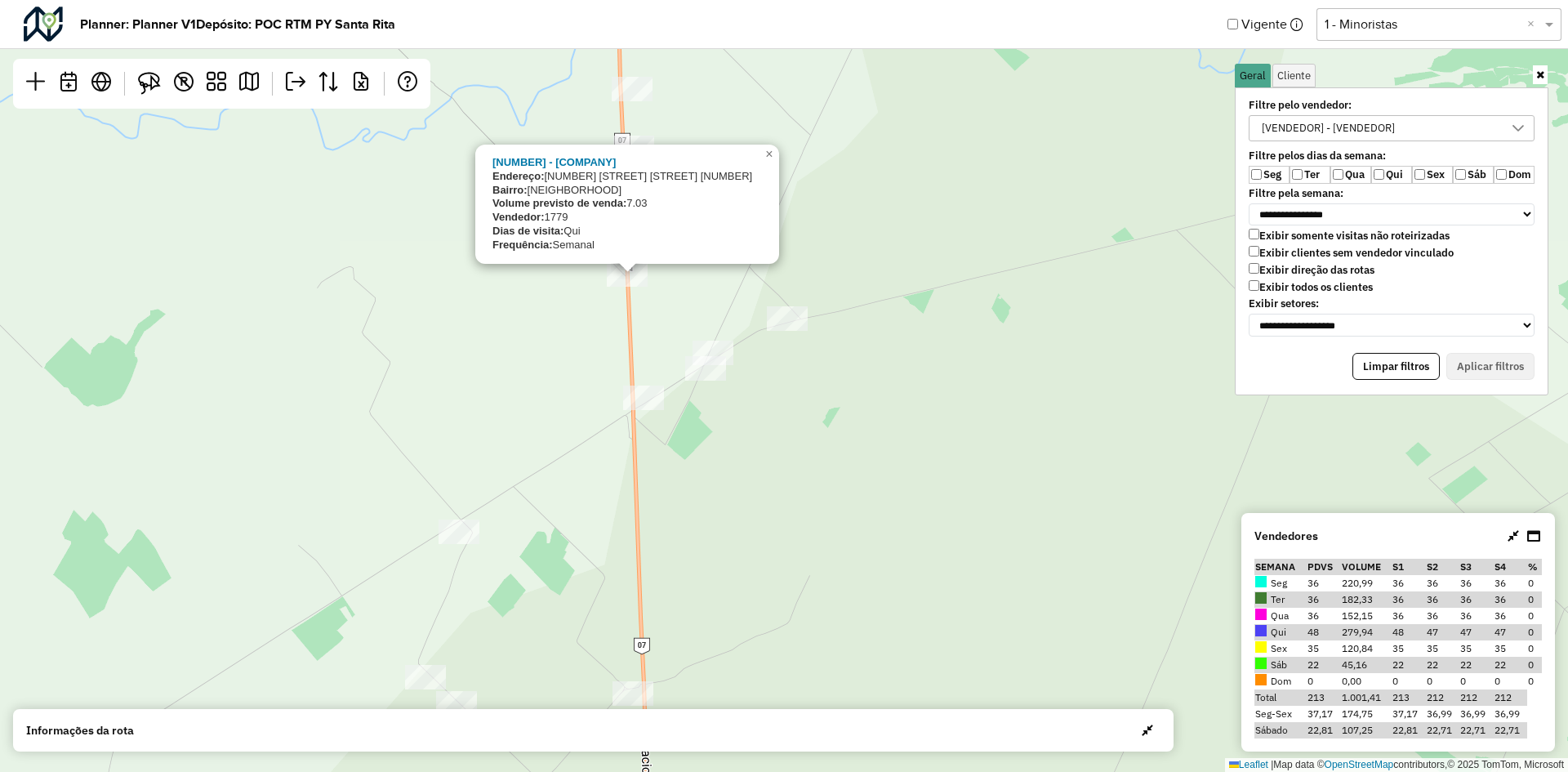 drag, startPoint x: 648, startPoint y: 368, endPoint x: 668, endPoint y: 312, distance: 59.46427 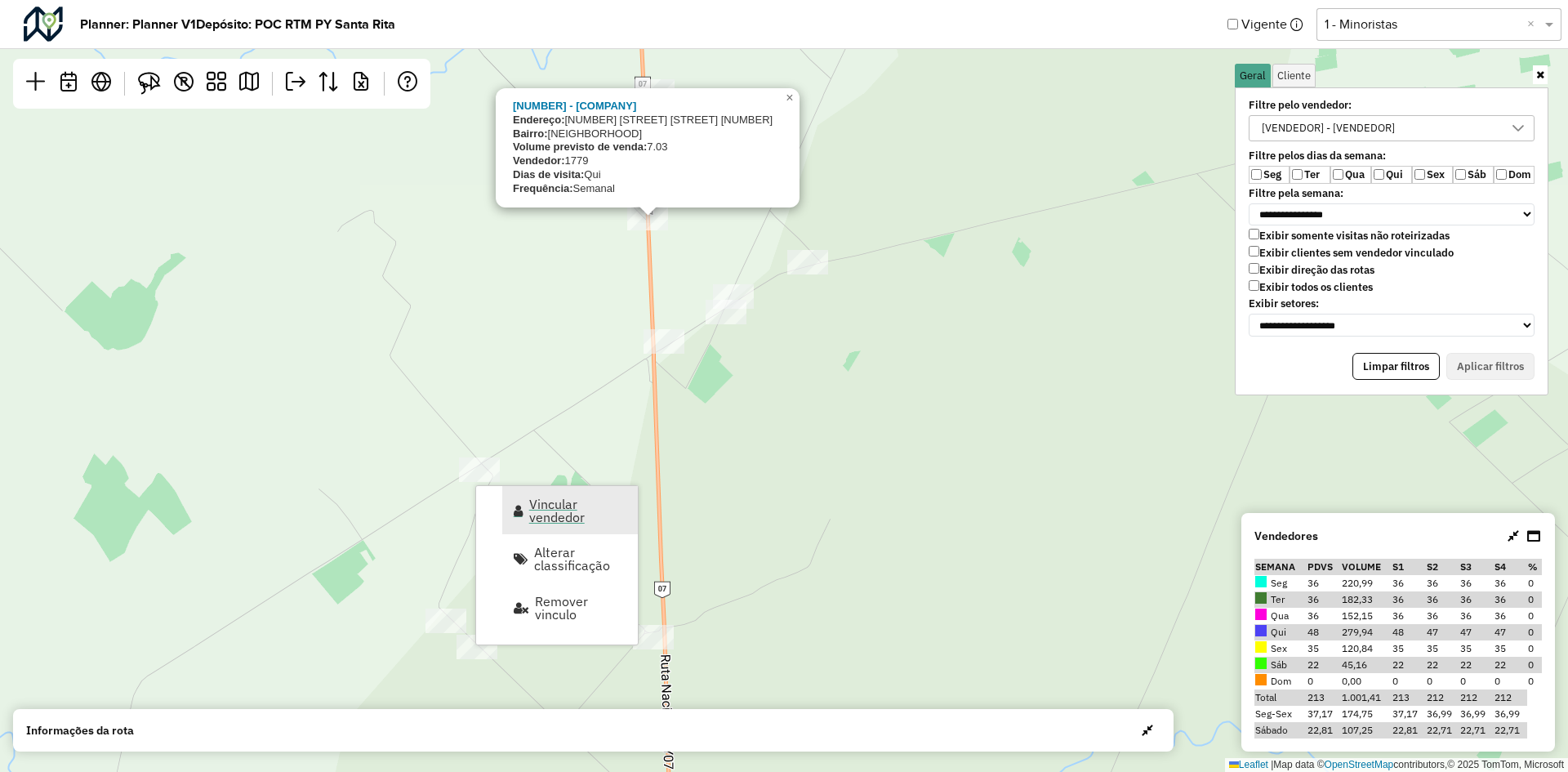 click on "Vincular vendedor" at bounding box center (570, 510) 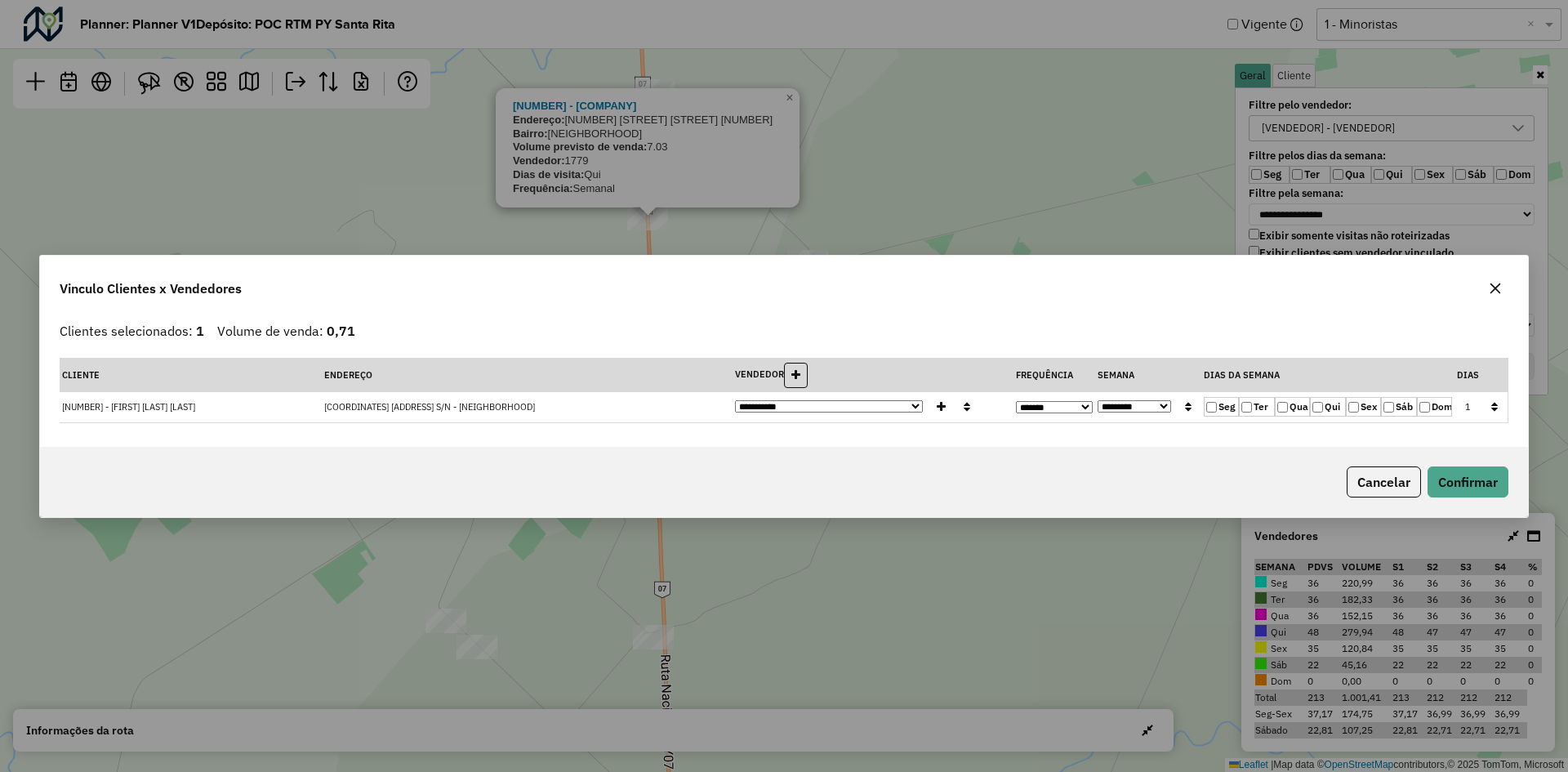 click on "**********" 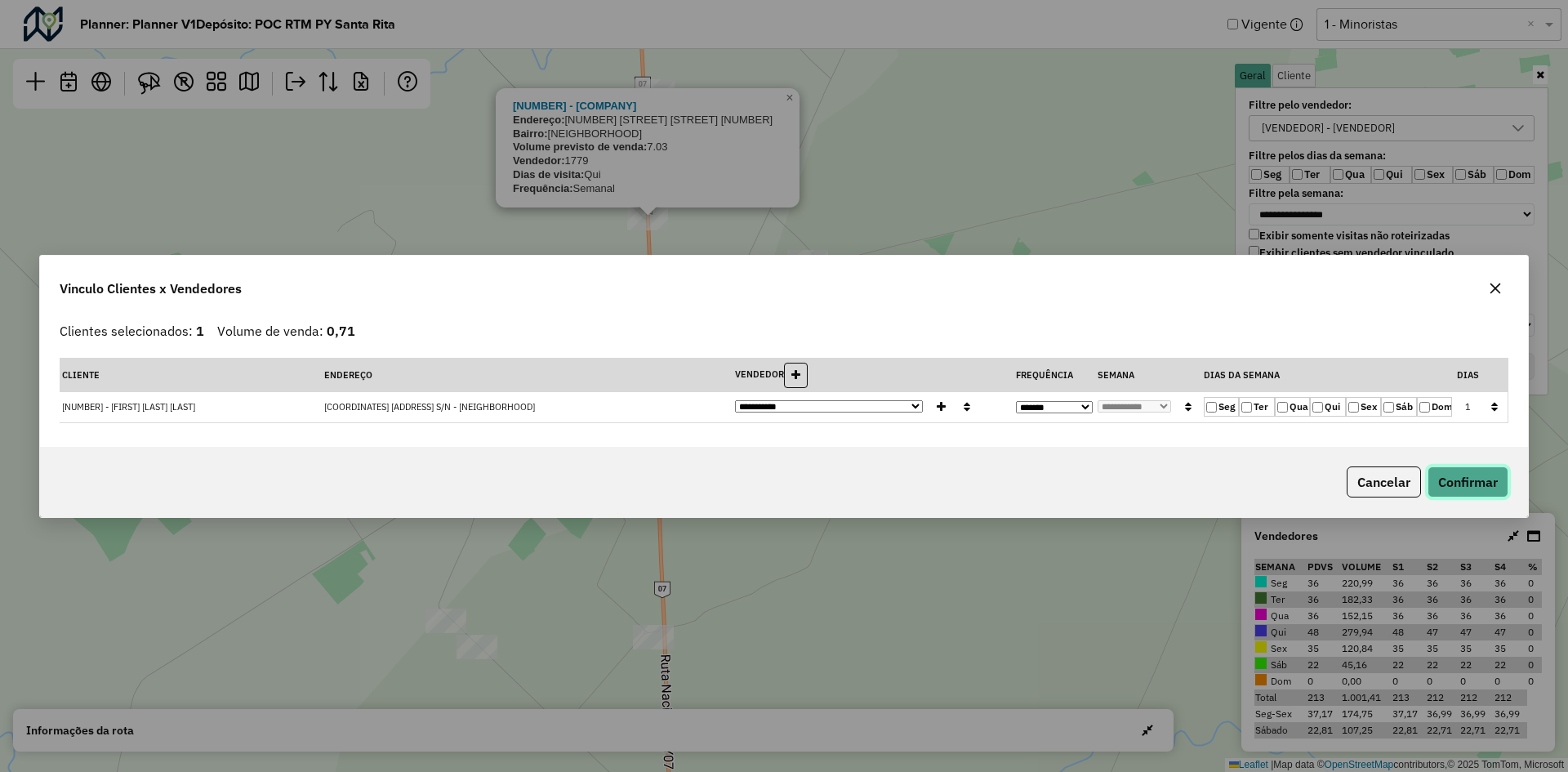 click on "Confirmar" 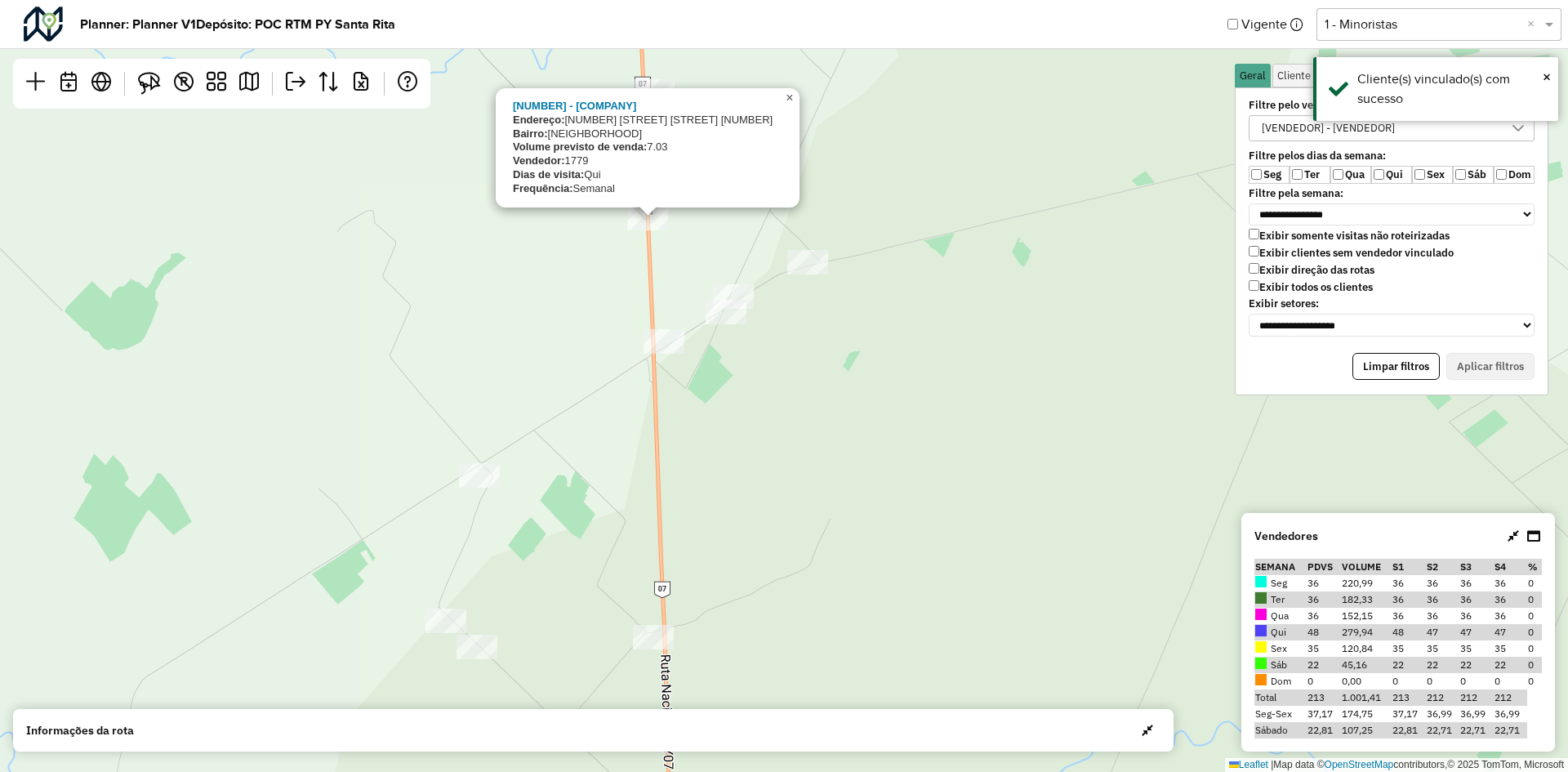 drag, startPoint x: 788, startPoint y: 105, endPoint x: 706, endPoint y: 234, distance: 152.85614 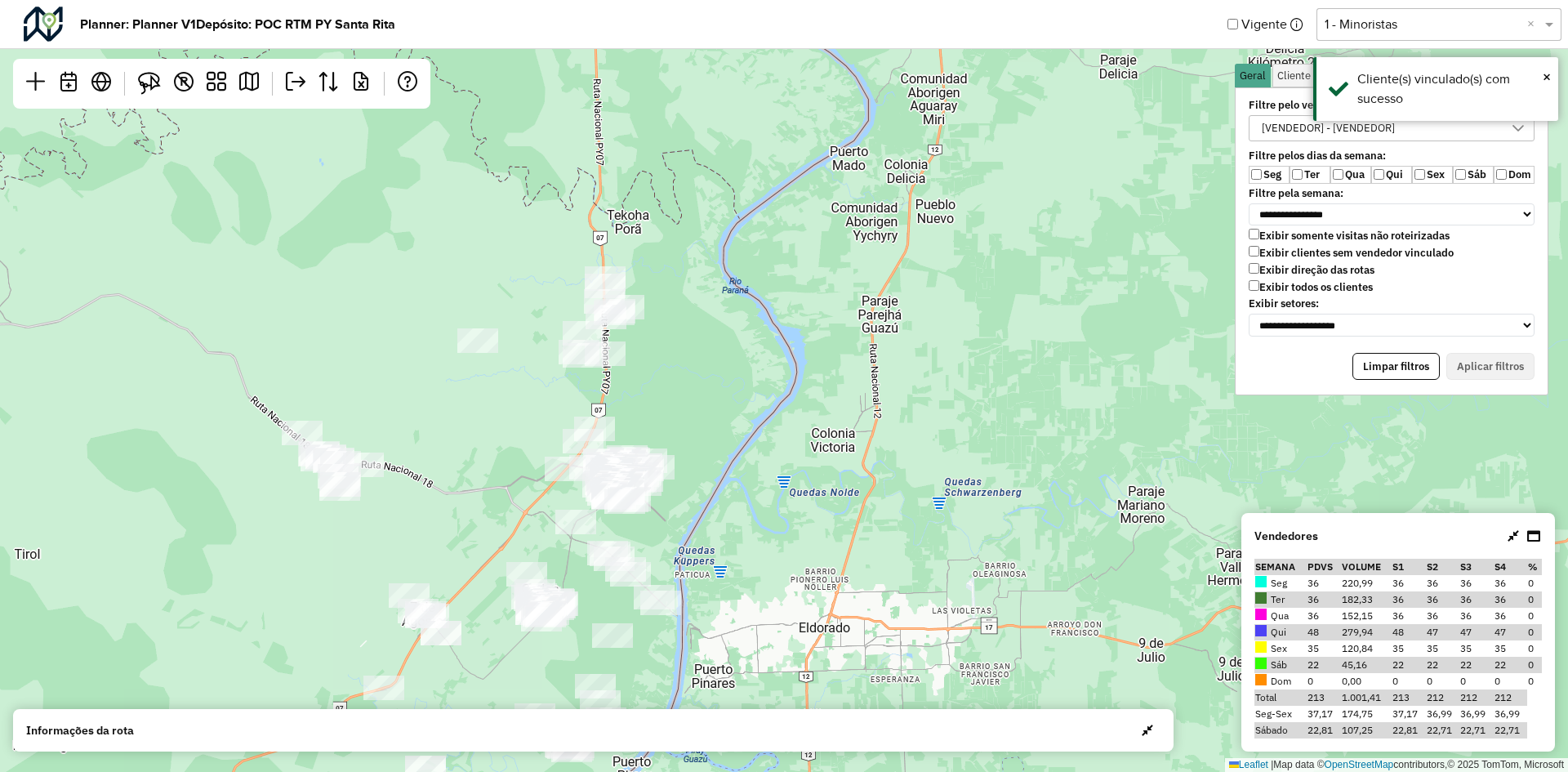 drag, startPoint x: 644, startPoint y: 485, endPoint x: 635, endPoint y: 414, distance: 71.56815 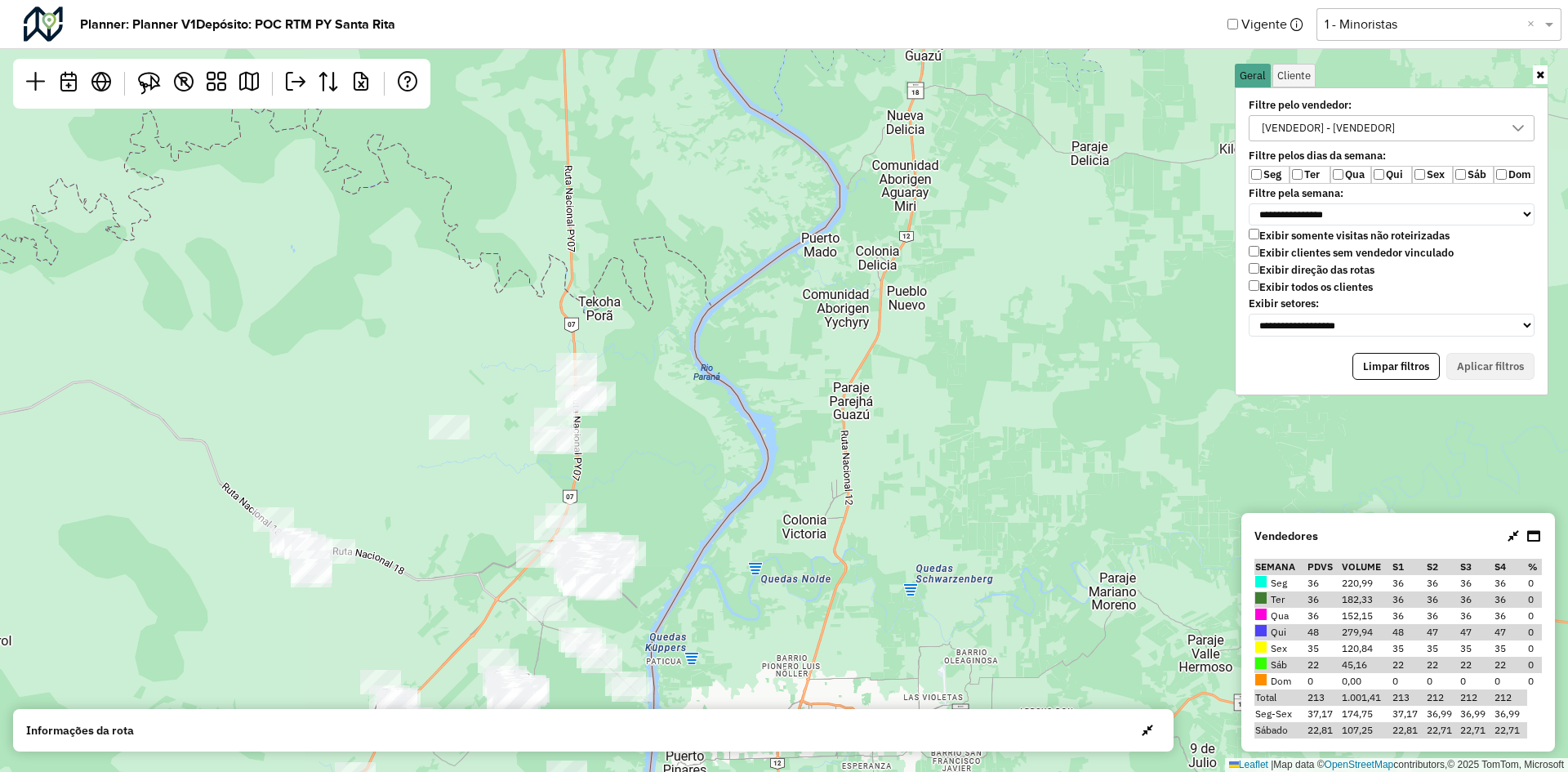 drag, startPoint x: 635, startPoint y: 414, endPoint x: 607, endPoint y: 501, distance: 91.39475 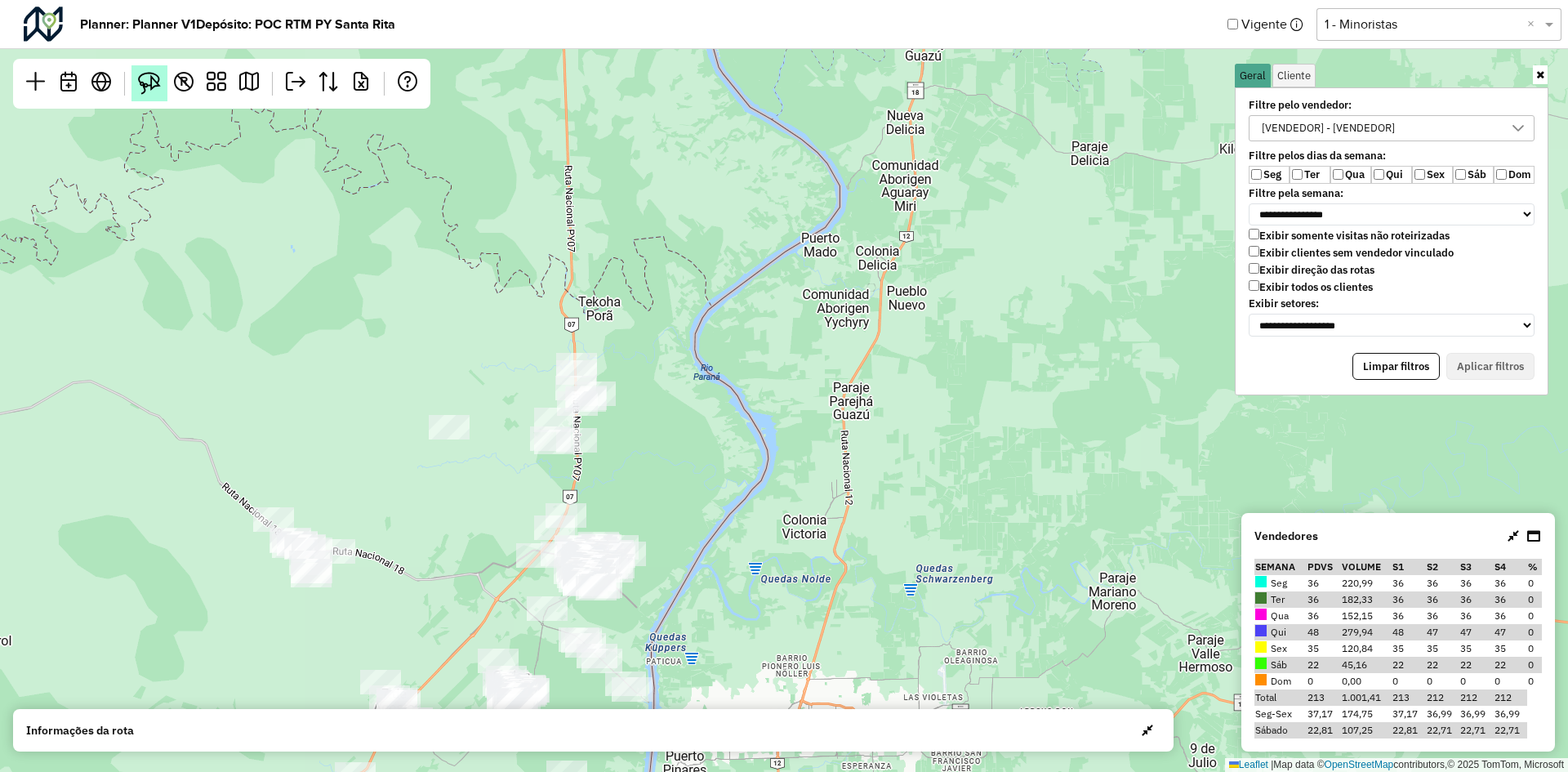 click at bounding box center (149, 83) 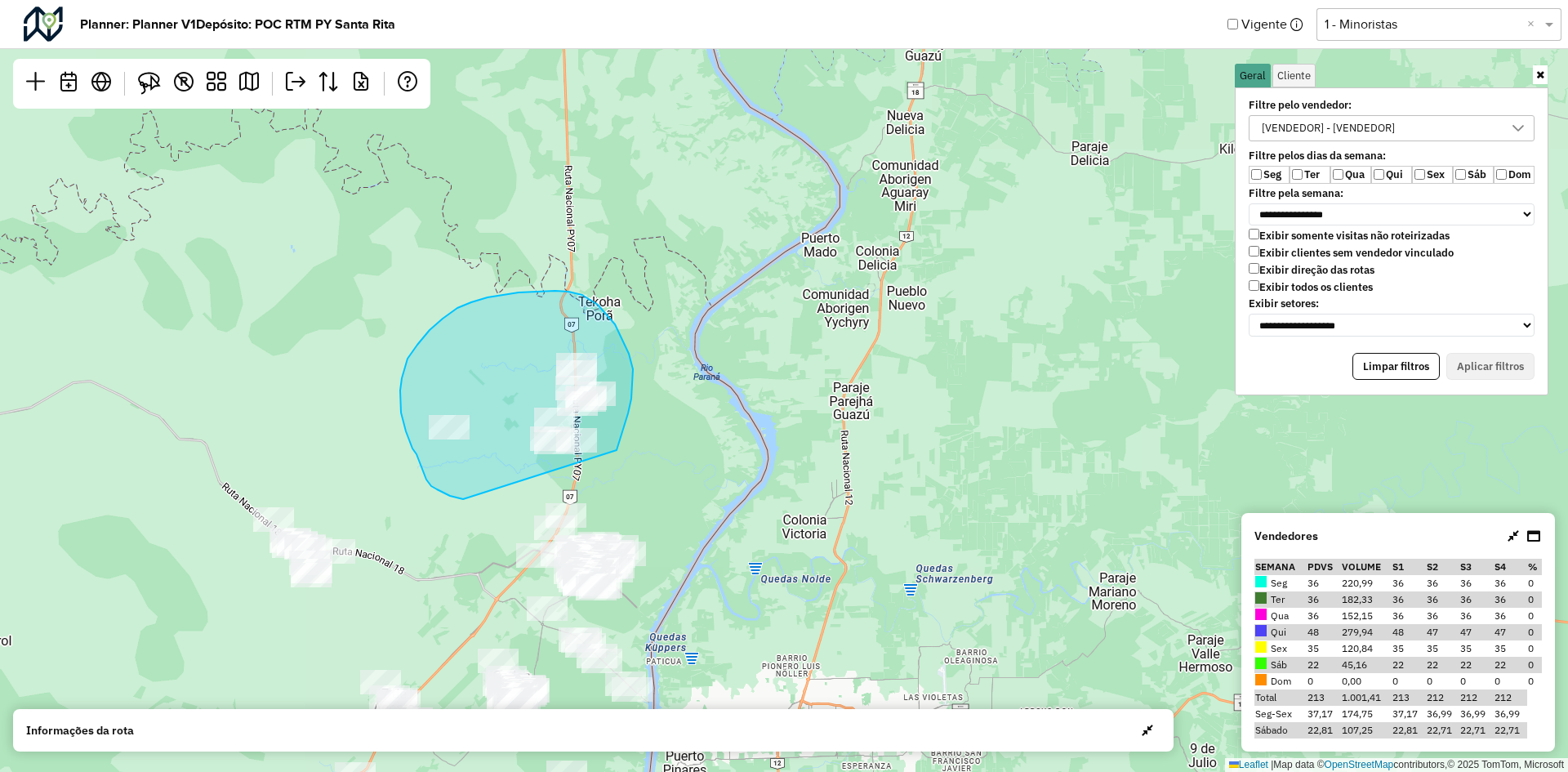 drag, startPoint x: 617, startPoint y: 450, endPoint x: 593, endPoint y: 488, distance: 44.94441 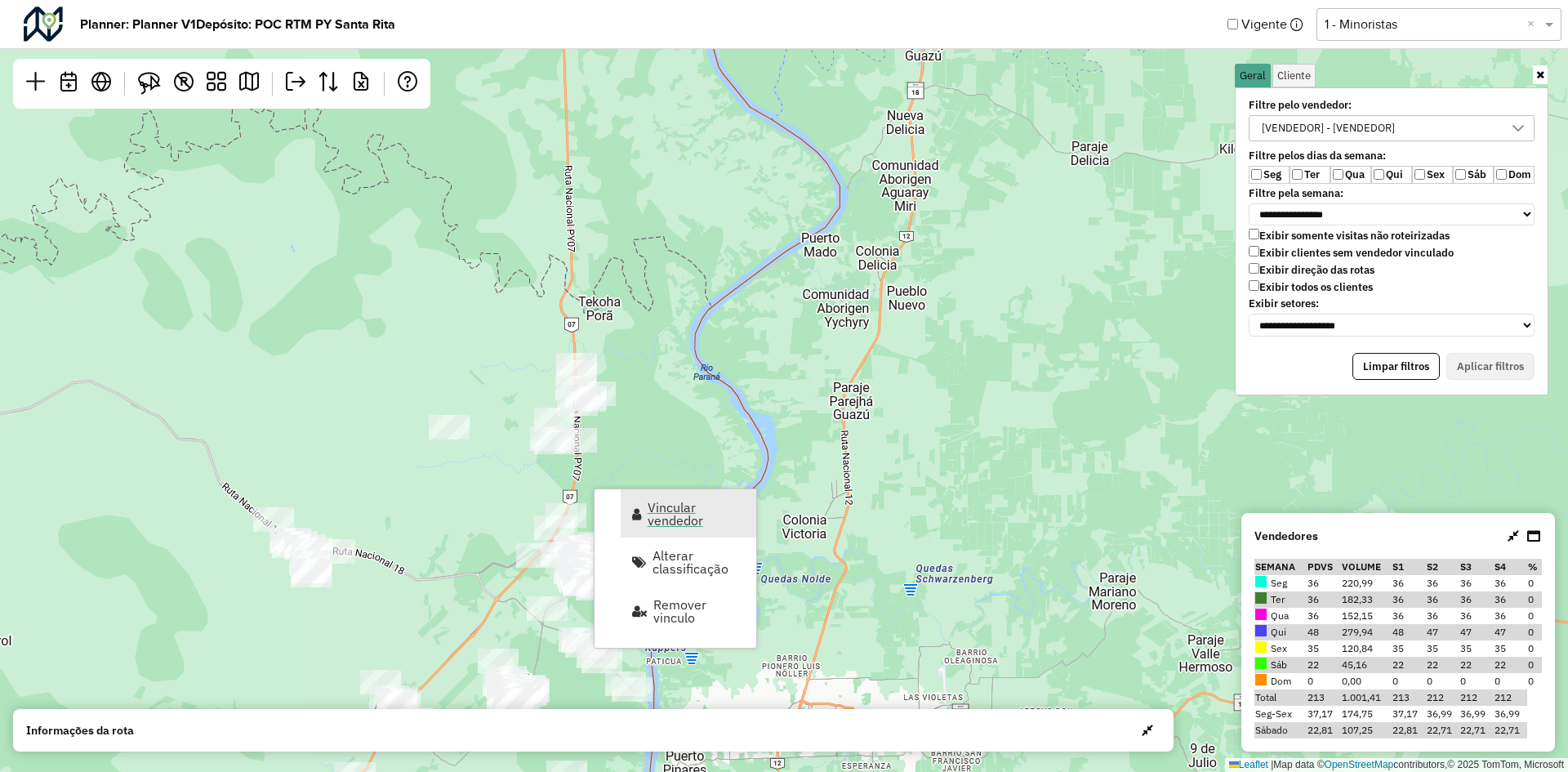 click on "Vincular vendedor" at bounding box center (688, 513) 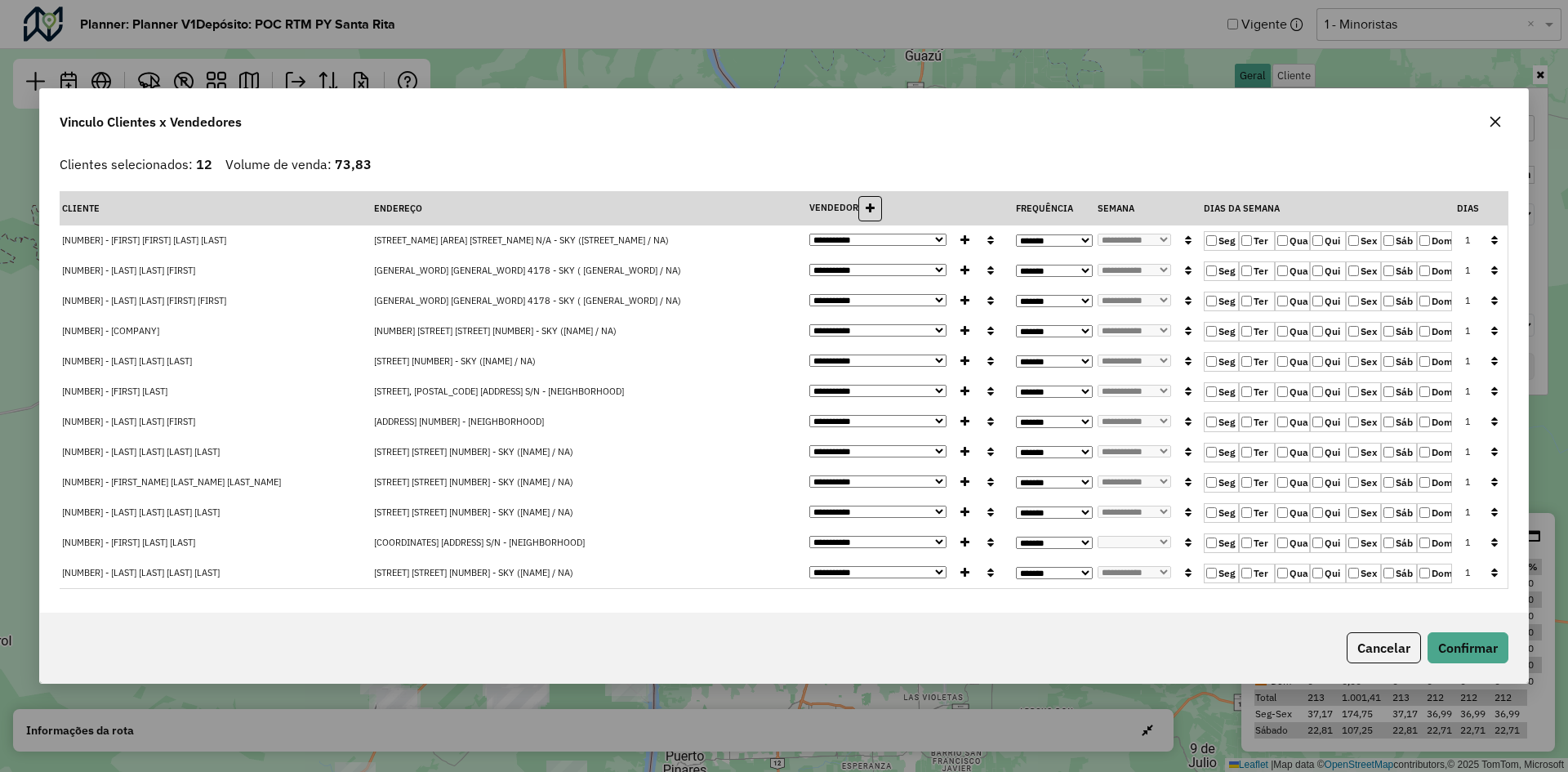 click on "Qui" 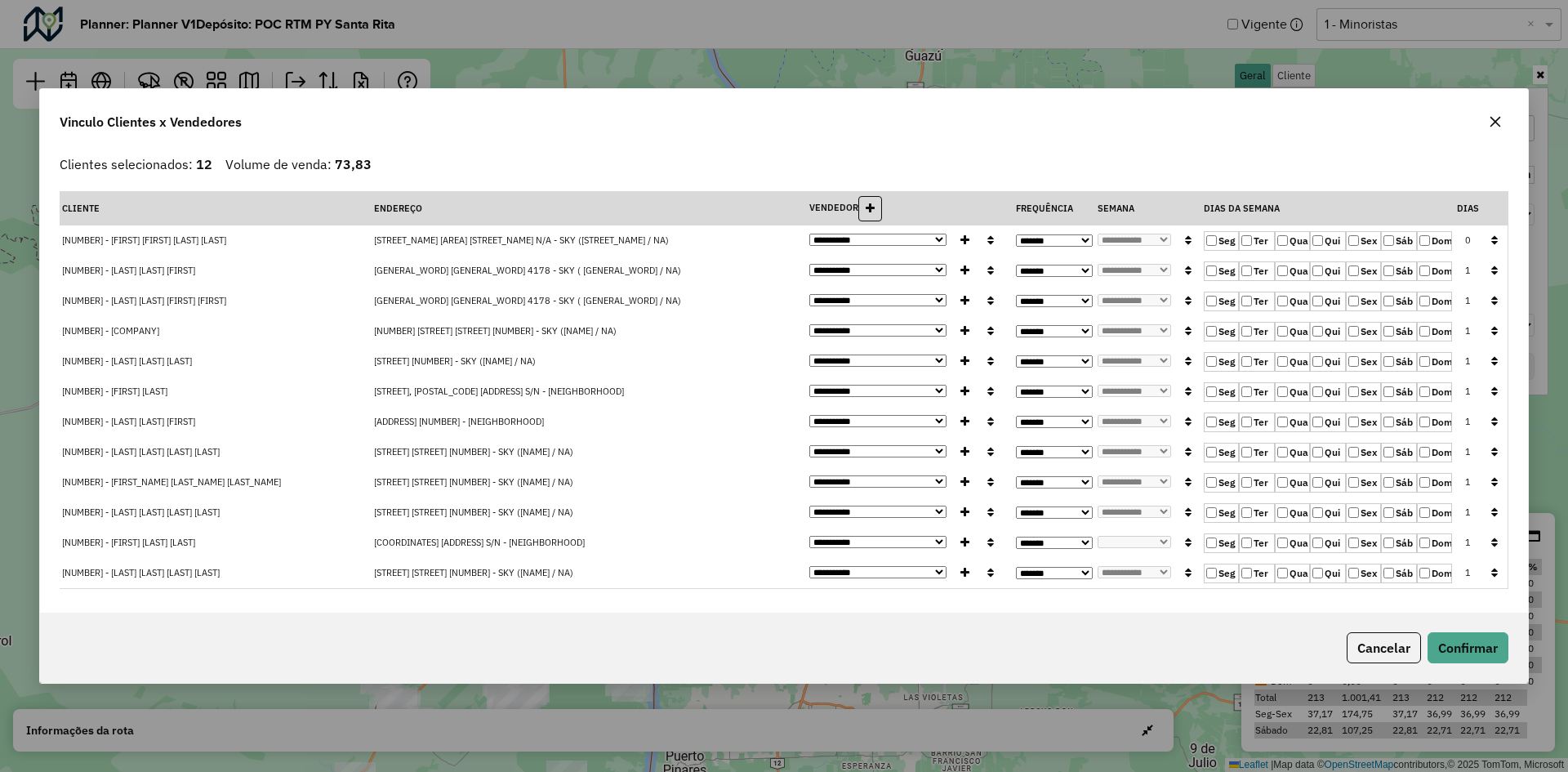 click on "Sex" 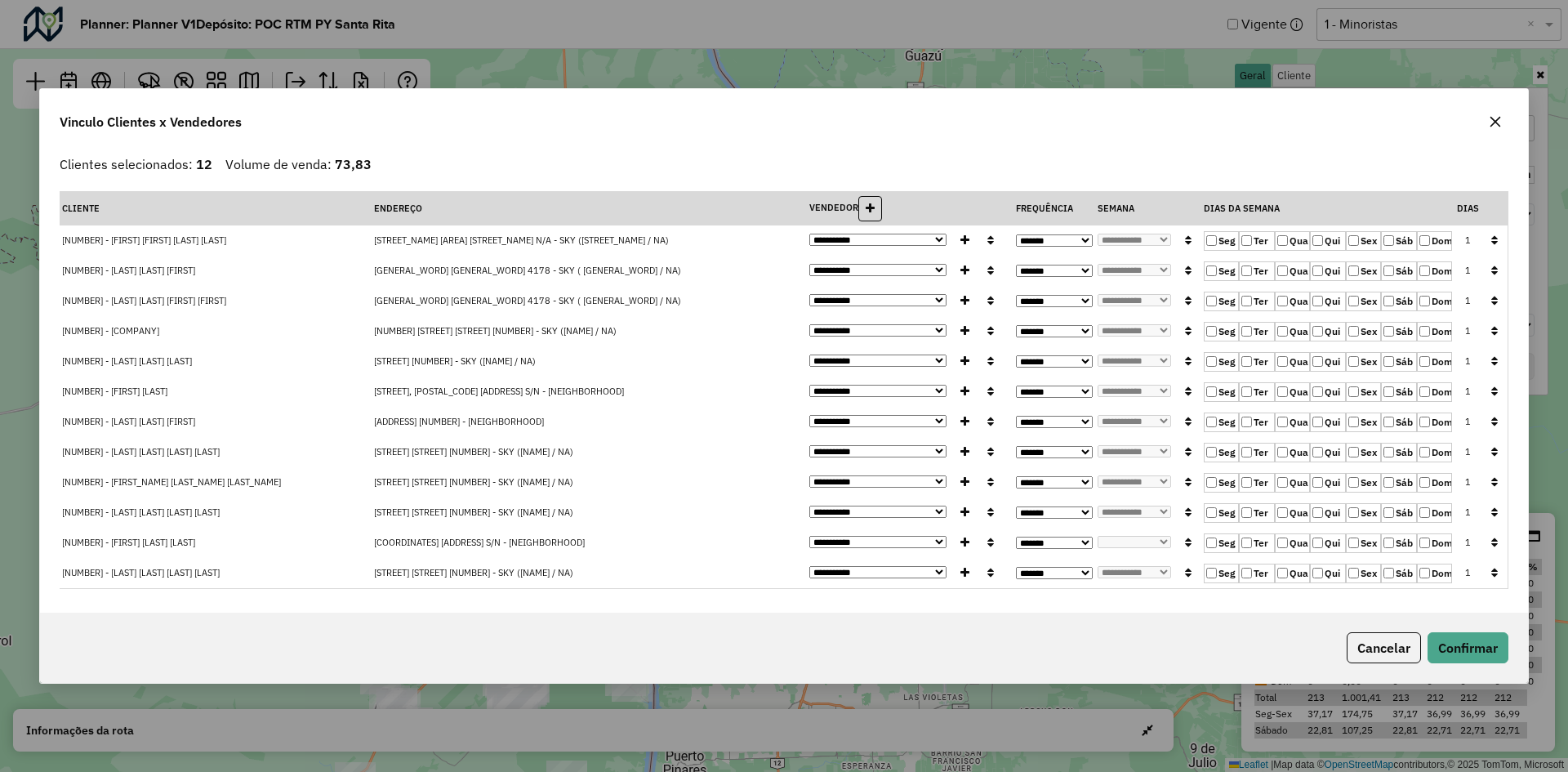 drag, startPoint x: 1490, startPoint y: 233, endPoint x: 1489, endPoint y: 254, distance: 21.023796 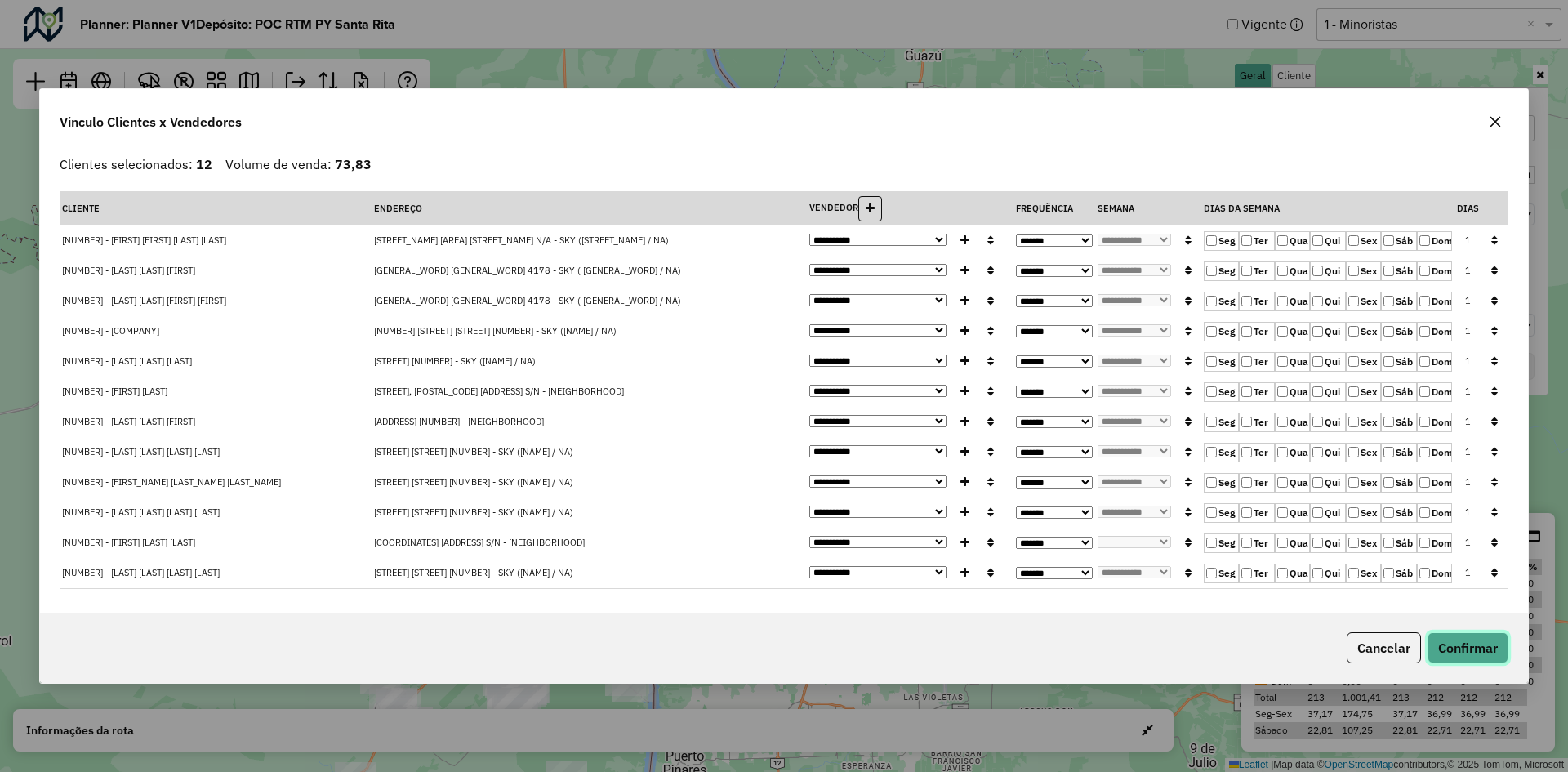 drag, startPoint x: 1477, startPoint y: 644, endPoint x: 1262, endPoint y: 584, distance: 223.21514 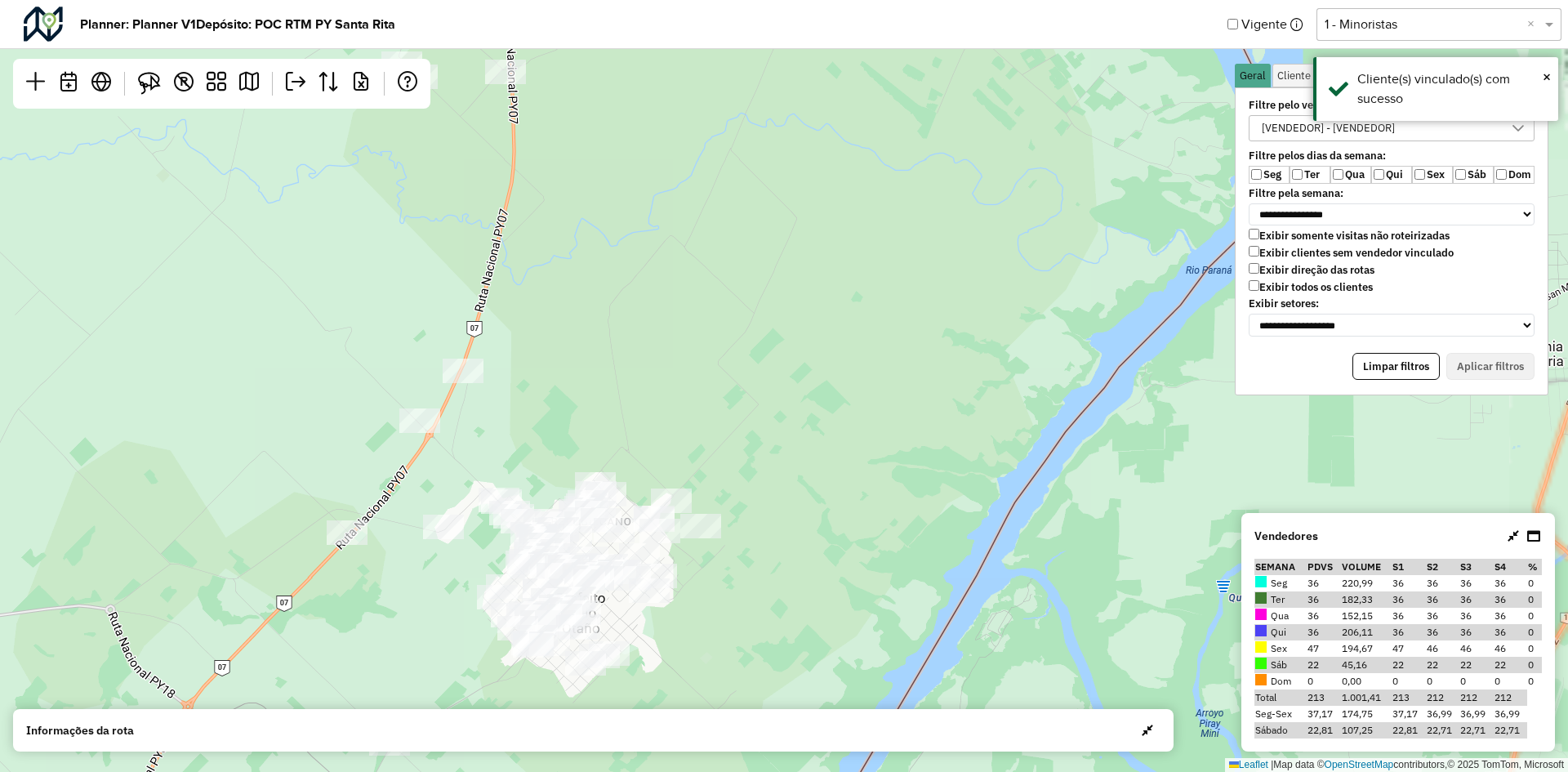 drag, startPoint x: 669, startPoint y: 538, endPoint x: 640, endPoint y: 431, distance: 110.86027 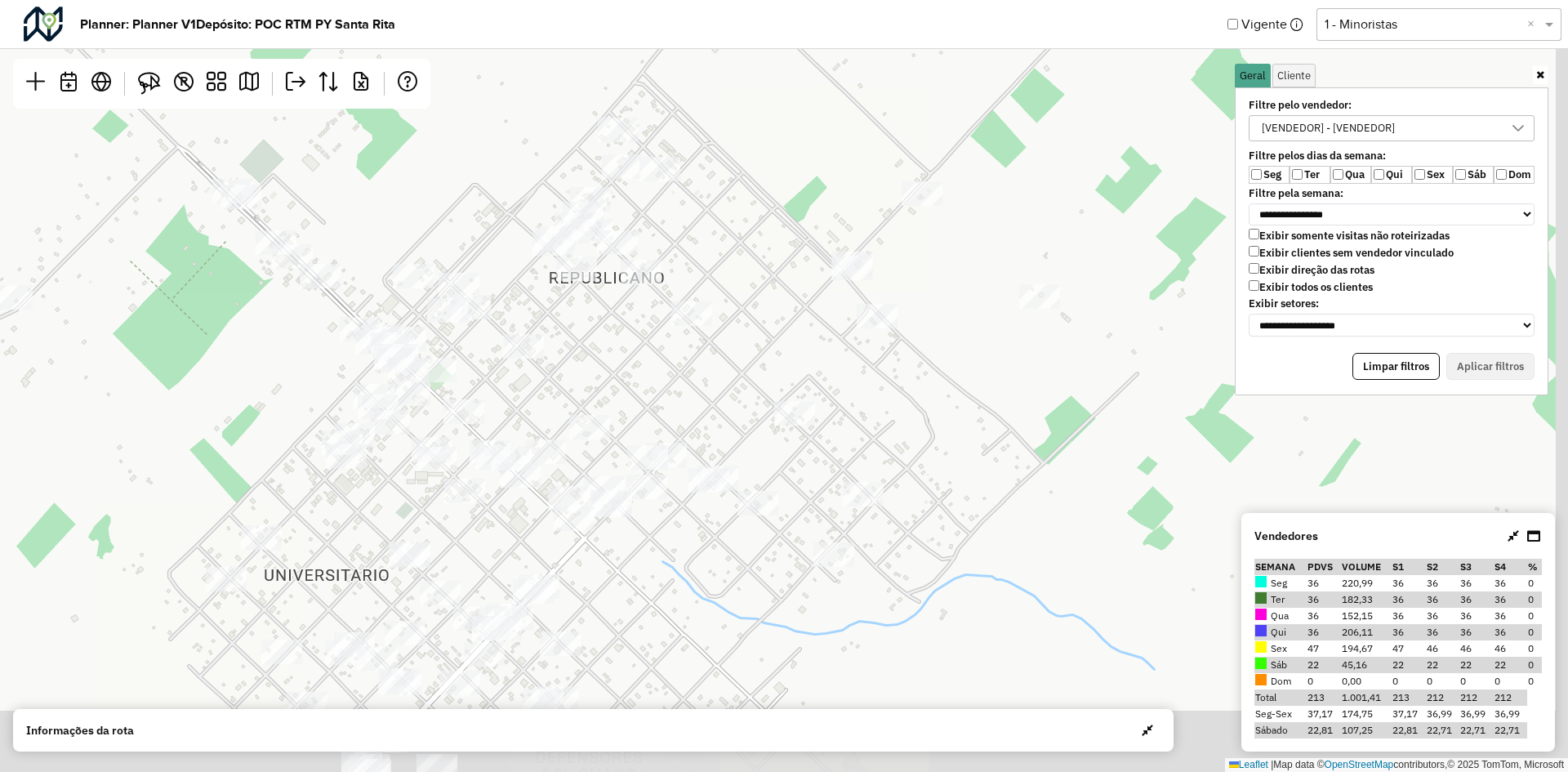 drag, startPoint x: 621, startPoint y: 555, endPoint x: 591, endPoint y: 457, distance: 102.489024 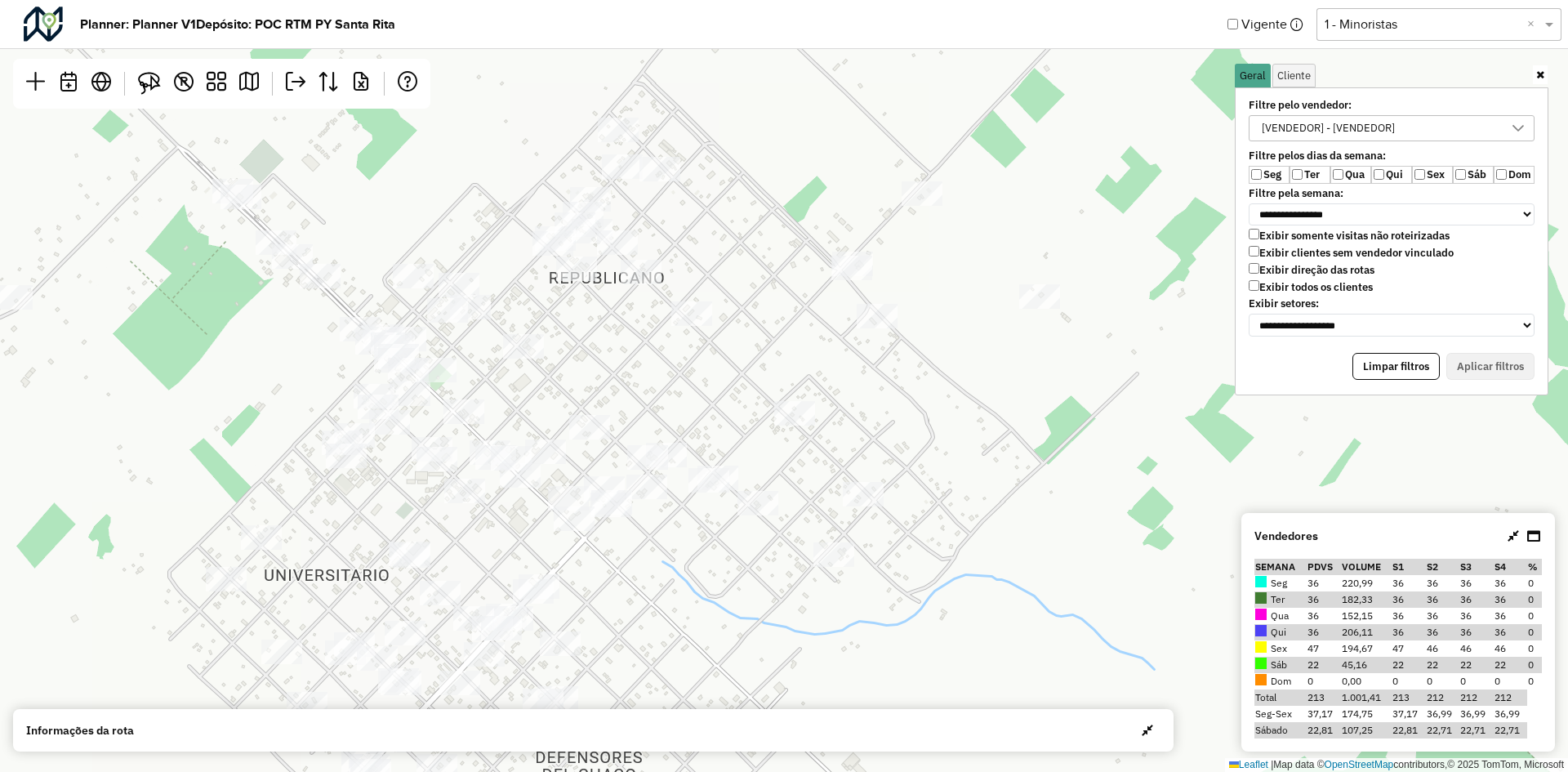 drag, startPoint x: 154, startPoint y: 81, endPoint x: 216, endPoint y: 127, distance: 77.20104 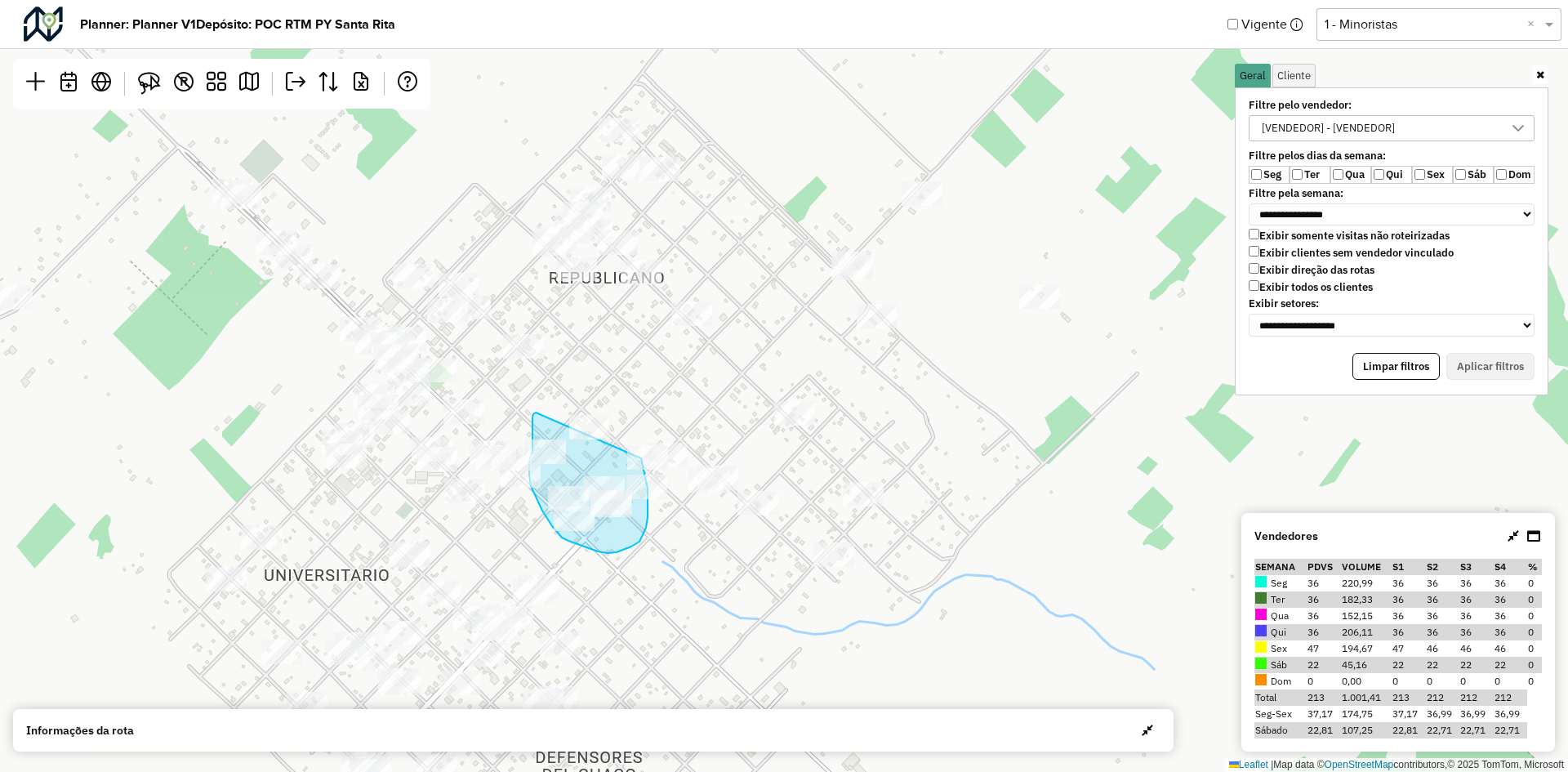 click on "Leaflet   |  Map data ©  OpenStreetMap  contributors,© 2025 TomTom, Microsoft" 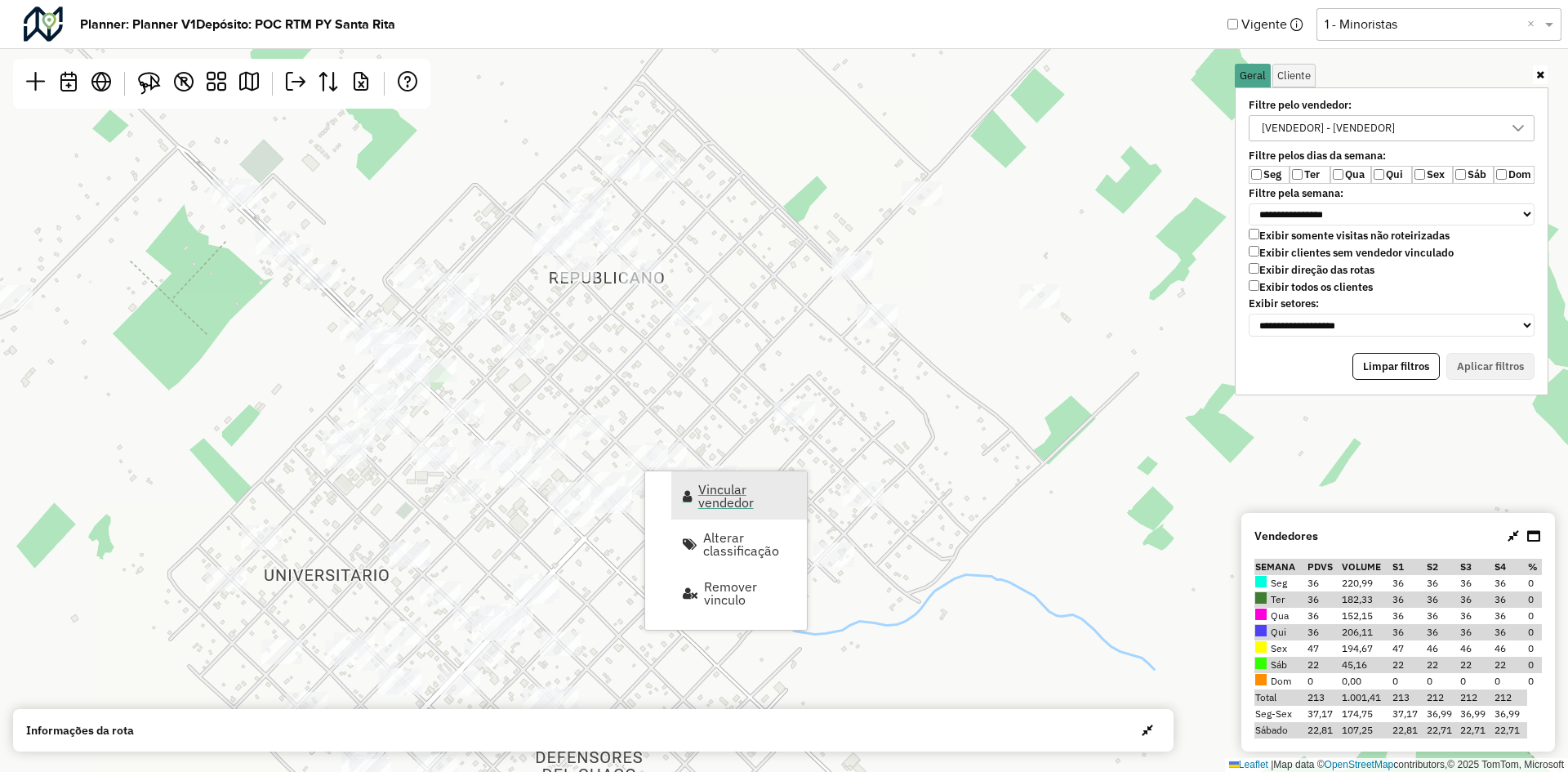 click on "Vincular vendedor" at bounding box center [747, 496] 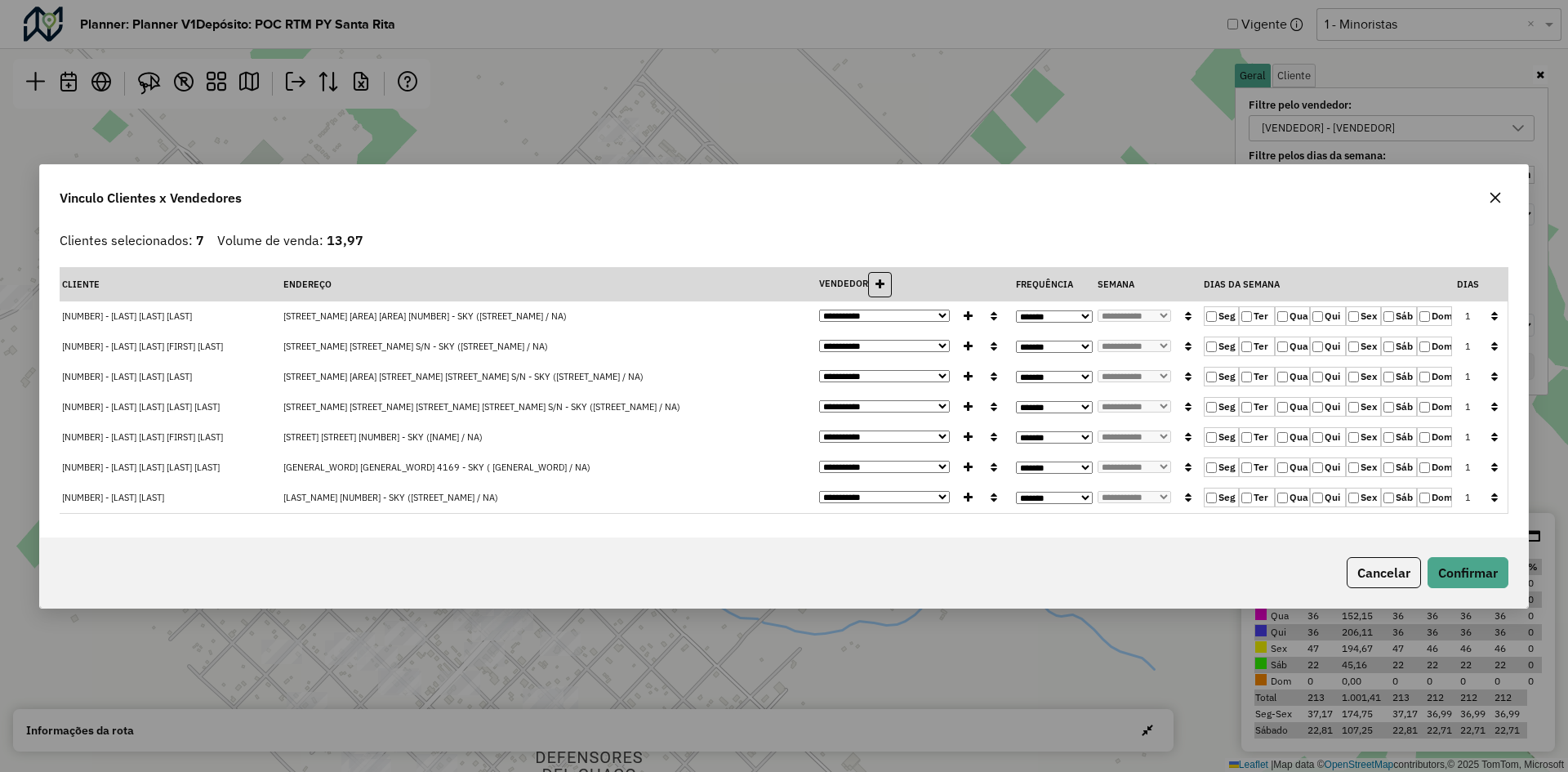 click 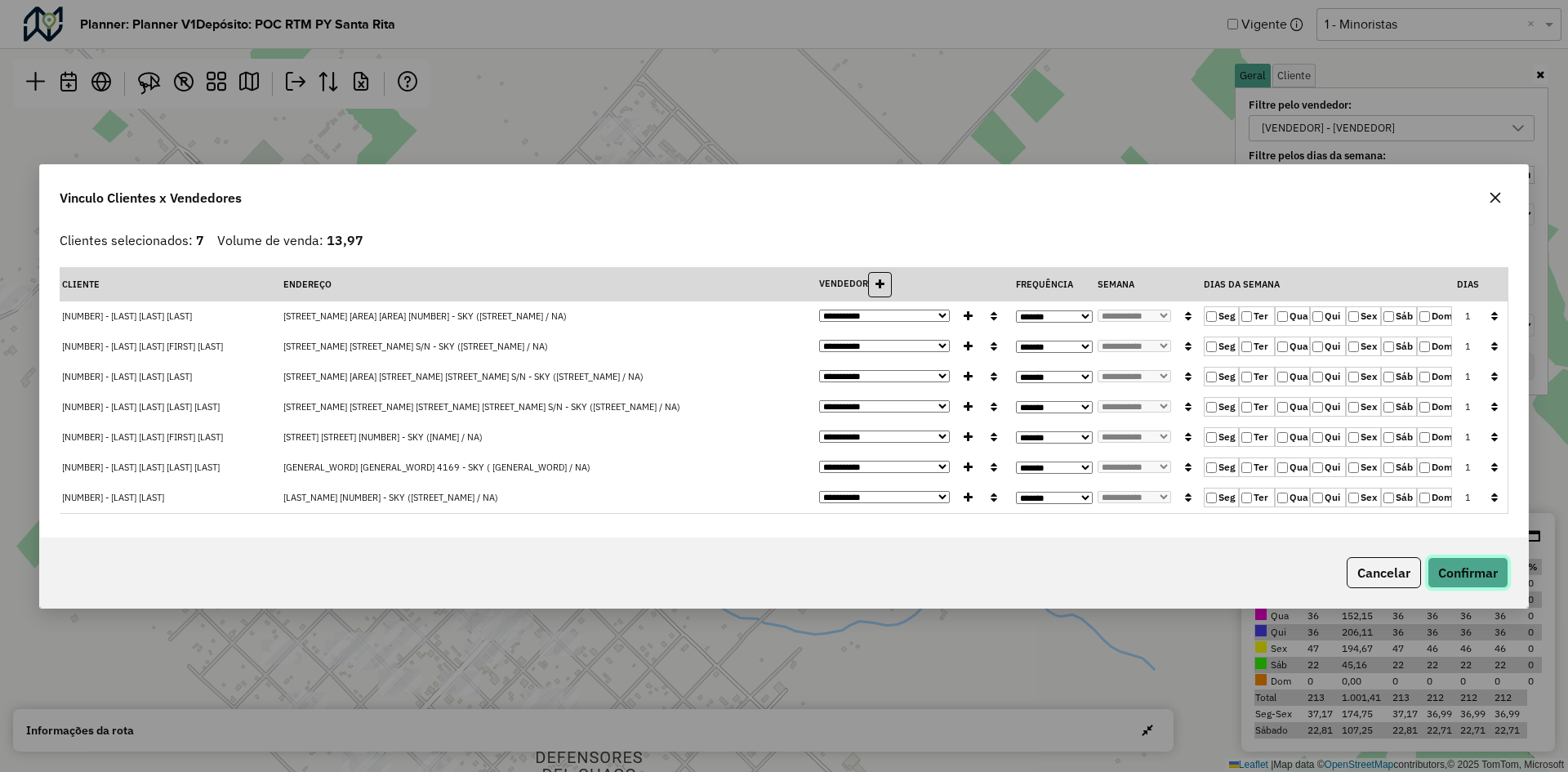 drag, startPoint x: 1489, startPoint y: 574, endPoint x: 1305, endPoint y: 547, distance: 185.97043 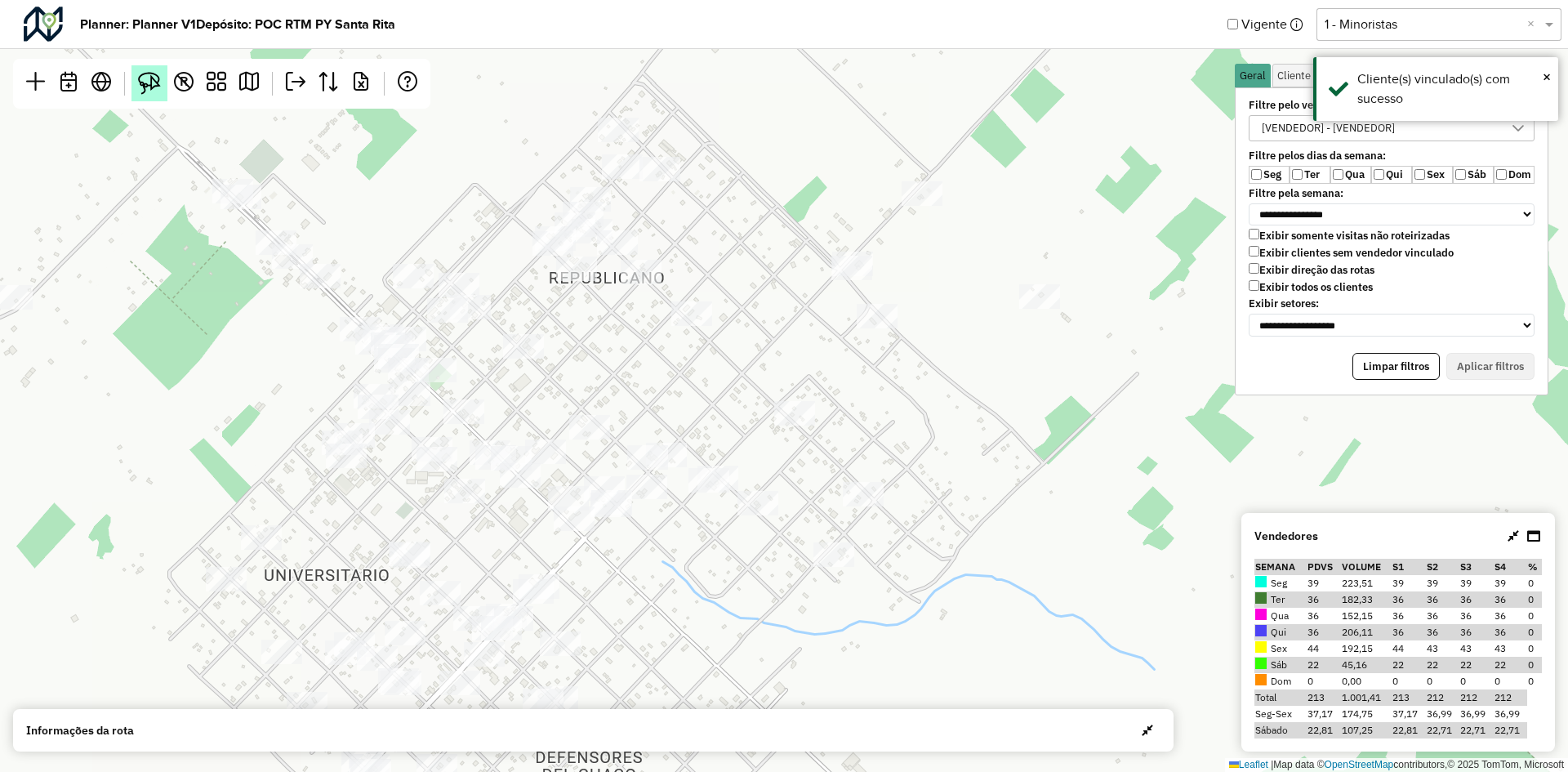 click at bounding box center (149, 83) 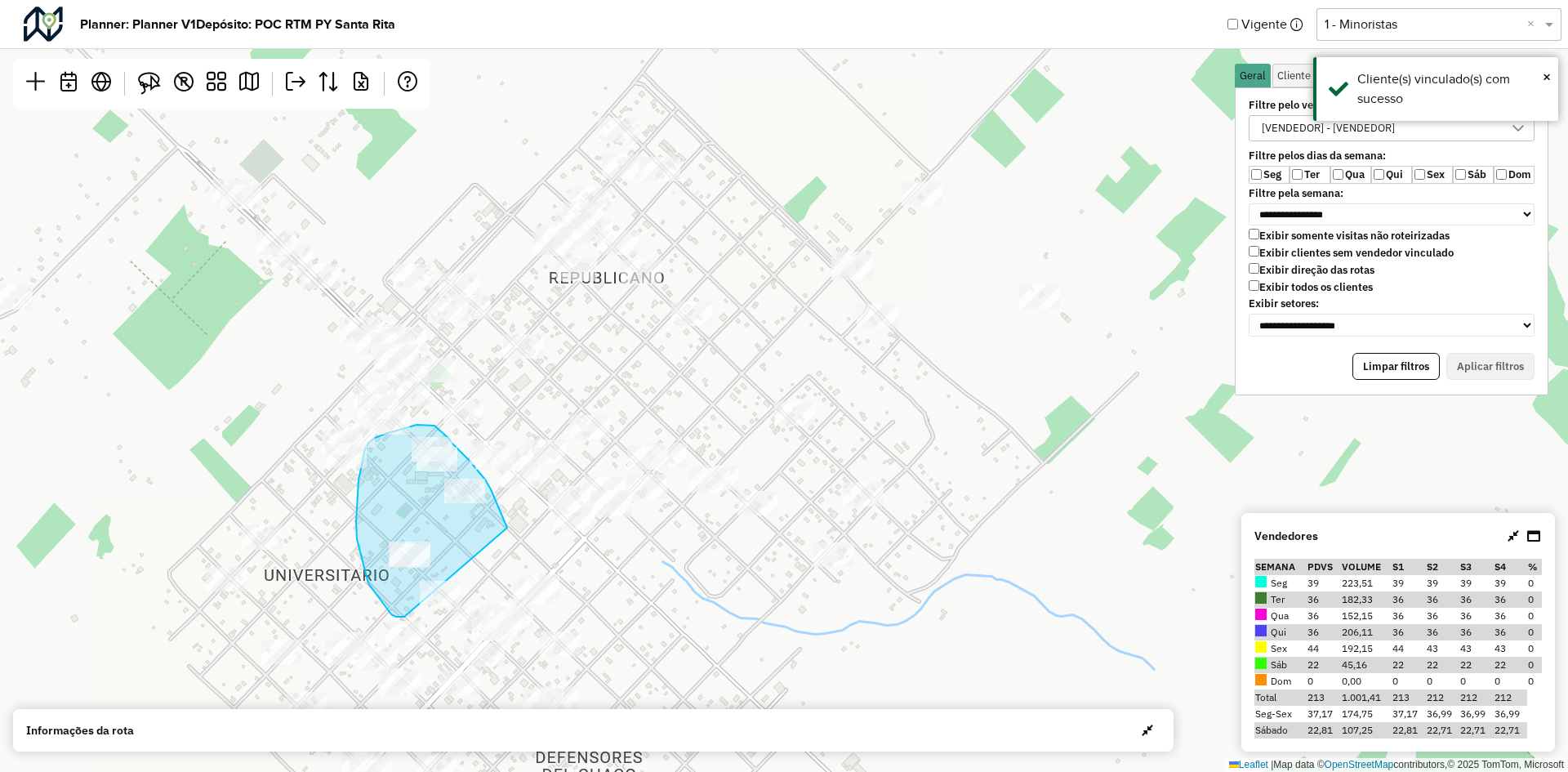 drag, startPoint x: 507, startPoint y: 528, endPoint x: 470, endPoint y: 603, distance: 83.63014 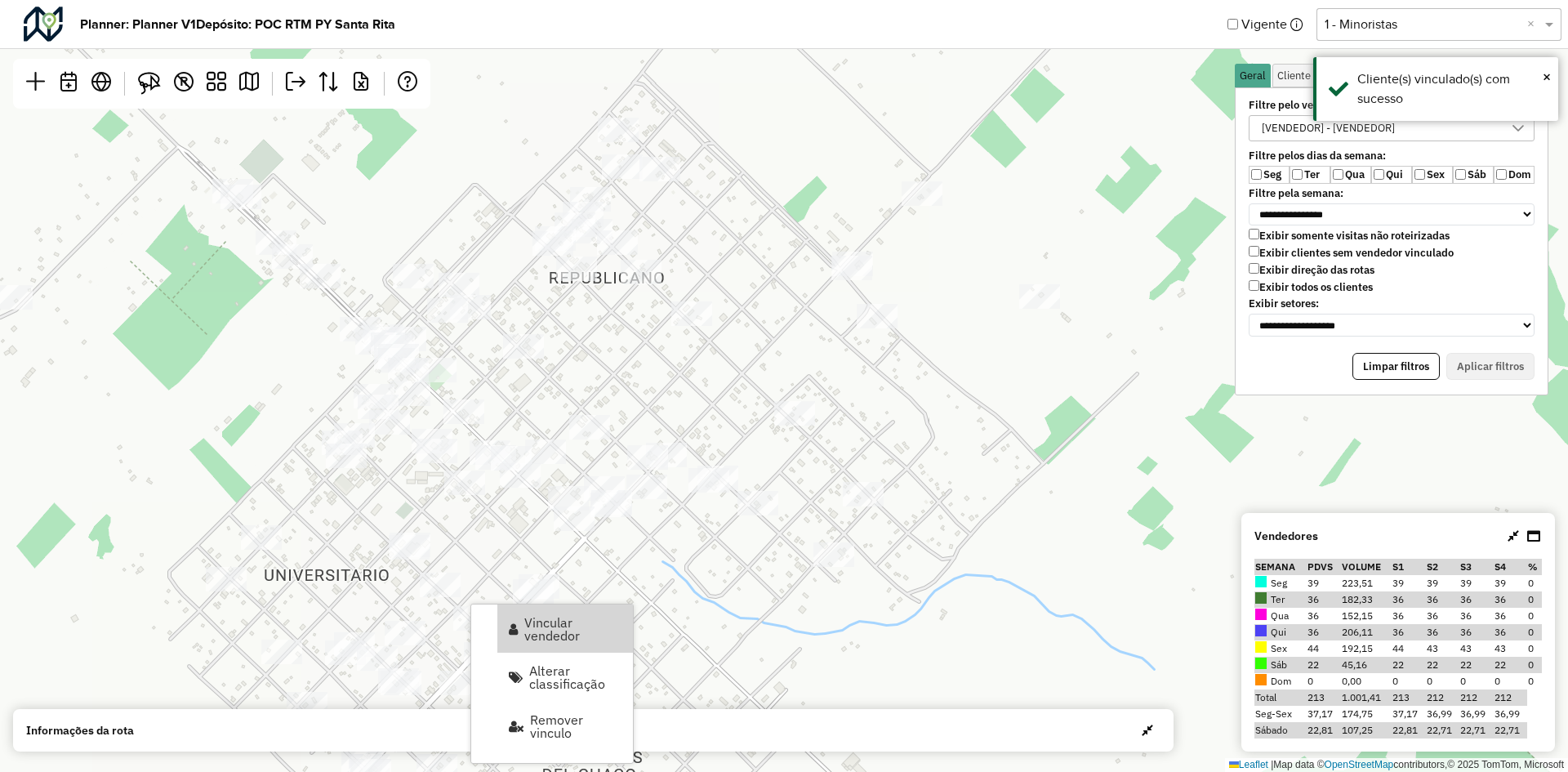 click on "Vincular vendedor" at bounding box center [573, 629] 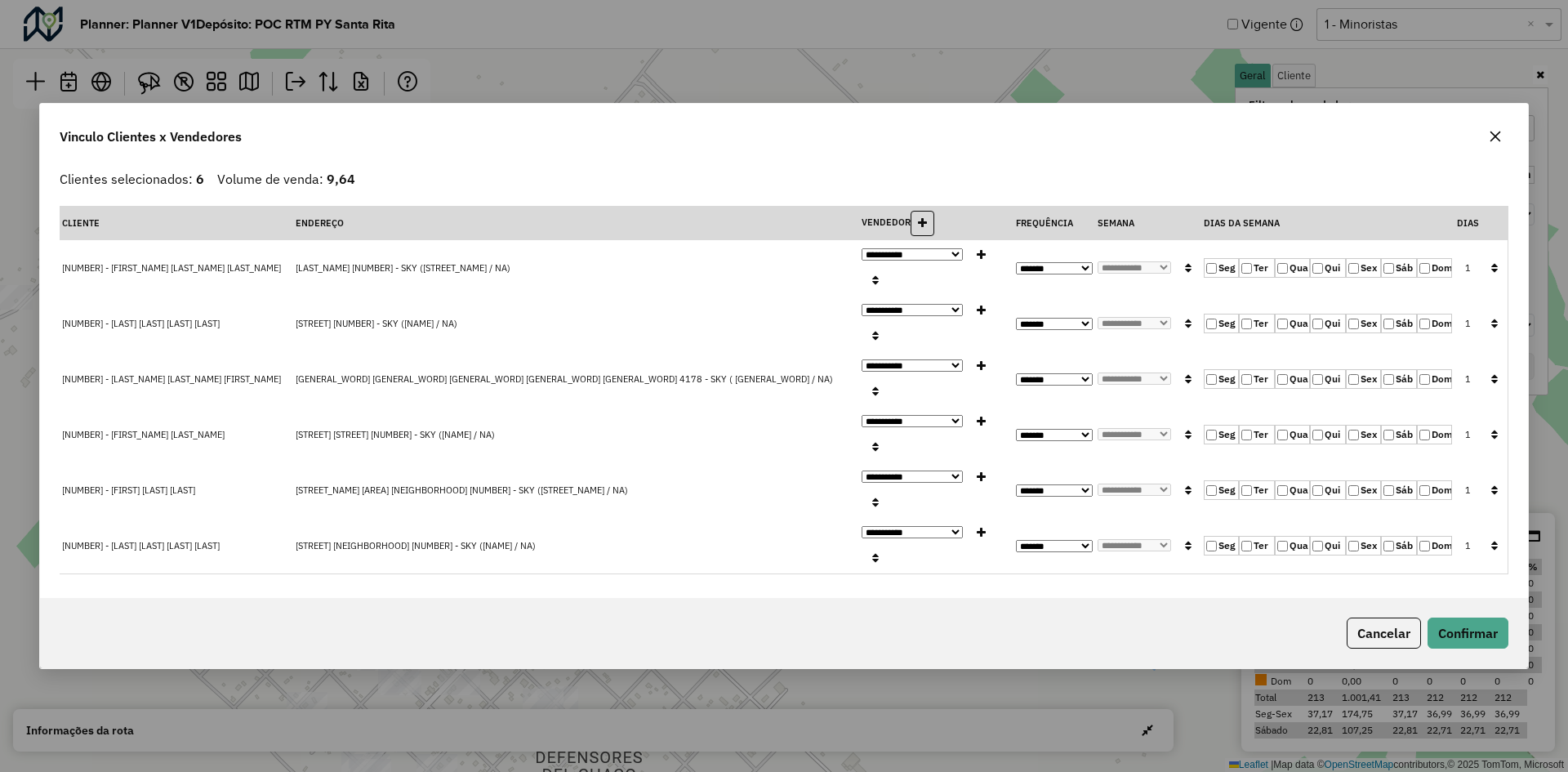 drag, startPoint x: 1491, startPoint y: 331, endPoint x: 1497, endPoint y: 375, distance: 44.407207 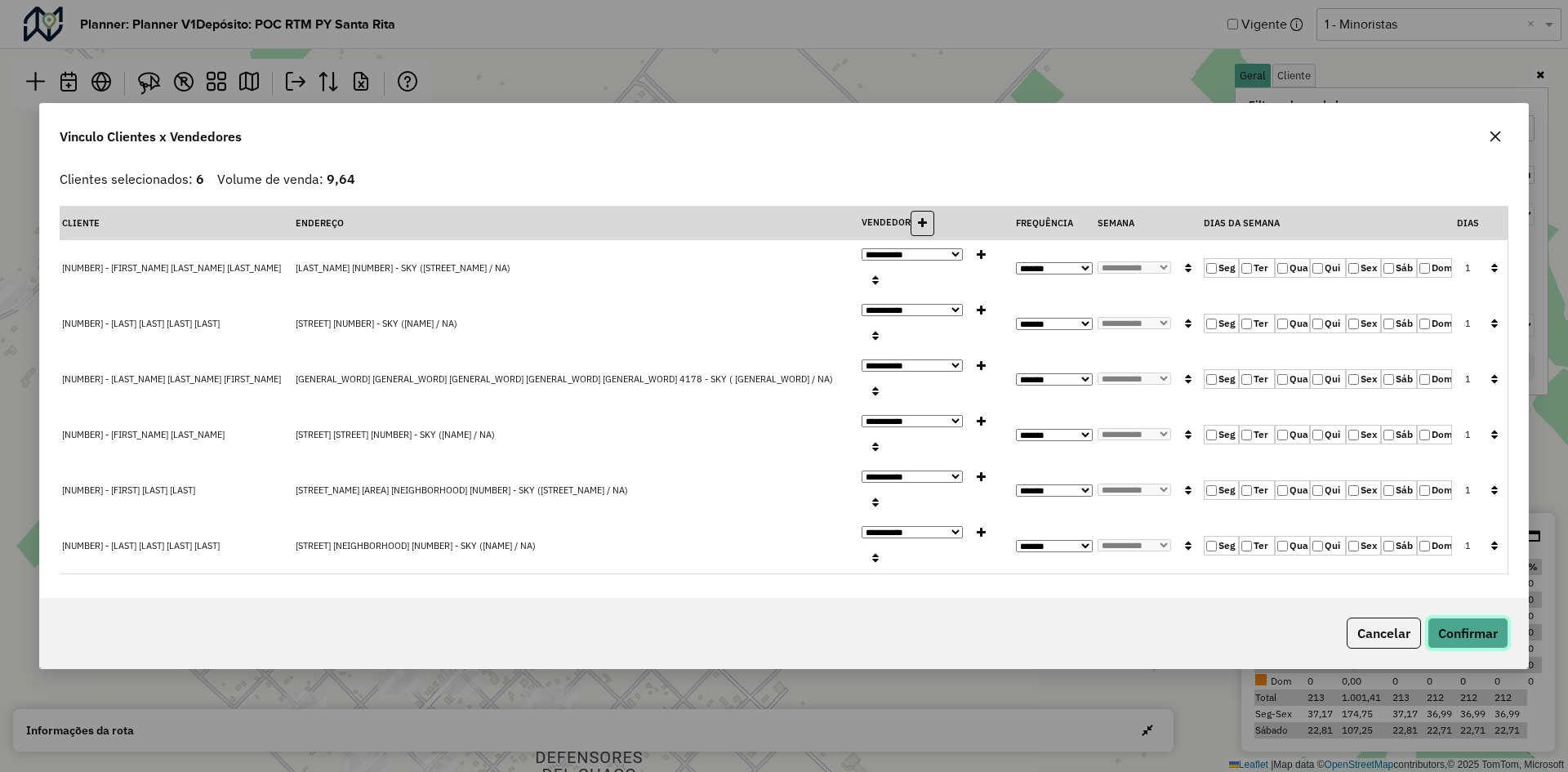 click on "Confirmar" 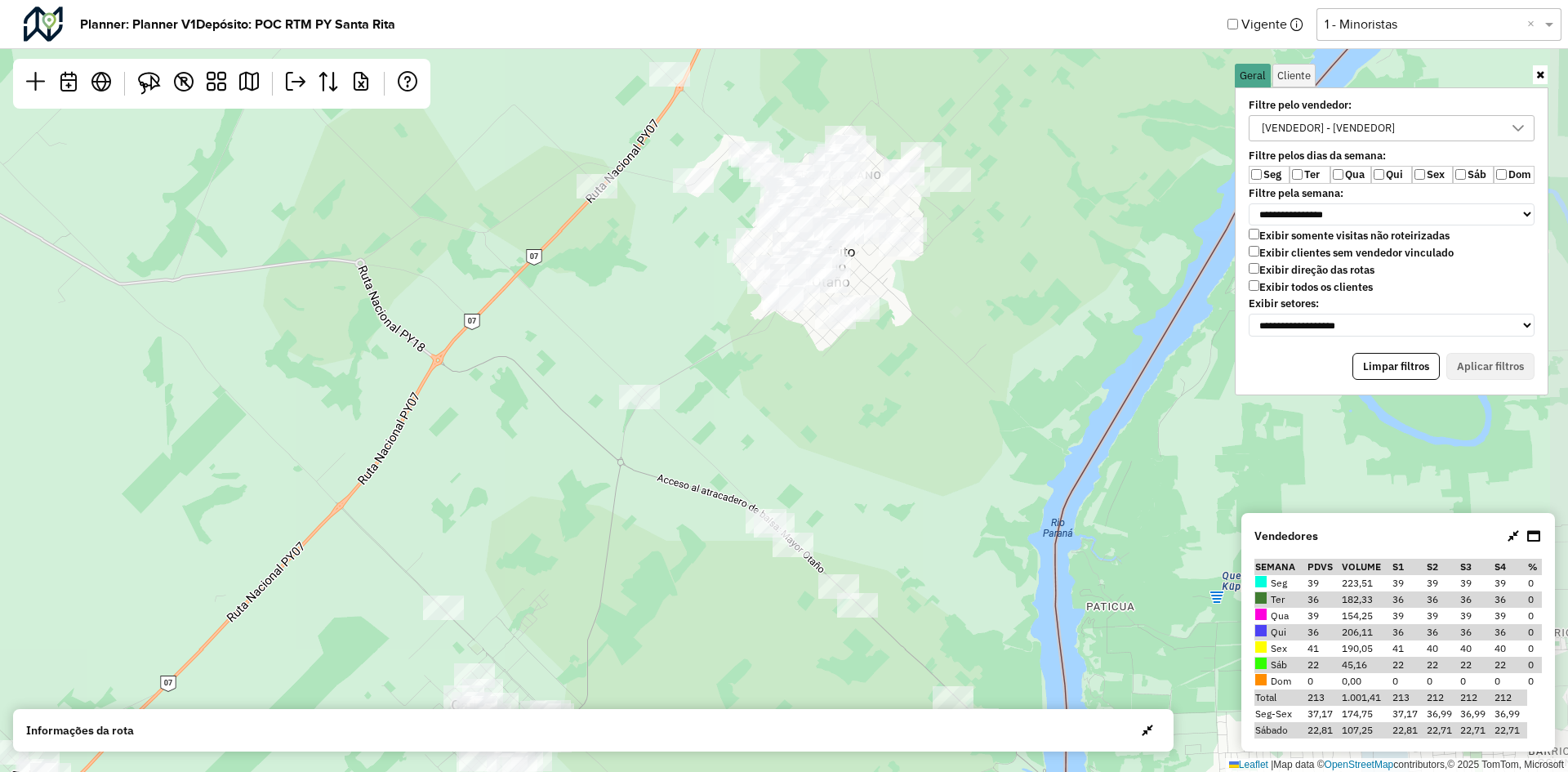 drag, startPoint x: 721, startPoint y: 466, endPoint x: 697, endPoint y: 523, distance: 61.84658 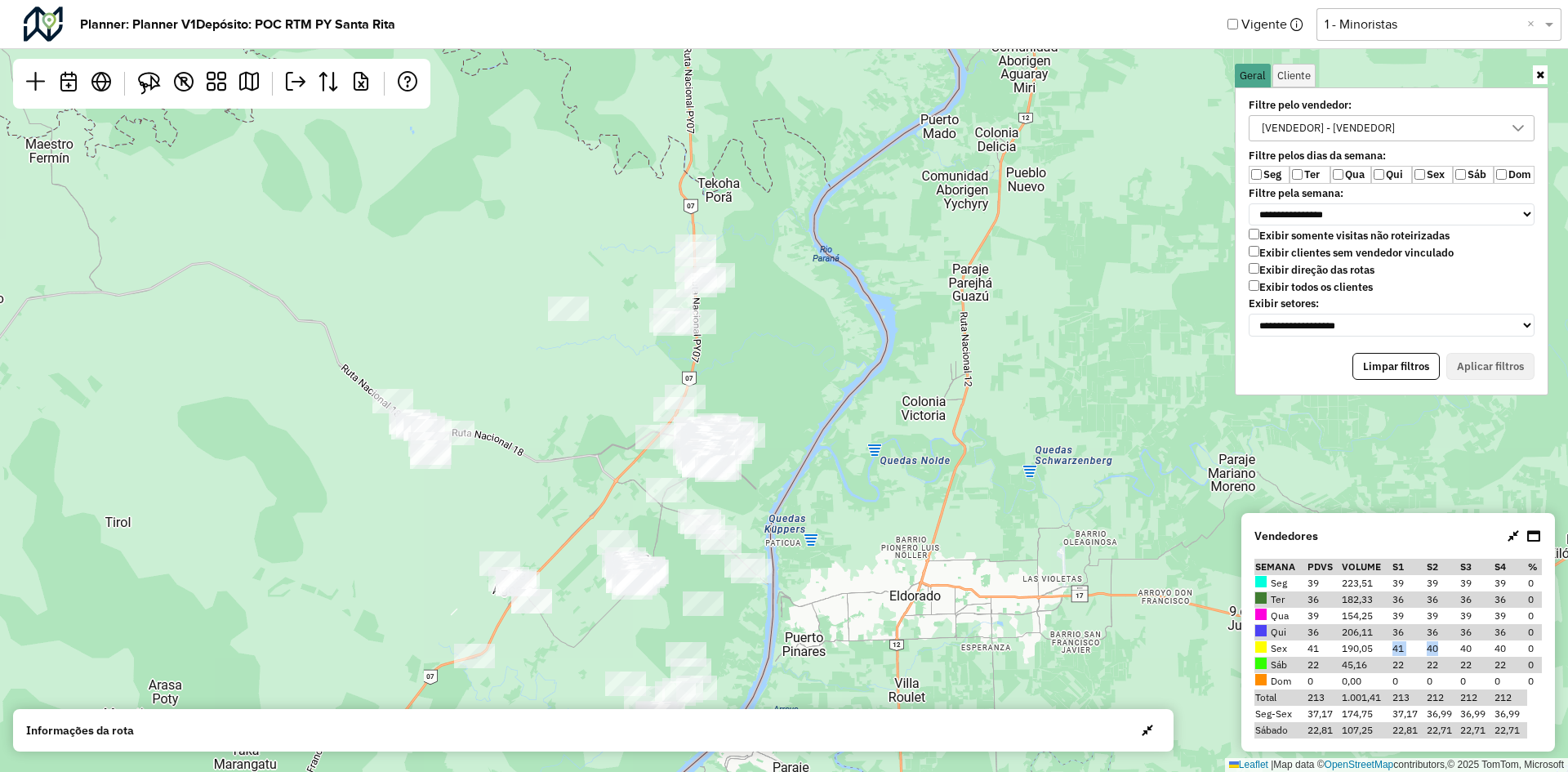 drag, startPoint x: 1389, startPoint y: 646, endPoint x: 1443, endPoint y: 645, distance: 54.009258 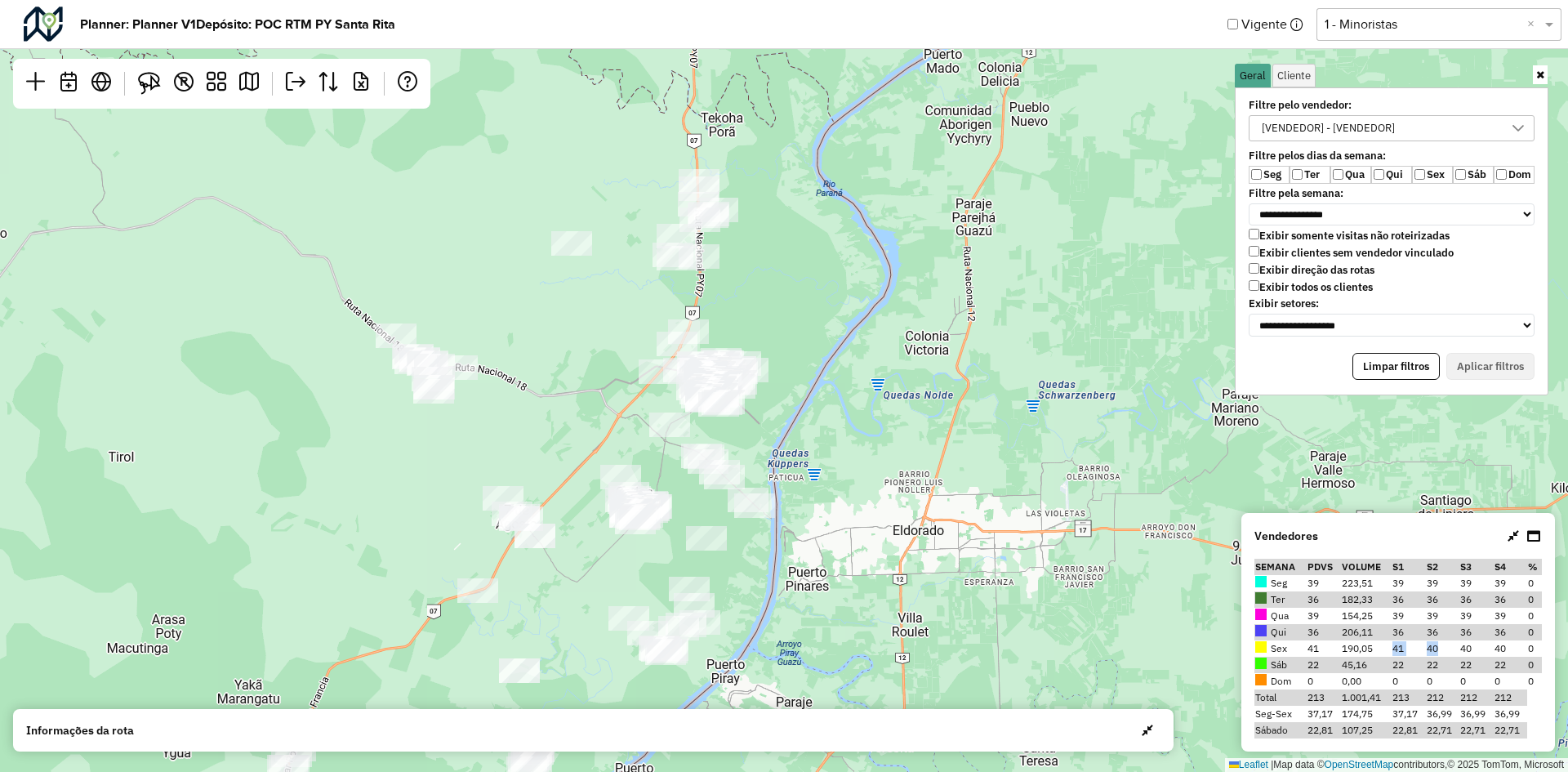 drag, startPoint x: 722, startPoint y: 486, endPoint x: 725, endPoint y: 419, distance: 67.0671 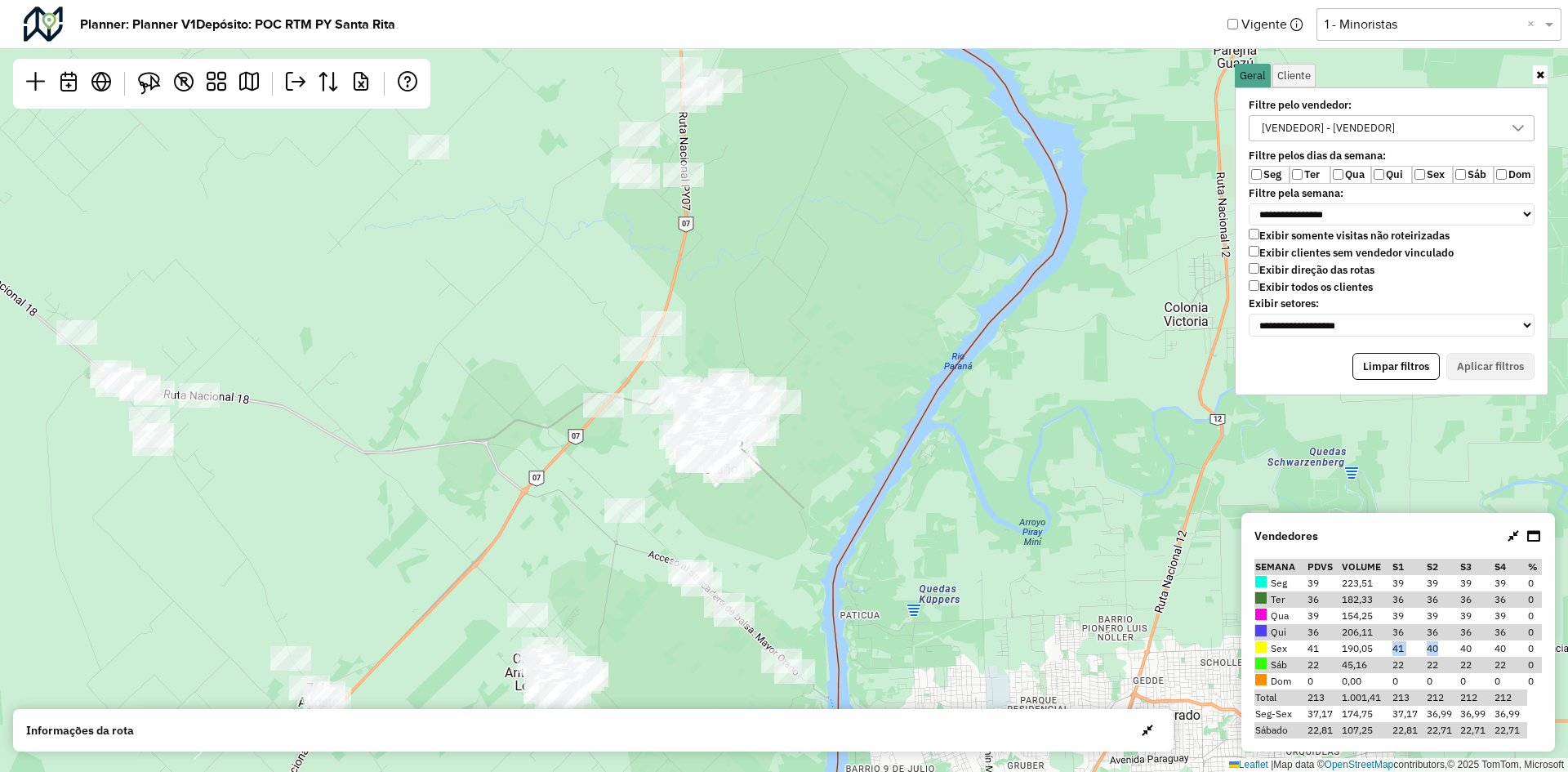 drag, startPoint x: 770, startPoint y: 426, endPoint x: 687, endPoint y: 540, distance: 141.01418 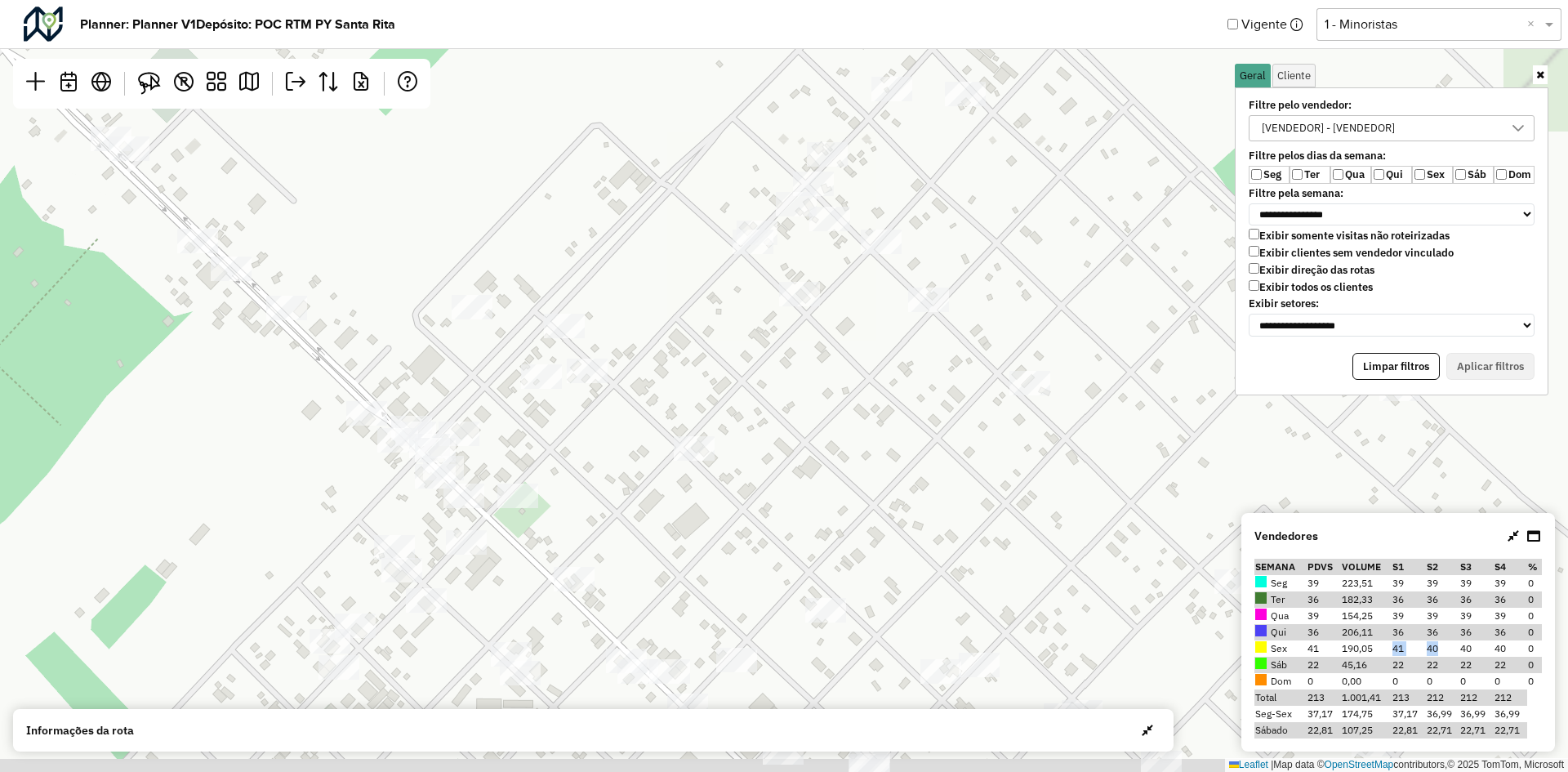 drag, startPoint x: 688, startPoint y: 414, endPoint x: 604, endPoint y: 325, distance: 122.38055 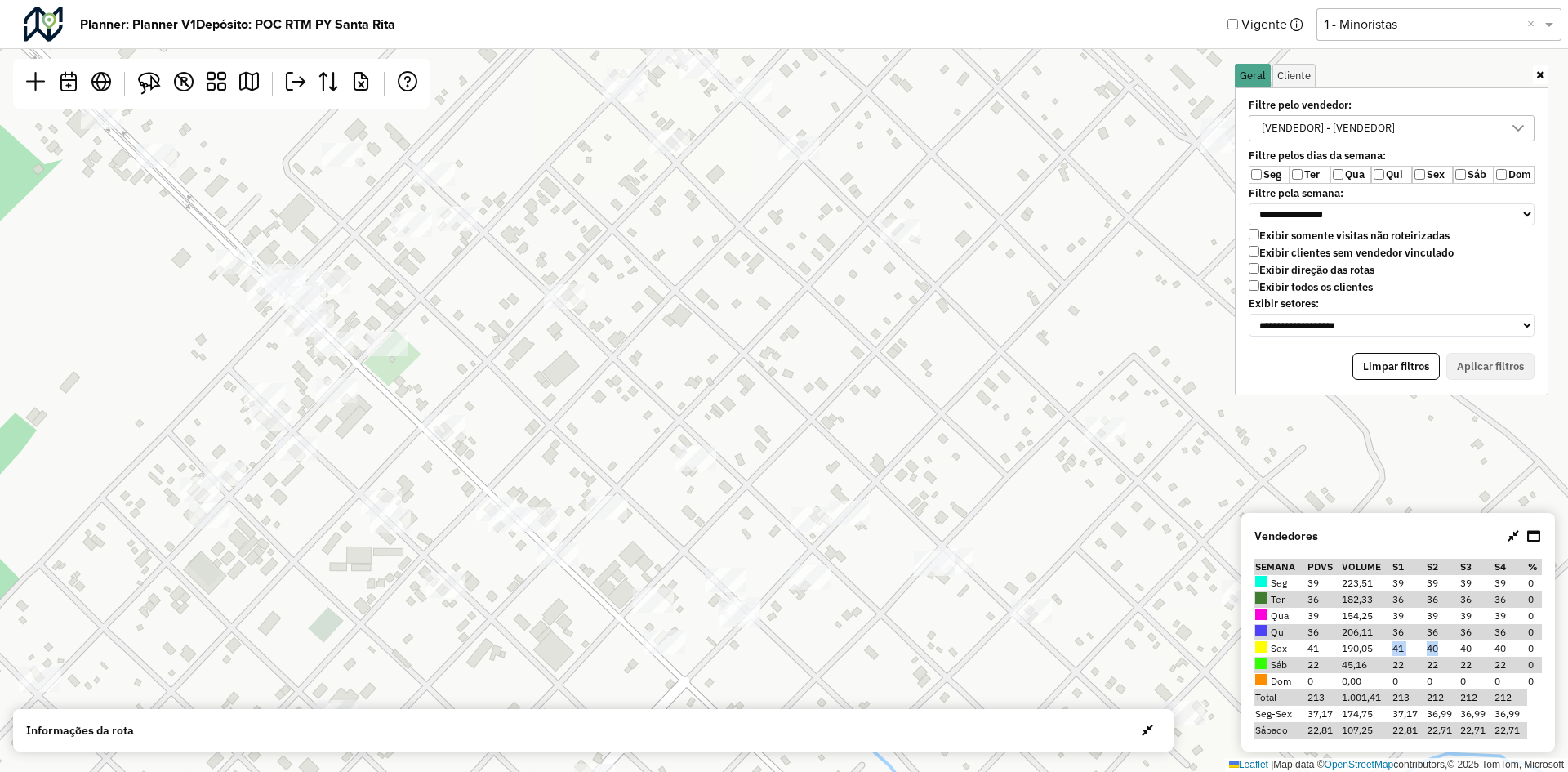 drag, startPoint x: 715, startPoint y: 511, endPoint x: 599, endPoint y: 397, distance: 162.64071 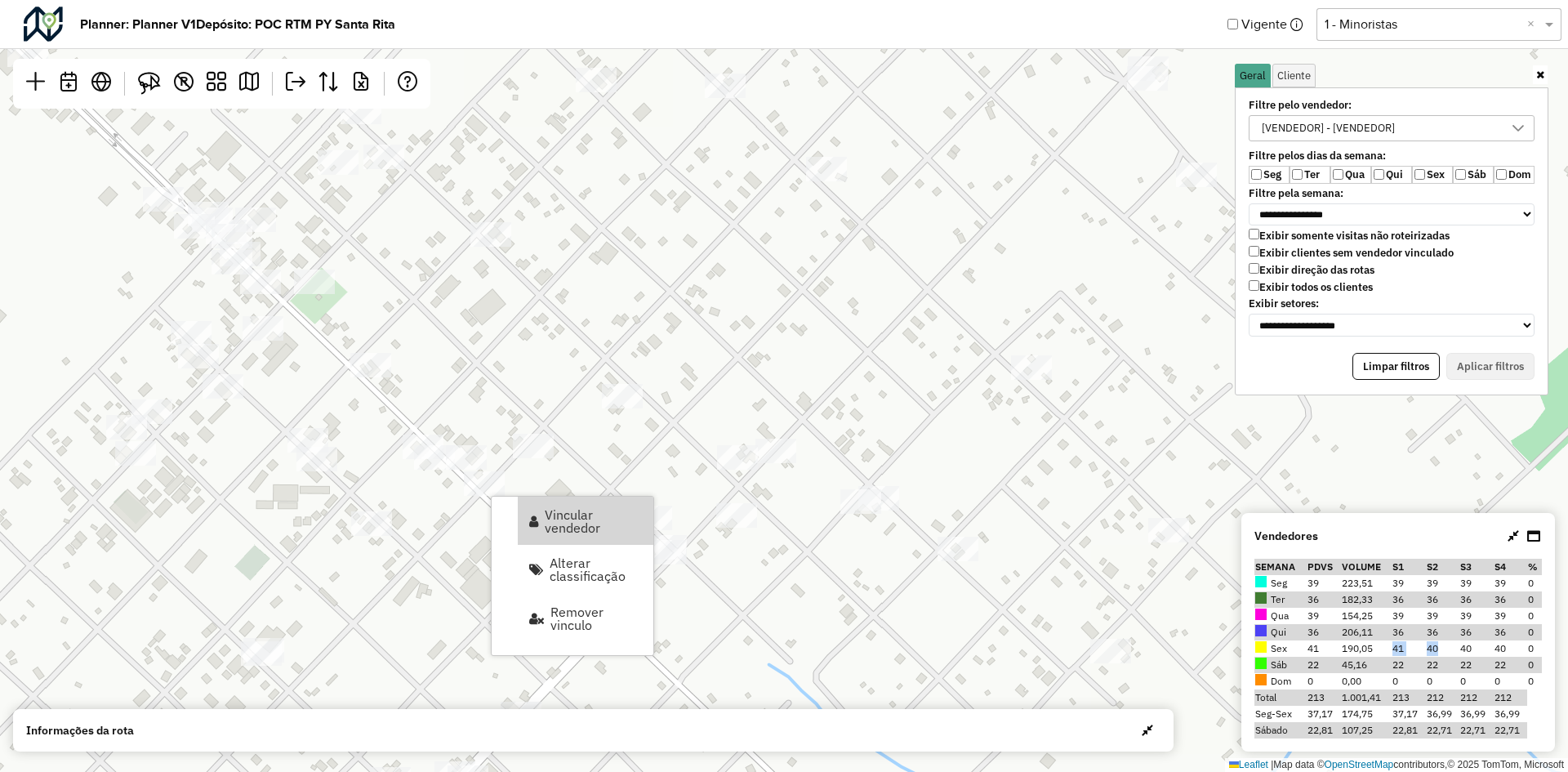drag, startPoint x: 577, startPoint y: 520, endPoint x: 599, endPoint y: 522, distance: 22.090722 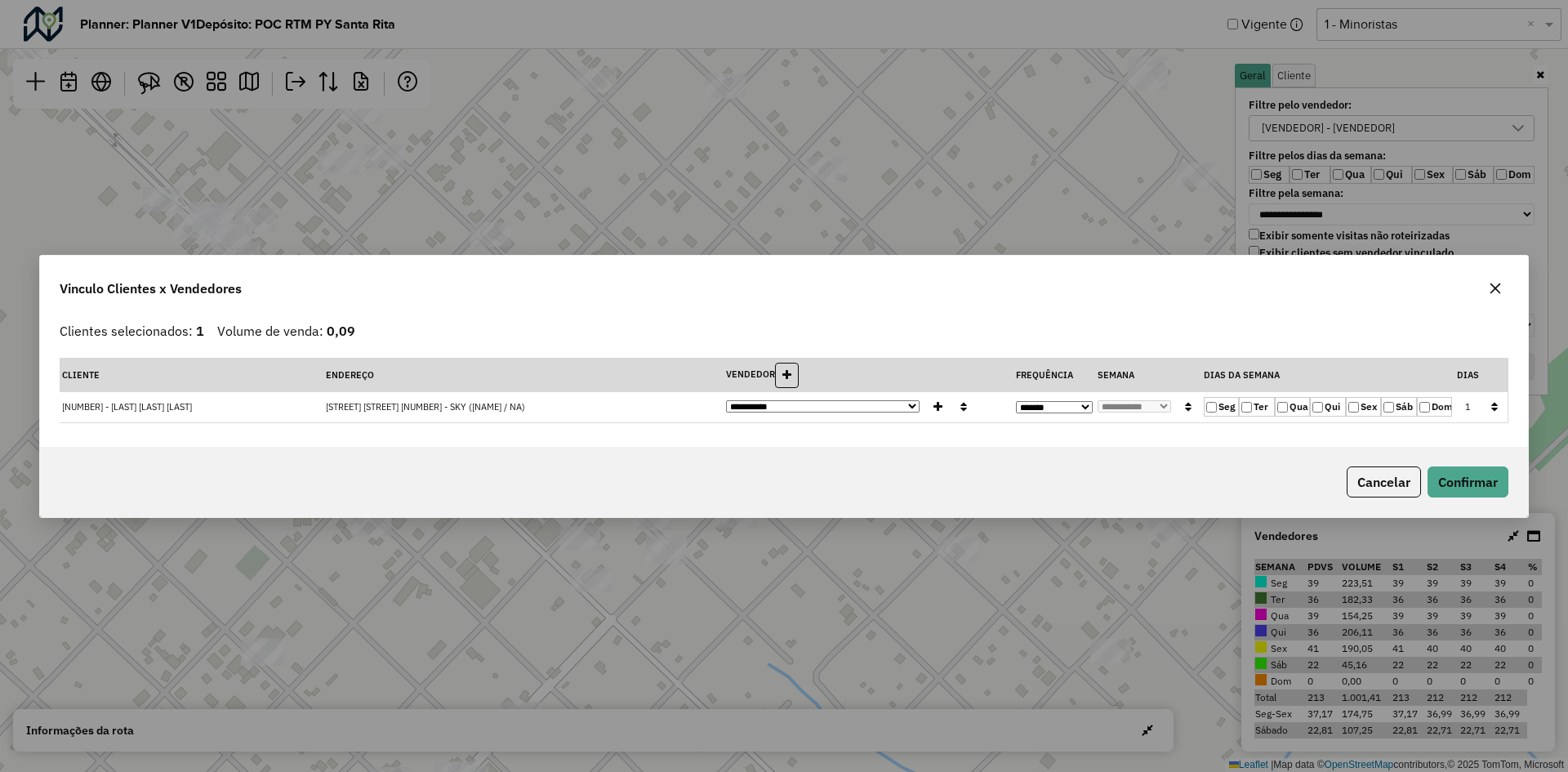 click on "Seg   Ter   Qua   Qui   Sex   Sáb   Dom" 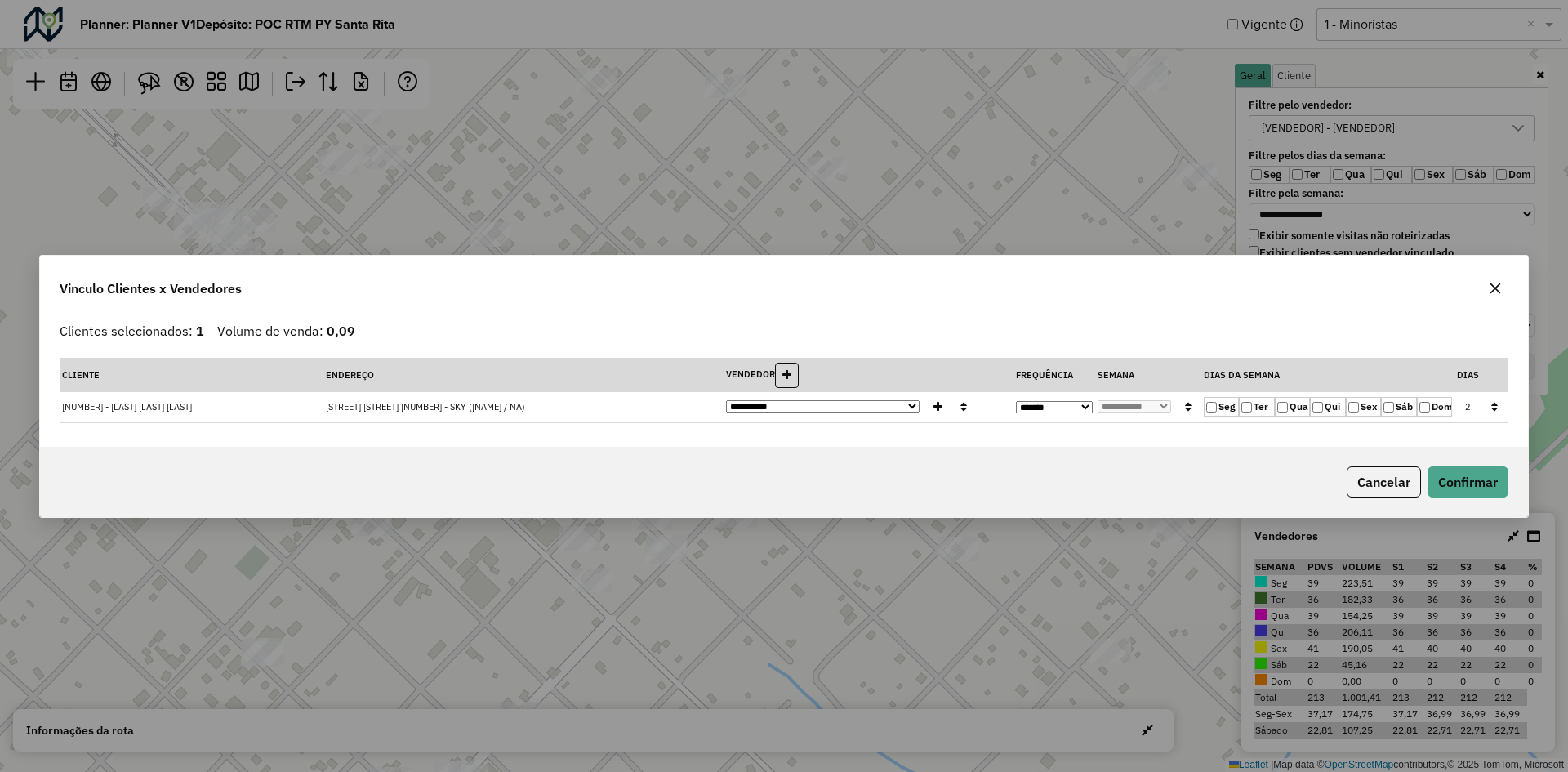 click on "Sex" 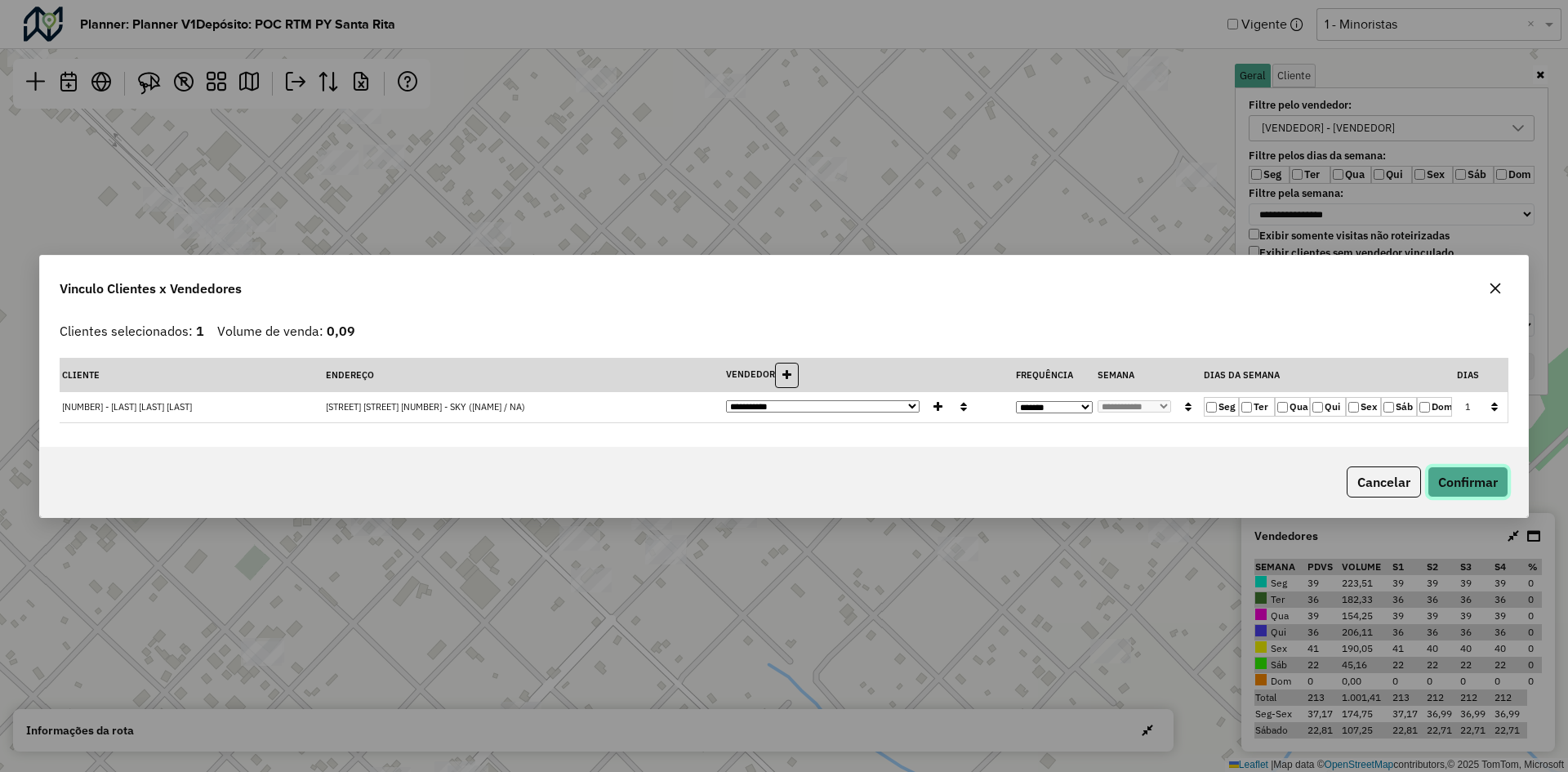drag, startPoint x: 1459, startPoint y: 486, endPoint x: 1364, endPoint y: 485, distance: 95.00526 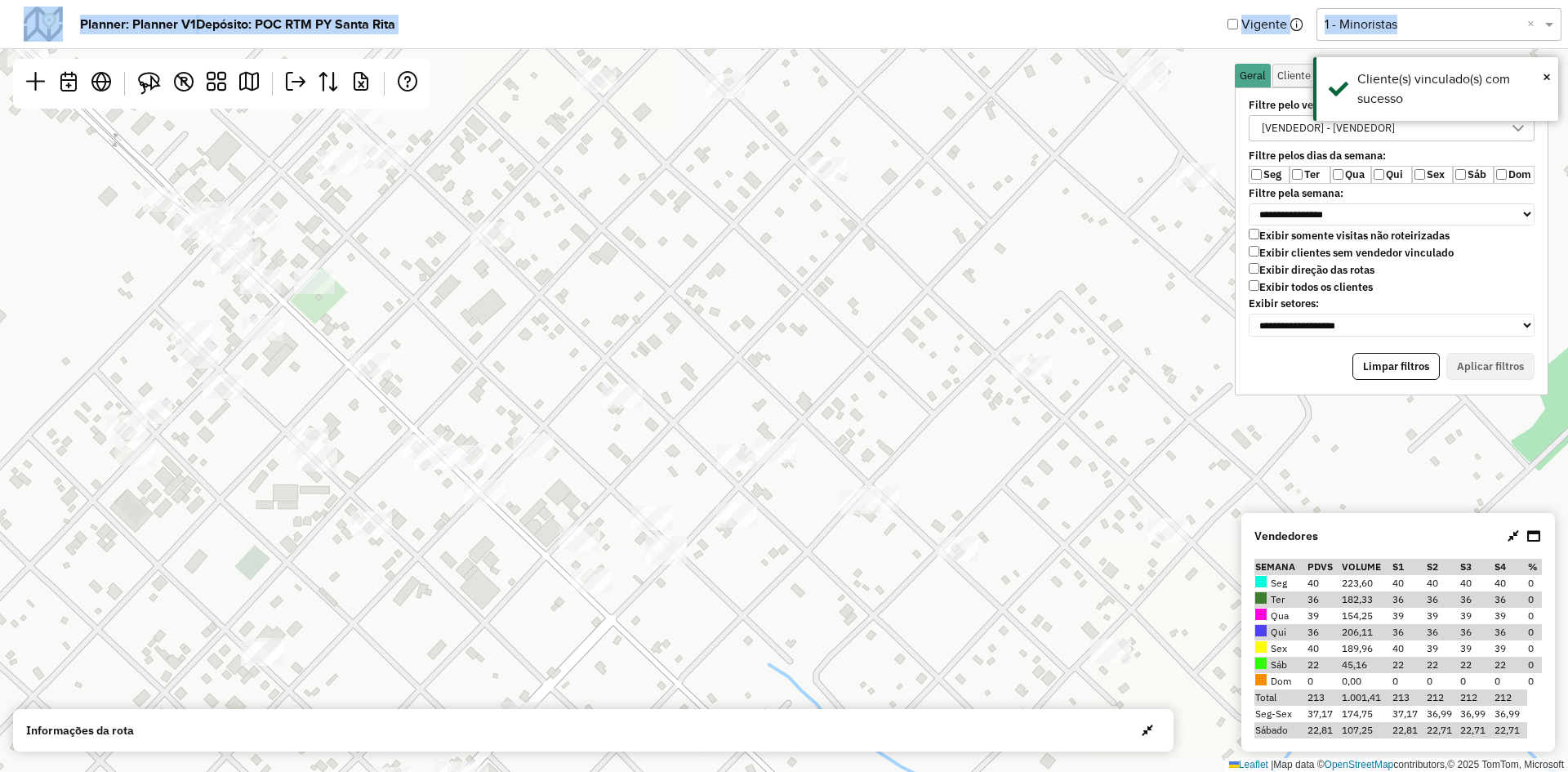 click on "**********" at bounding box center [784, 386] 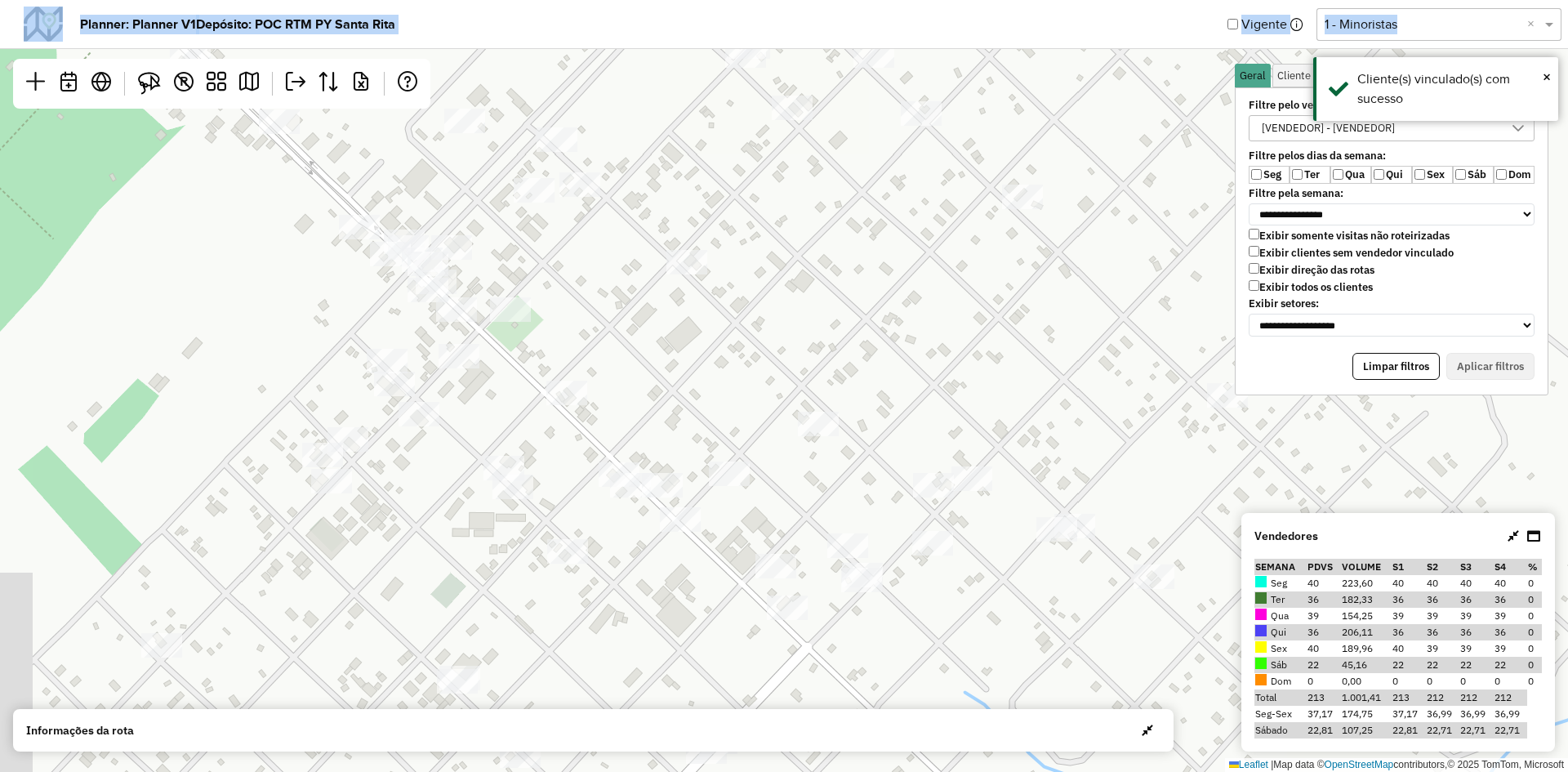drag, startPoint x: 398, startPoint y: 444, endPoint x: 589, endPoint y: 472, distance: 193.04145 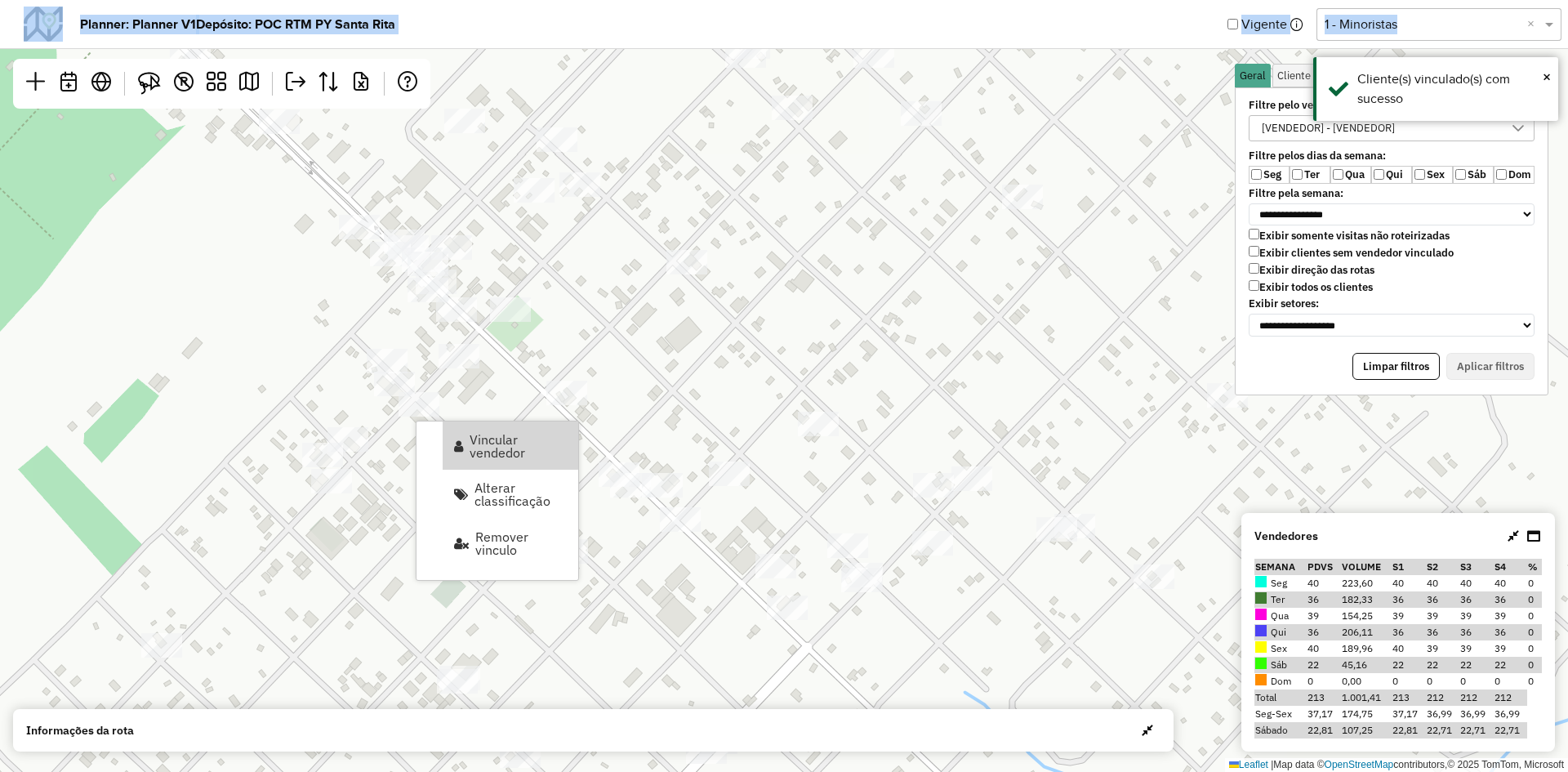 drag, startPoint x: 495, startPoint y: 447, endPoint x: 598, endPoint y: 451, distance: 103.07764 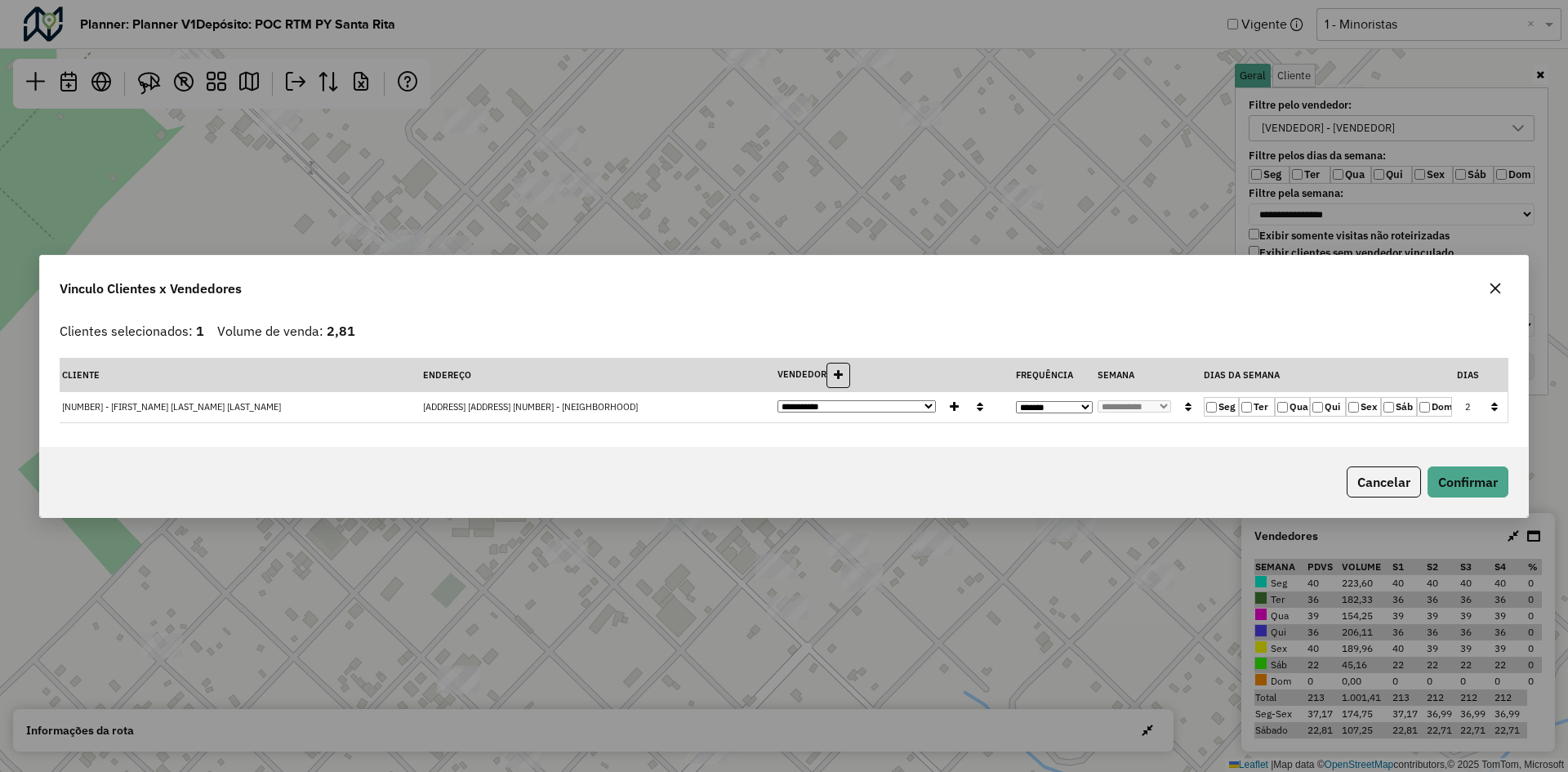 click on "Sex" 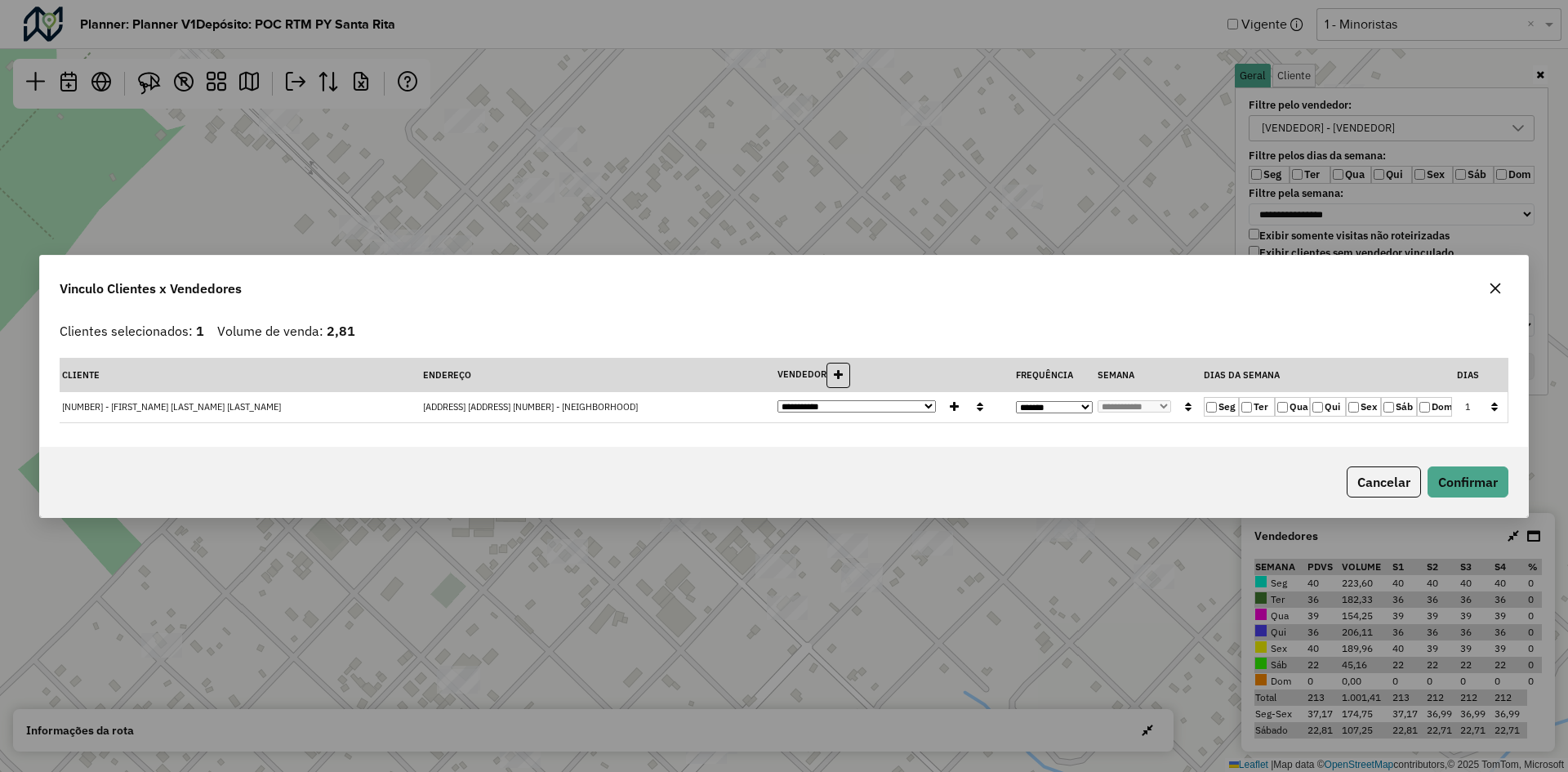 click on "Qui" 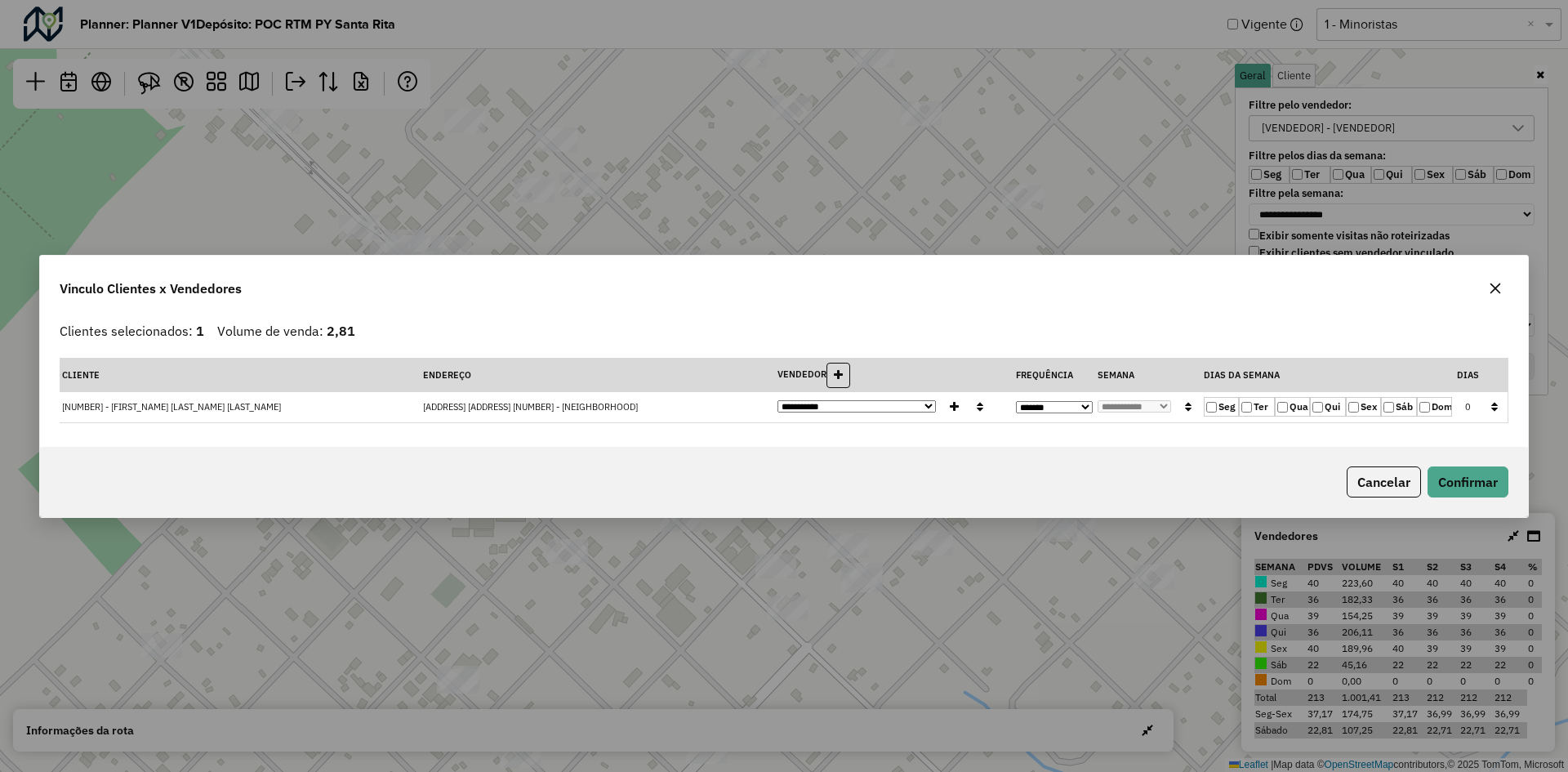 click on "Qua" 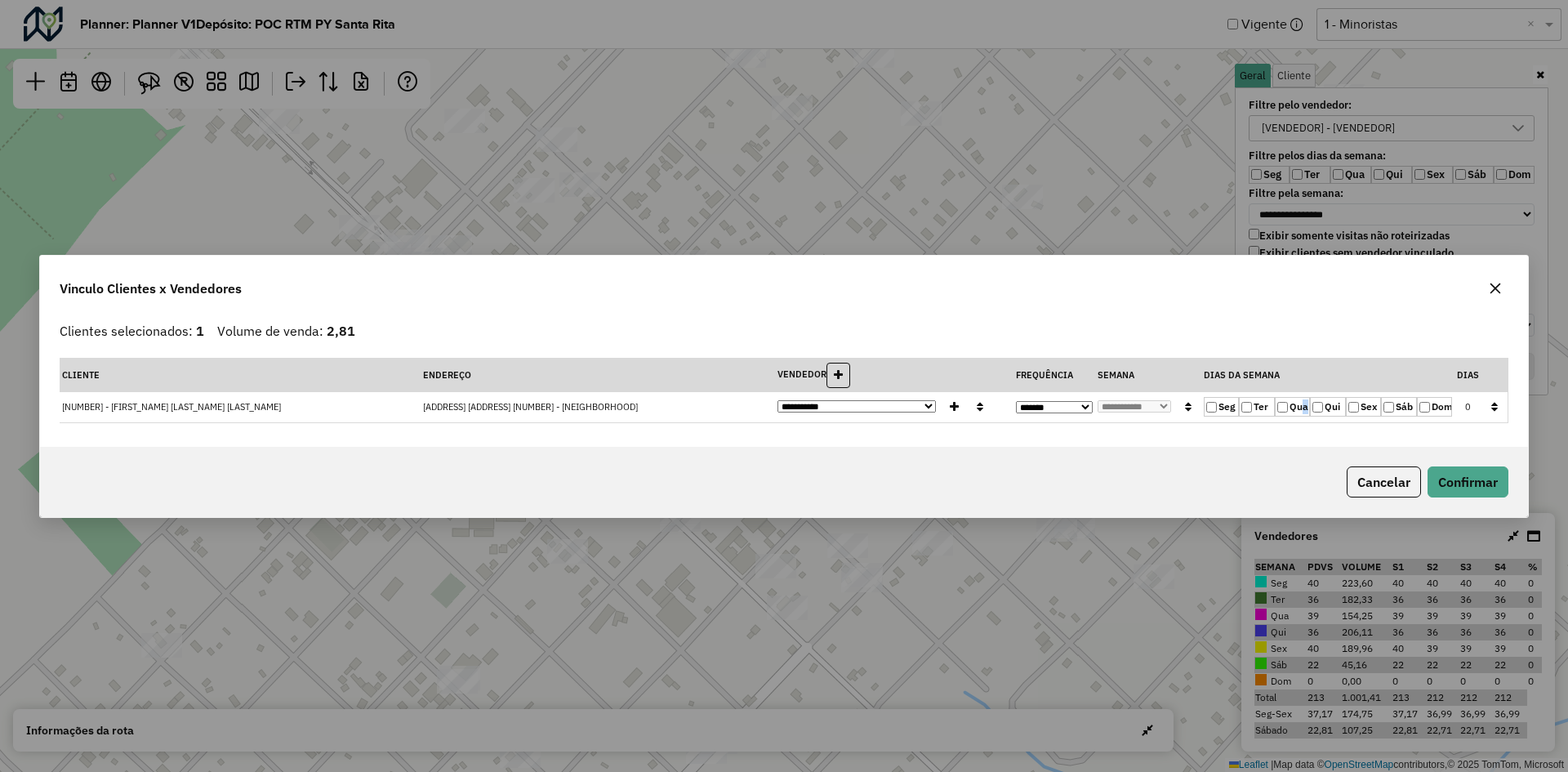 click on "Qua" 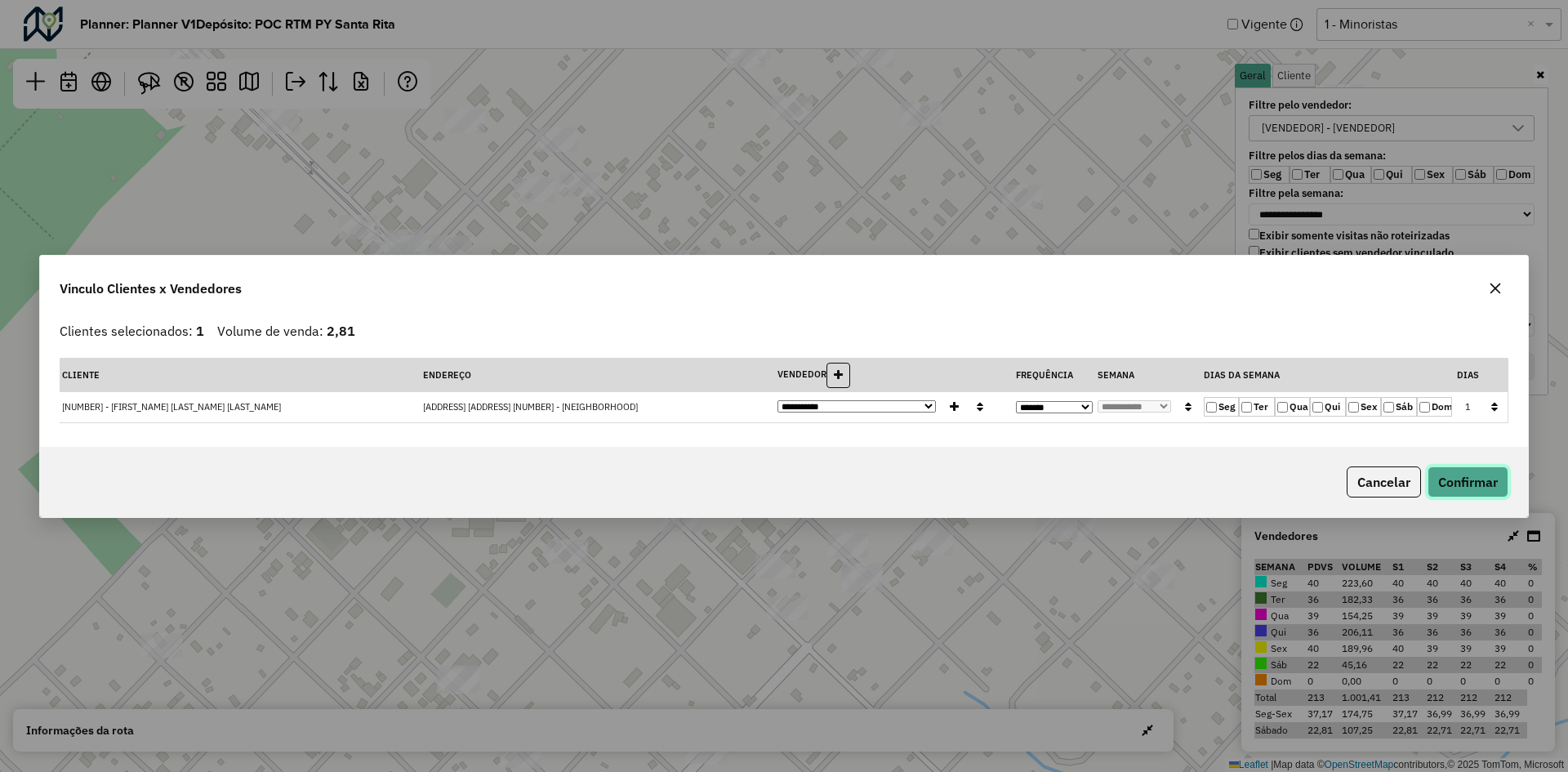 drag, startPoint x: 1458, startPoint y: 485, endPoint x: 1231, endPoint y: 496, distance: 227.2664 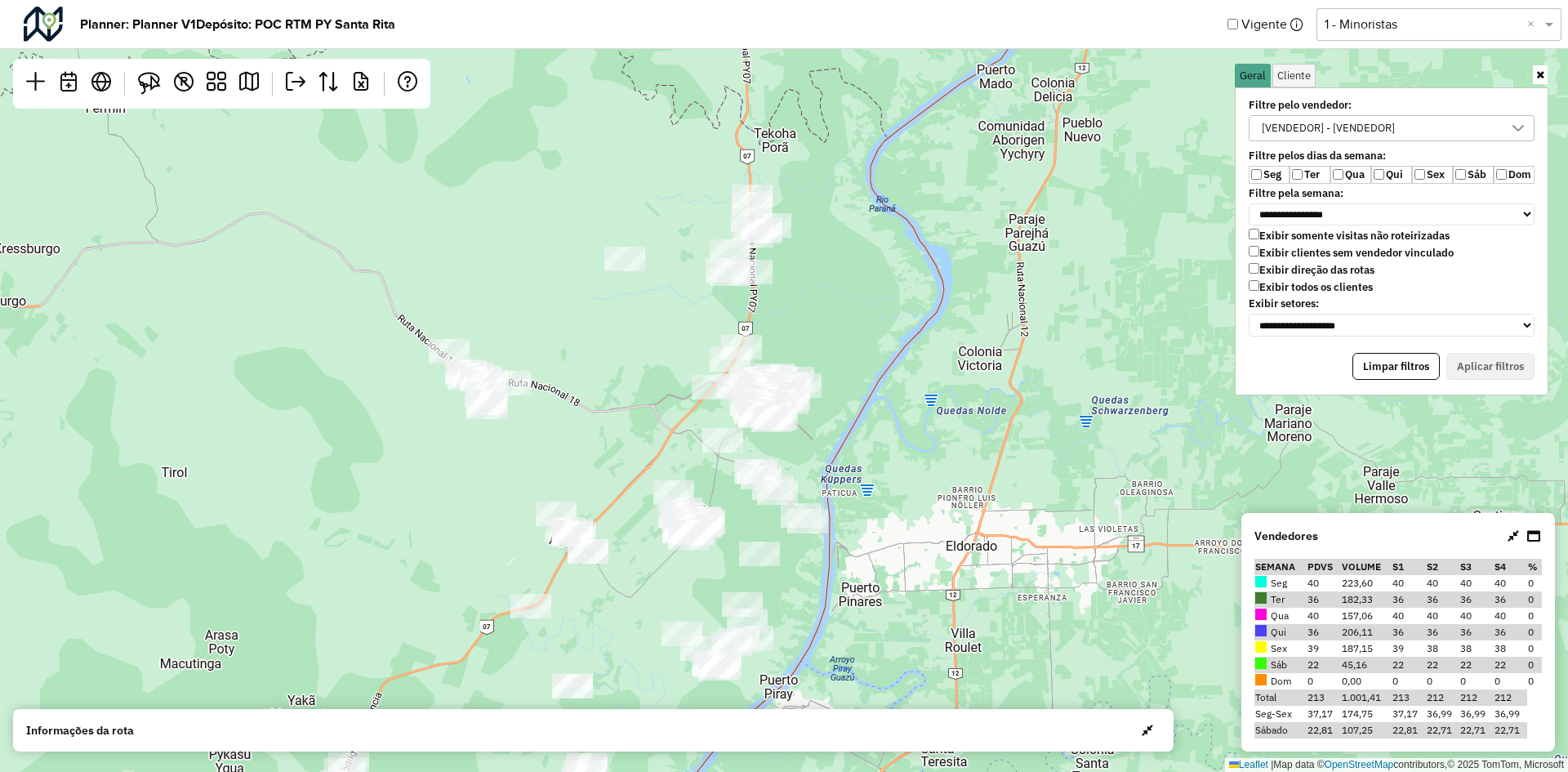 drag, startPoint x: 808, startPoint y: 417, endPoint x: 823, endPoint y: 365, distance: 54.120237 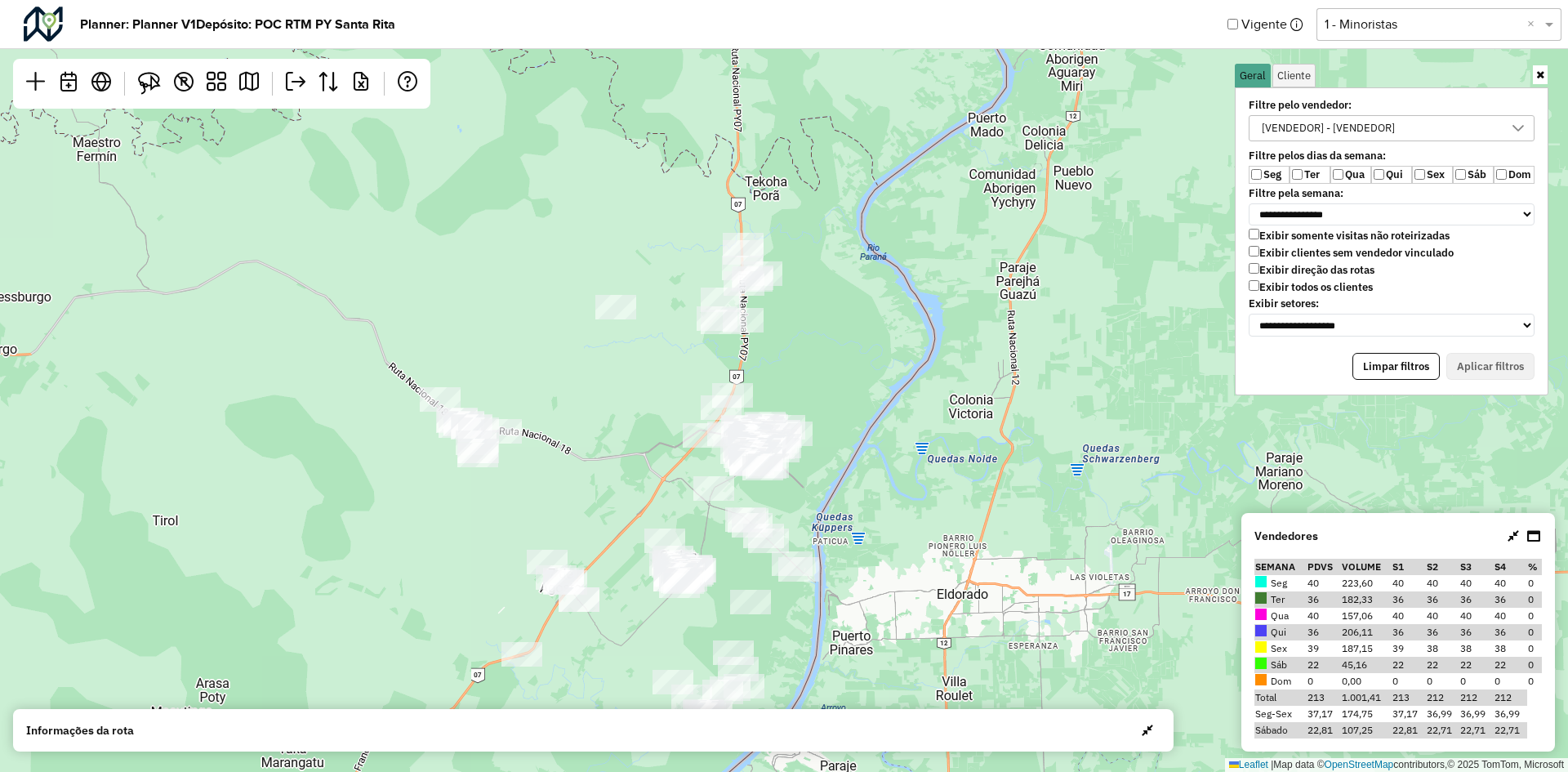 drag, startPoint x: 893, startPoint y: 357, endPoint x: 887, endPoint y: 413, distance: 56.32051 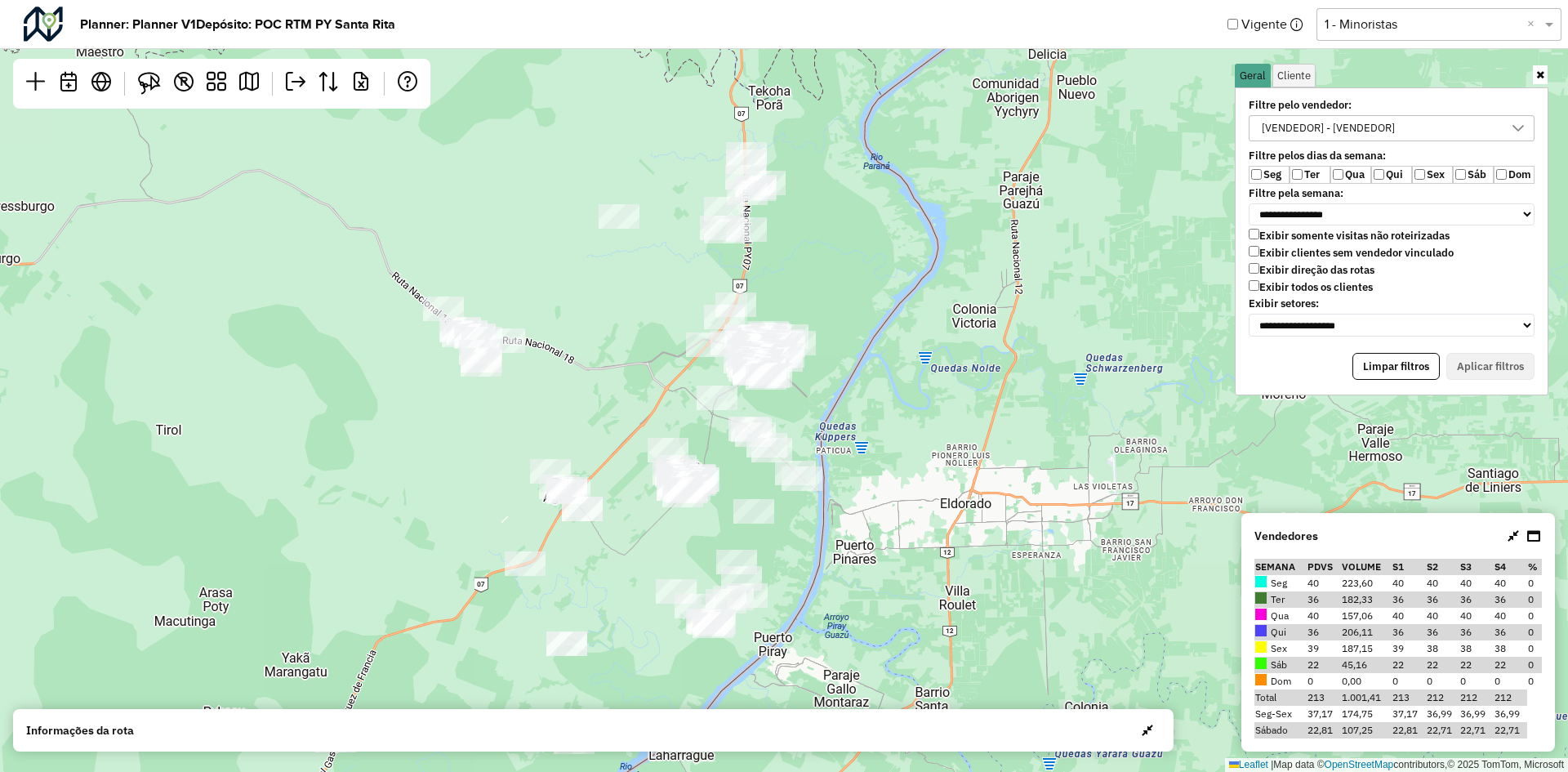 drag, startPoint x: 792, startPoint y: 293, endPoint x: 801, endPoint y: 258, distance: 36.13862 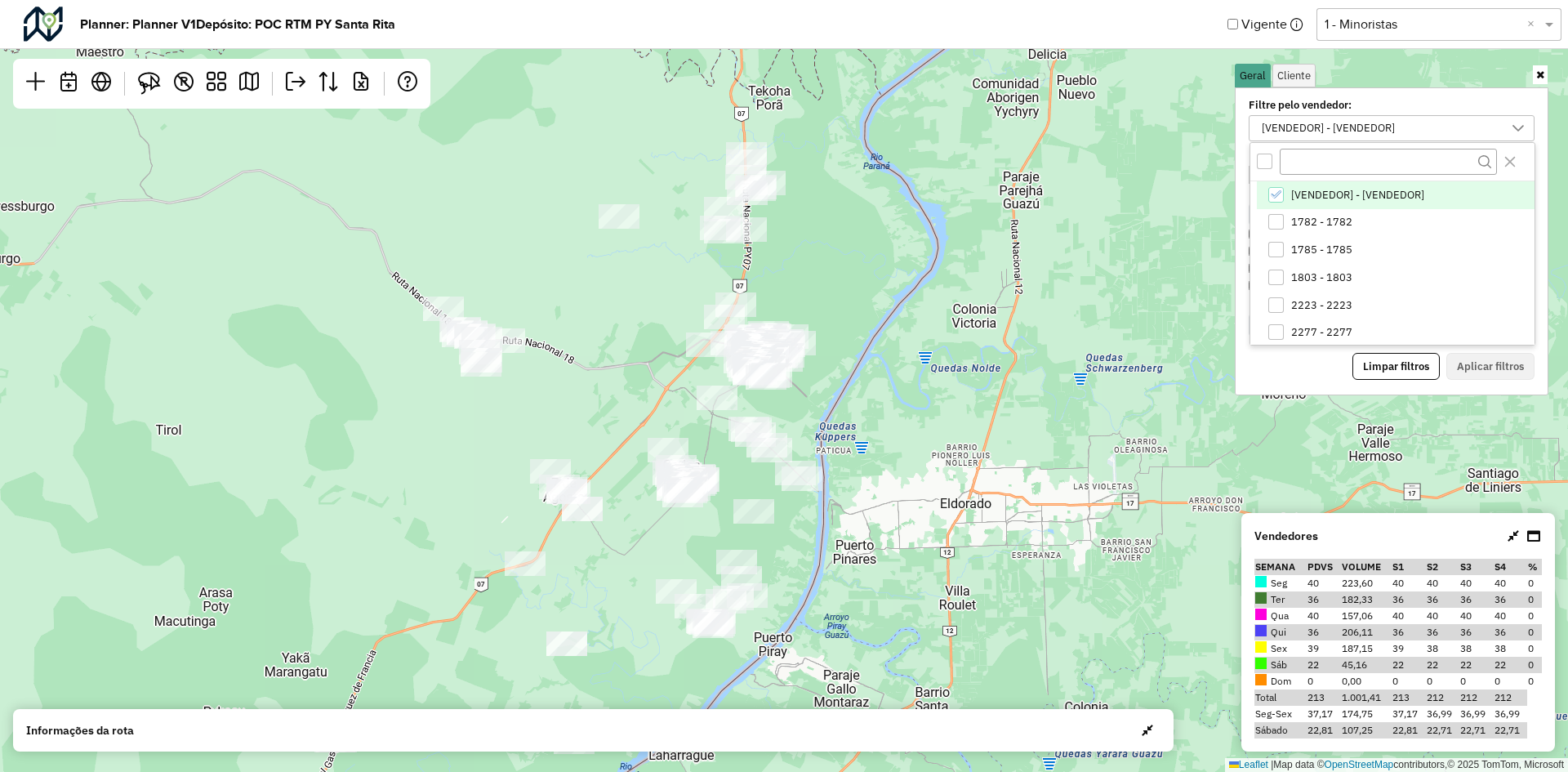 click 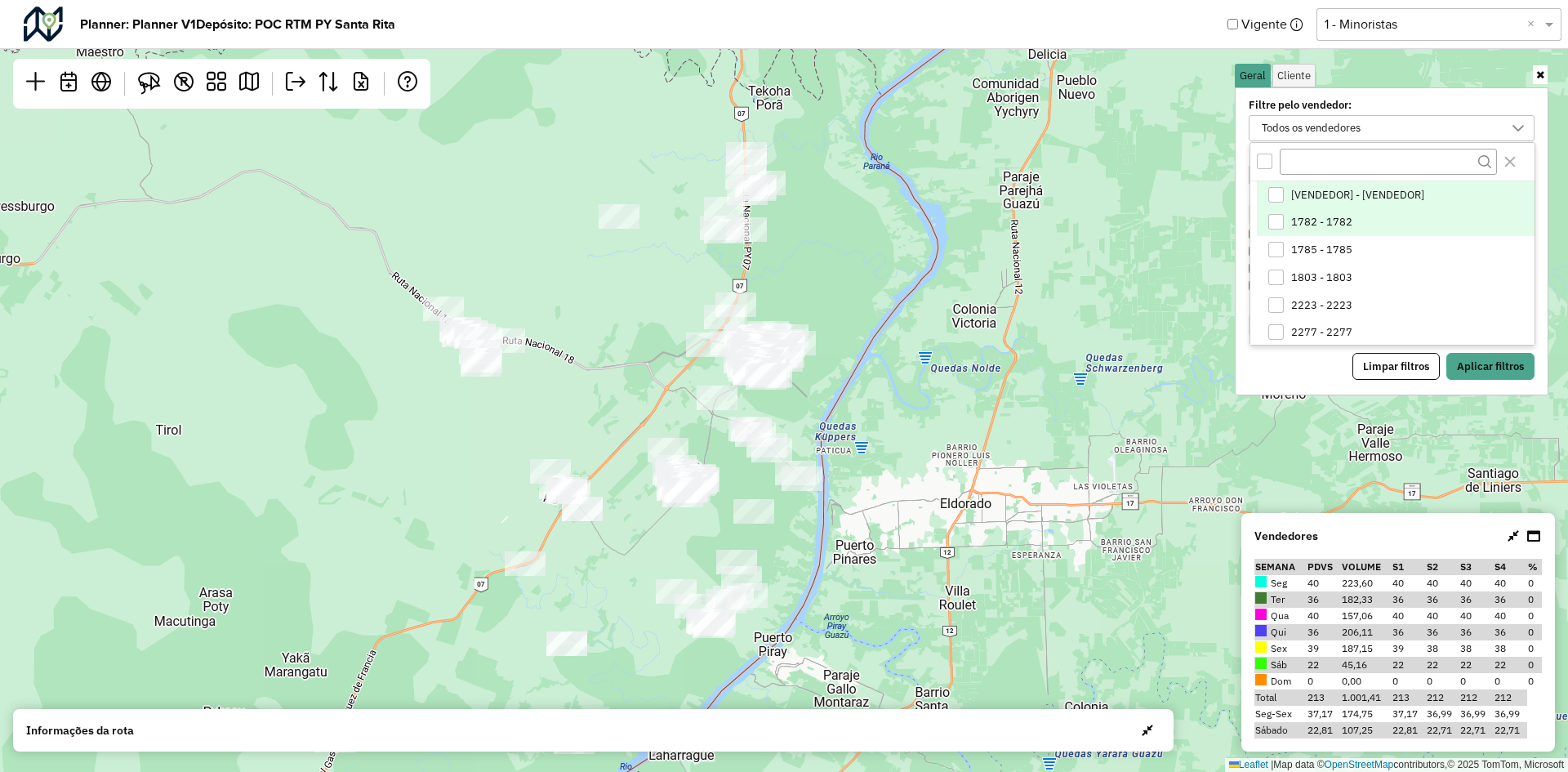 click on "1782 - 1782" at bounding box center [1396, 223] 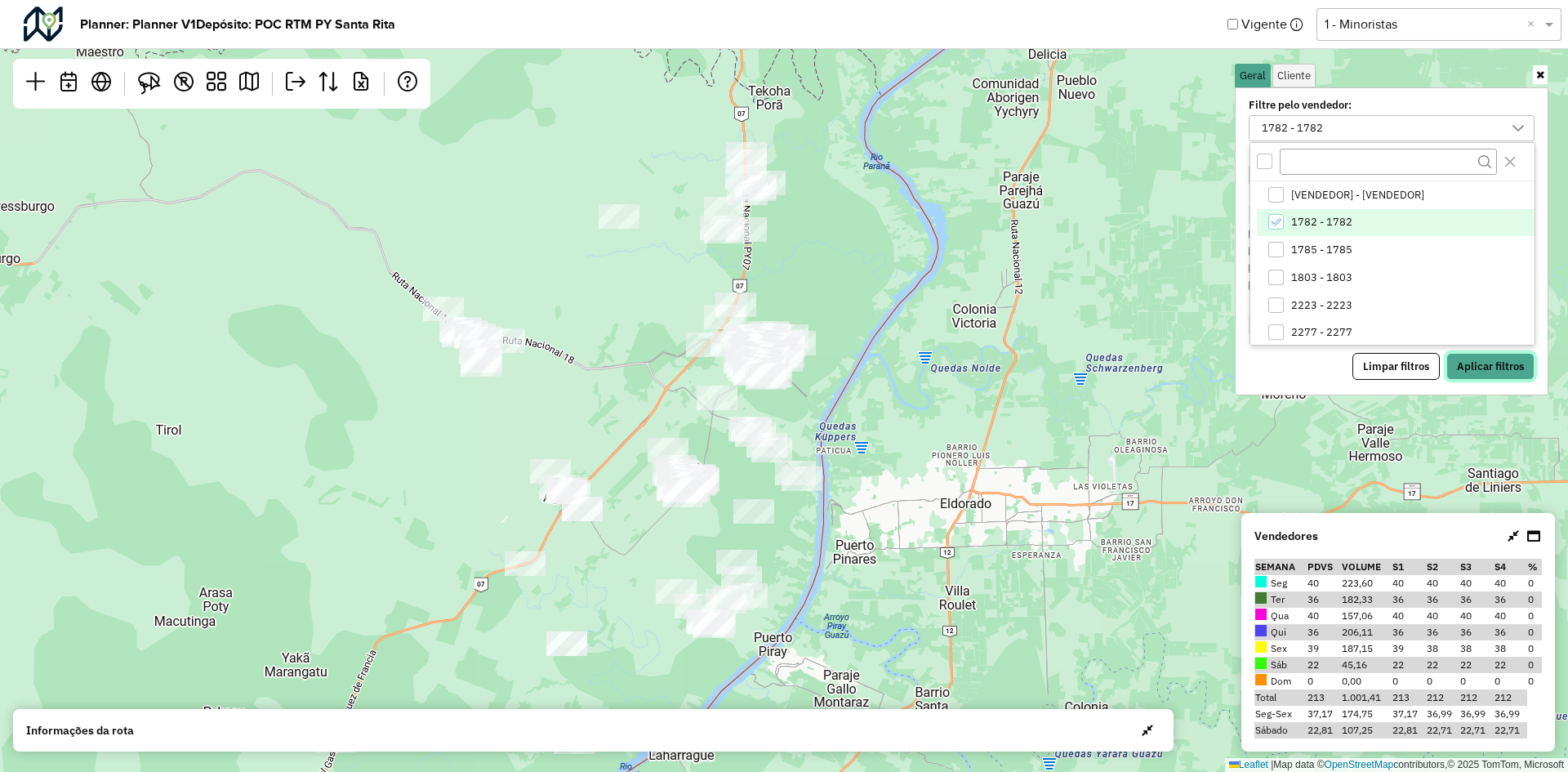 drag, startPoint x: 1517, startPoint y: 371, endPoint x: 1190, endPoint y: 438, distance: 333.7933 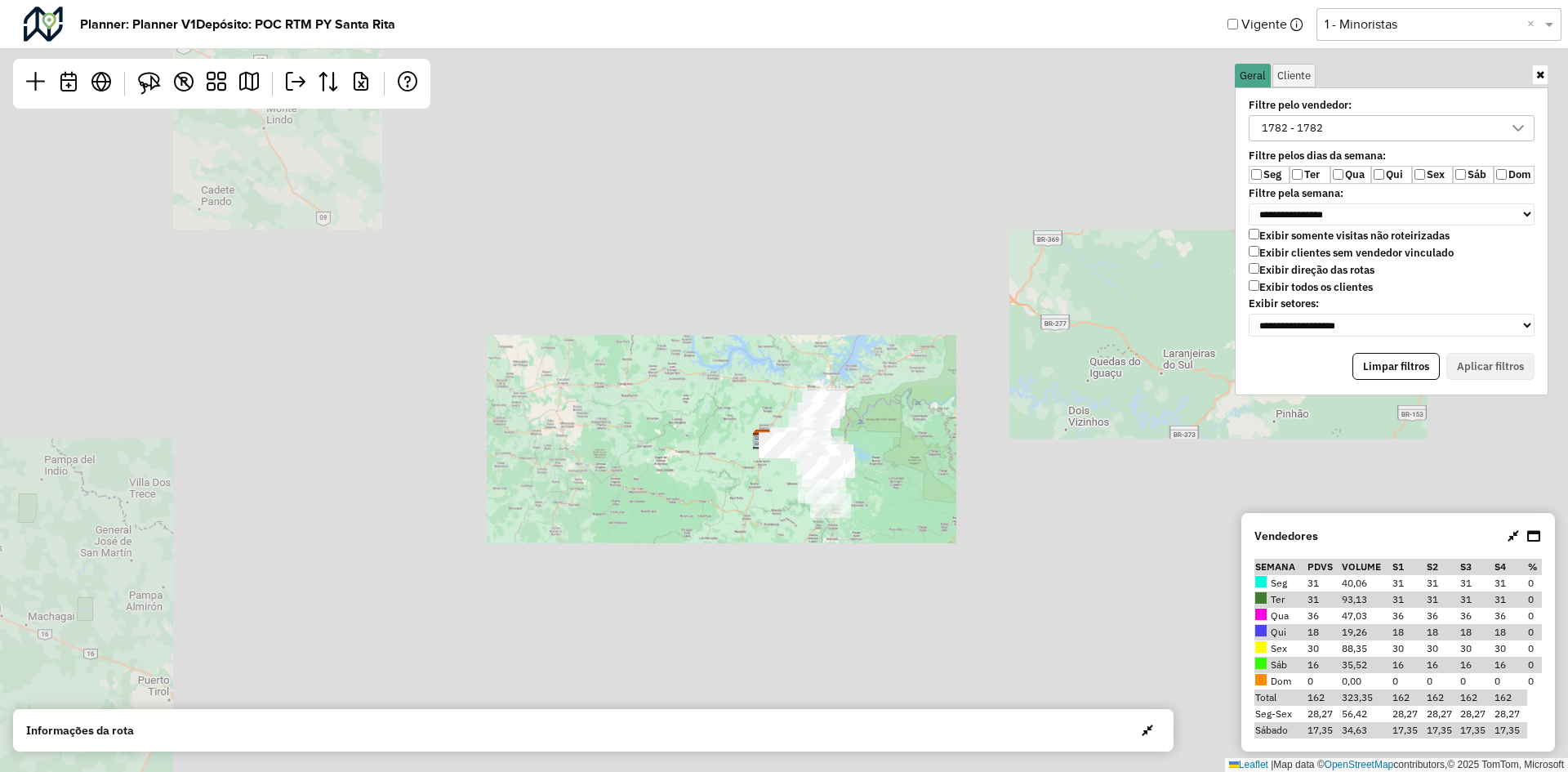 drag, startPoint x: 967, startPoint y: 373, endPoint x: 906, endPoint y: 446, distance: 95.13149 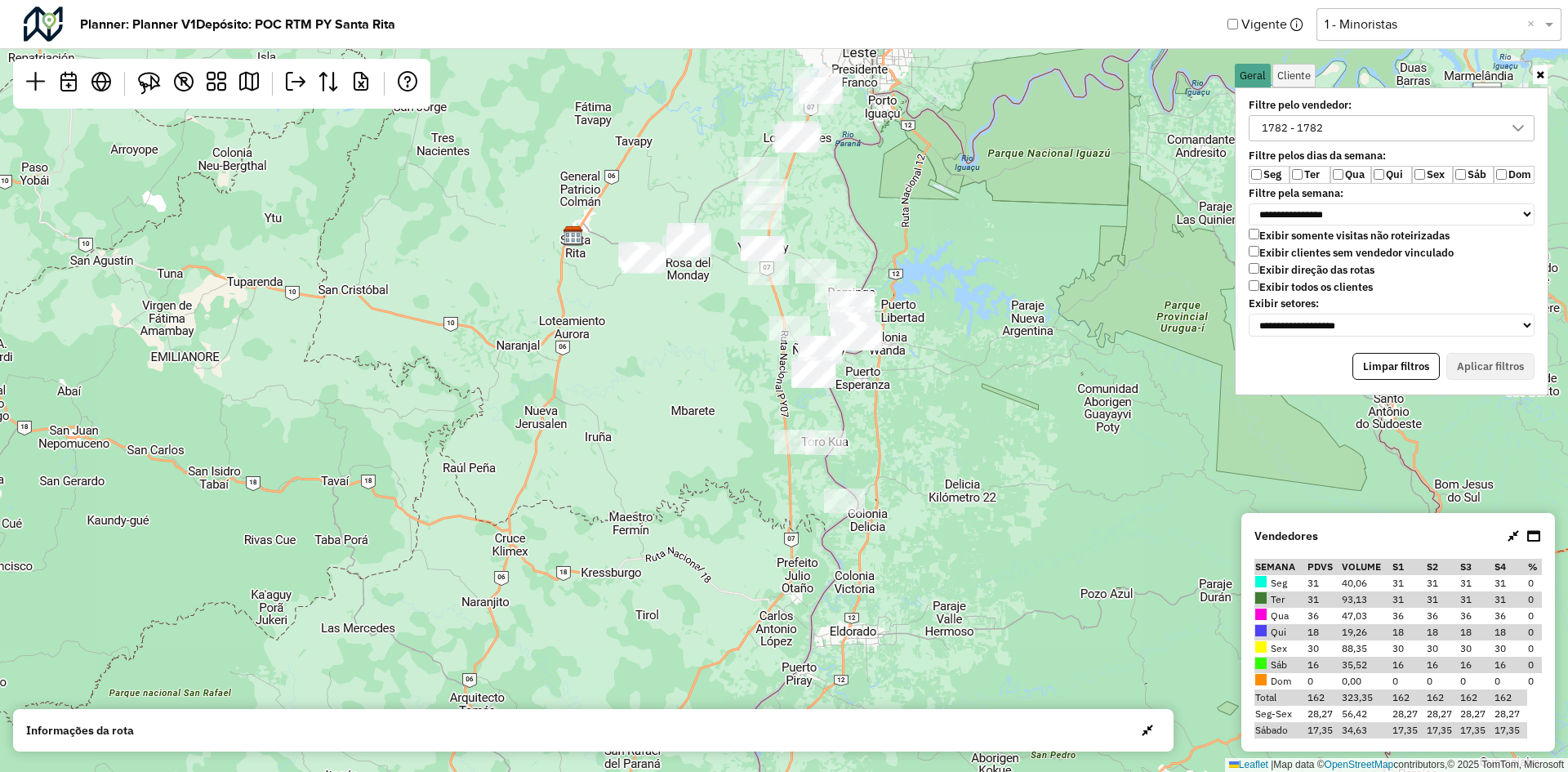 drag, startPoint x: 872, startPoint y: 453, endPoint x: 856, endPoint y: 396, distance: 59.203 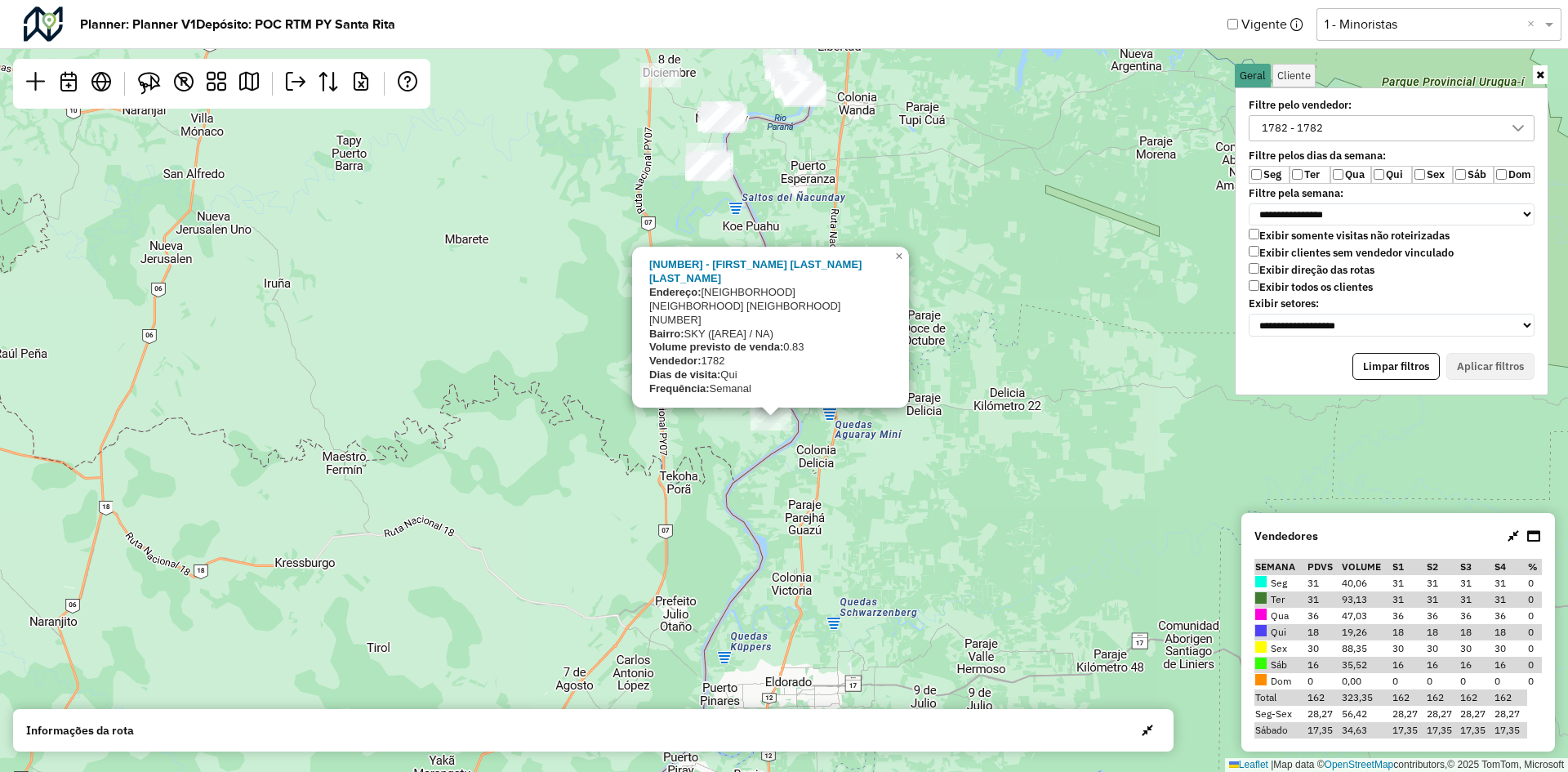 click on "[NUMBER] - [FIRST_NAME] [LAST_NAME] [LAST_NAME]
Endereço:  [AREA] [AREA] [AREA]                    S/N
Bairro:  SKY ([AREA] / NA)
Volume previsto de venda:  0.83
Vendedor:  [VENDEDOR]
Dias de visita:  Qui
Frequência:  Semanal
×  Leaflet   |  Map data ©  OpenStreetMap  contributors,© 2025 TomTom, Microsoft" 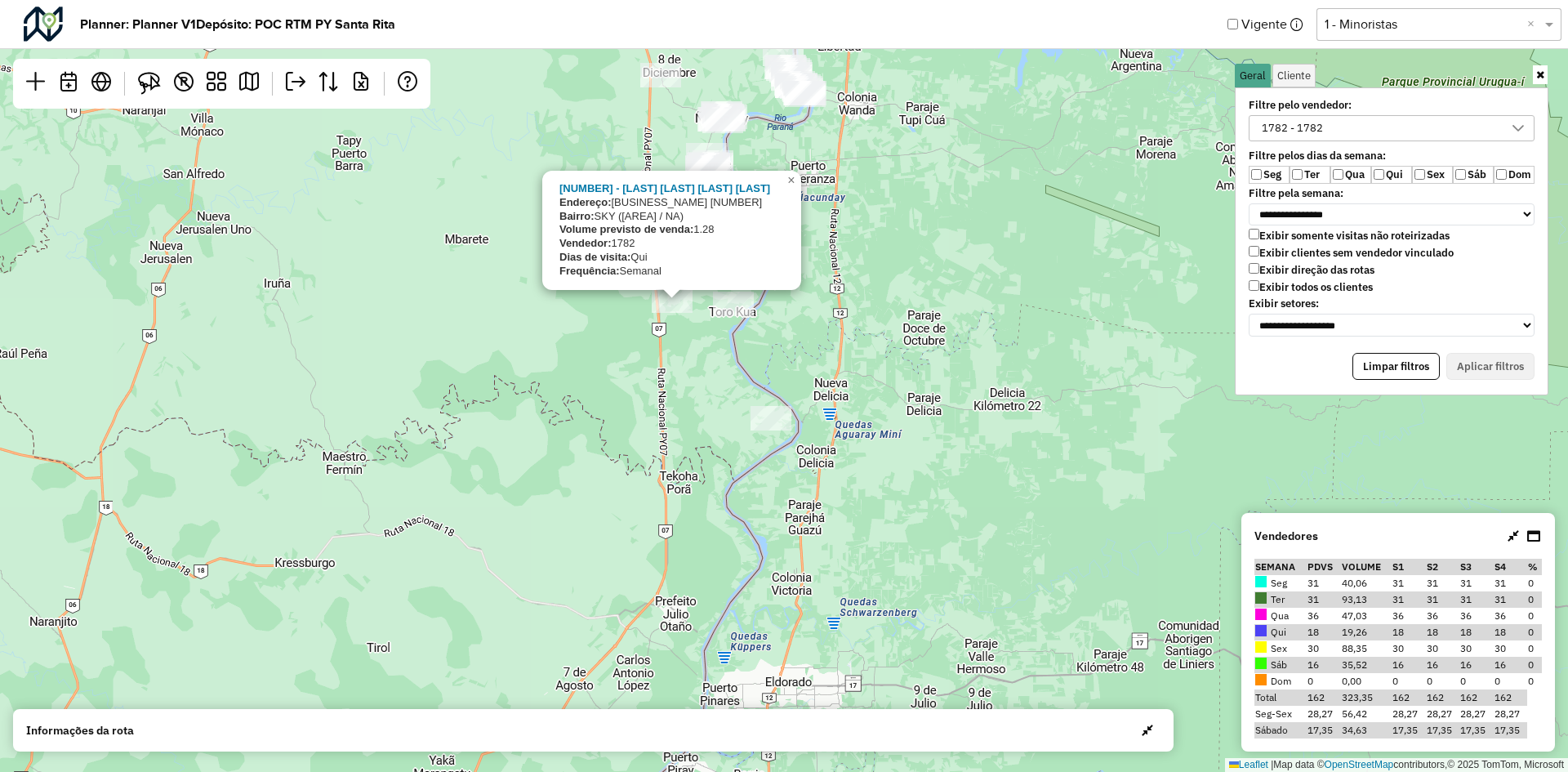click 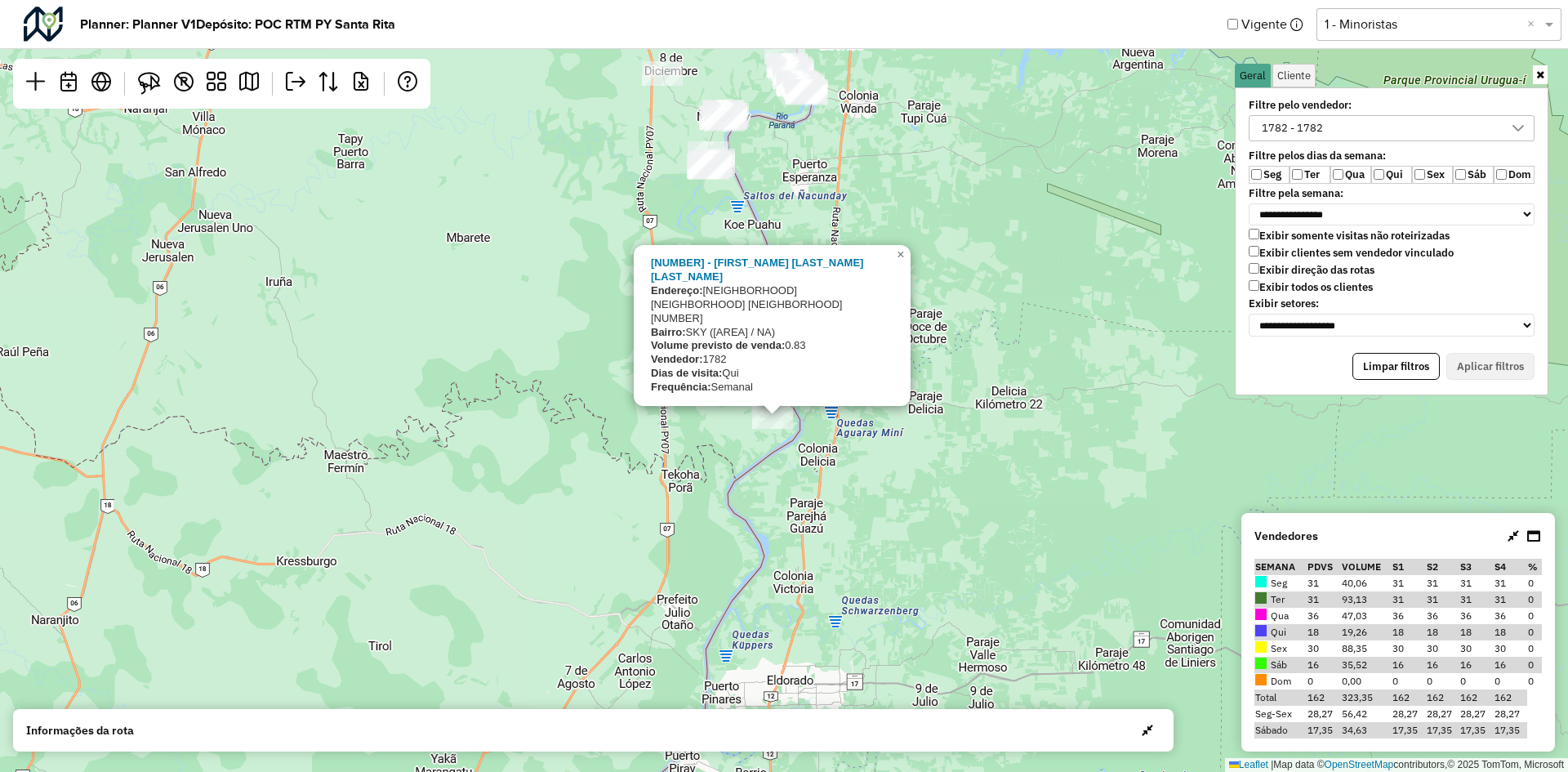 click on "[NUMBER] - [FIRST_NAME] [LAST_NAME] [LAST_NAME]
Endereço:  [AREA] [AREA] [AREA]                    S/N
Bairro:  SKY ([AREA] / NA)
Volume previsto de venda:  0.83
Vendedor:  [VENDEDOR]
Dias de visita:  Qui
Frequência:  Semanal
×  Leaflet   |  Map data ©  OpenStreetMap  contributors,© 2025 TomTom, Microsoft" 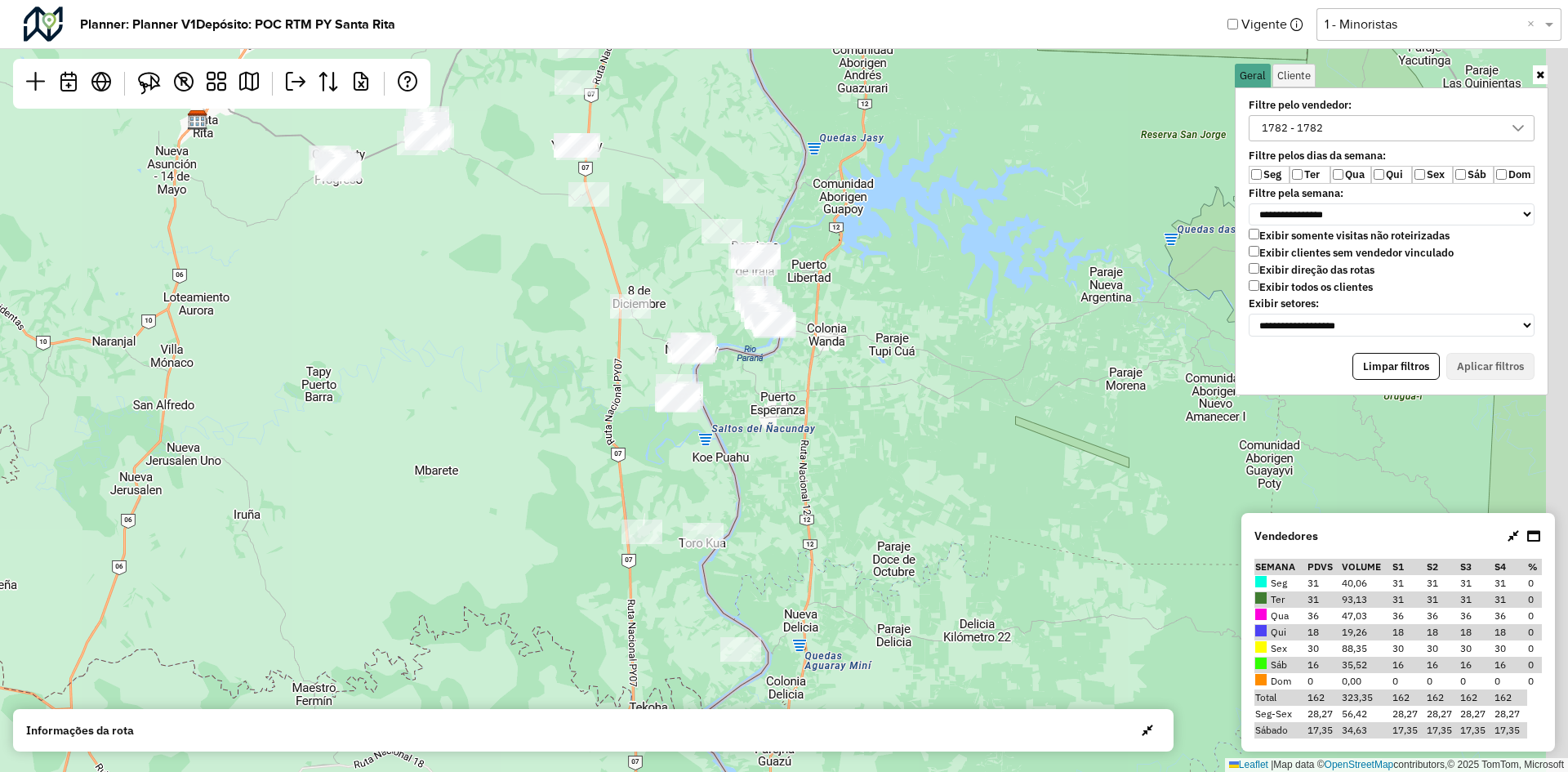 drag, startPoint x: 809, startPoint y: 286, endPoint x: 795, endPoint y: 404, distance: 118.82761 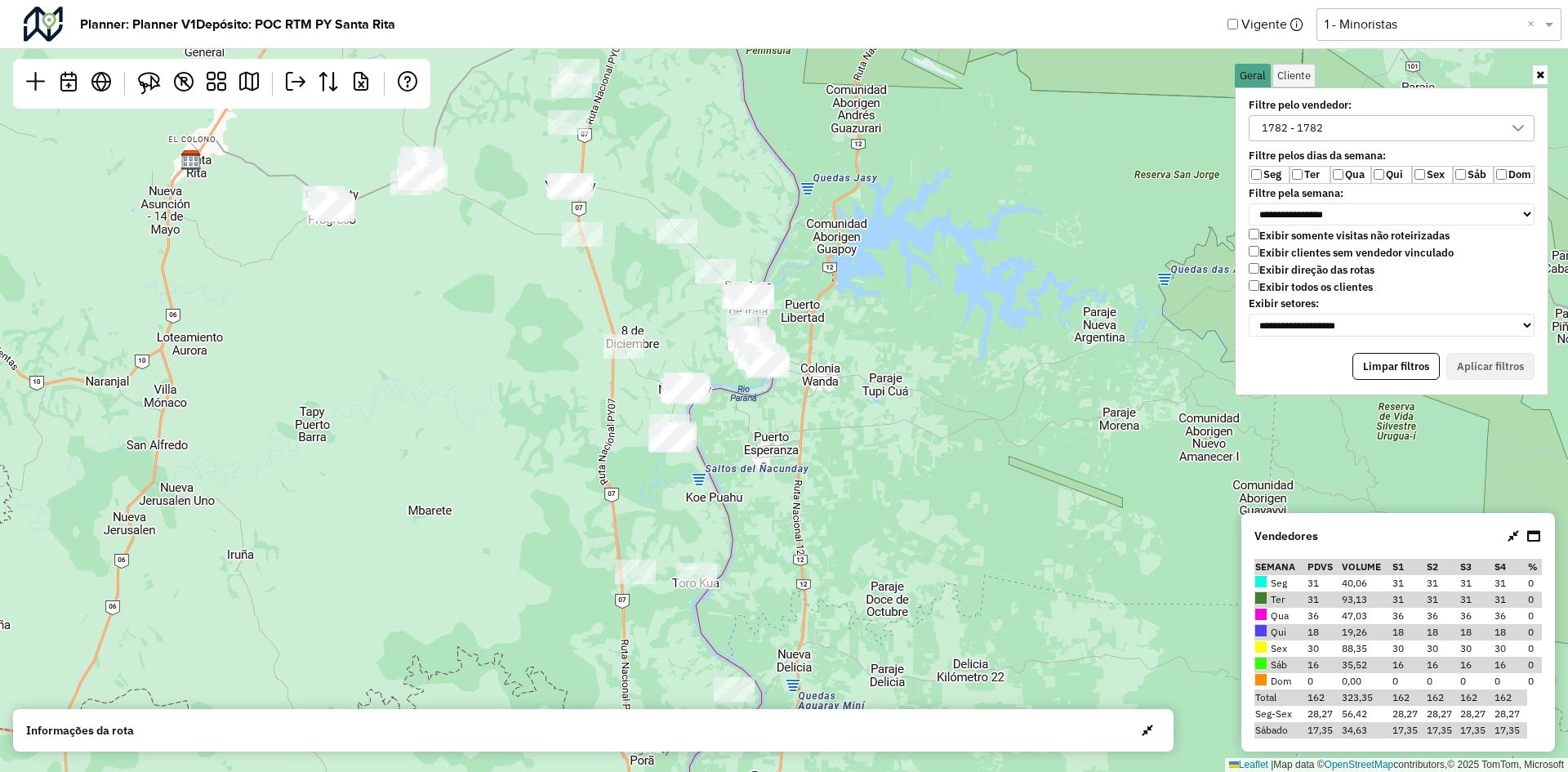 drag, startPoint x: 799, startPoint y: 387, endPoint x: 794, endPoint y: 423, distance: 36.345564 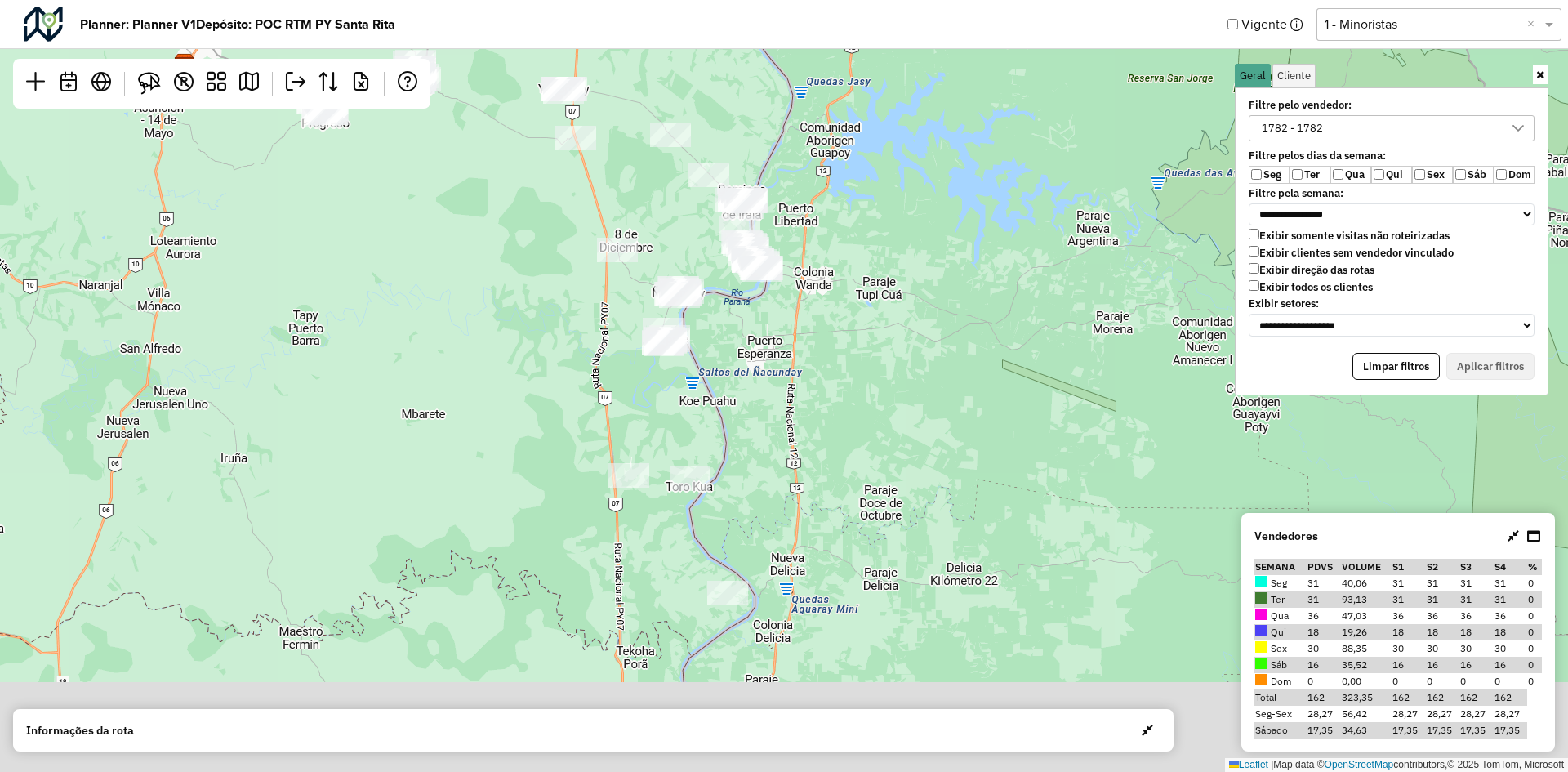 drag, startPoint x: 764, startPoint y: 475, endPoint x: 753, endPoint y: 358, distance: 117.51596 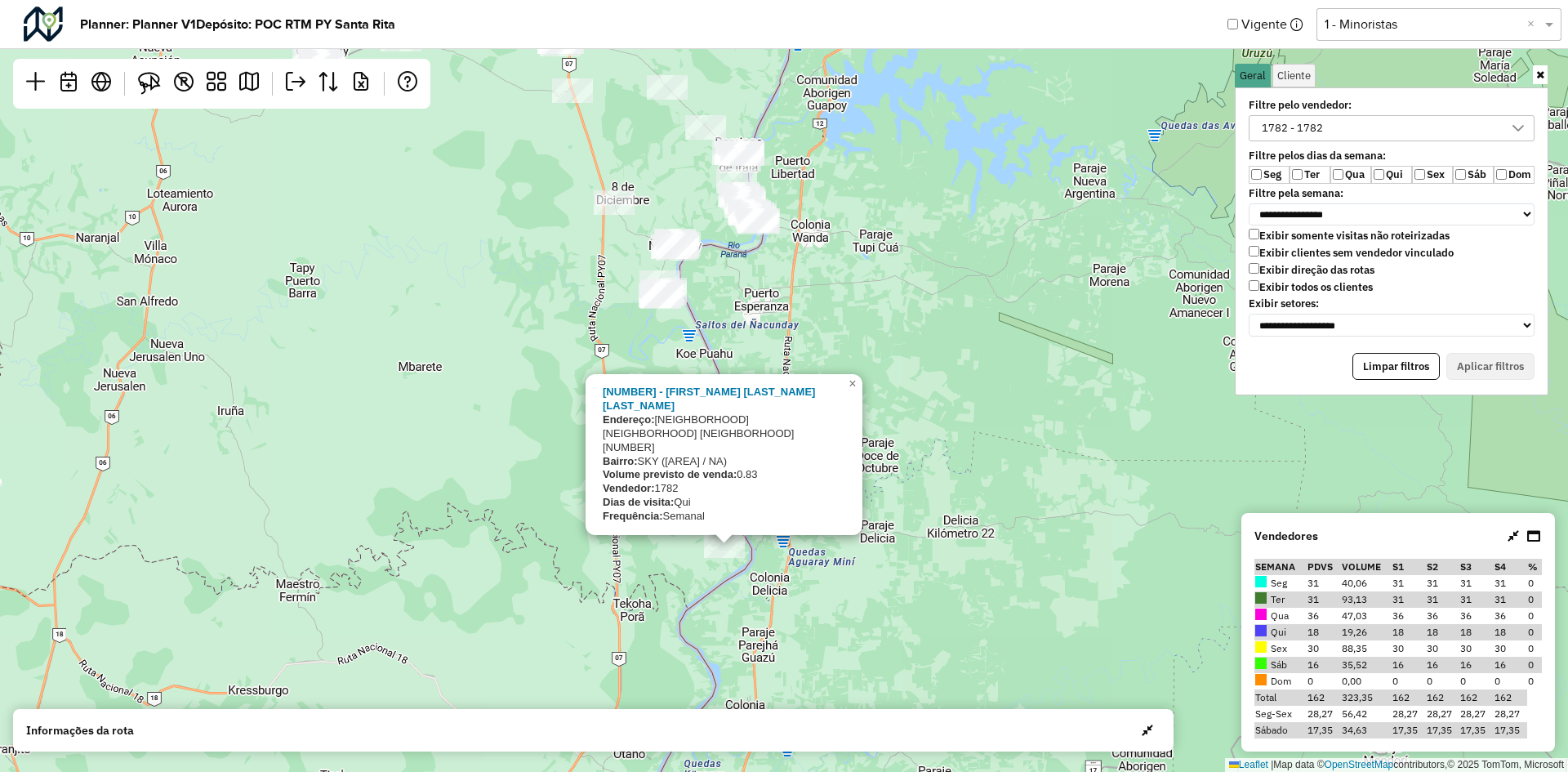 click on "[NUMBER] - [FIRST_NAME] [LAST_NAME] [LAST_NAME]
Endereço:  [AREA] [AREA] [AREA]                    S/N
Bairro:  SKY ([AREA] / NA)
Volume previsto de venda:  0.83
Vendedor:  [VENDEDOR]
Dias de visita:  Qui
Frequência:  Semanal
×  Leaflet   |  Map data ©  OpenStreetMap  contributors,© 2025 TomTom, Microsoft" 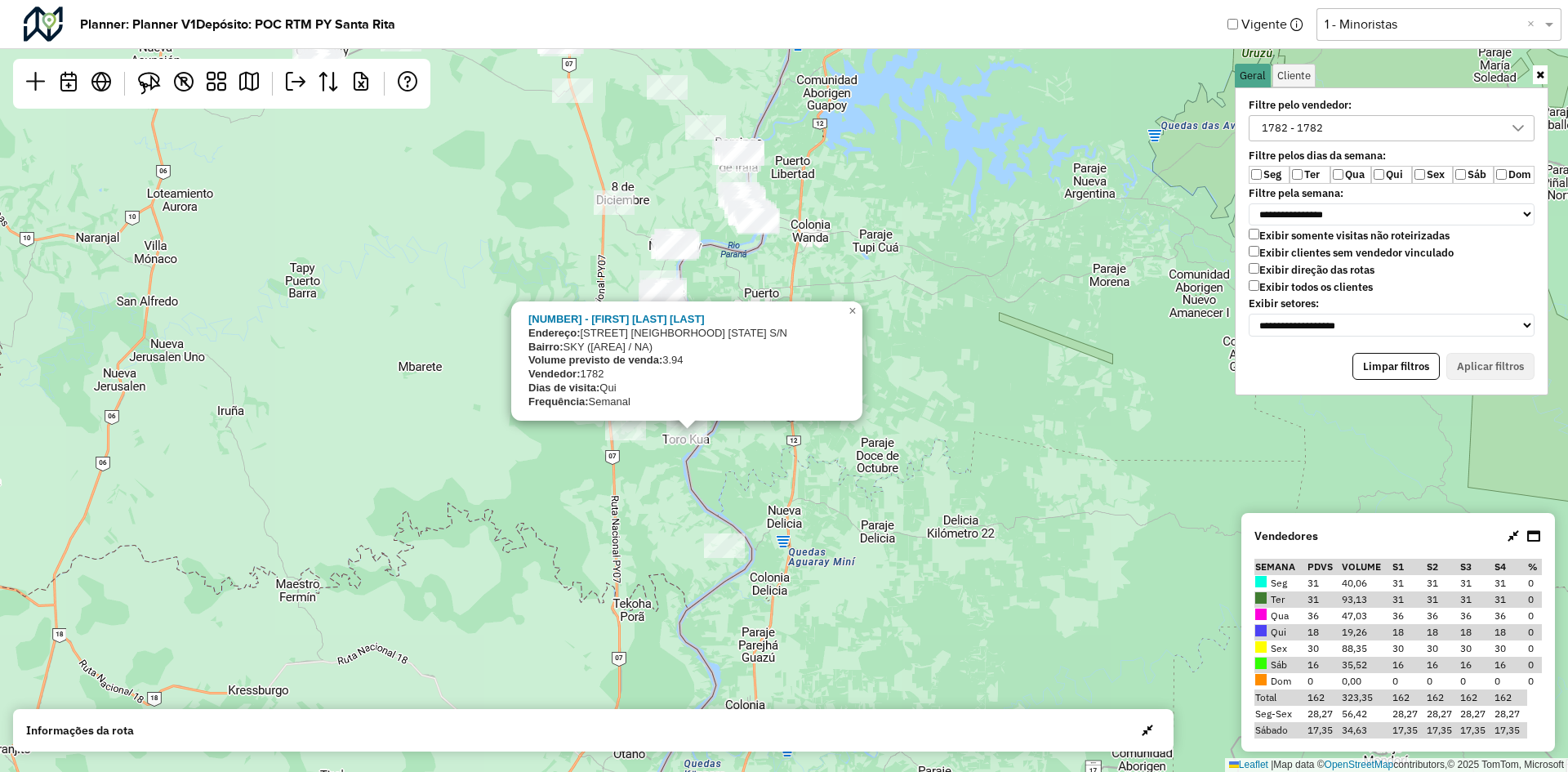 click 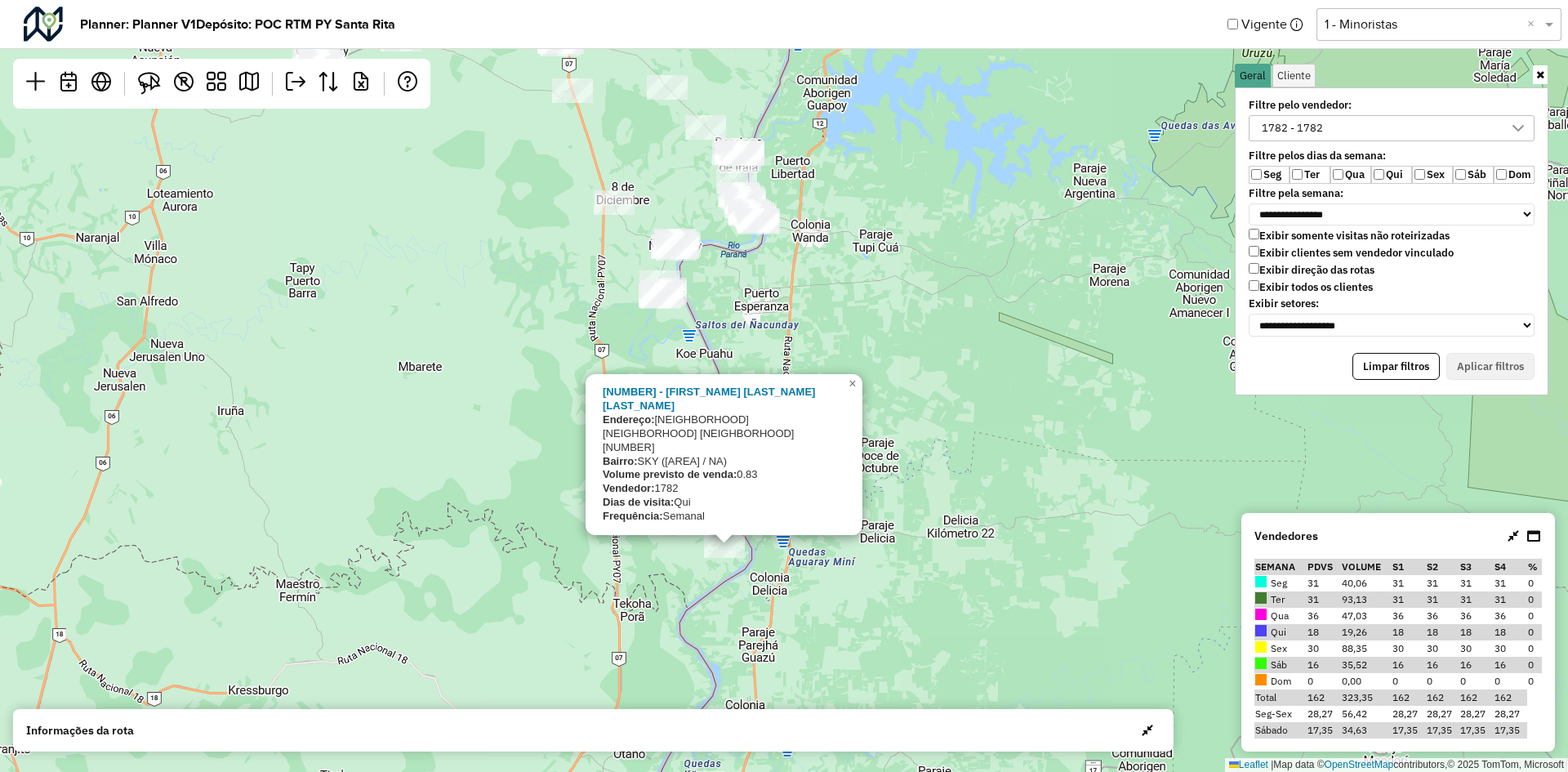 click on "[NUMBER] - [FIRST_NAME] [LAST_NAME] [LAST_NAME]
Endereço:  [AREA] [AREA] [AREA]                    S/N
Bairro:  SKY ([AREA] / NA)
Volume previsto de venda:  0.83
Vendedor:  [VENDEDOR]
Dias de visita:  Qui
Frequência:  Semanal
×  Leaflet   |  Map data ©  OpenStreetMap  contributors,© 2025 TomTom, Microsoft" 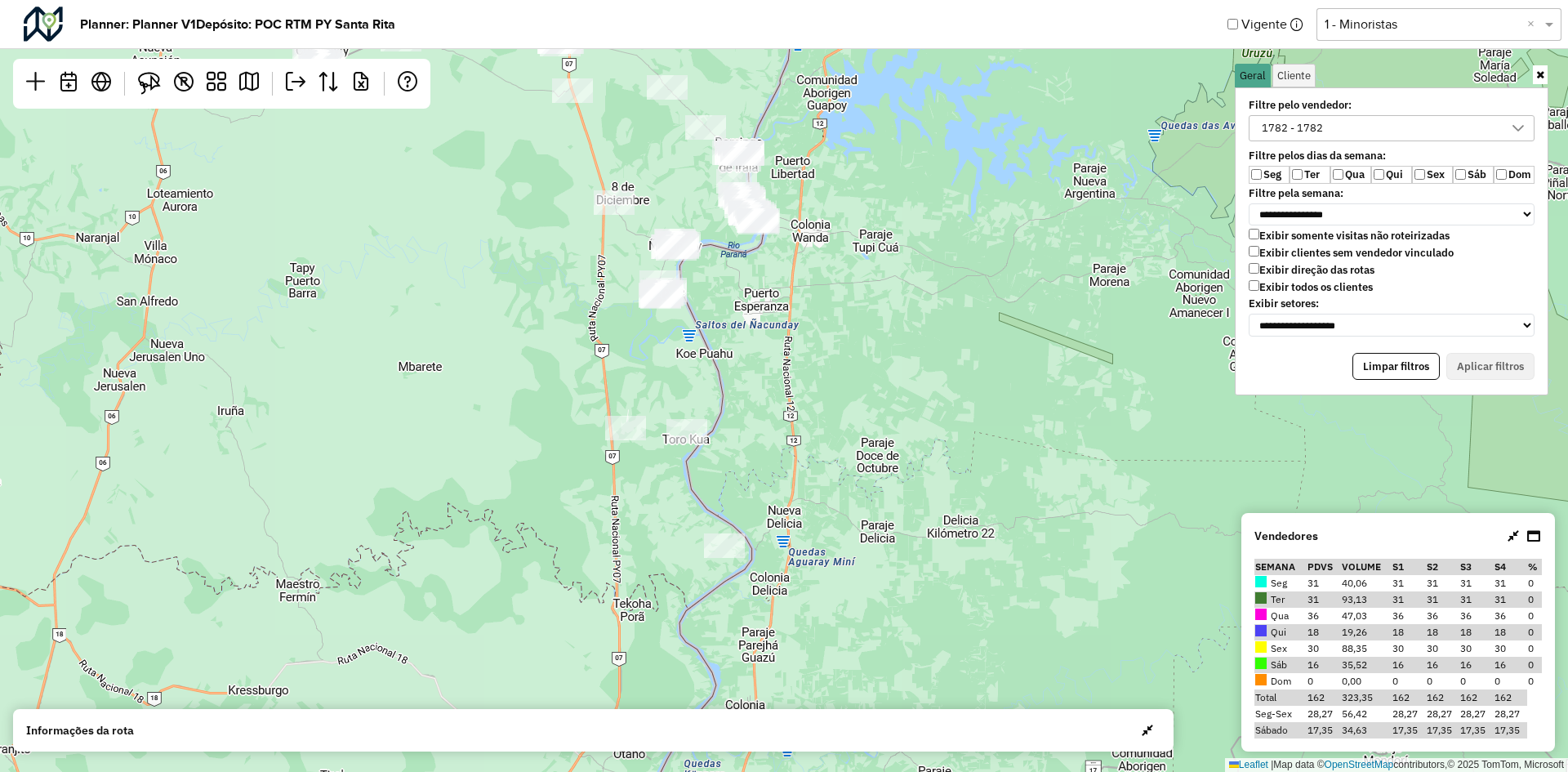 click at bounding box center [149, 83] 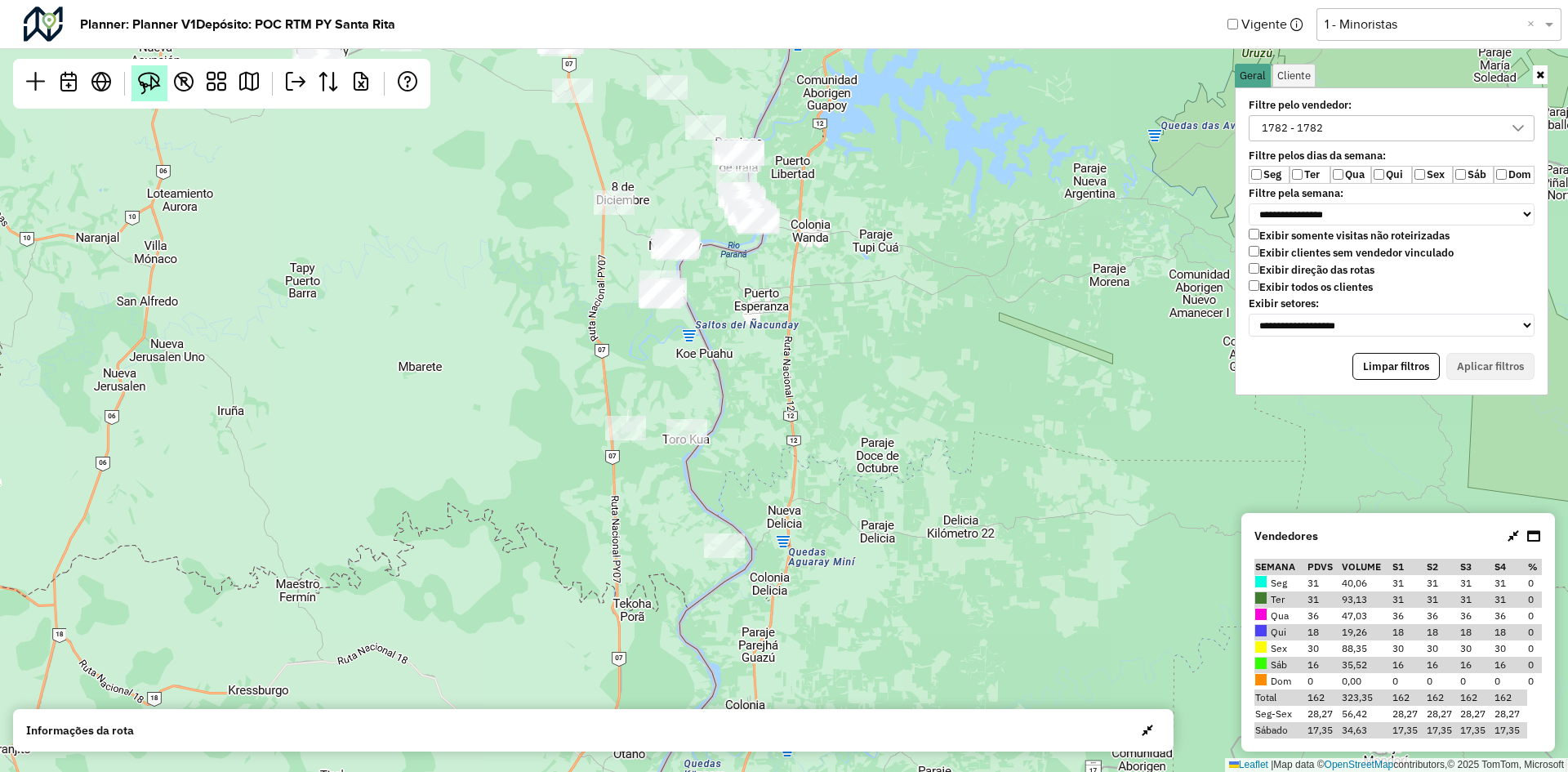 click at bounding box center (149, 83) 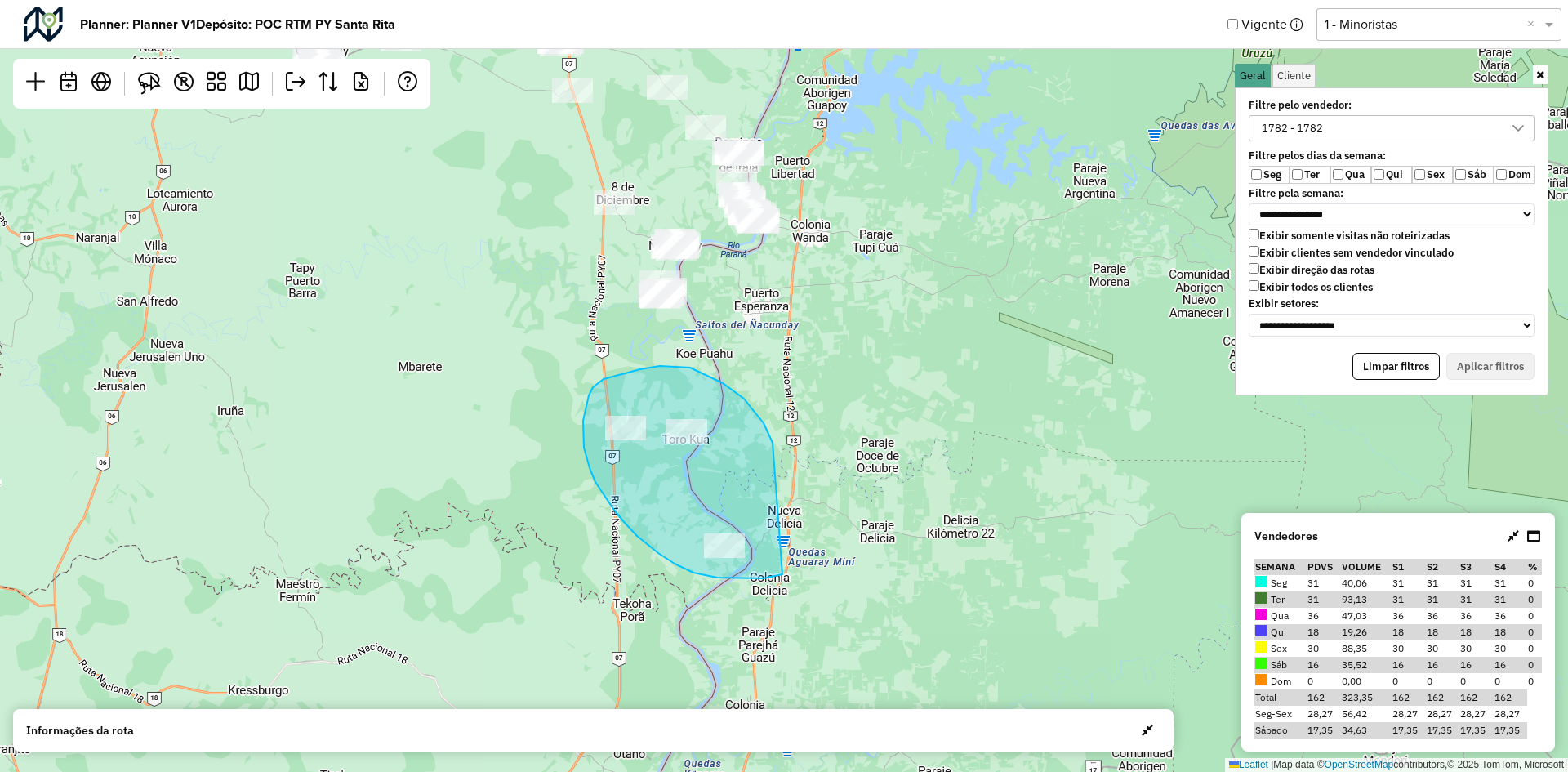 drag, startPoint x: 764, startPoint y: 423, endPoint x: 795, endPoint y: 560, distance: 140.46352 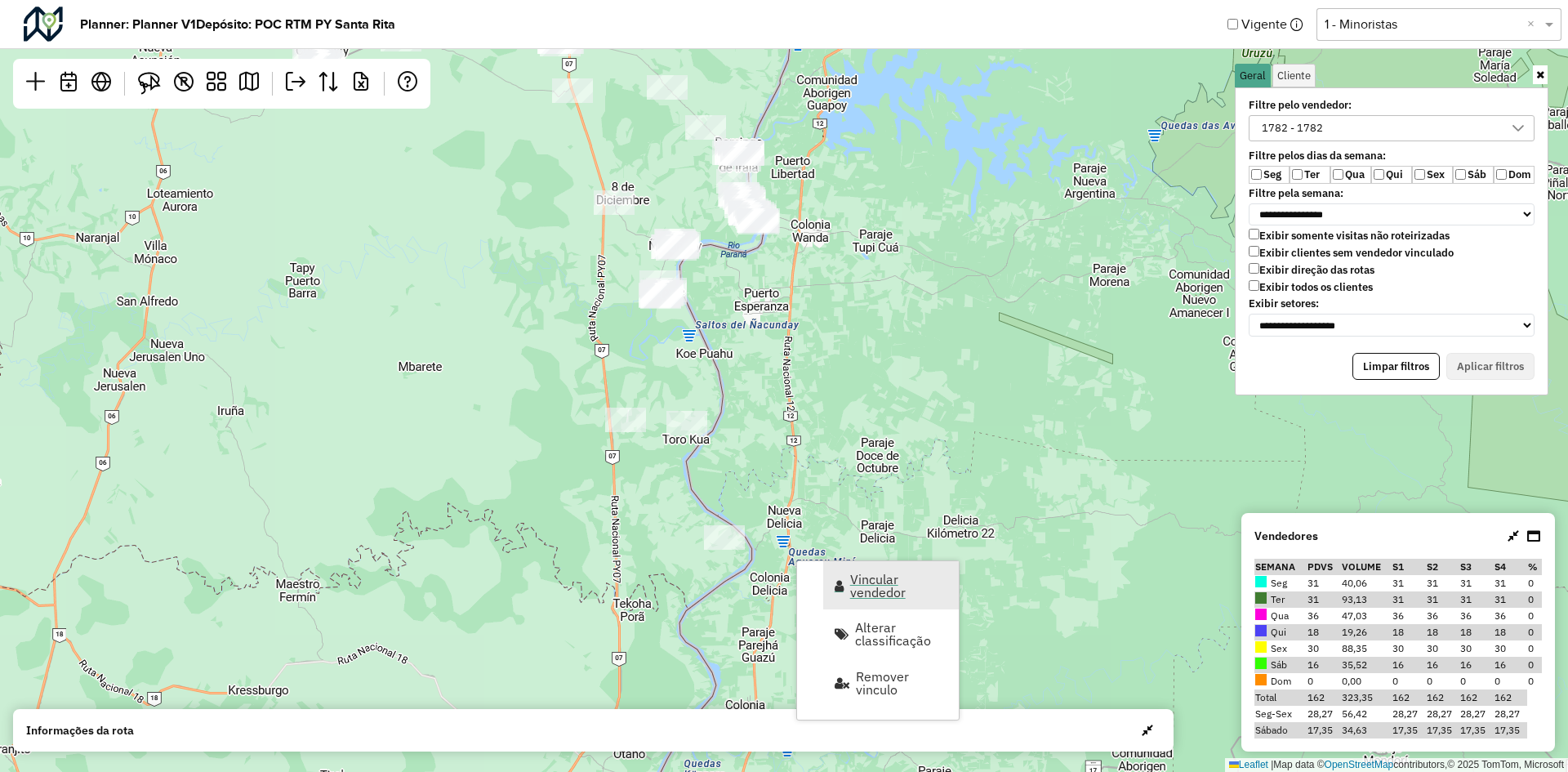 click on "Vincular vendedor" at bounding box center [899, 586] 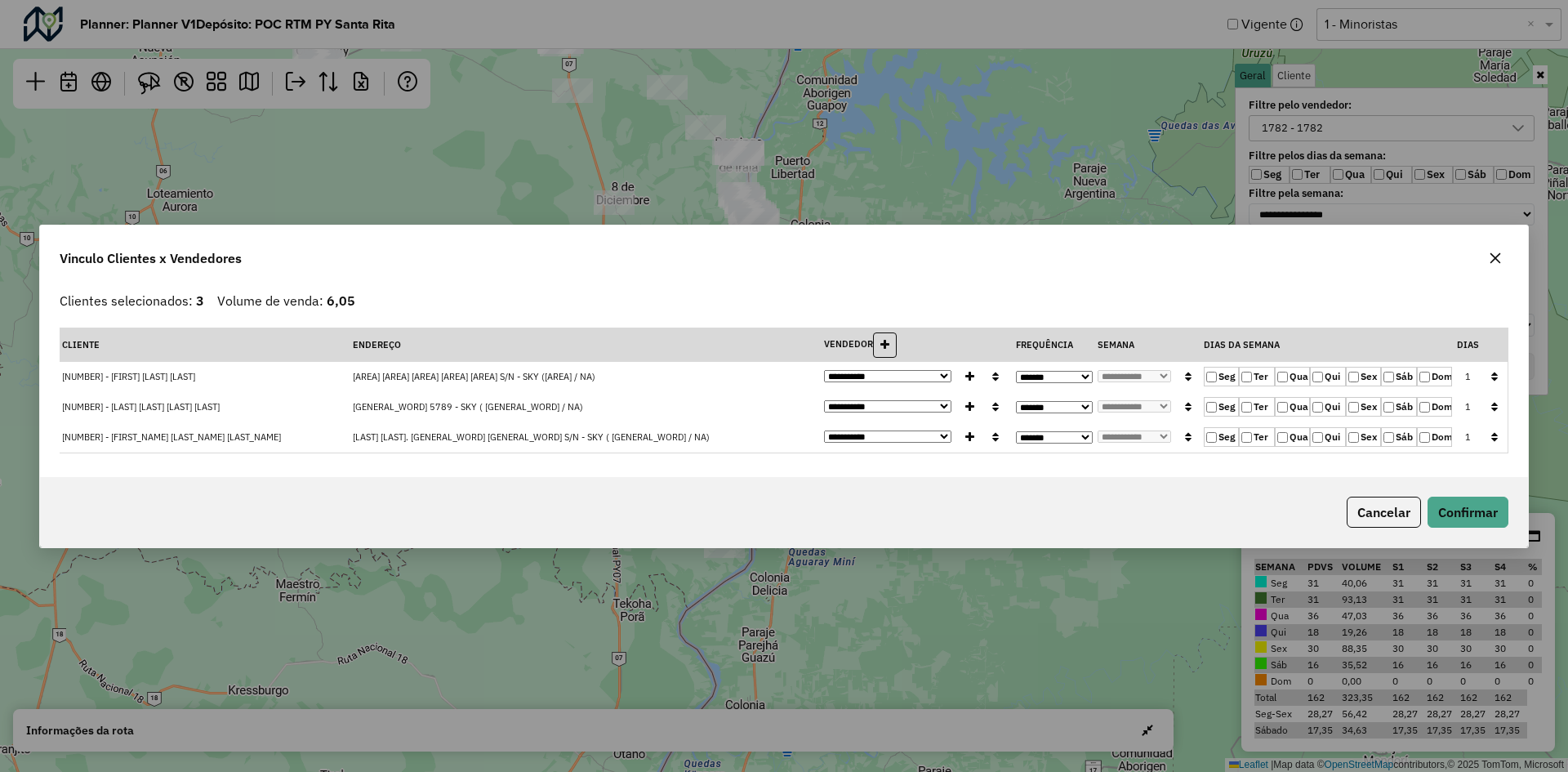 click on "**********" 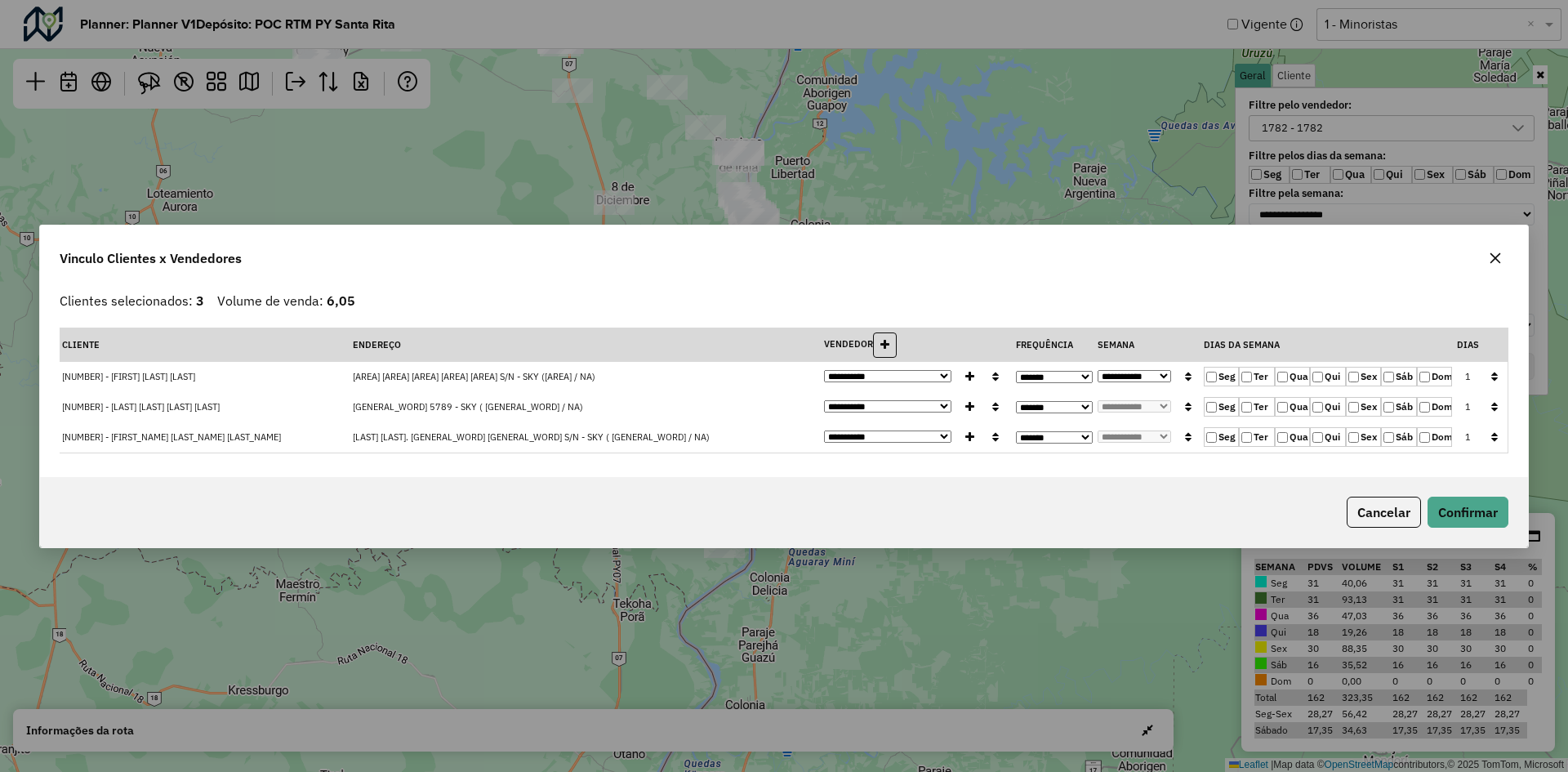 click on "**********" 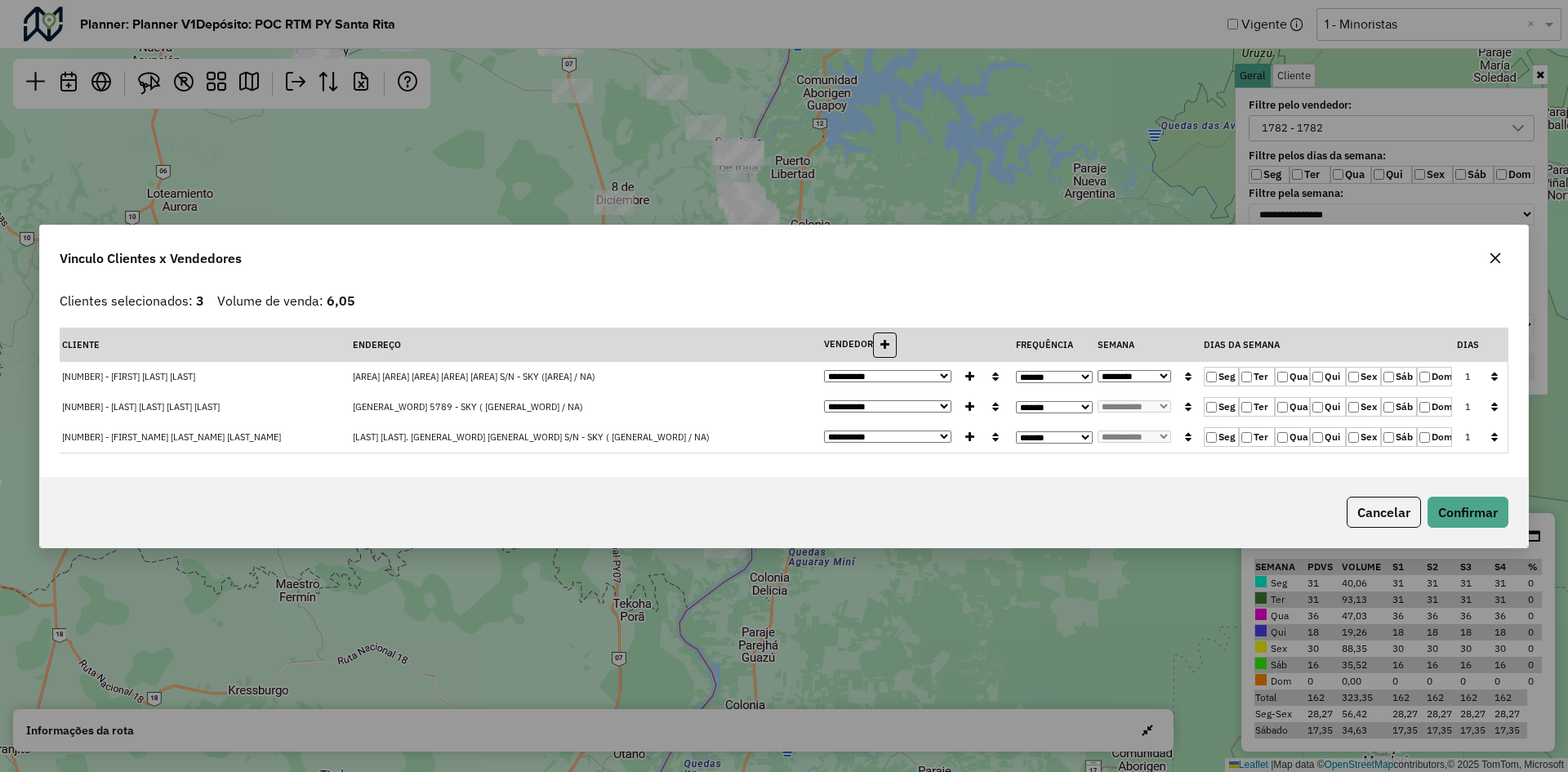 click on "**********" 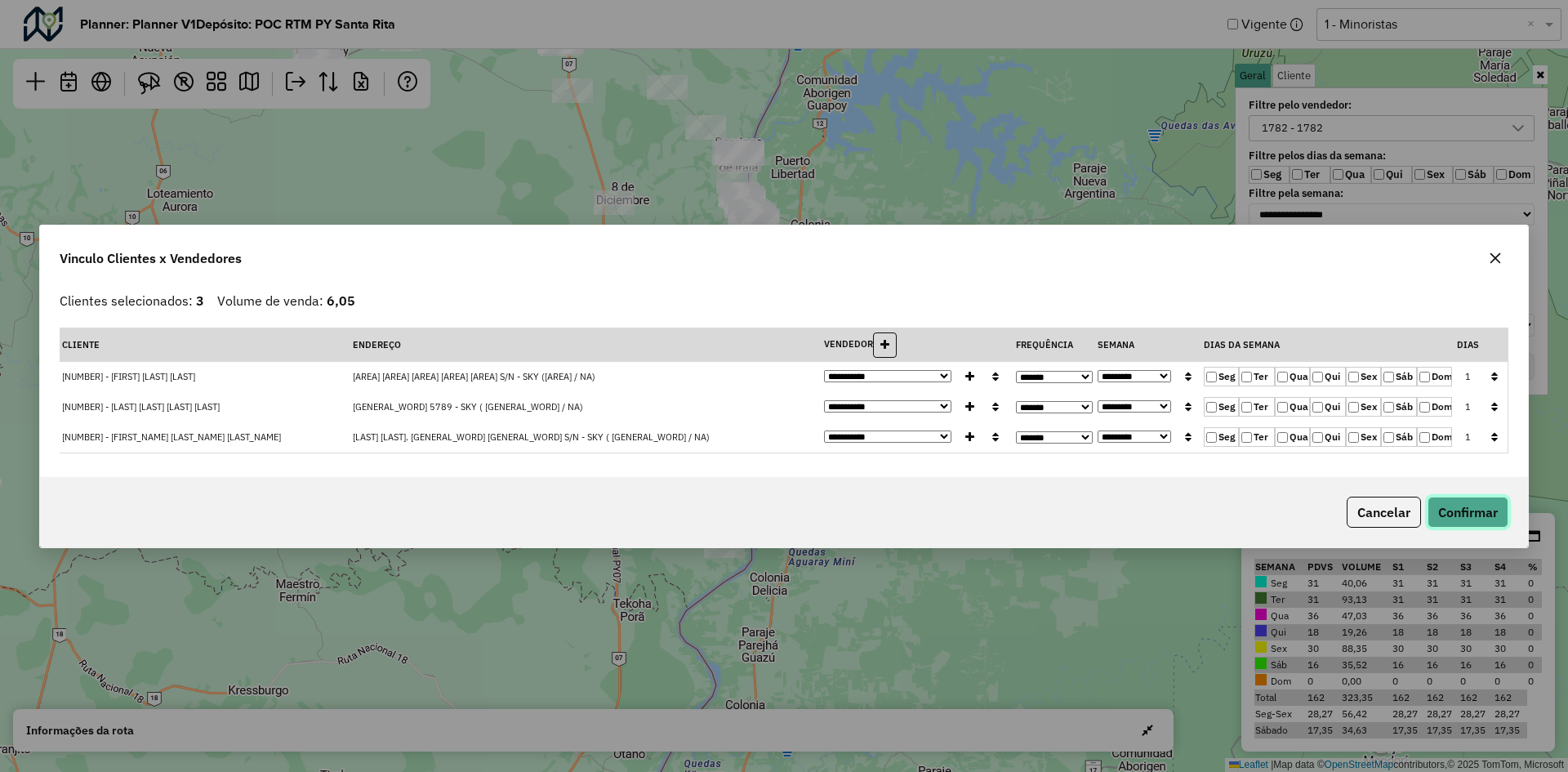 click on "Confirmar" 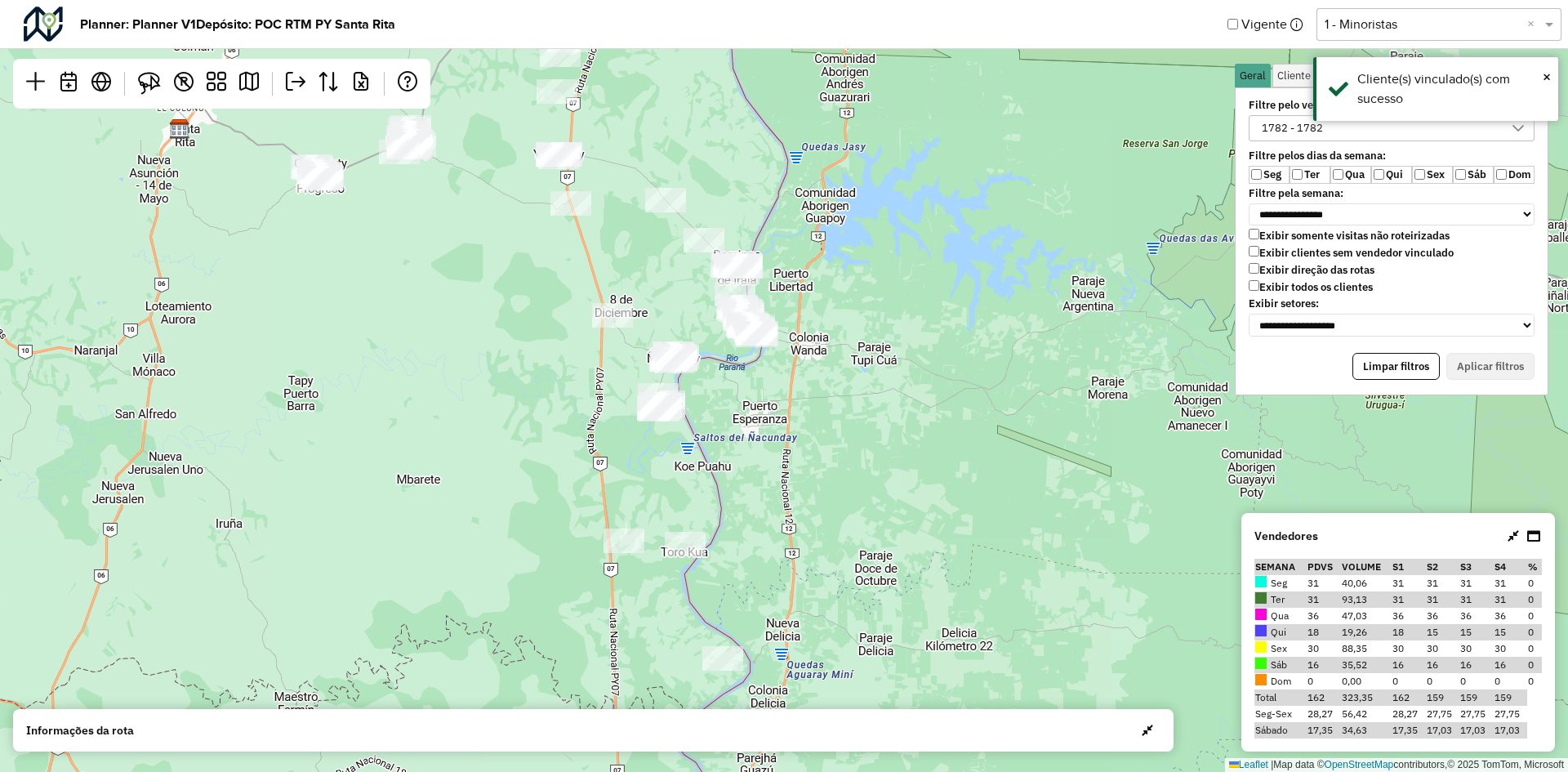 drag, startPoint x: 786, startPoint y: 333, endPoint x: 784, endPoint y: 446, distance: 113.0177 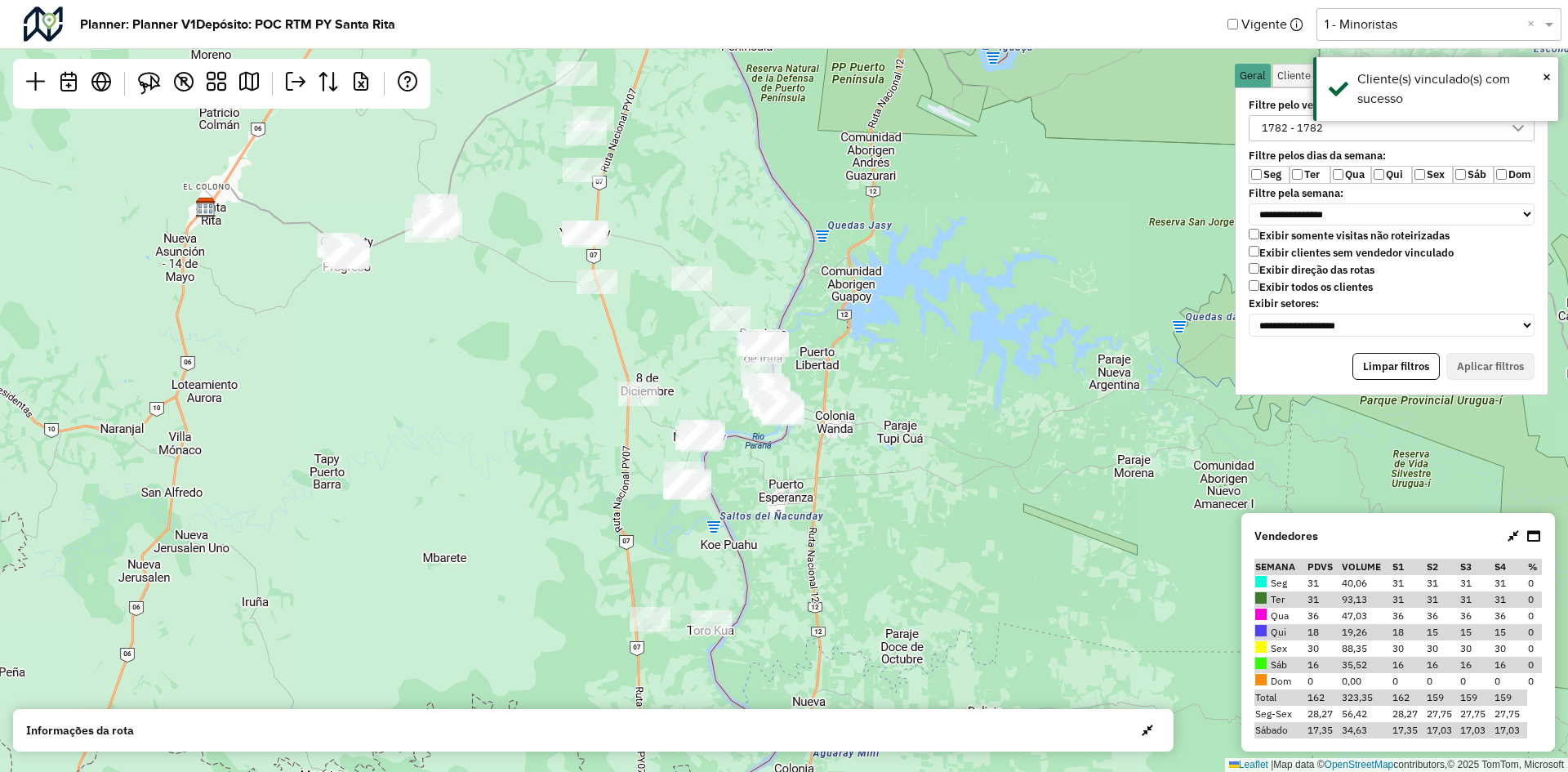 drag, startPoint x: 722, startPoint y: 417, endPoint x: 748, endPoint y: 497, distance: 84.11896 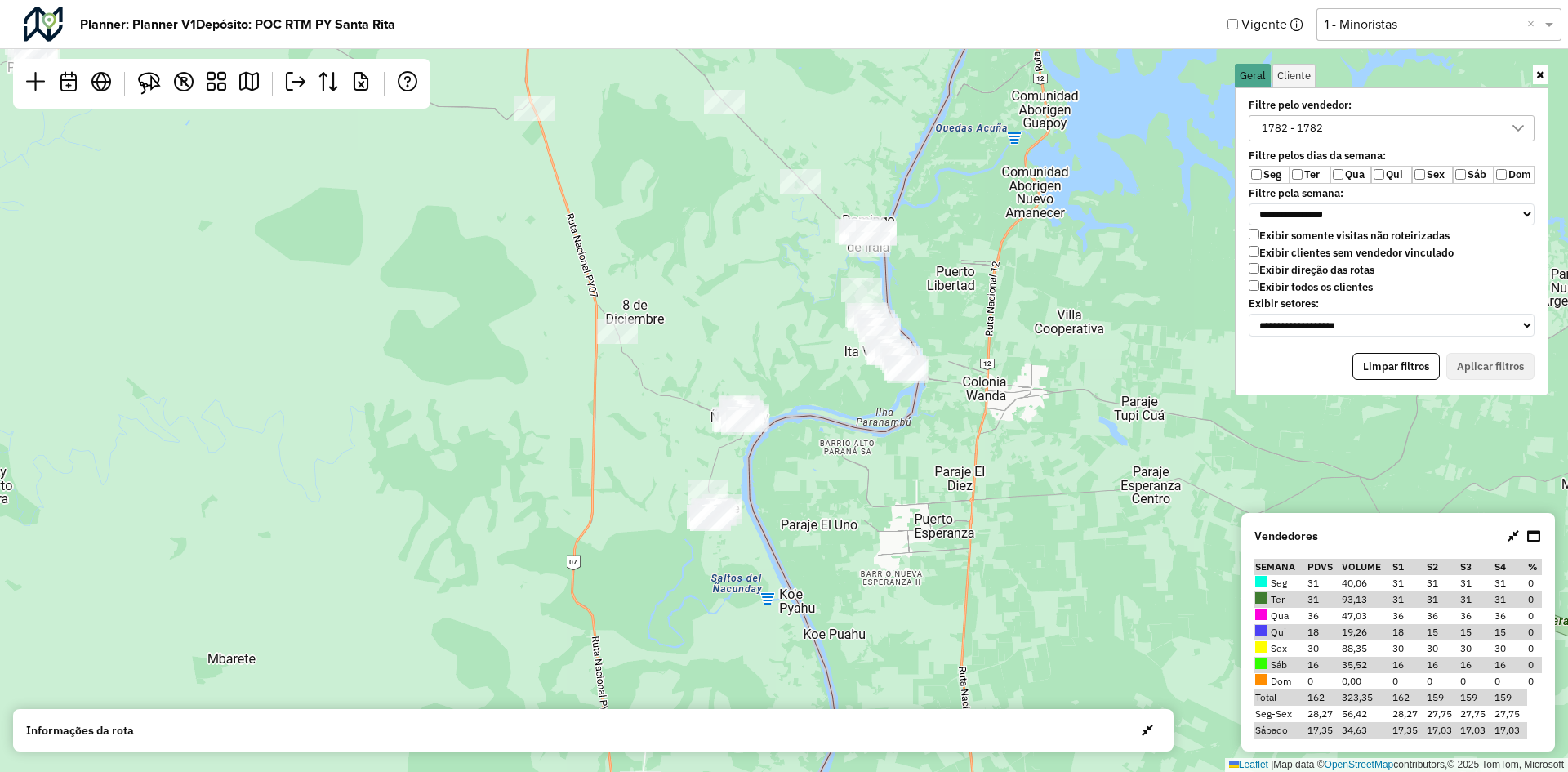 drag, startPoint x: 162, startPoint y: 89, endPoint x: 296, endPoint y: 167, distance: 155.04838 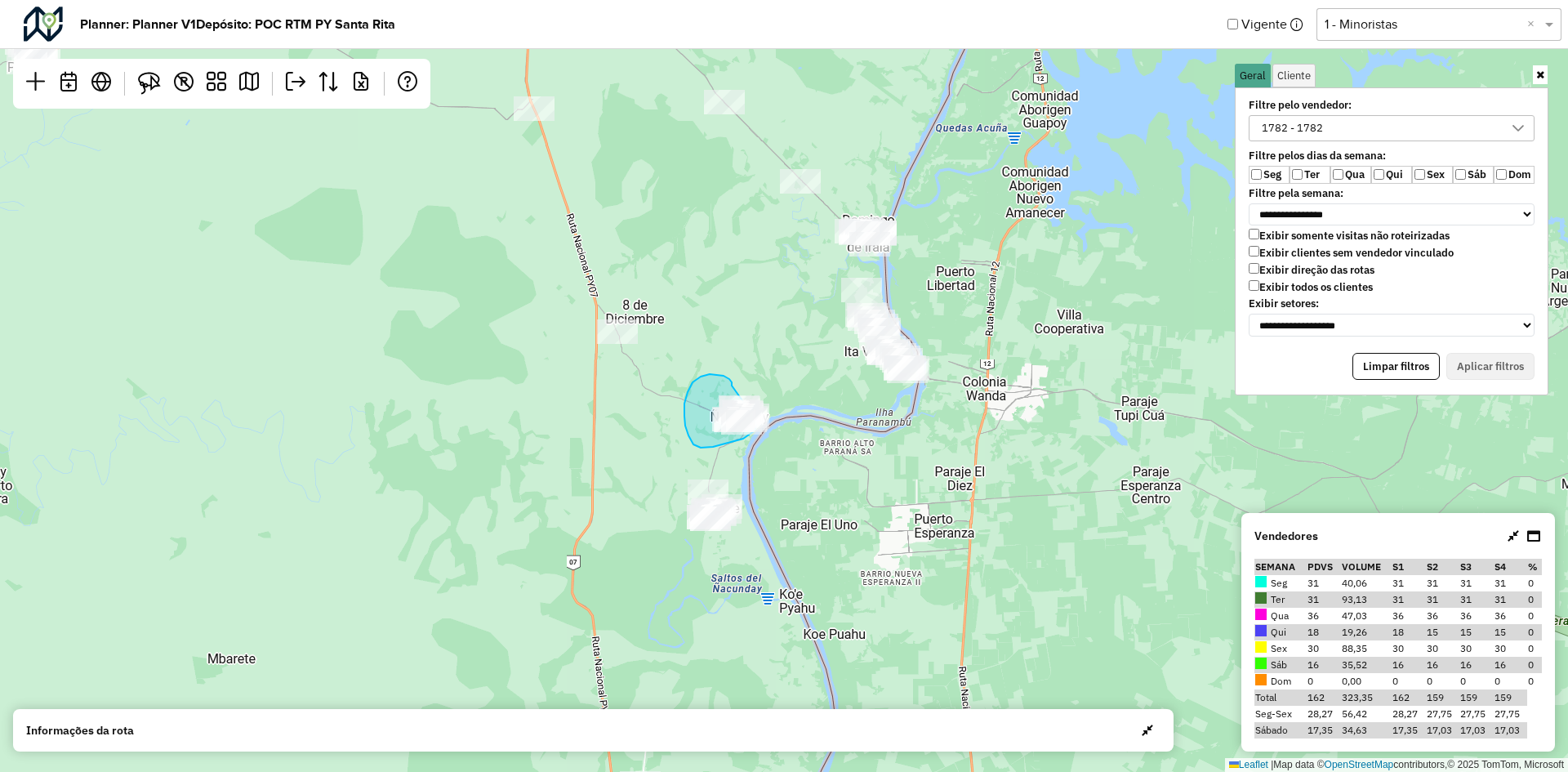 drag, startPoint x: 732, startPoint y: 386, endPoint x: 754, endPoint y: 390, distance: 22.36068 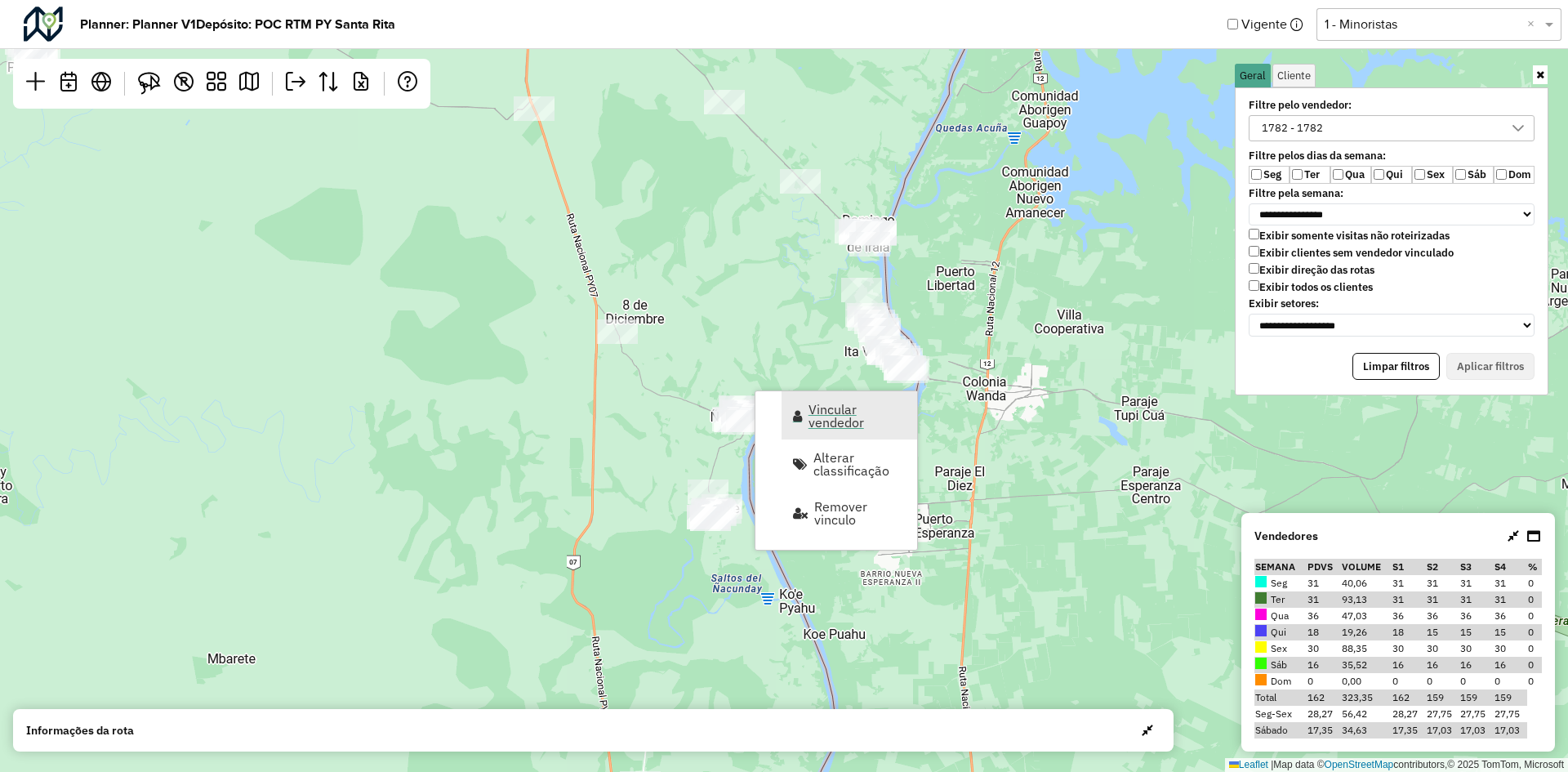 click on "Vincular vendedor" at bounding box center (858, 416) 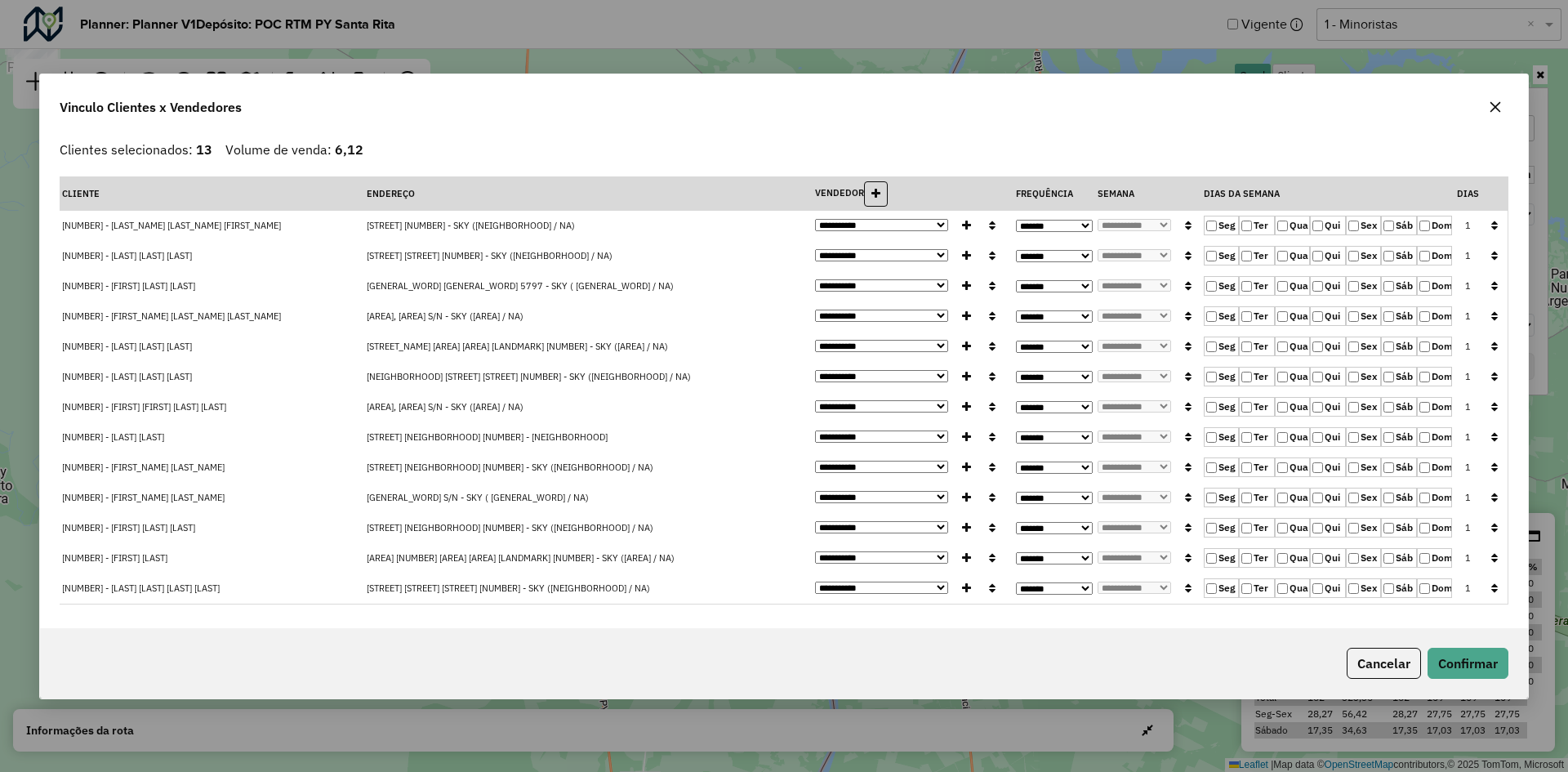 drag, startPoint x: 1297, startPoint y: 221, endPoint x: 1310, endPoint y: 224, distance: 13.341664 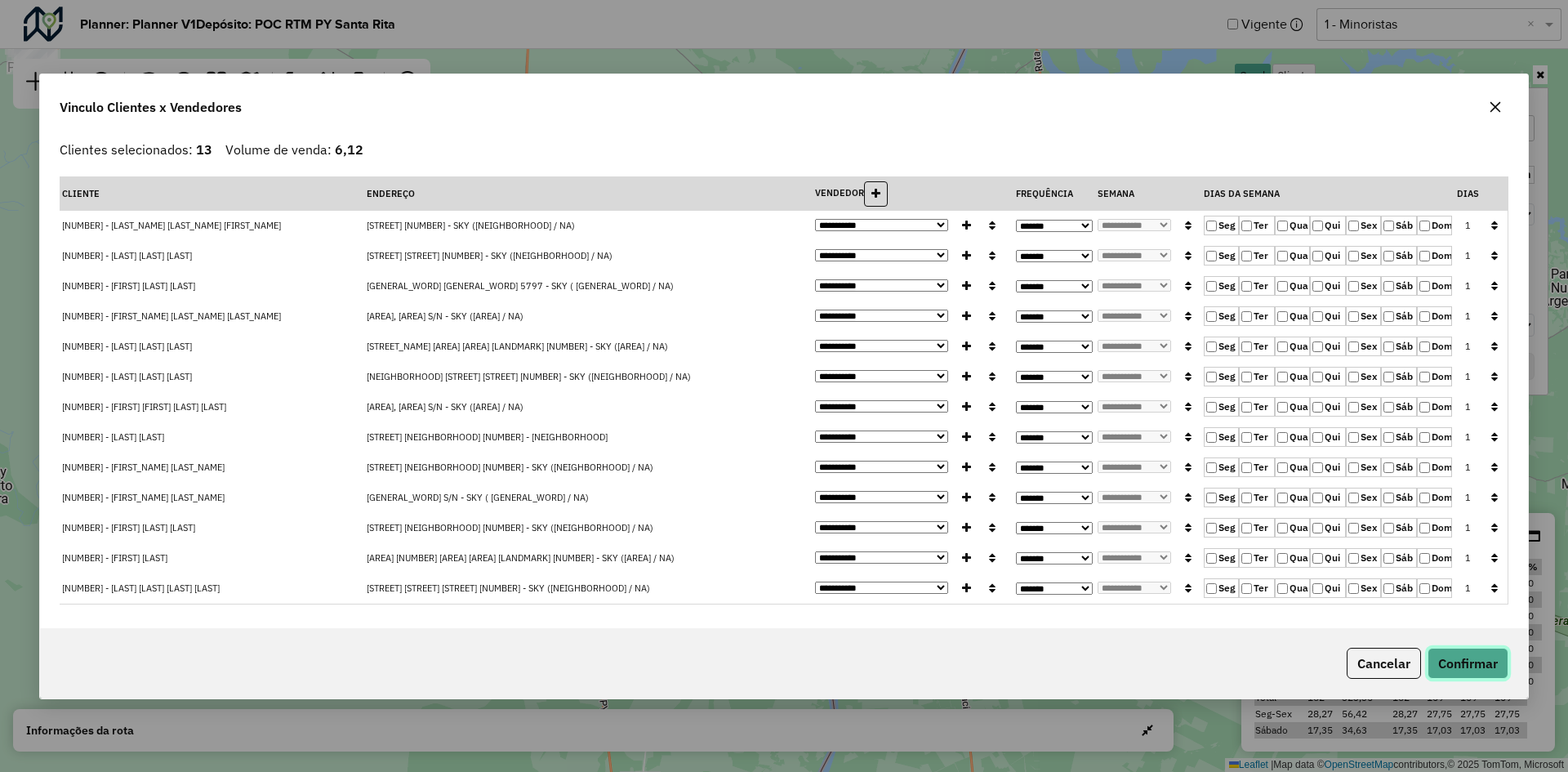 click on "Confirmar" 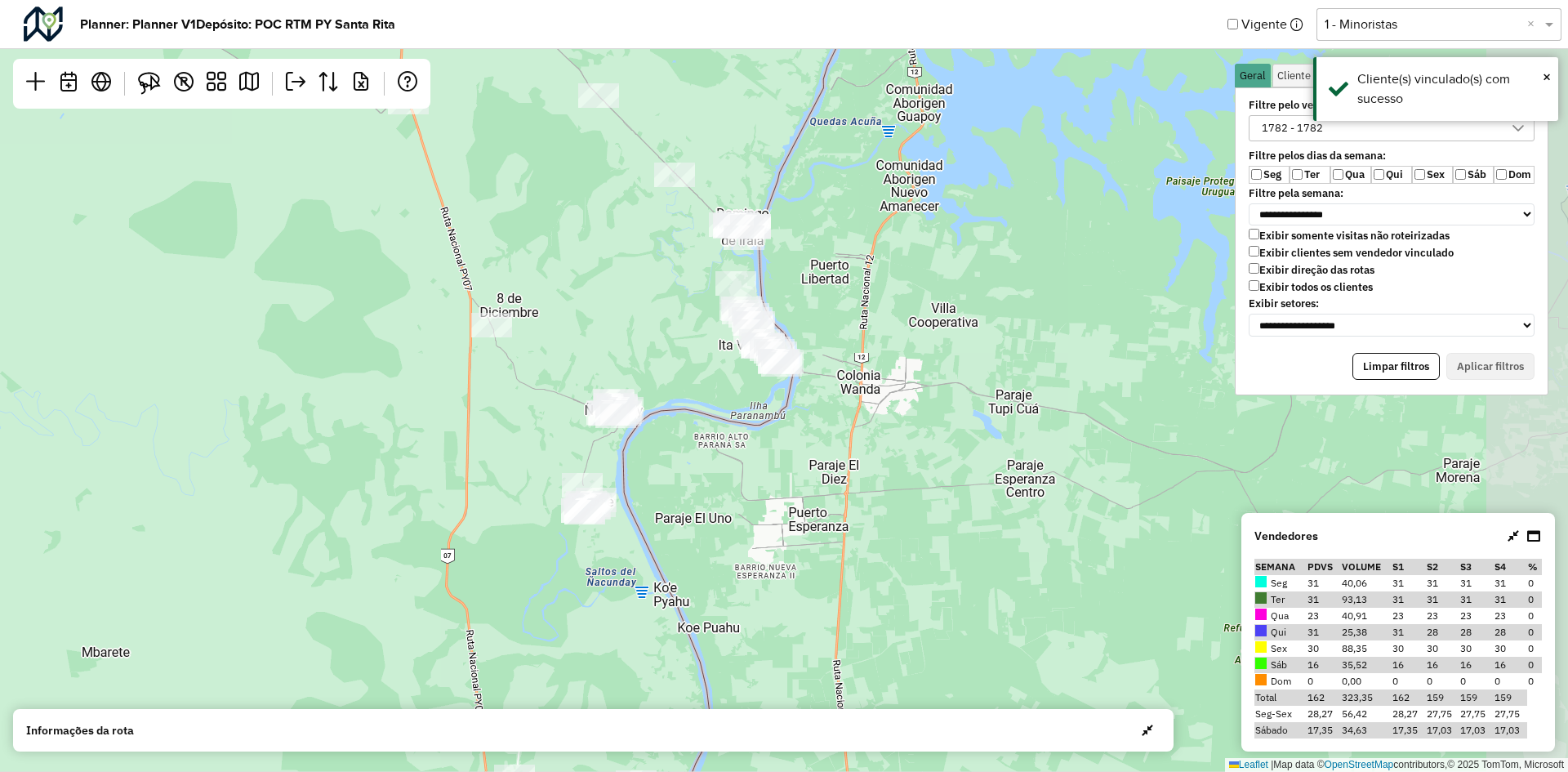 drag, startPoint x: 686, startPoint y: 369, endPoint x: 639, endPoint y: 390, distance: 51.478151 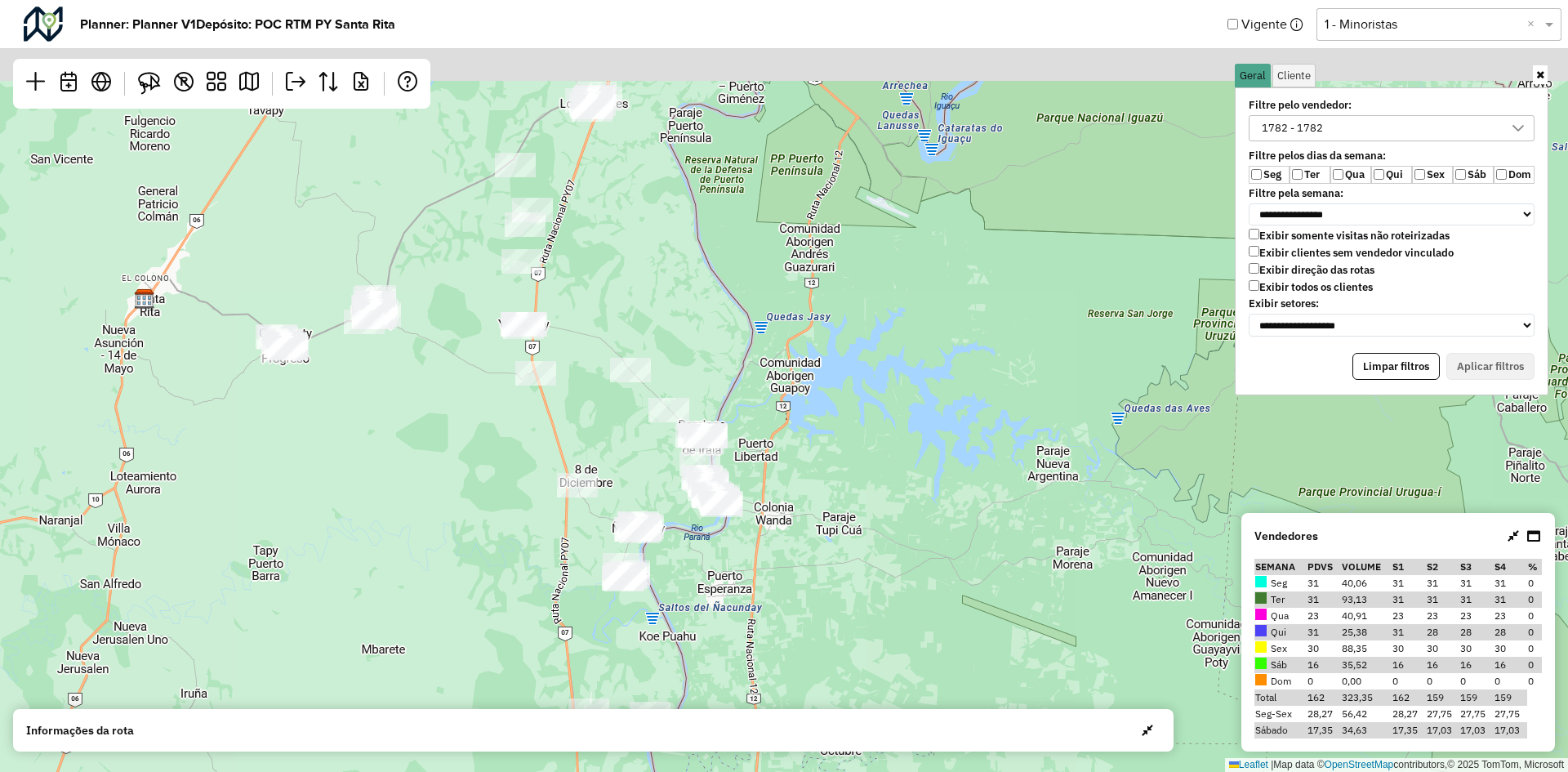 drag, startPoint x: 827, startPoint y: 421, endPoint x: 827, endPoint y: 457, distance: 36 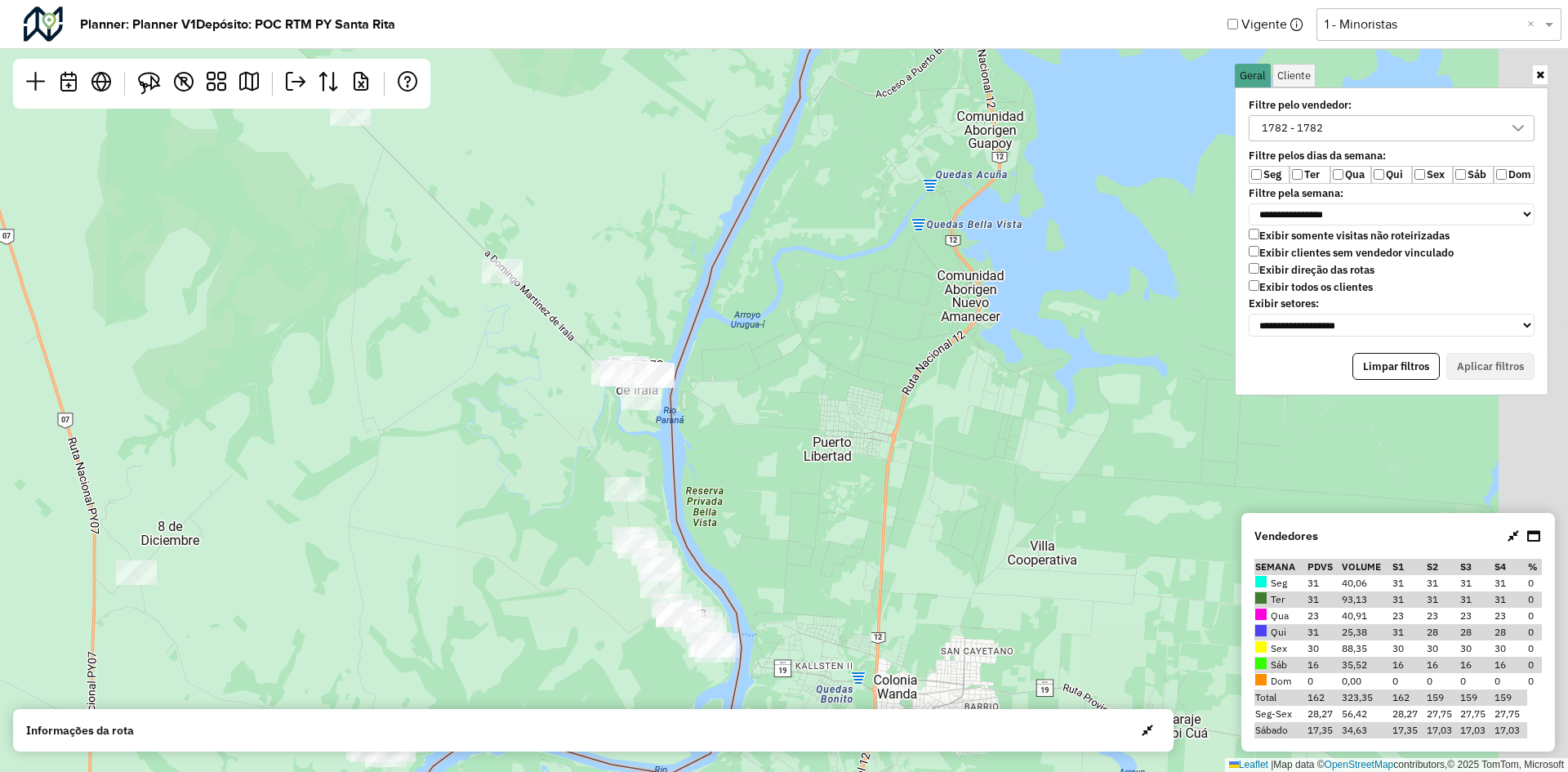 drag, startPoint x: 791, startPoint y: 460, endPoint x: 609, endPoint y: 425, distance: 185.33483 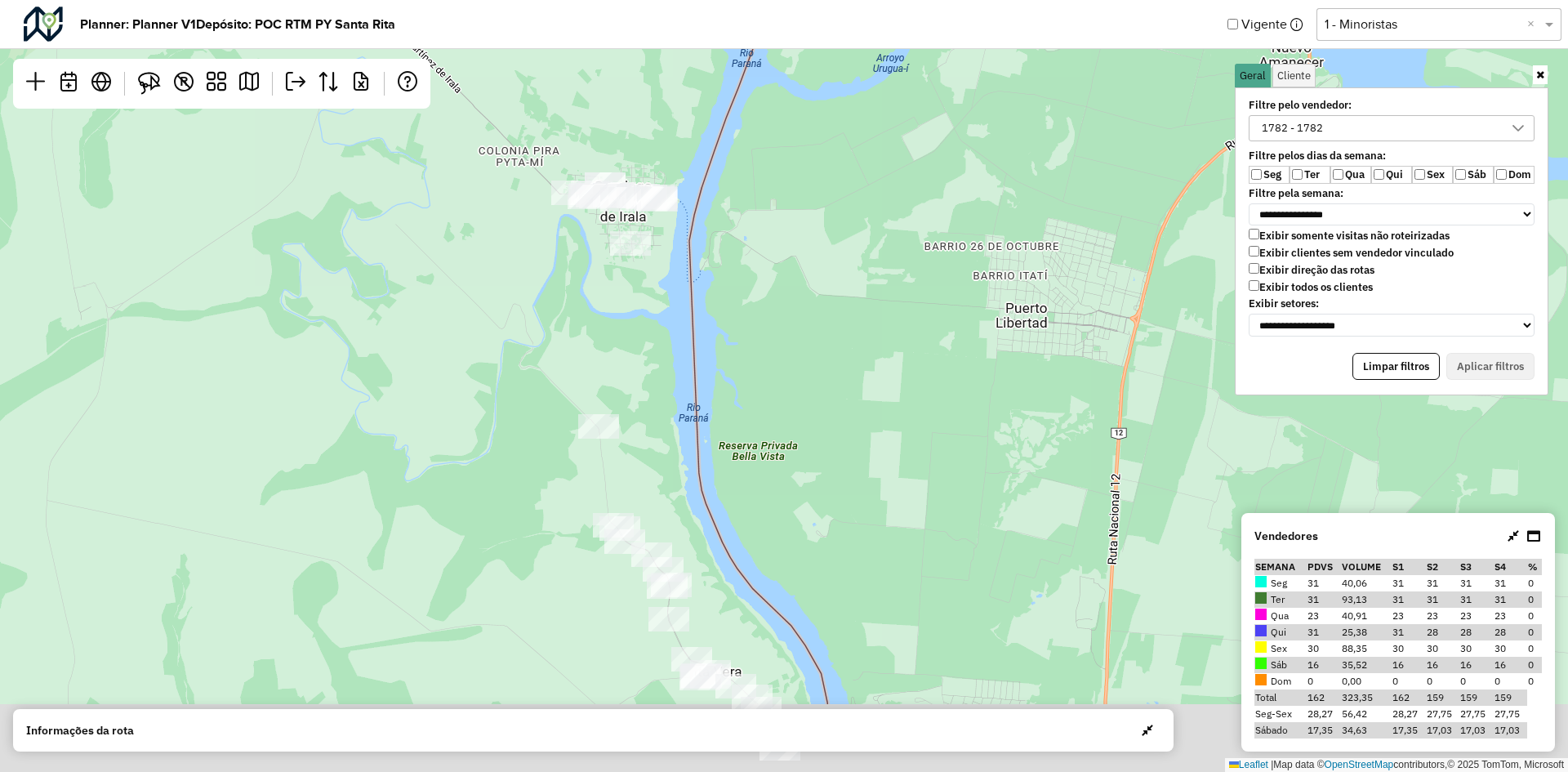 drag, startPoint x: 678, startPoint y: 252, endPoint x: 676, endPoint y: 225, distance: 27.07397 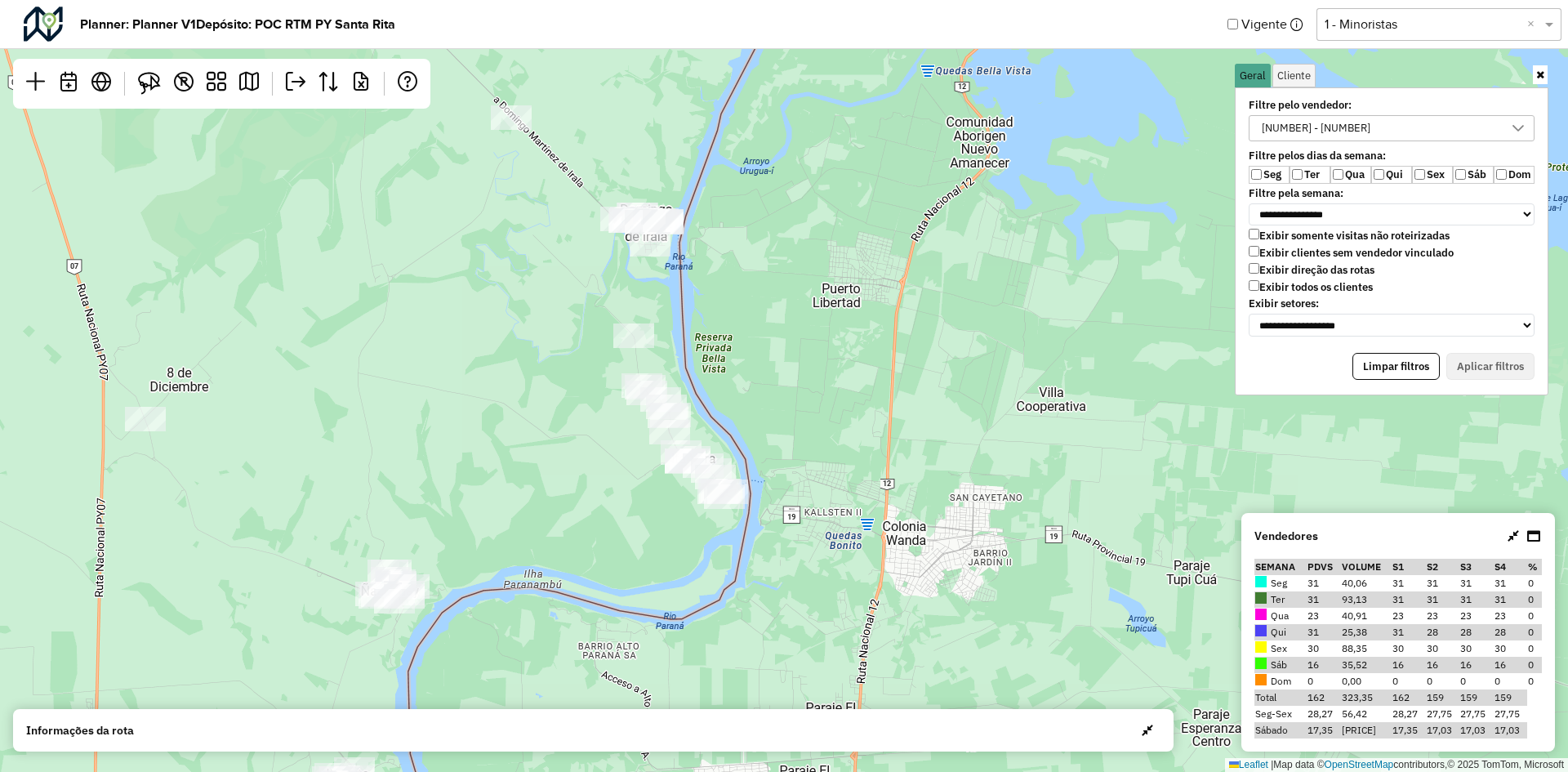 scroll, scrollTop: 0, scrollLeft: 0, axis: both 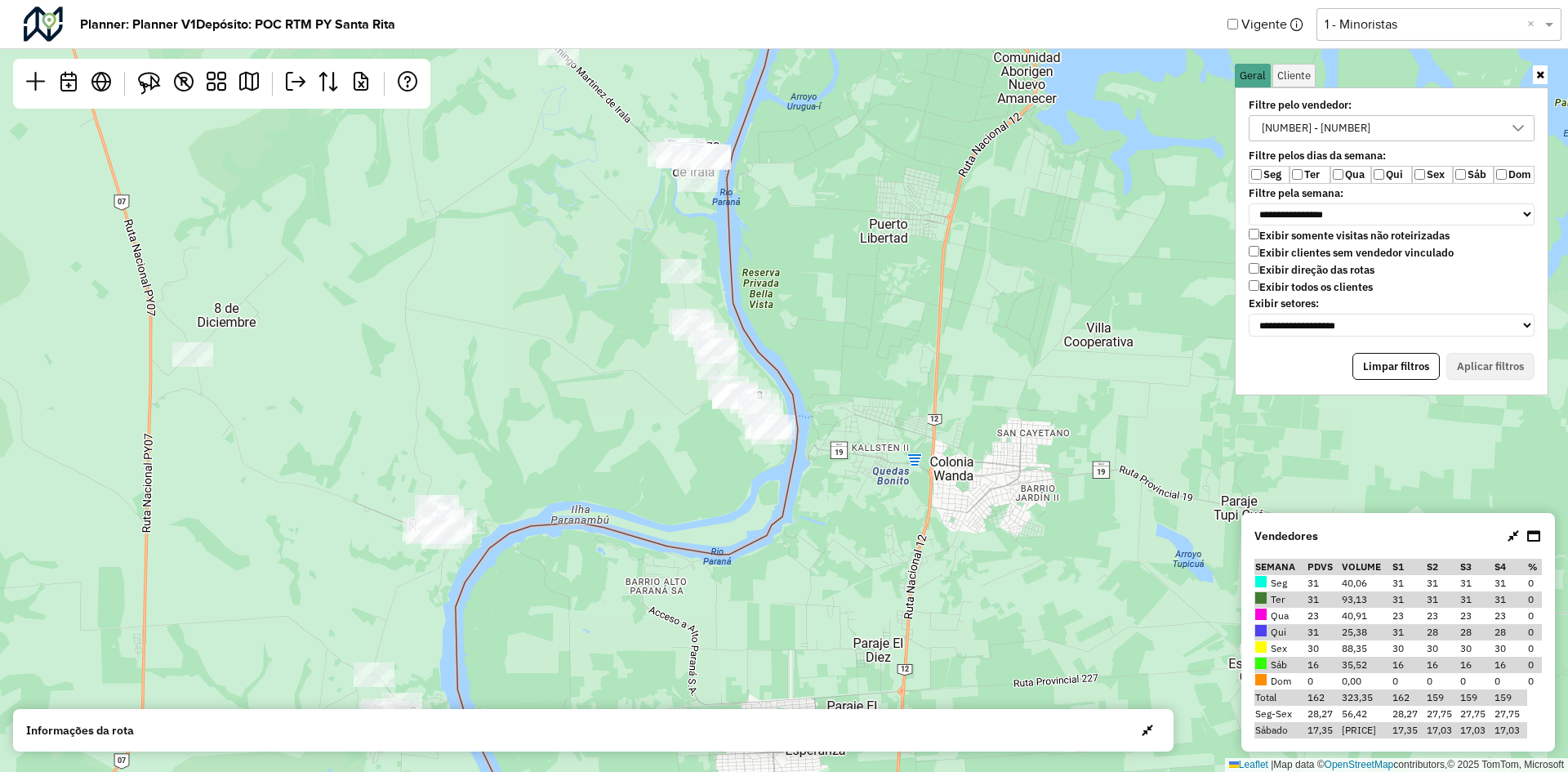 drag, startPoint x: 749, startPoint y: 279, endPoint x: 774, endPoint y: 240, distance: 46.32494 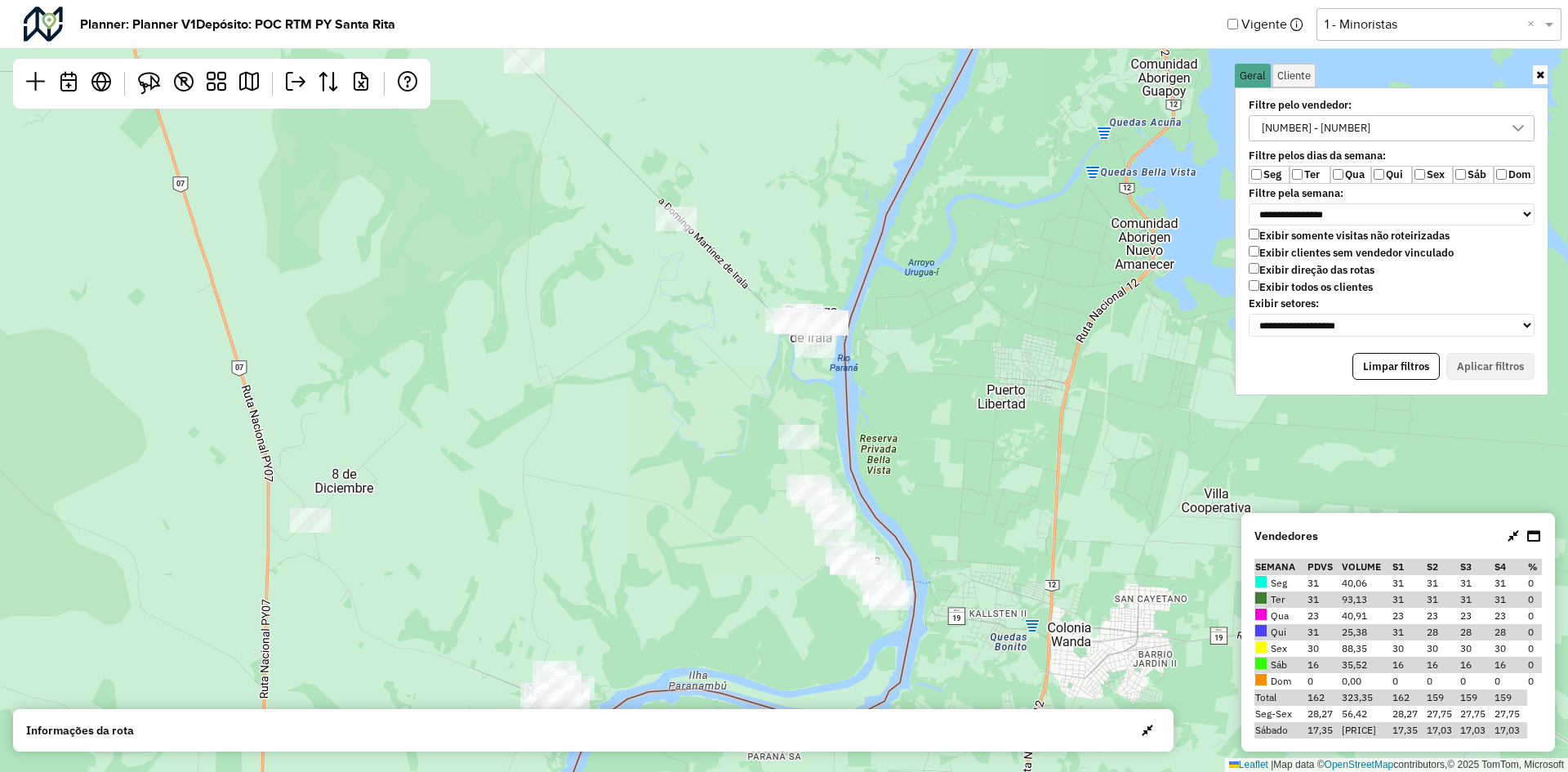 drag, startPoint x: 835, startPoint y: 270, endPoint x: 911, endPoint y: 369, distance: 124.80785 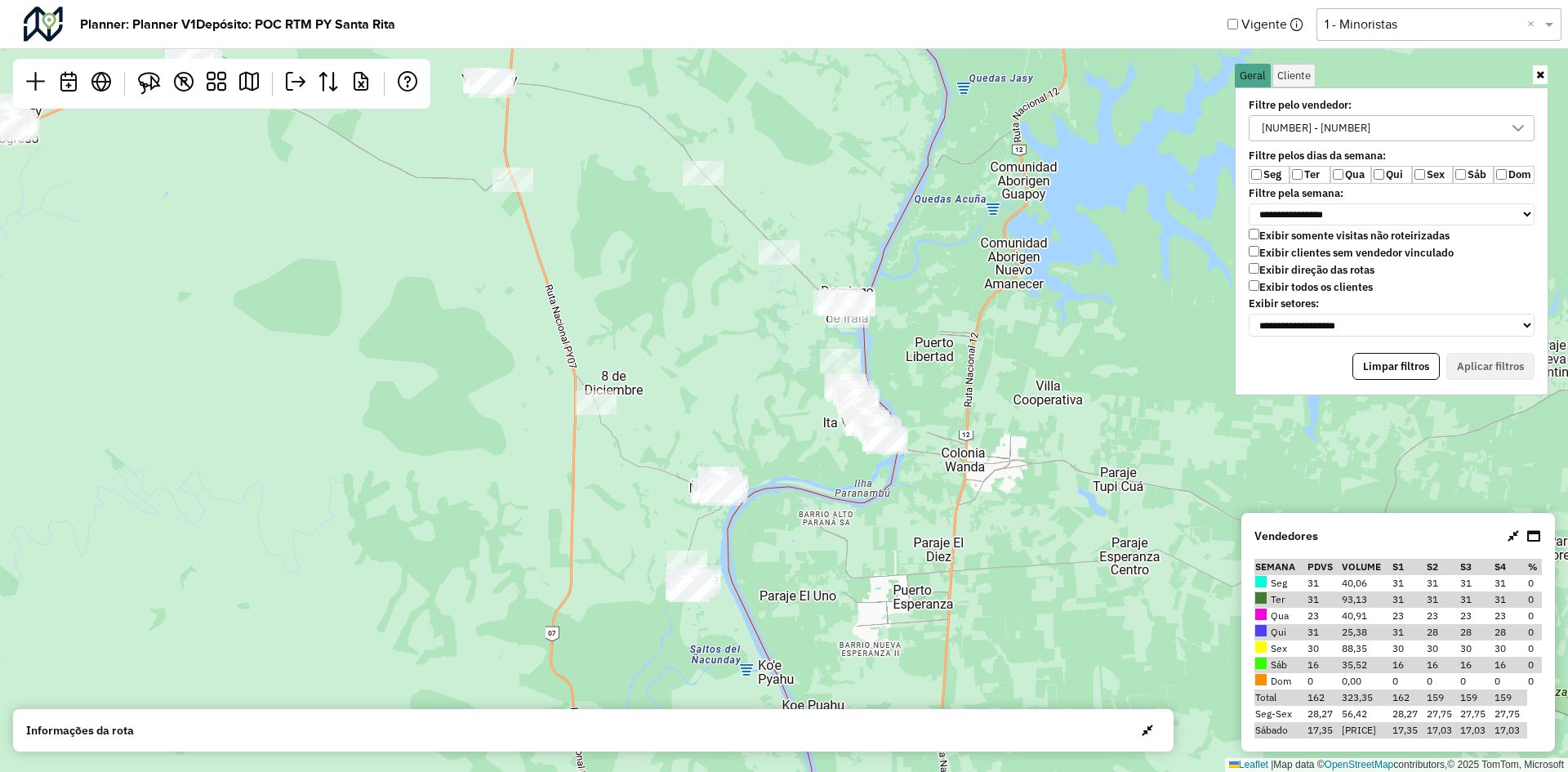 drag, startPoint x: 896, startPoint y: 360, endPoint x: 860, endPoint y: 225, distance: 139.71757 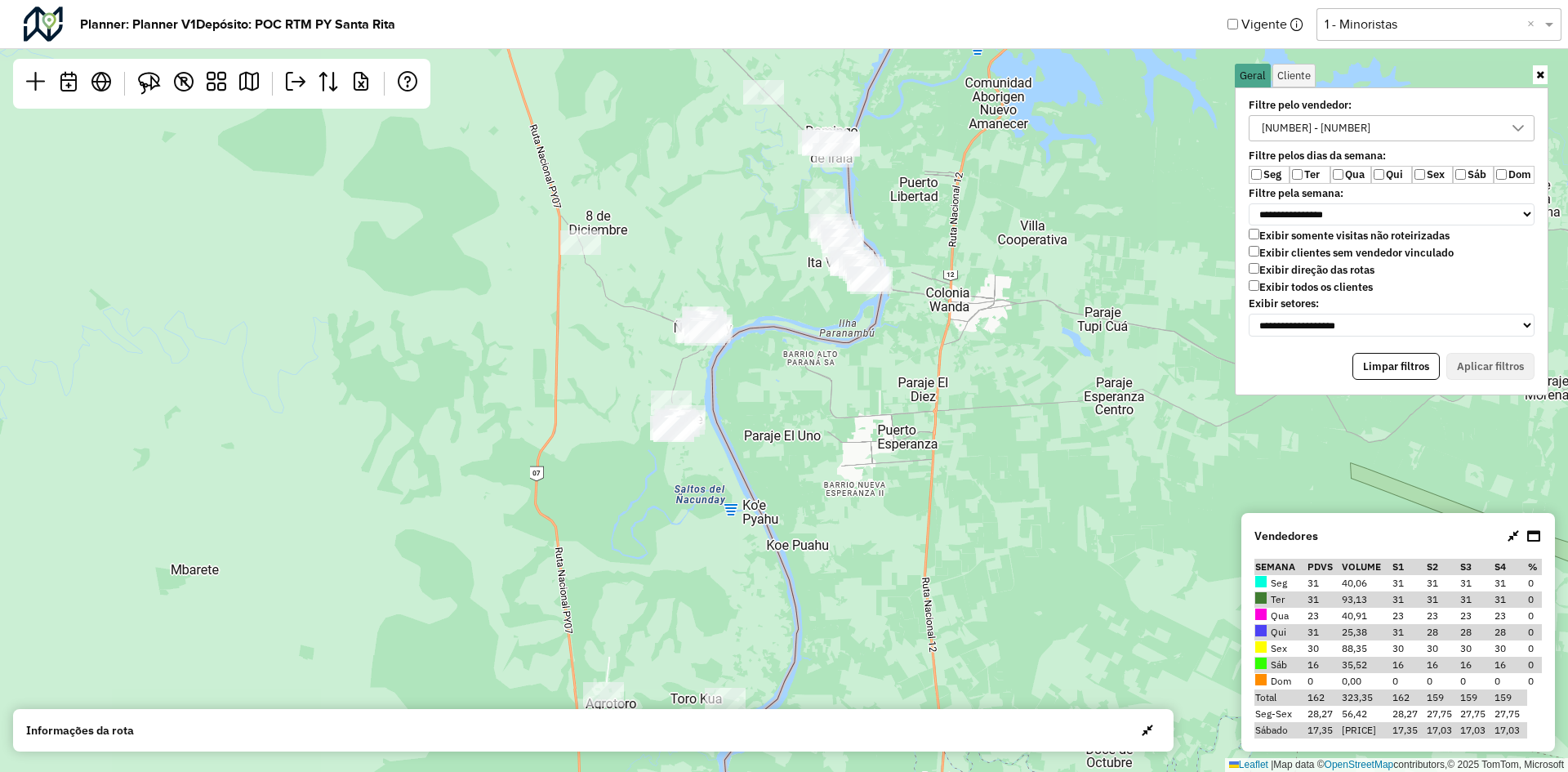drag, startPoint x: 745, startPoint y: 340, endPoint x: 746, endPoint y: 283, distance: 57.00877 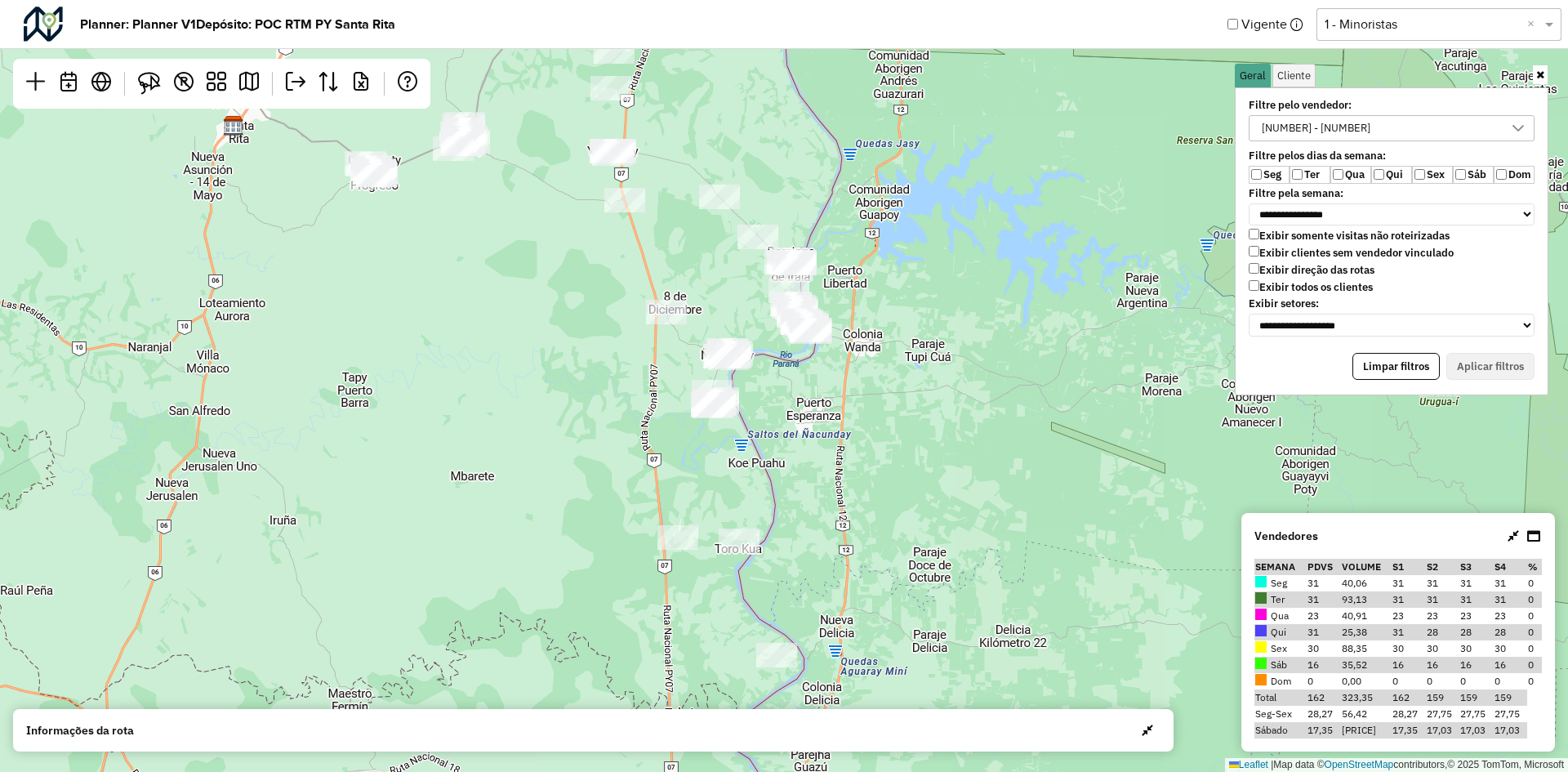drag, startPoint x: 883, startPoint y: 329, endPoint x: 884, endPoint y: 350, distance: 21.023796 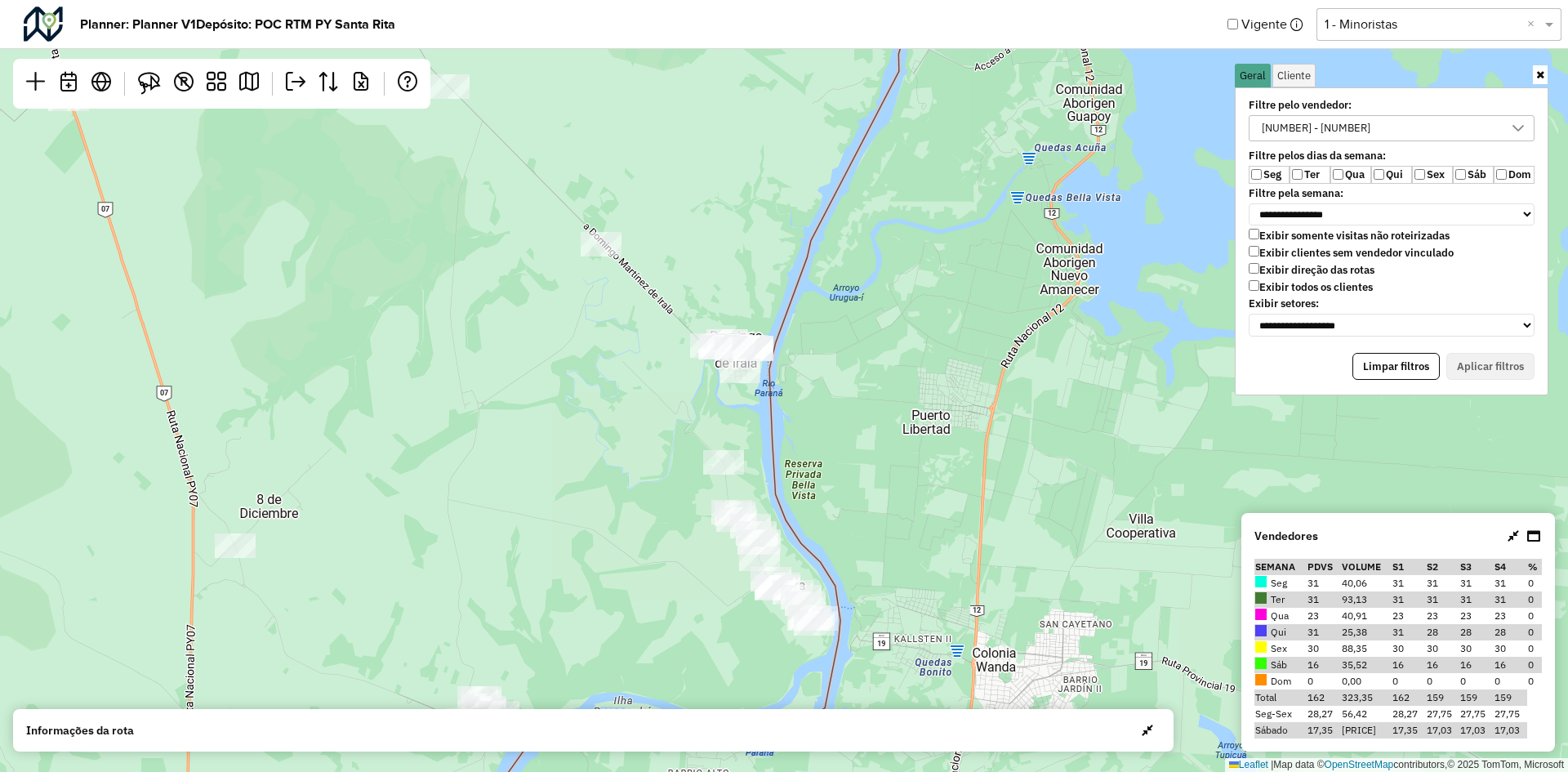 drag, startPoint x: 786, startPoint y: 349, endPoint x: 782, endPoint y: 407, distance: 58.13777 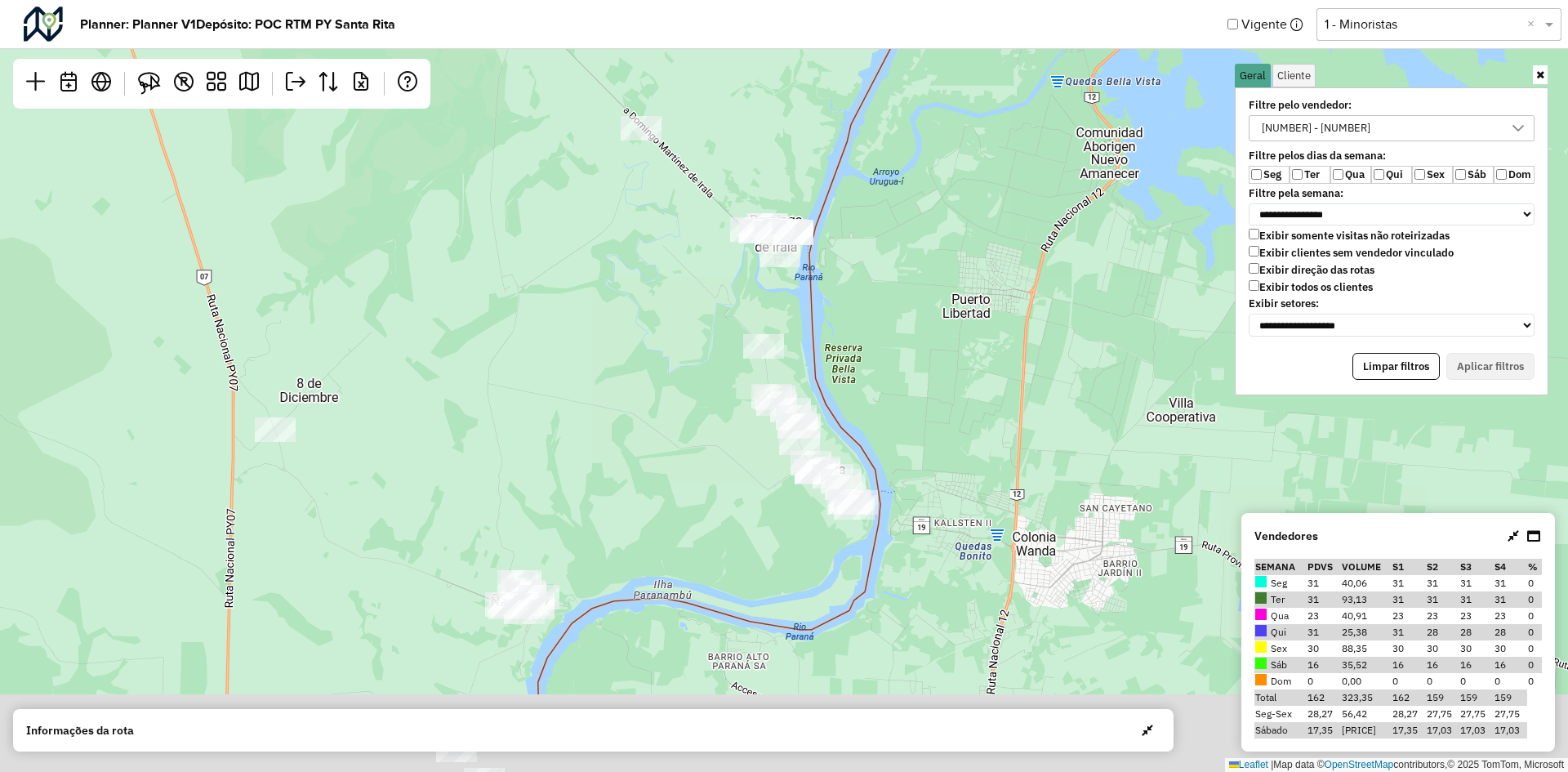 drag, startPoint x: 788, startPoint y: 434, endPoint x: 805, endPoint y: 346, distance: 89.627 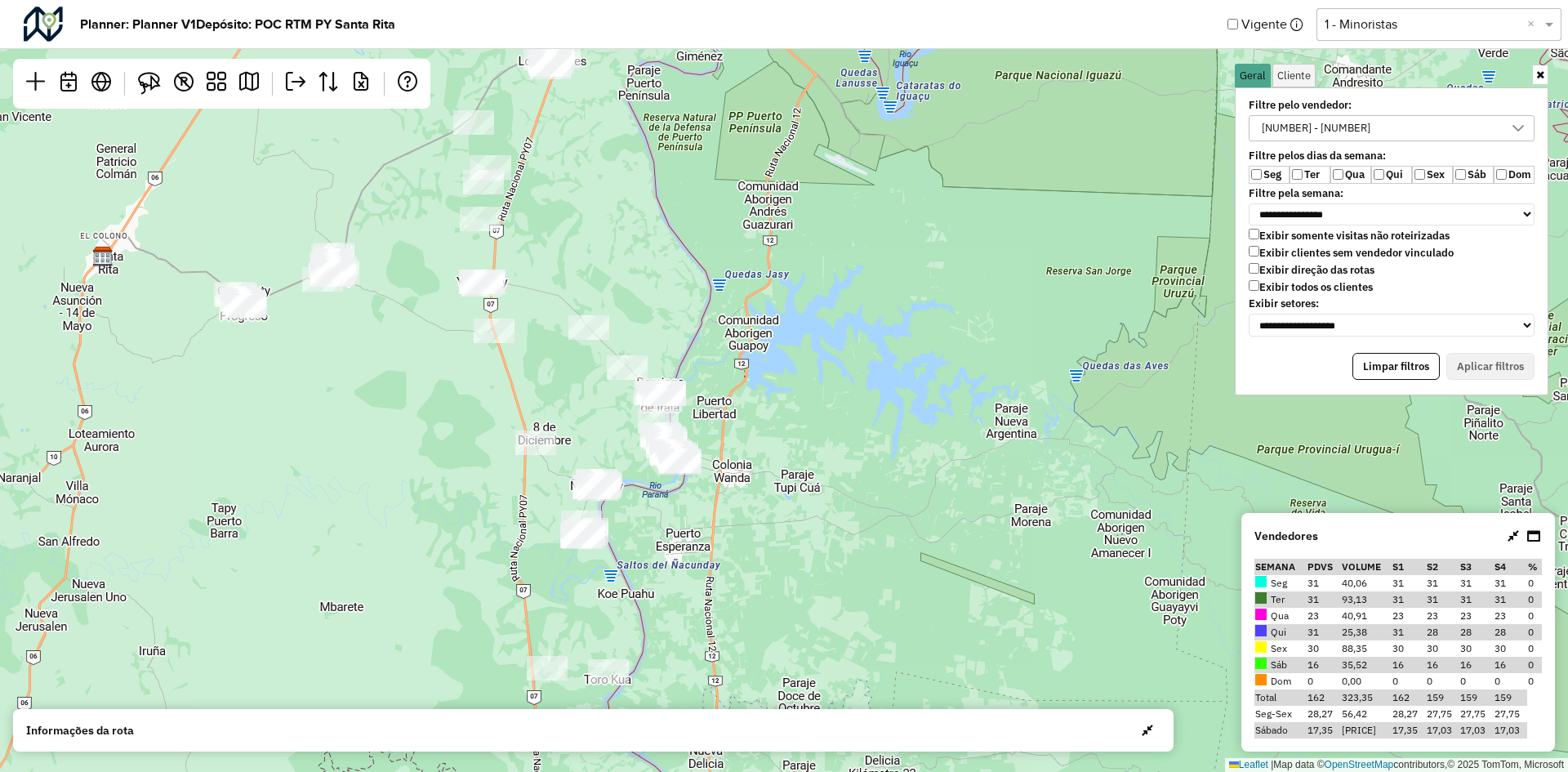 drag, startPoint x: 617, startPoint y: 348, endPoint x: 629, endPoint y: 433, distance: 85.84288 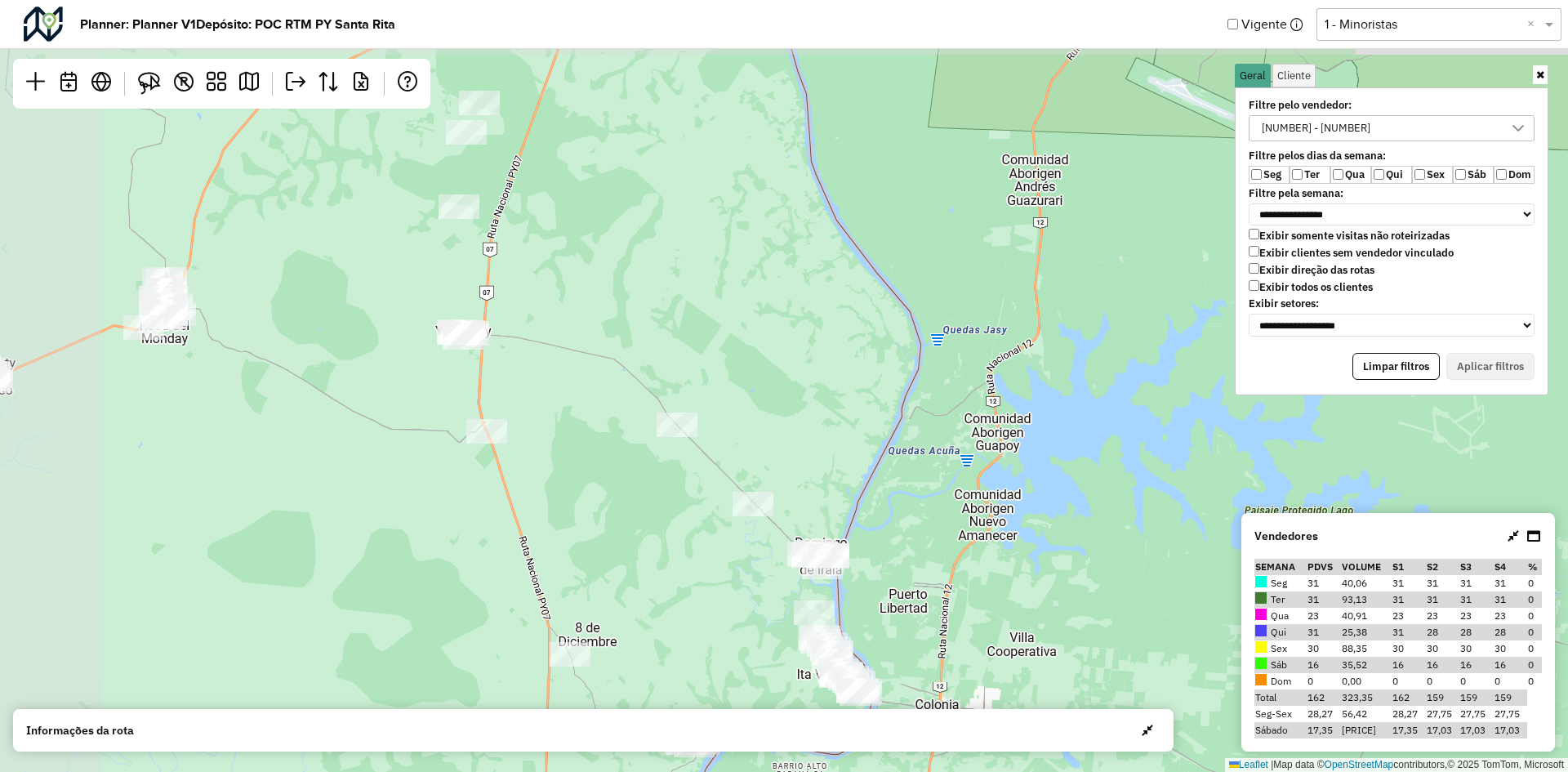 drag, startPoint x: 502, startPoint y: 334, endPoint x: 631, endPoint y: 600, distance: 295.62984 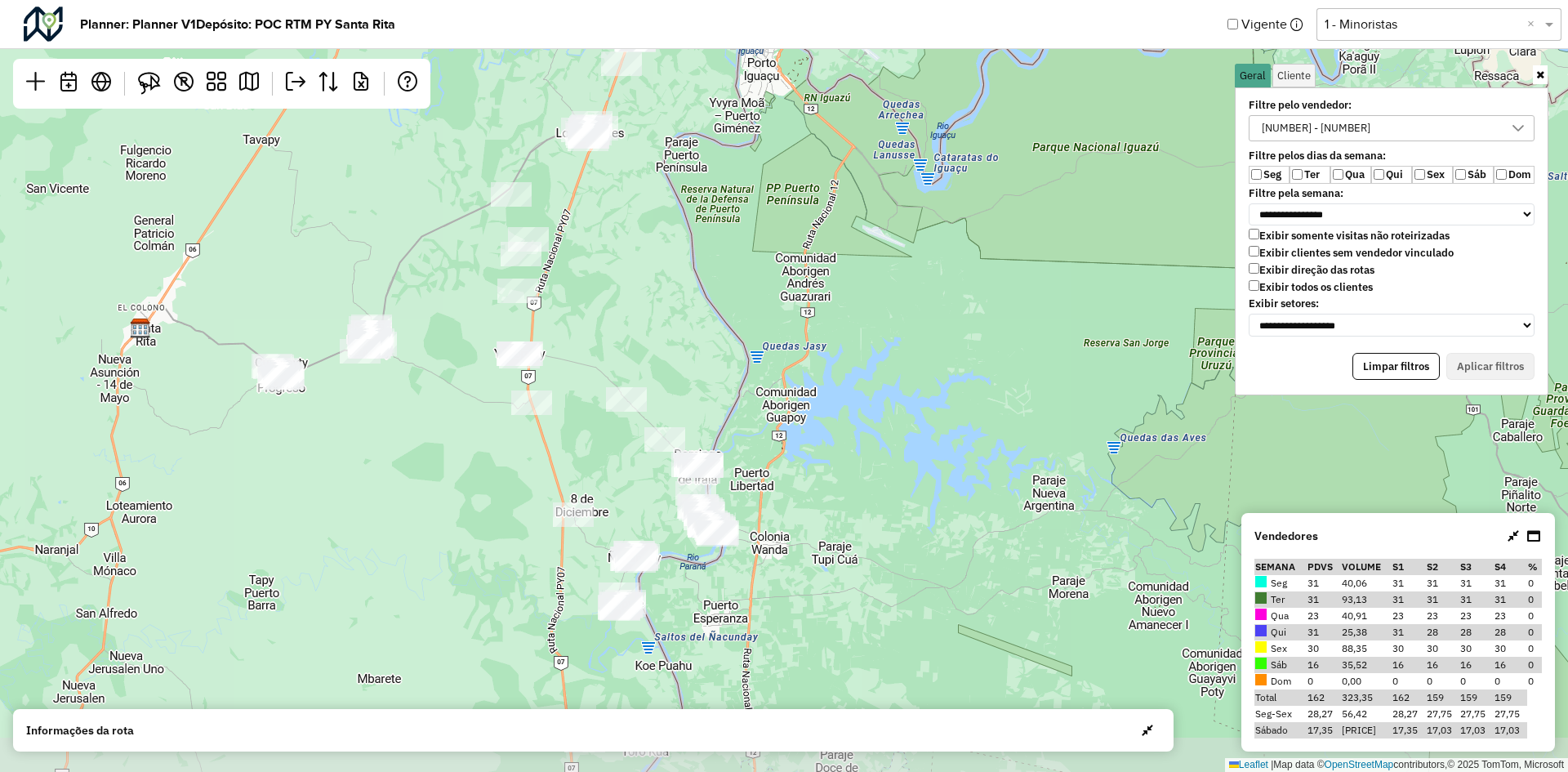 drag, startPoint x: 622, startPoint y: 364, endPoint x: 642, endPoint y: 309, distance: 58.5235 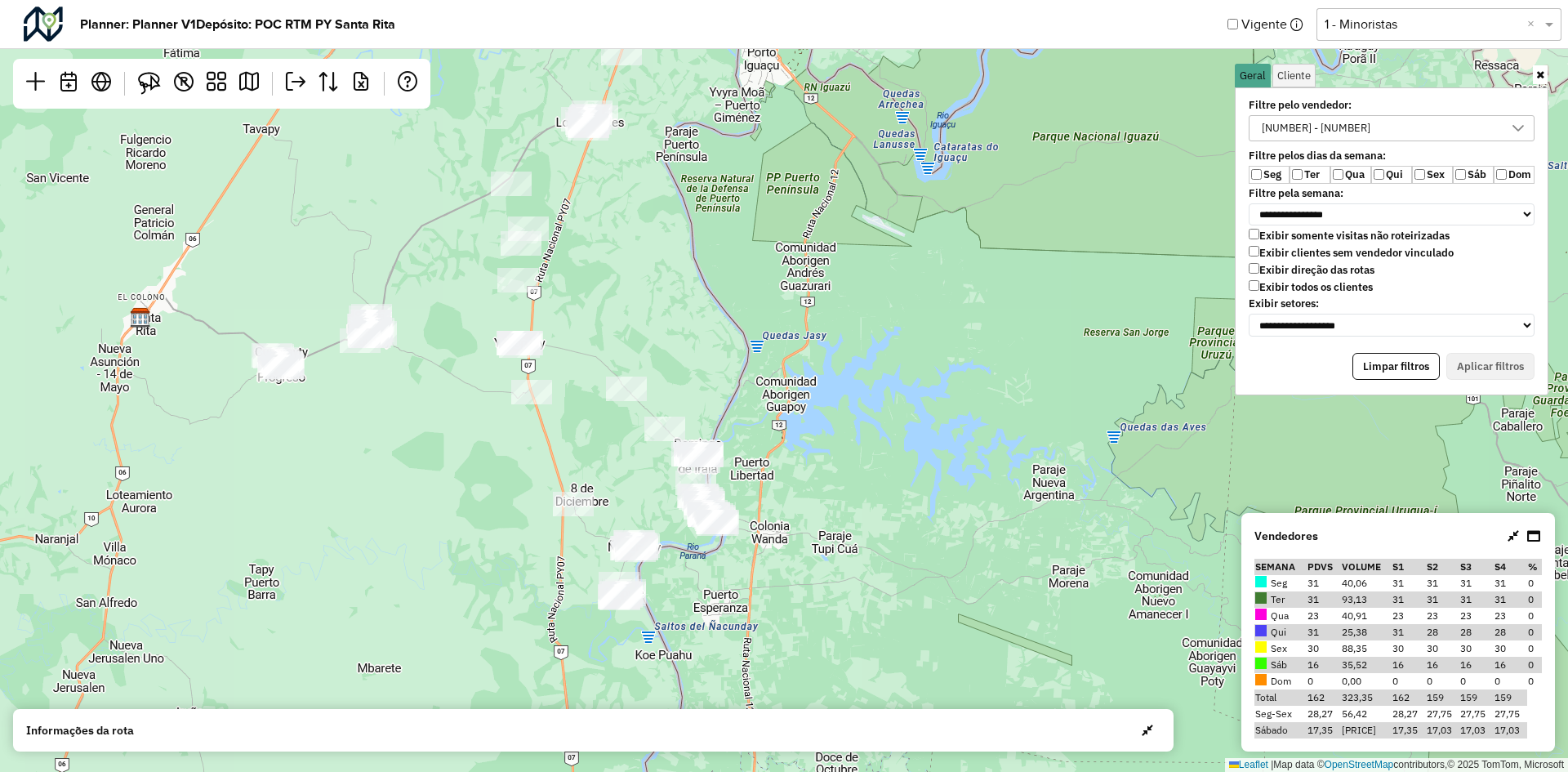 drag, startPoint x: 602, startPoint y: 386, endPoint x: 602, endPoint y: 375, distance: 11 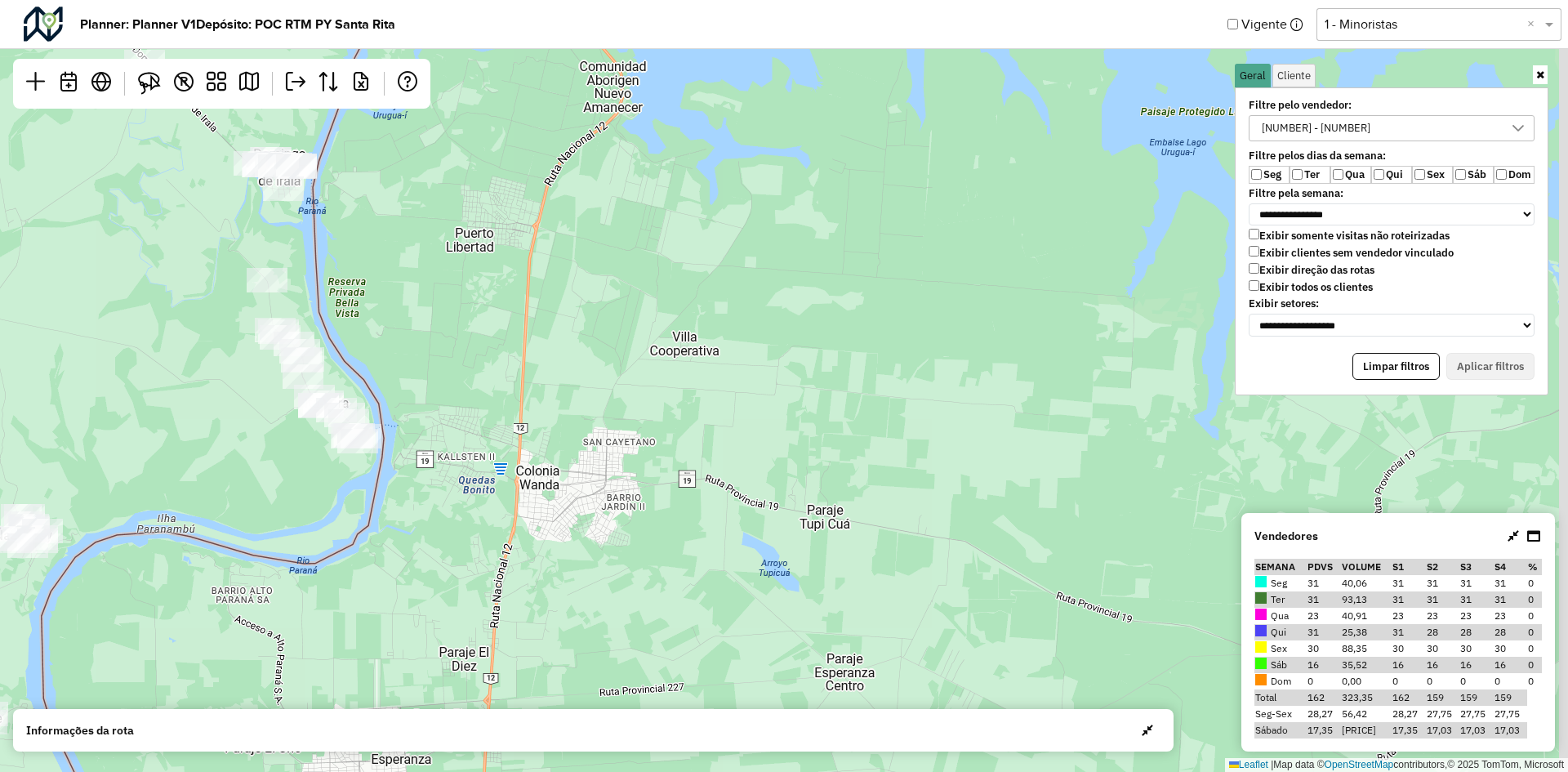 drag, startPoint x: 909, startPoint y: 533, endPoint x: 868, endPoint y: 549, distance: 44.011362 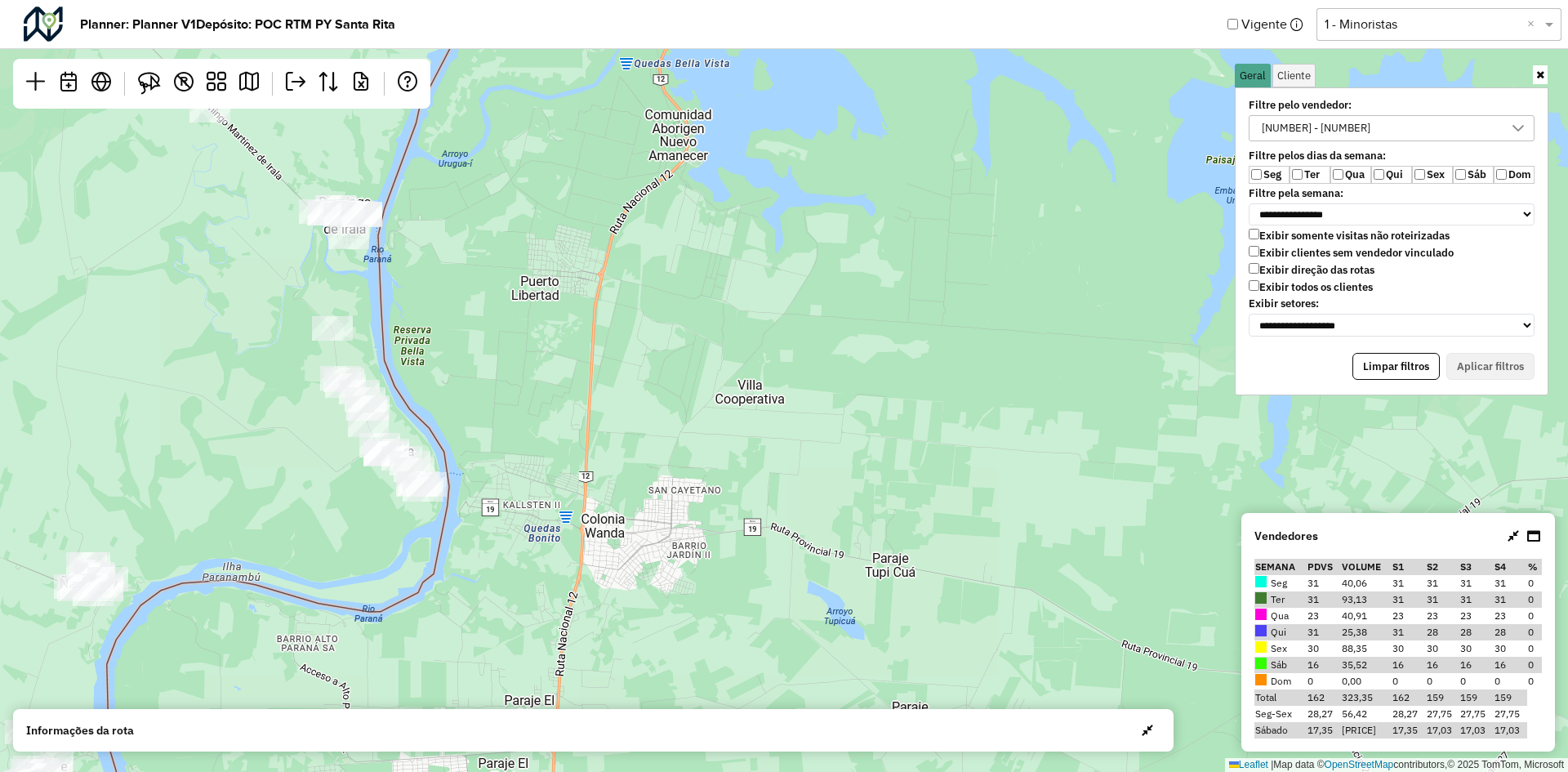 drag, startPoint x: 713, startPoint y: 506, endPoint x: 929, endPoint y: 576, distance: 227.05946 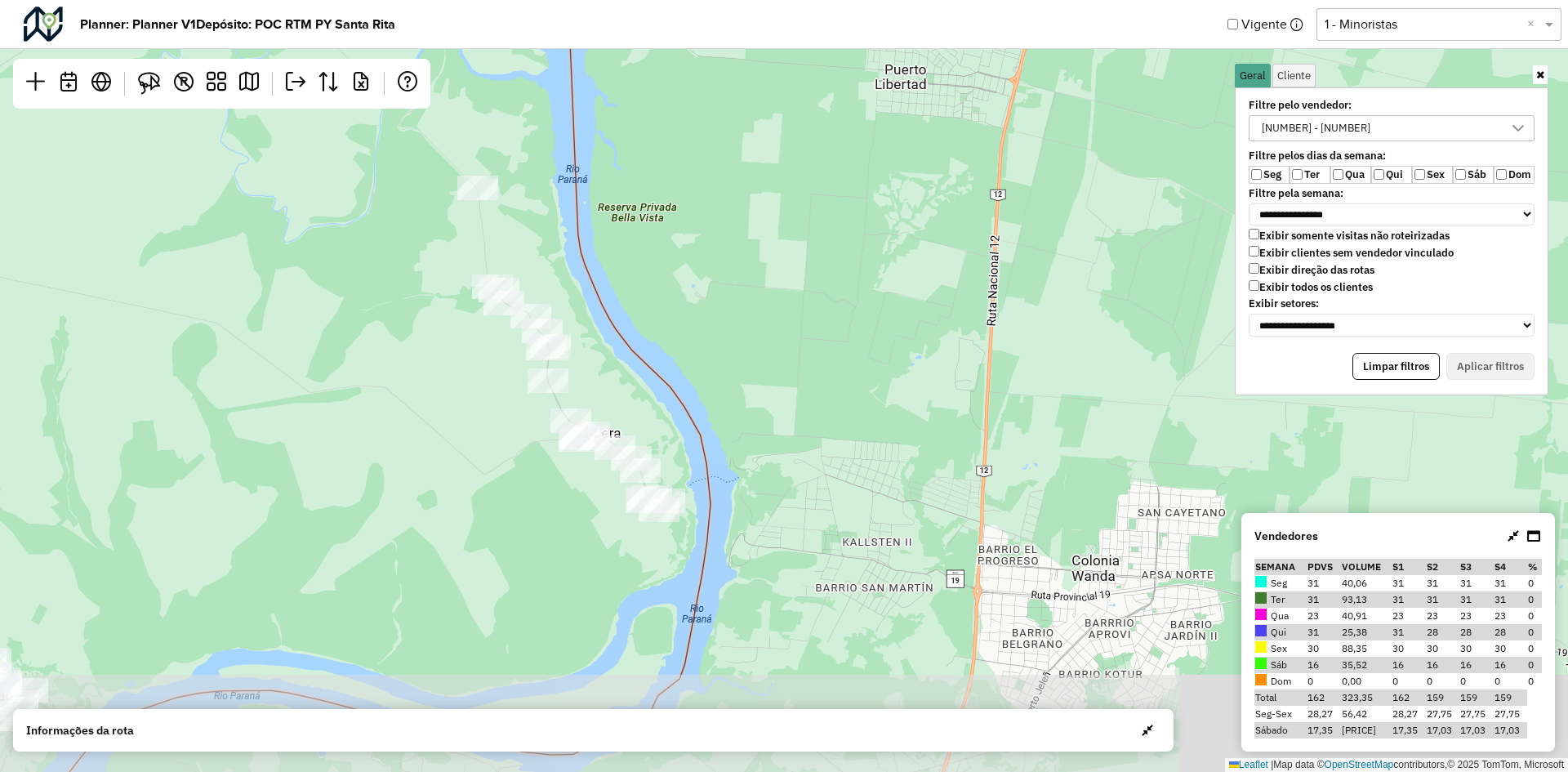 drag, startPoint x: 623, startPoint y: 471, endPoint x: 626, endPoint y: 332, distance: 139.03237 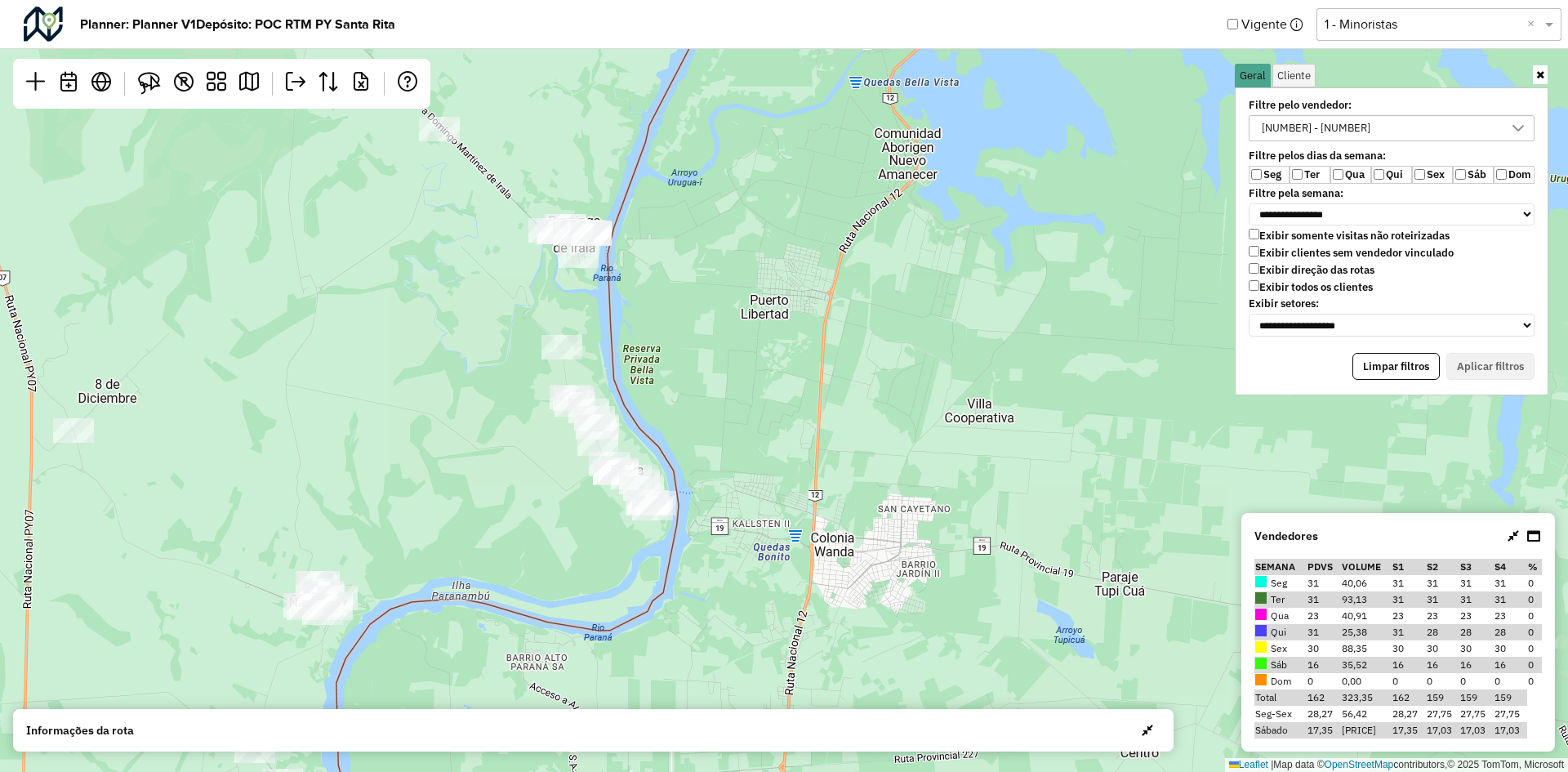 click on "Leaflet   |  Map data ©  OpenStreetMap  contributors,© 2025 TomTom, Microsoft" 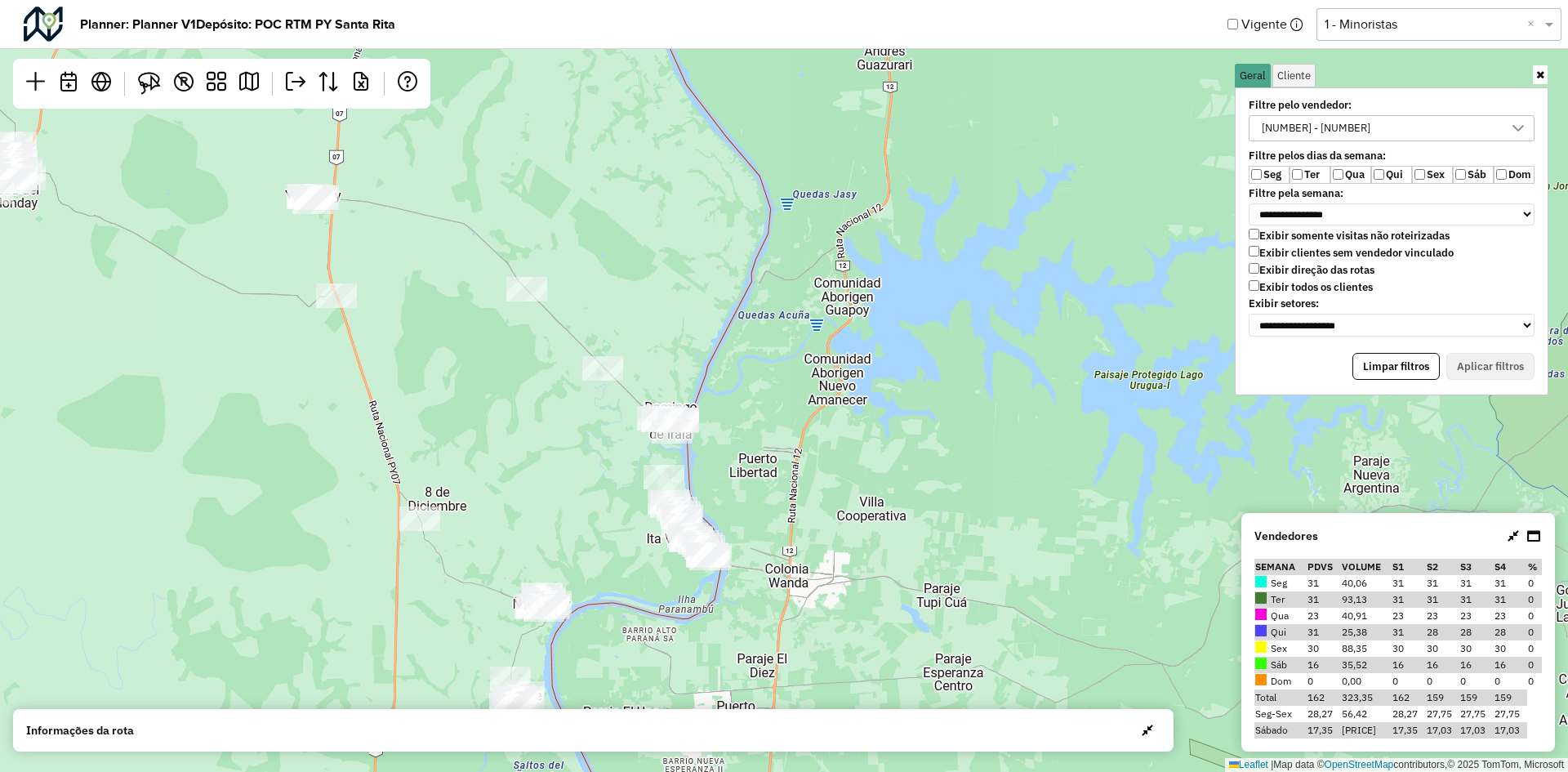 drag, startPoint x: 812, startPoint y: 364, endPoint x: 777, endPoint y: 489, distance: 129.80755 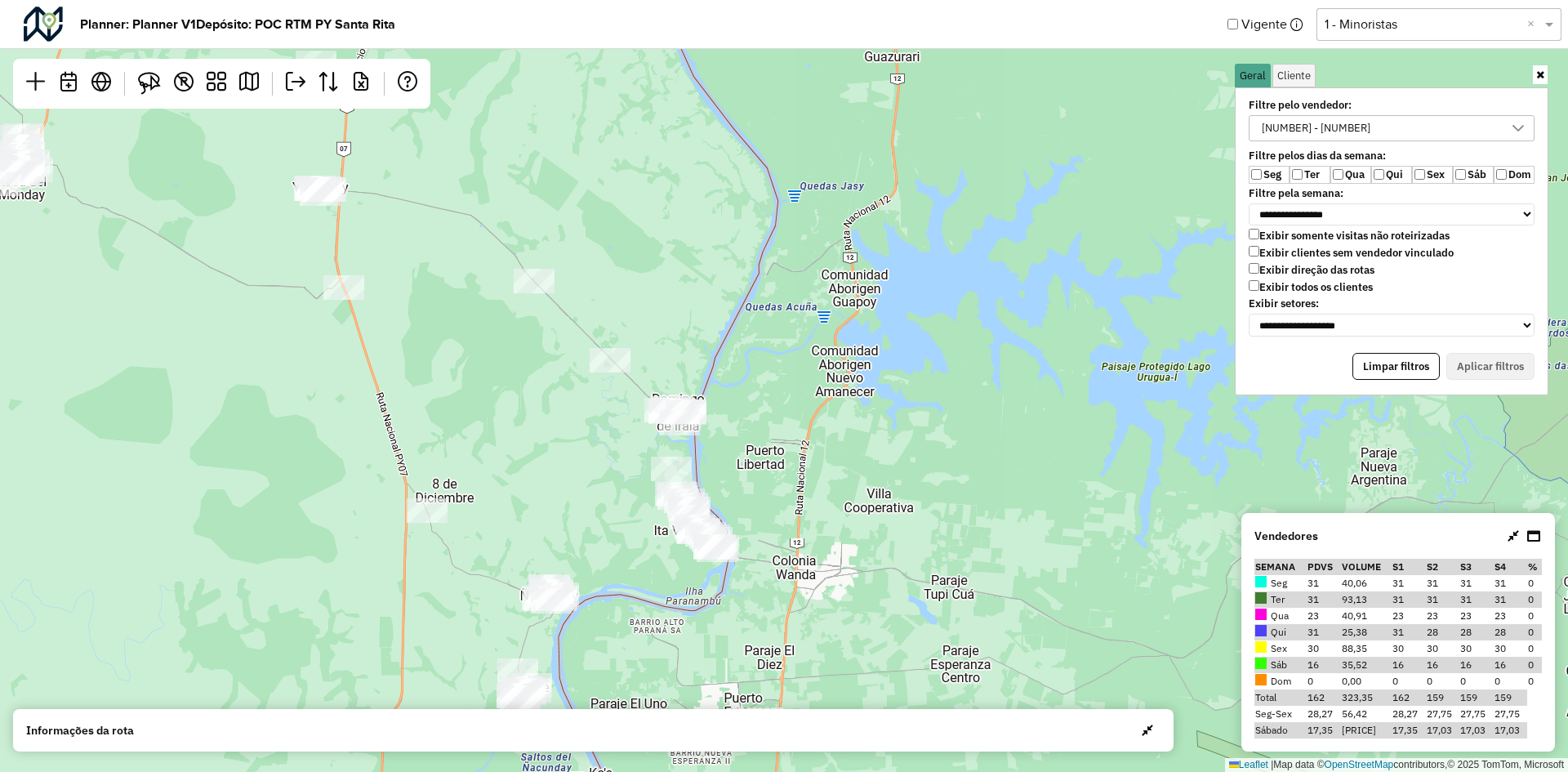 drag, startPoint x: 733, startPoint y: 487, endPoint x: 759, endPoint y: 465, distance: 34.058773 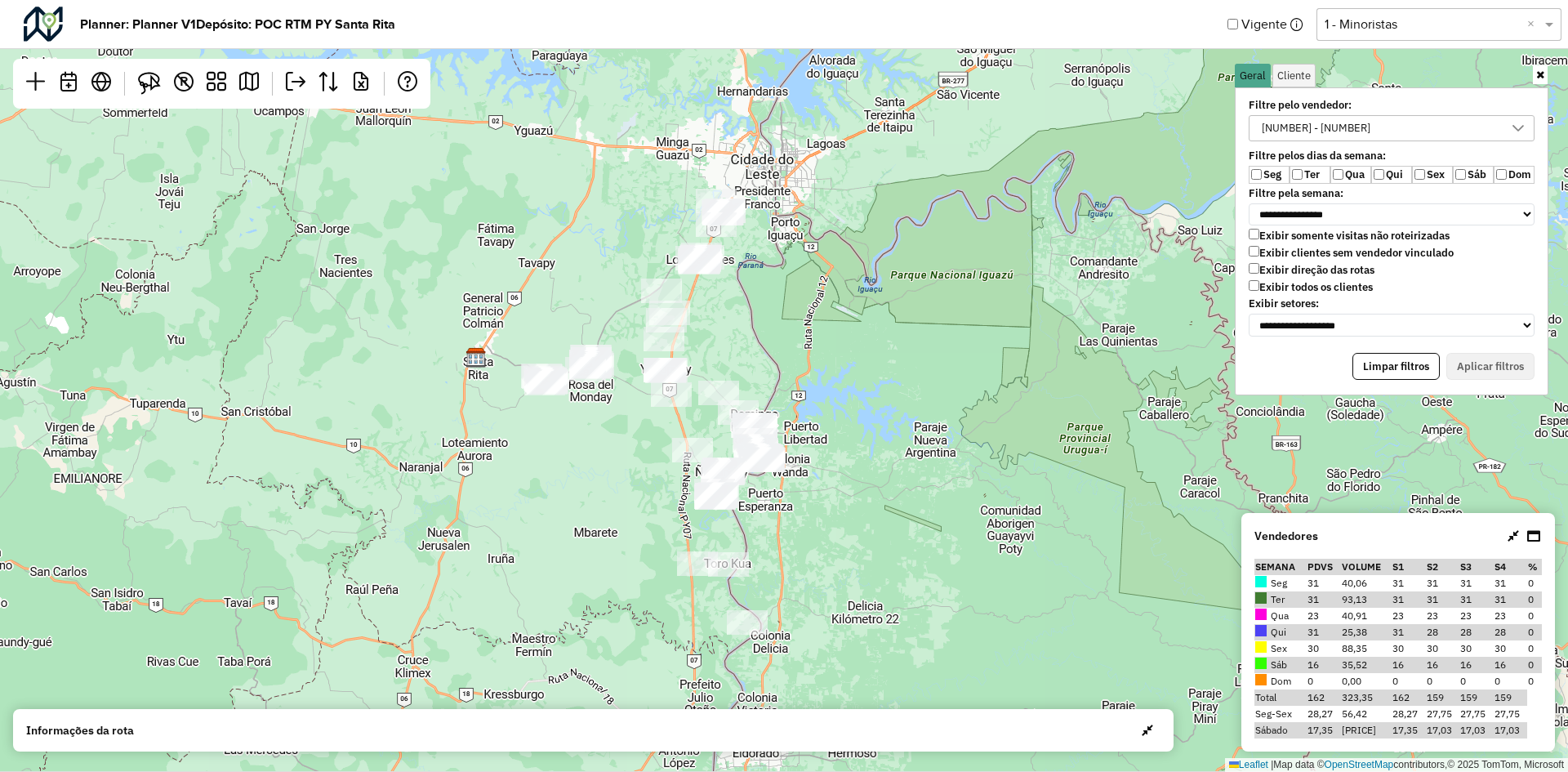 drag, startPoint x: 782, startPoint y: 444, endPoint x: 813, endPoint y: 396, distance: 57.140179 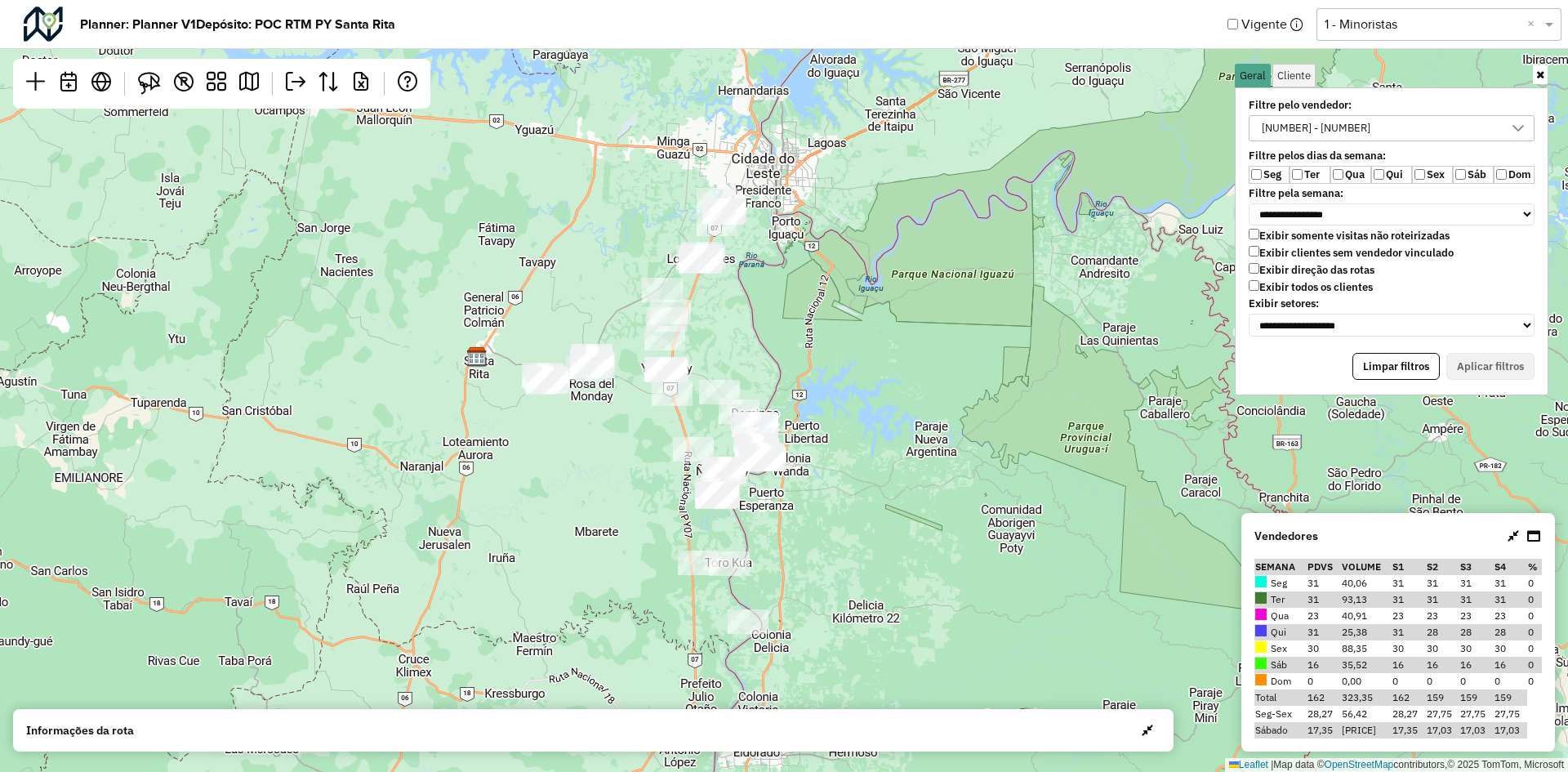click on "1782 - 1782" at bounding box center (1316, 128) 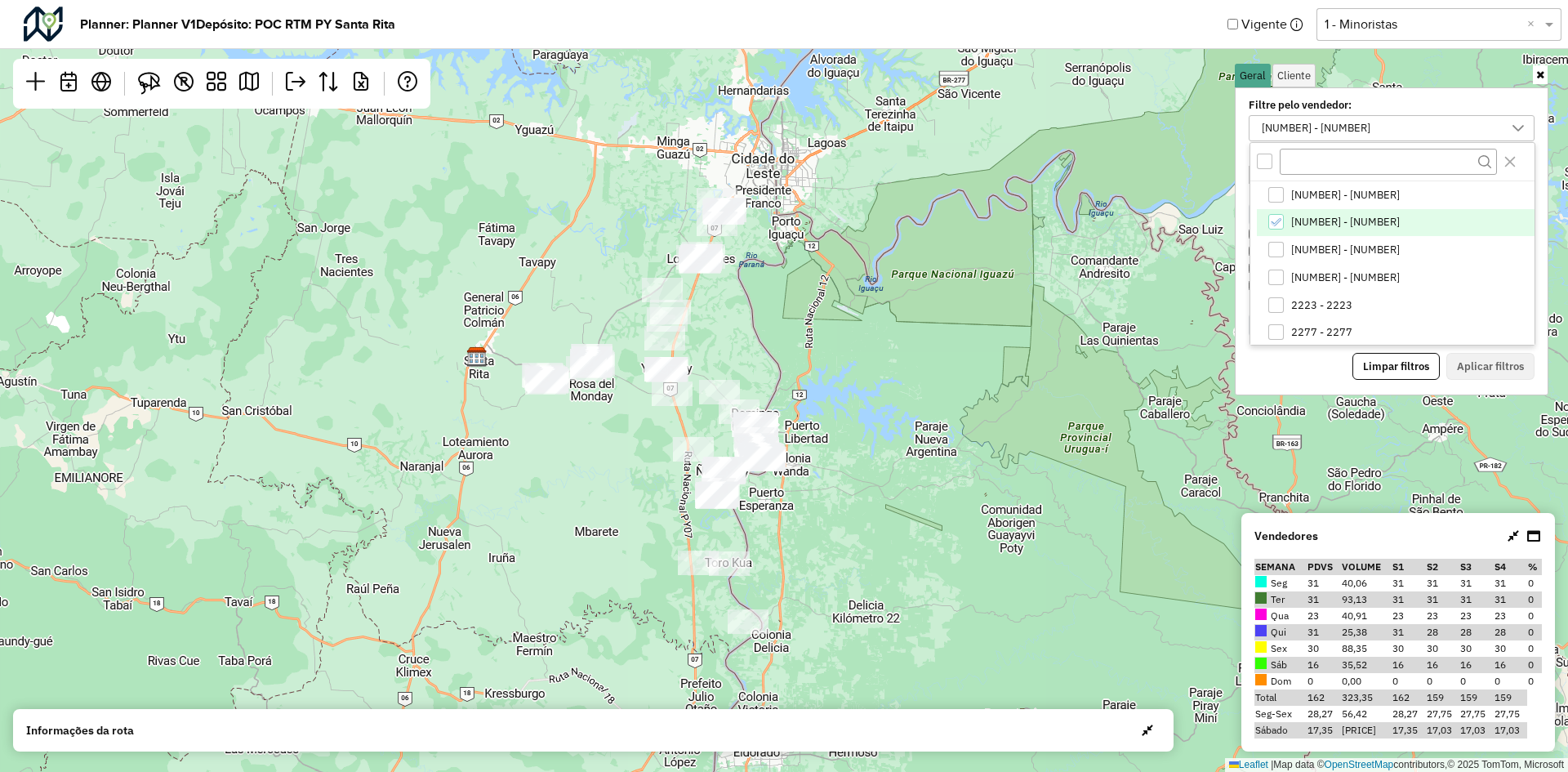 click at bounding box center [1264, 161] 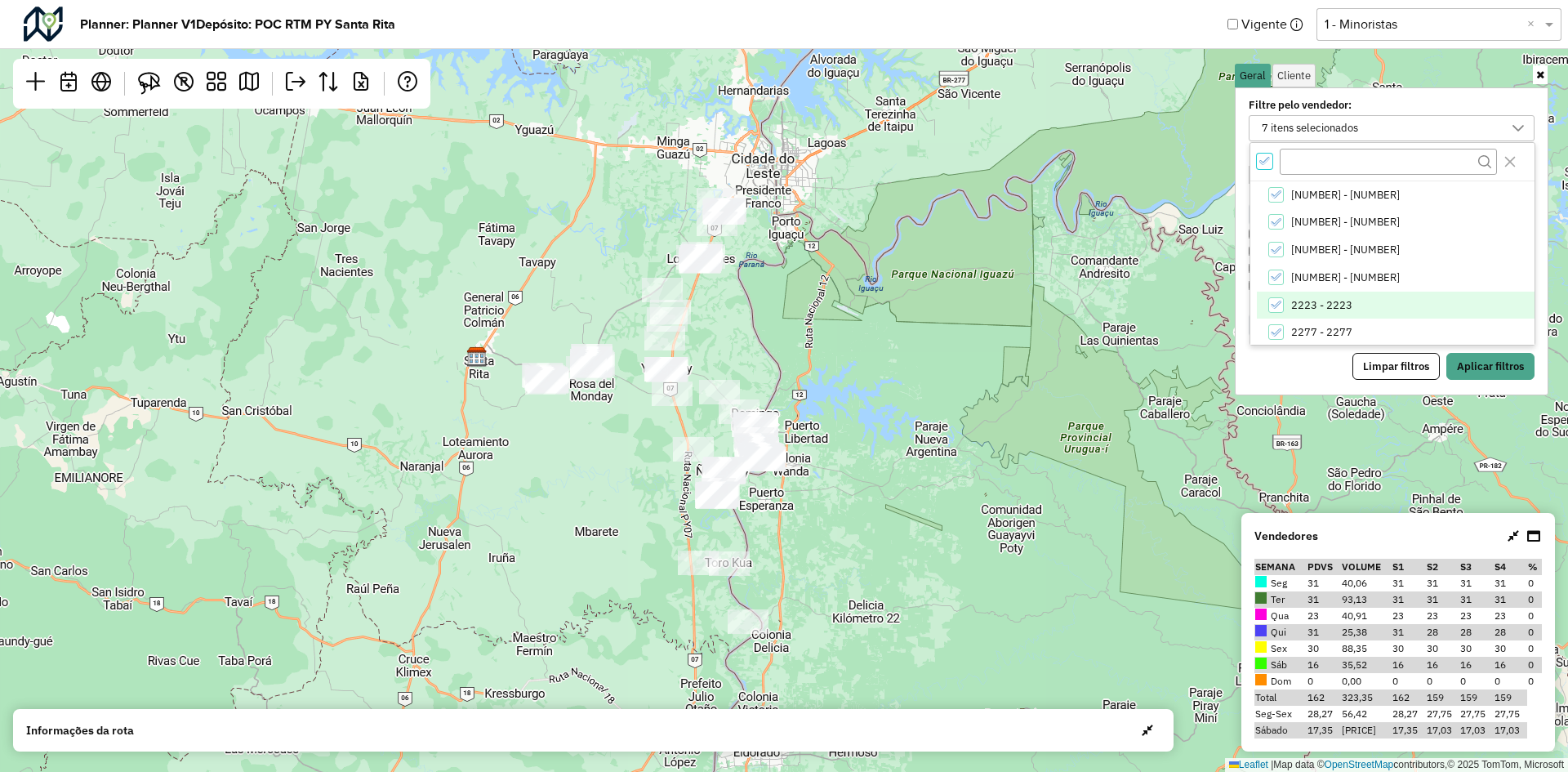 scroll, scrollTop: 6, scrollLeft: 6, axis: both 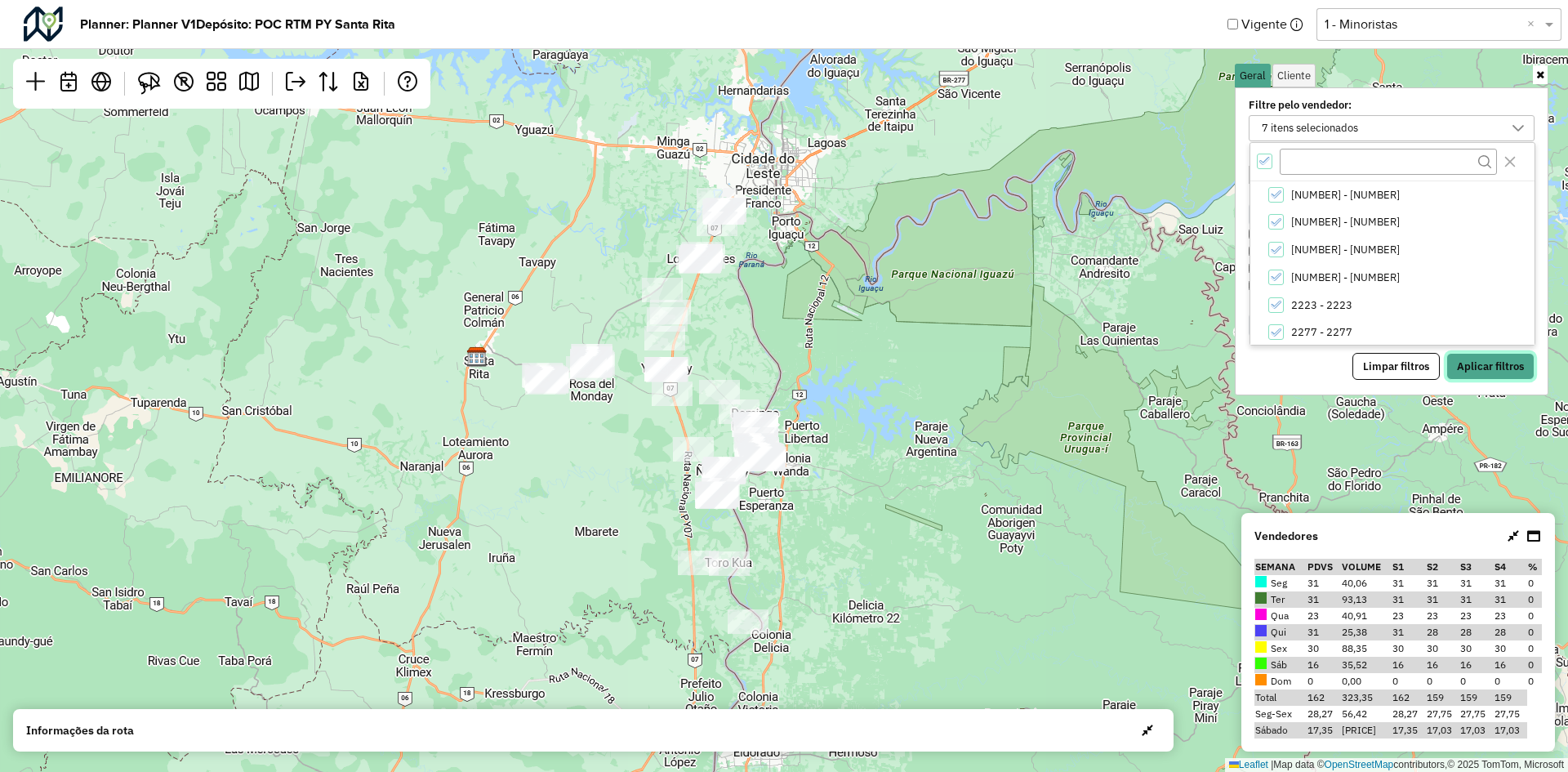 click on "Aplicar filtros" at bounding box center (1490, 367) 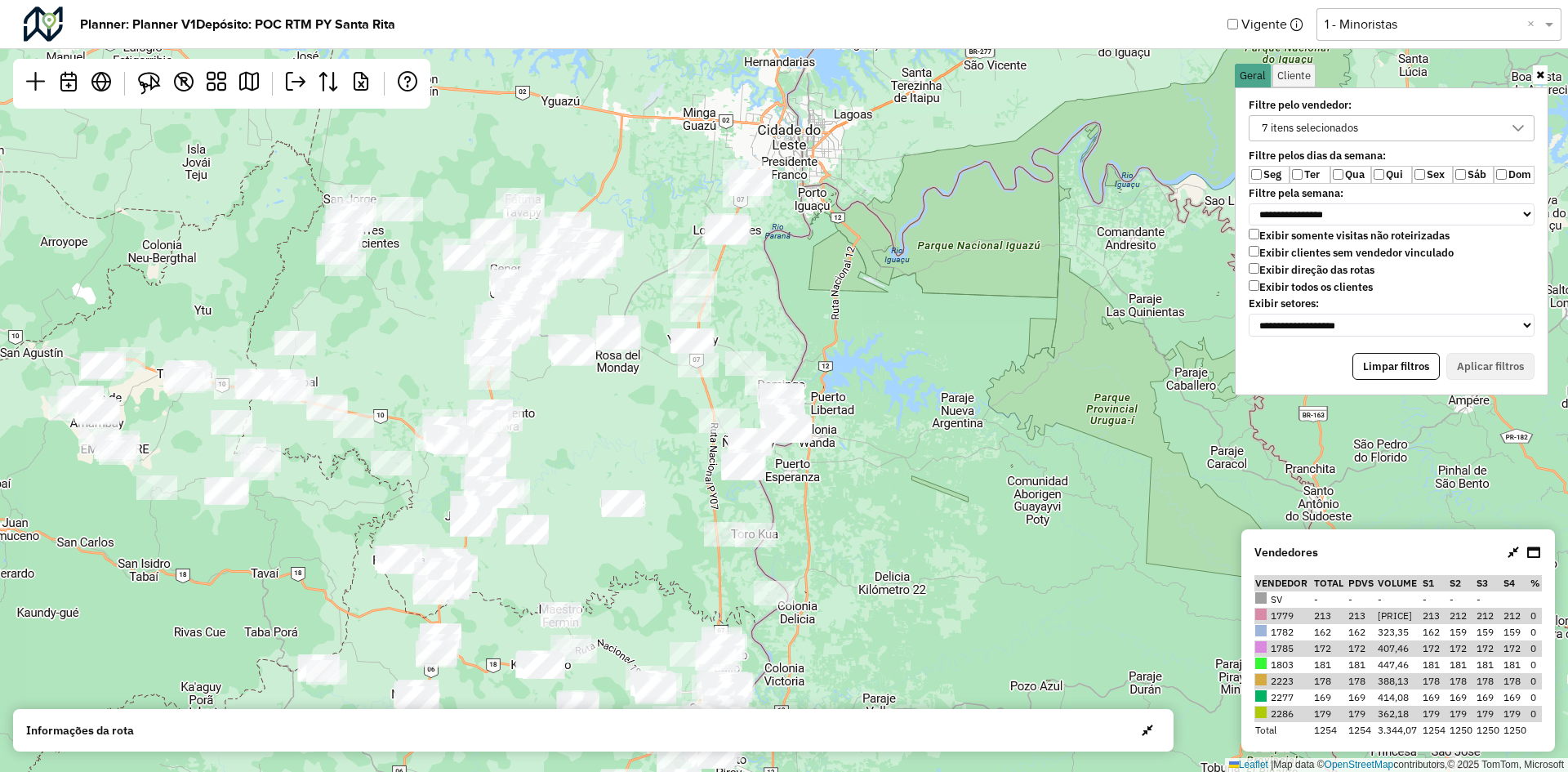 drag, startPoint x: 801, startPoint y: 471, endPoint x: 827, endPoint y: 443, distance: 38.209946 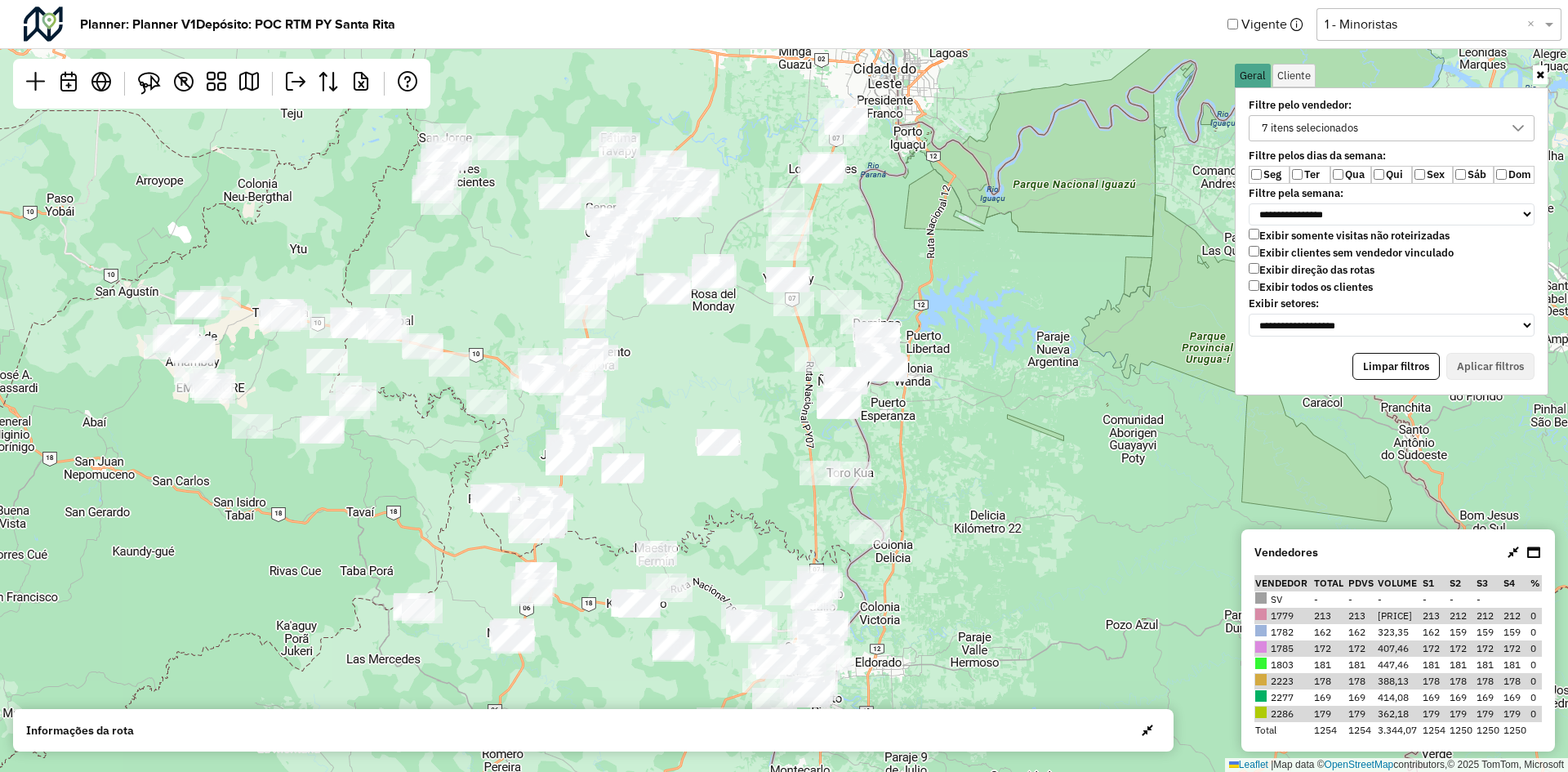 drag, startPoint x: 973, startPoint y: 453, endPoint x: 960, endPoint y: 483, distance: 32.695565 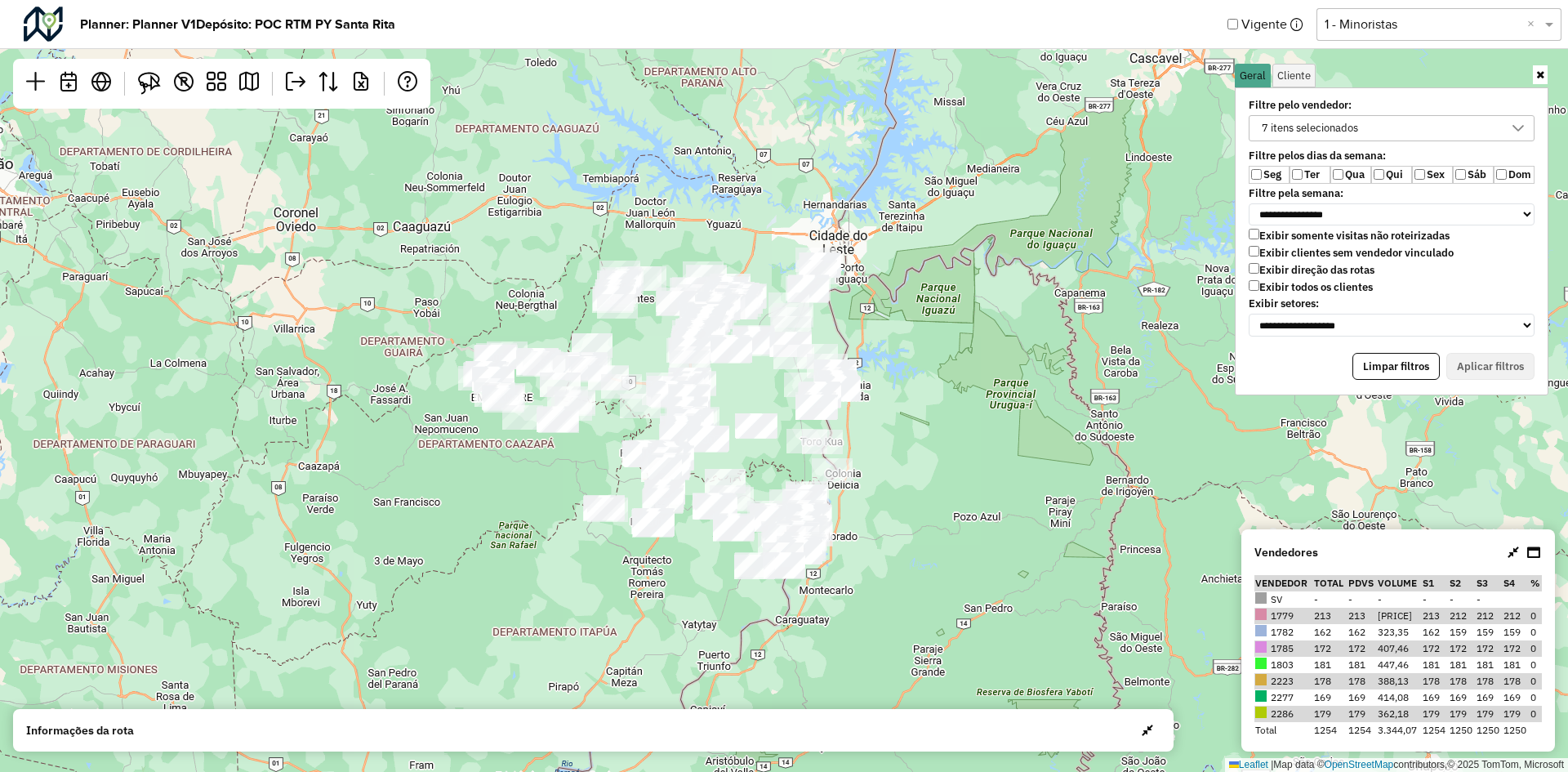 drag, startPoint x: 886, startPoint y: 388, endPoint x: 902, endPoint y: 388, distance: 16 